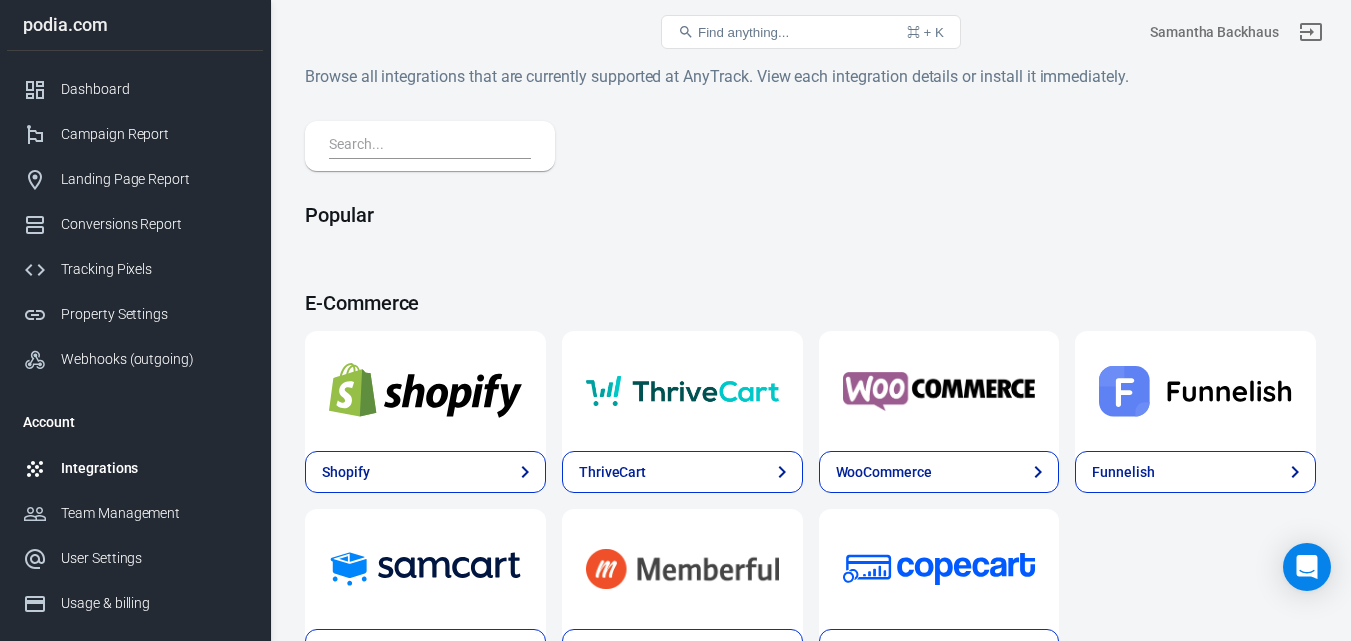 scroll, scrollTop: 0, scrollLeft: 0, axis: both 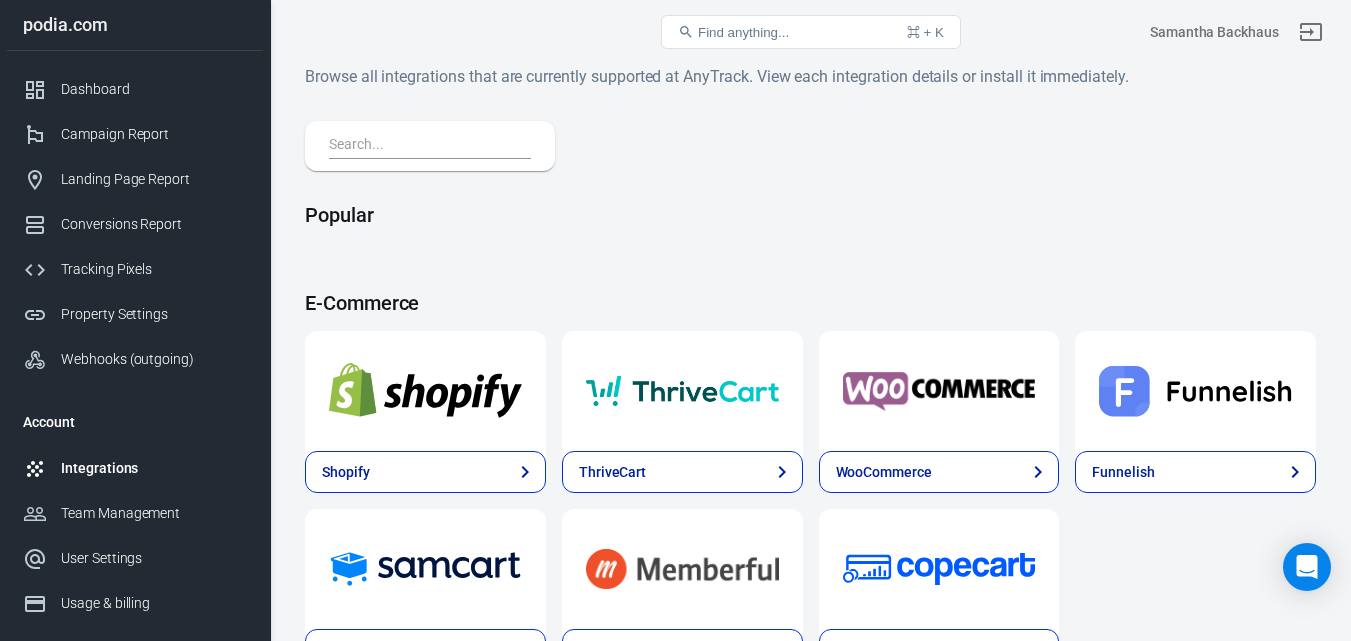 click on "Integrations" at bounding box center [154, 468] 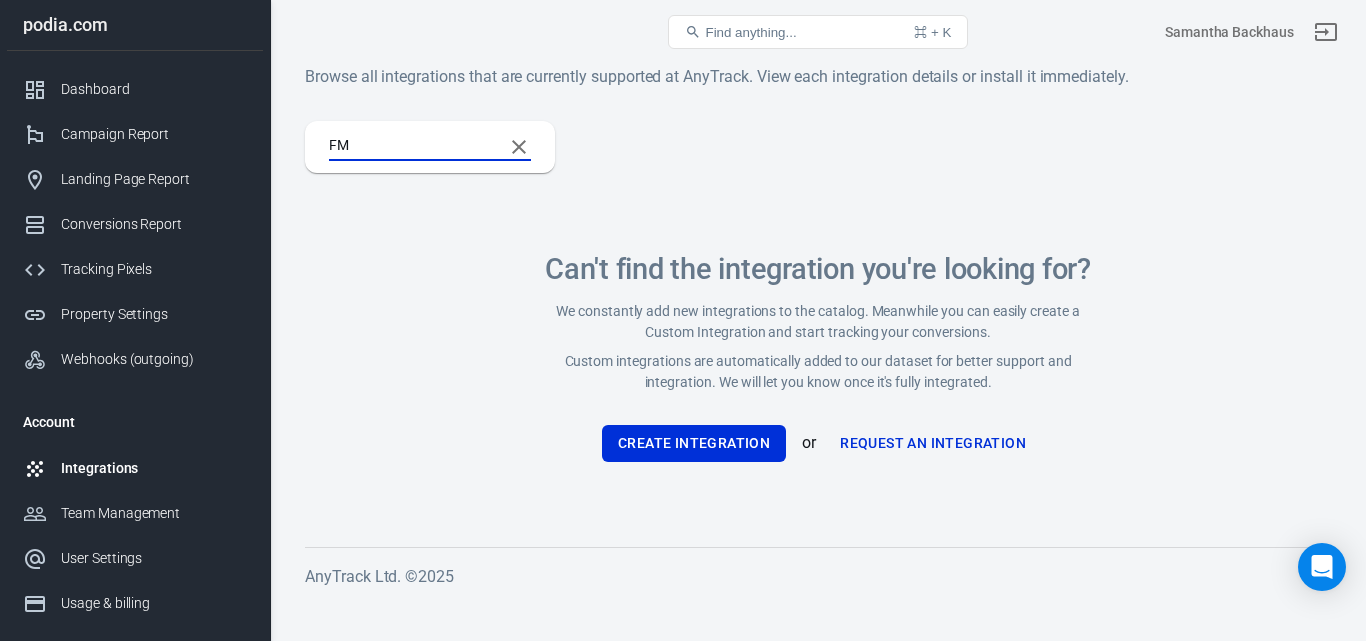 type on "F" 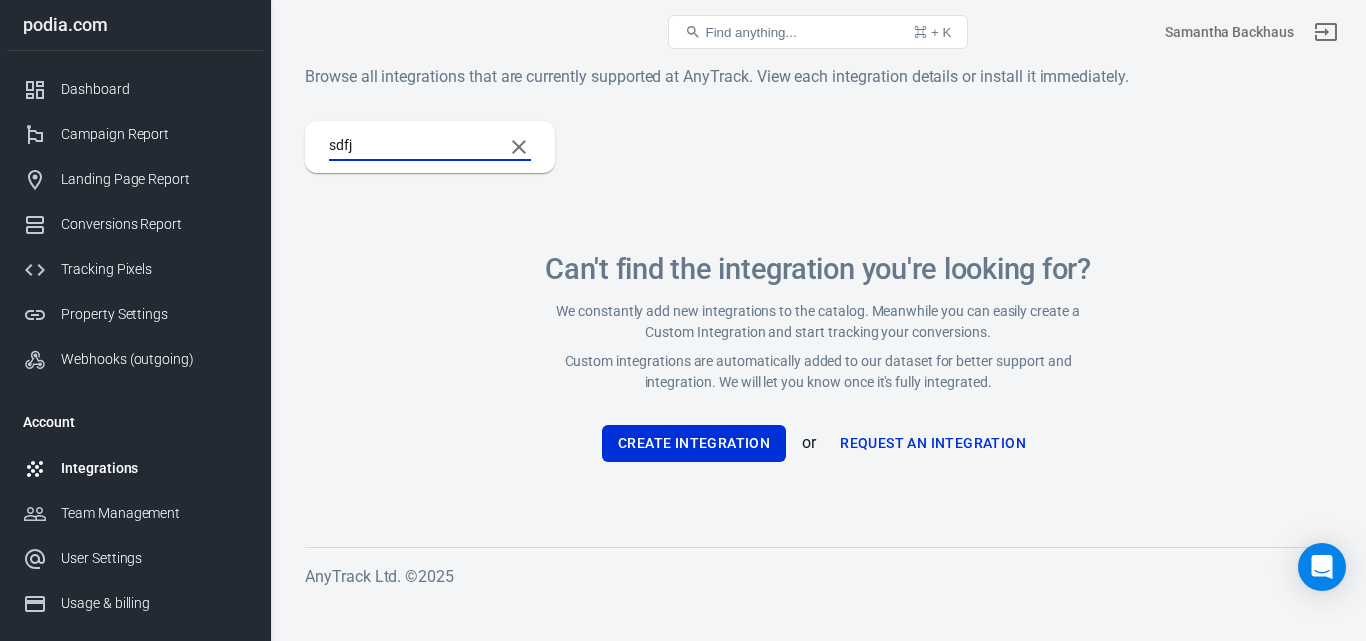 type on "sdfj" 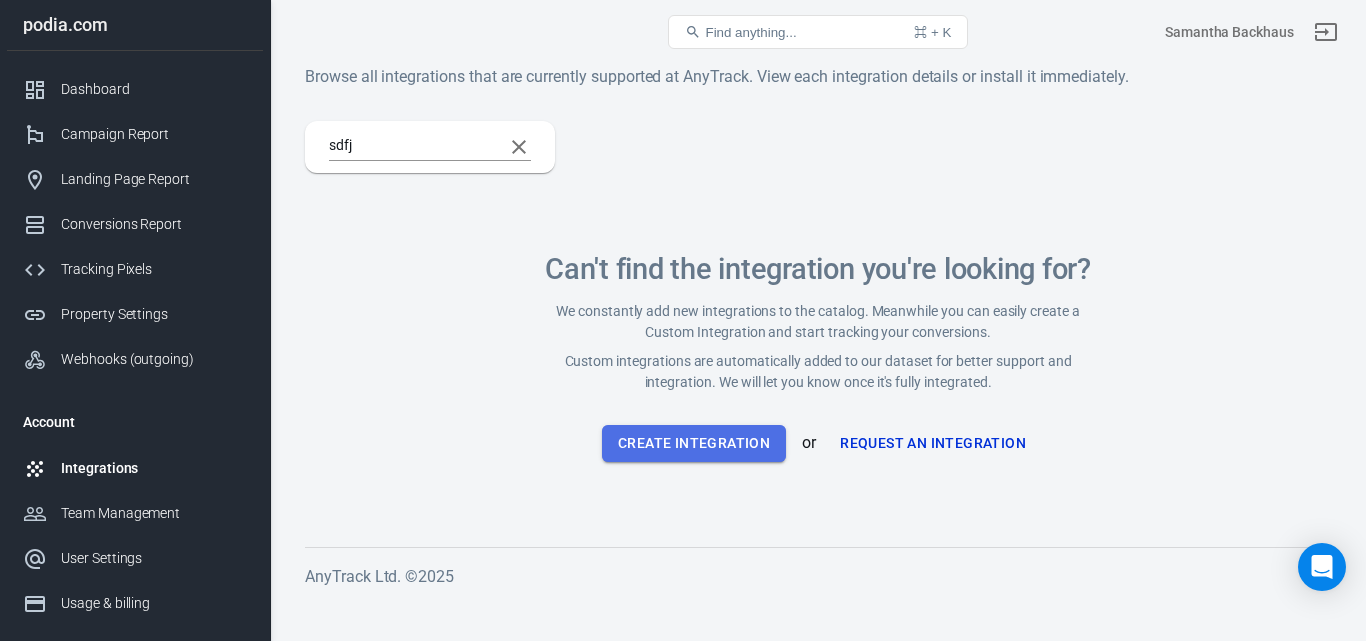 click on "Create Integration" at bounding box center (694, 443) 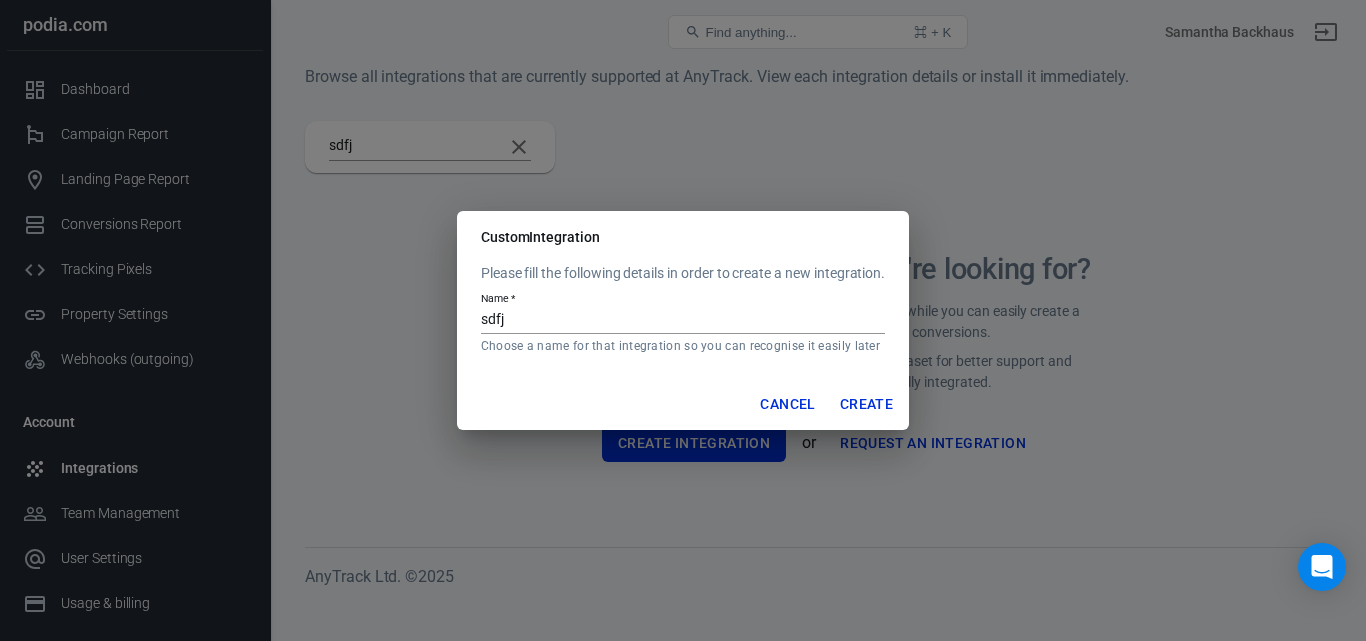 drag, startPoint x: 579, startPoint y: 320, endPoint x: 505, endPoint y: 325, distance: 74.168724 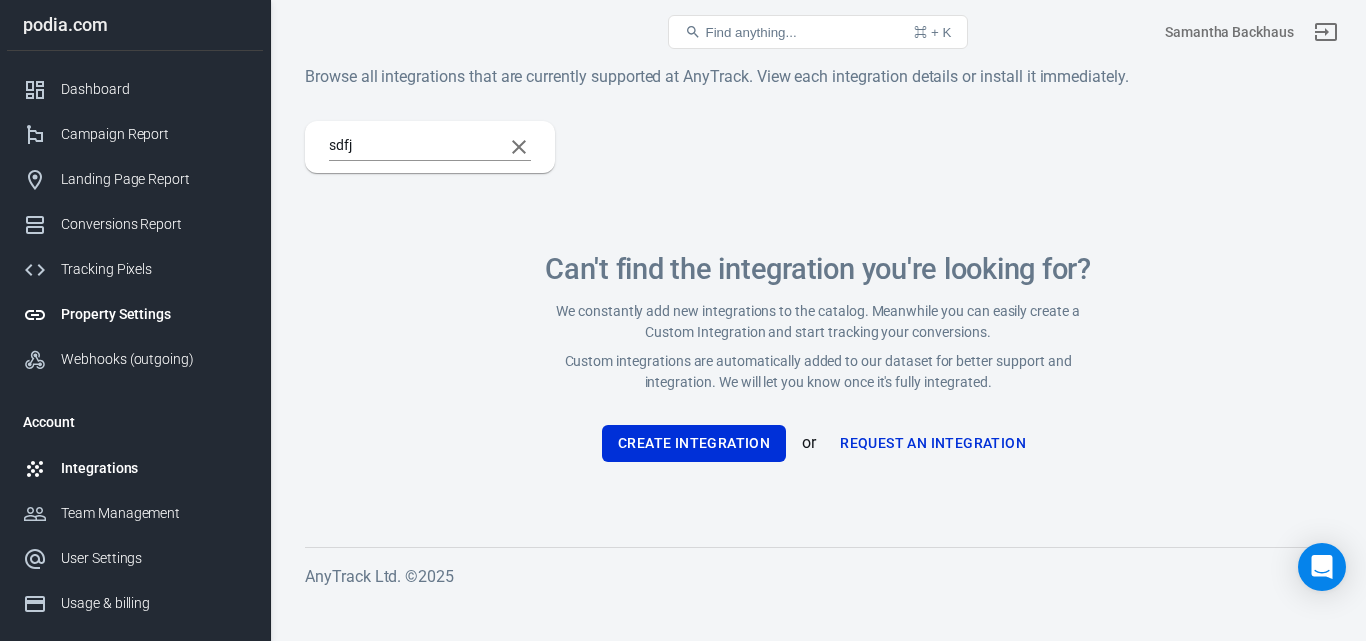 click on "Property Settings" at bounding box center (154, 314) 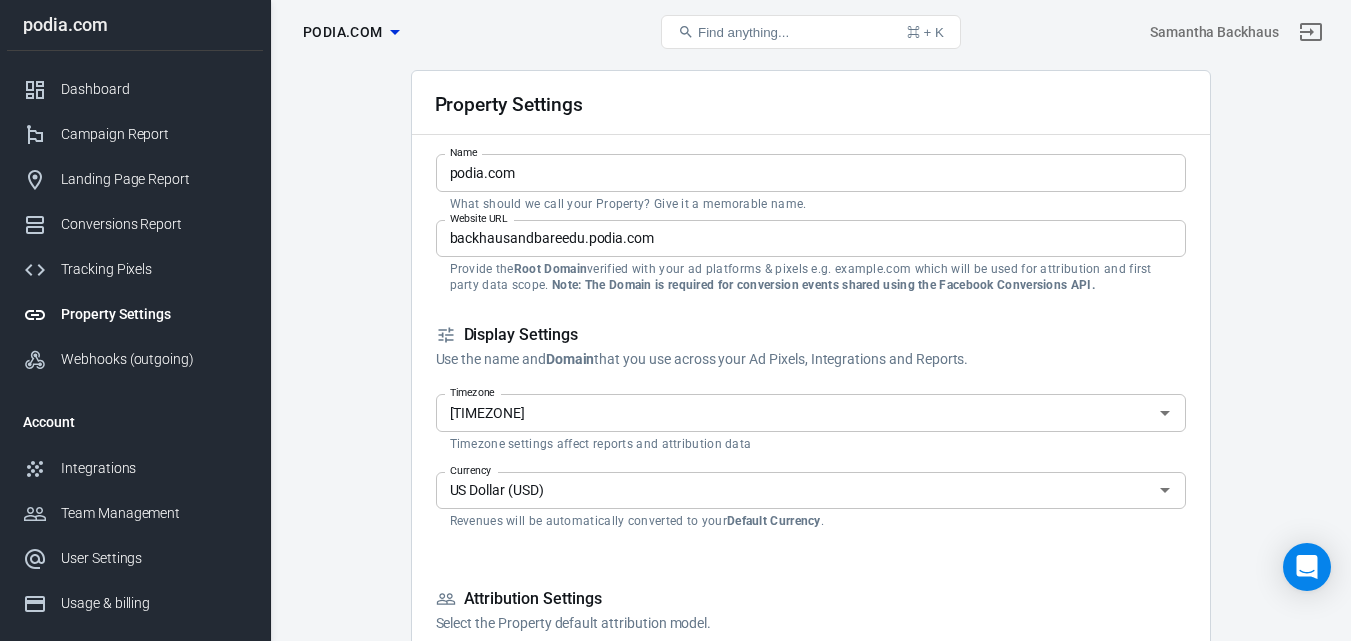 scroll, scrollTop: 155, scrollLeft: 0, axis: vertical 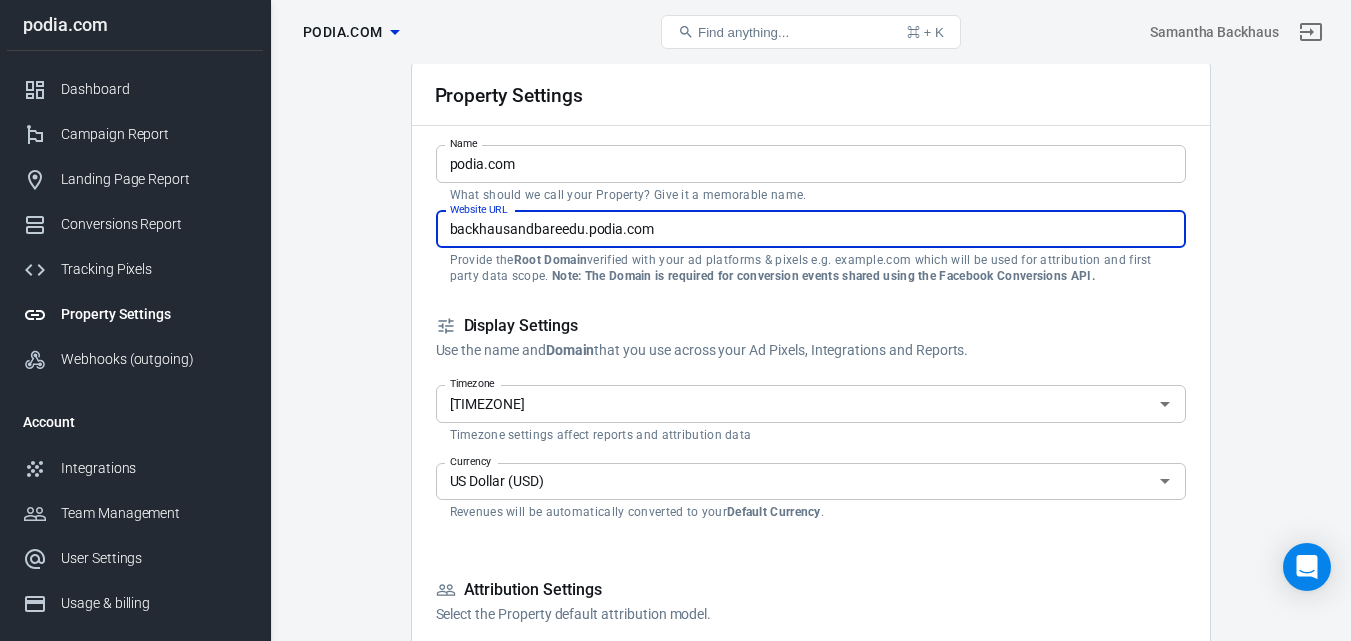 drag, startPoint x: 780, startPoint y: 230, endPoint x: 742, endPoint y: 236, distance: 38.470768 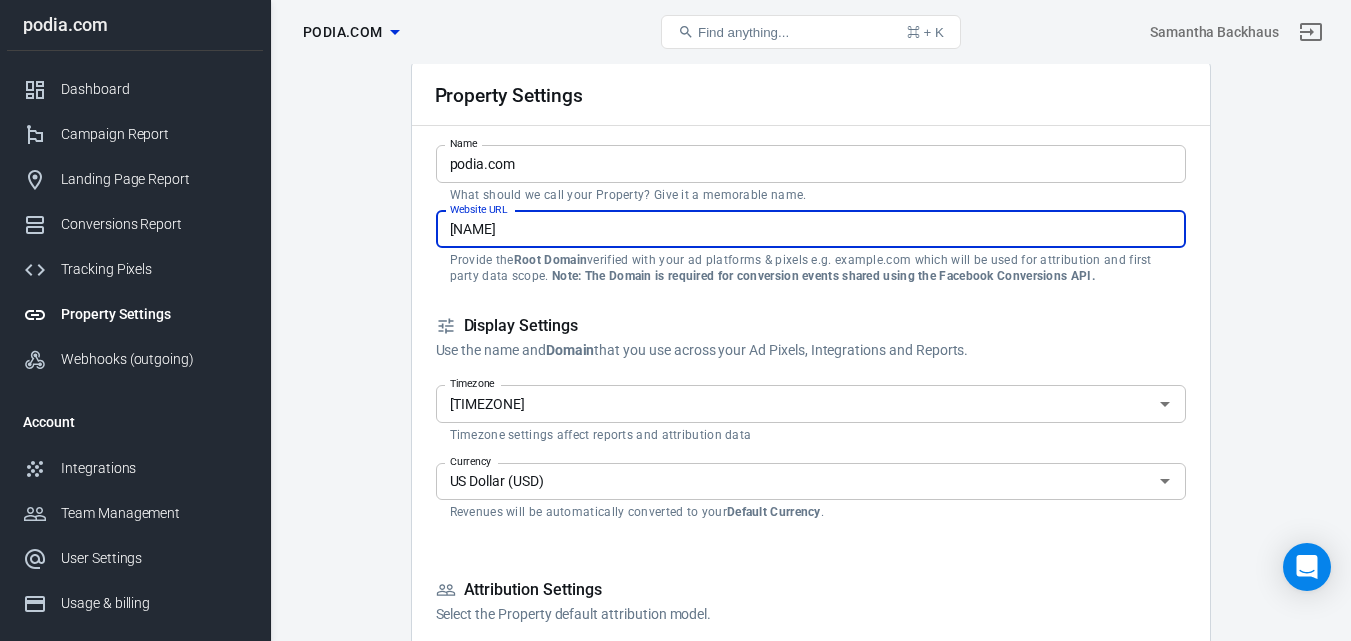 type on "backhausandbare" 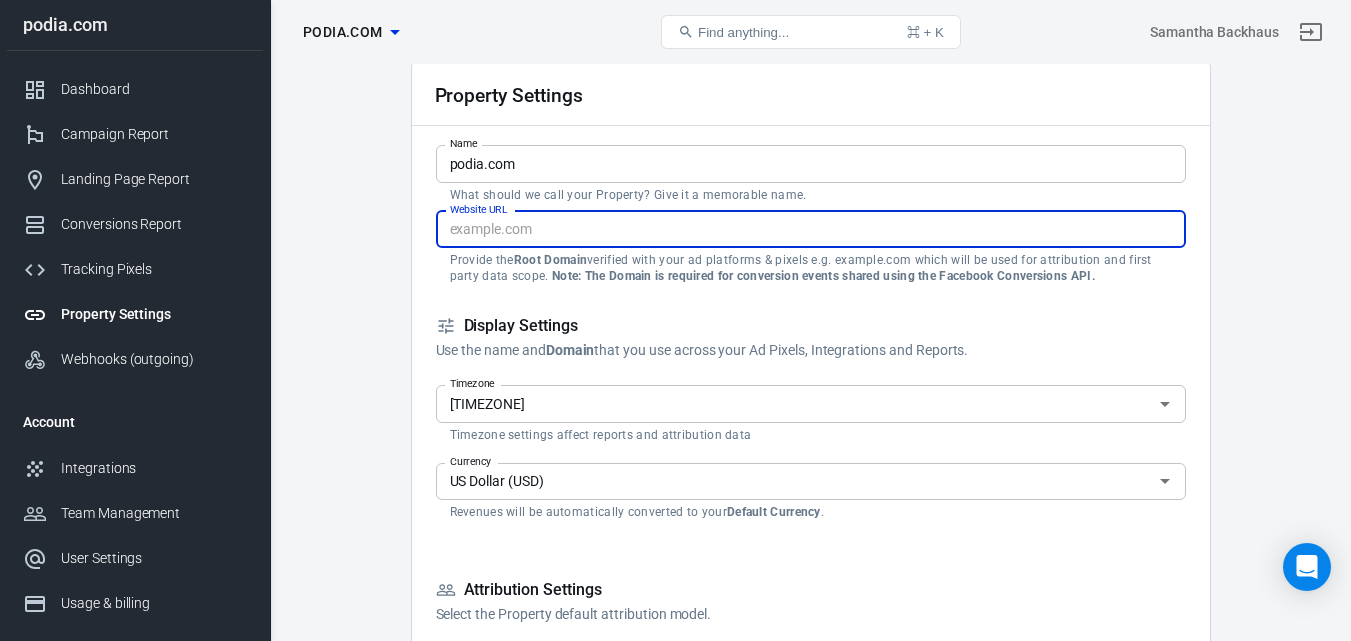paste on "https://backhausandbareedu.podia.com/" 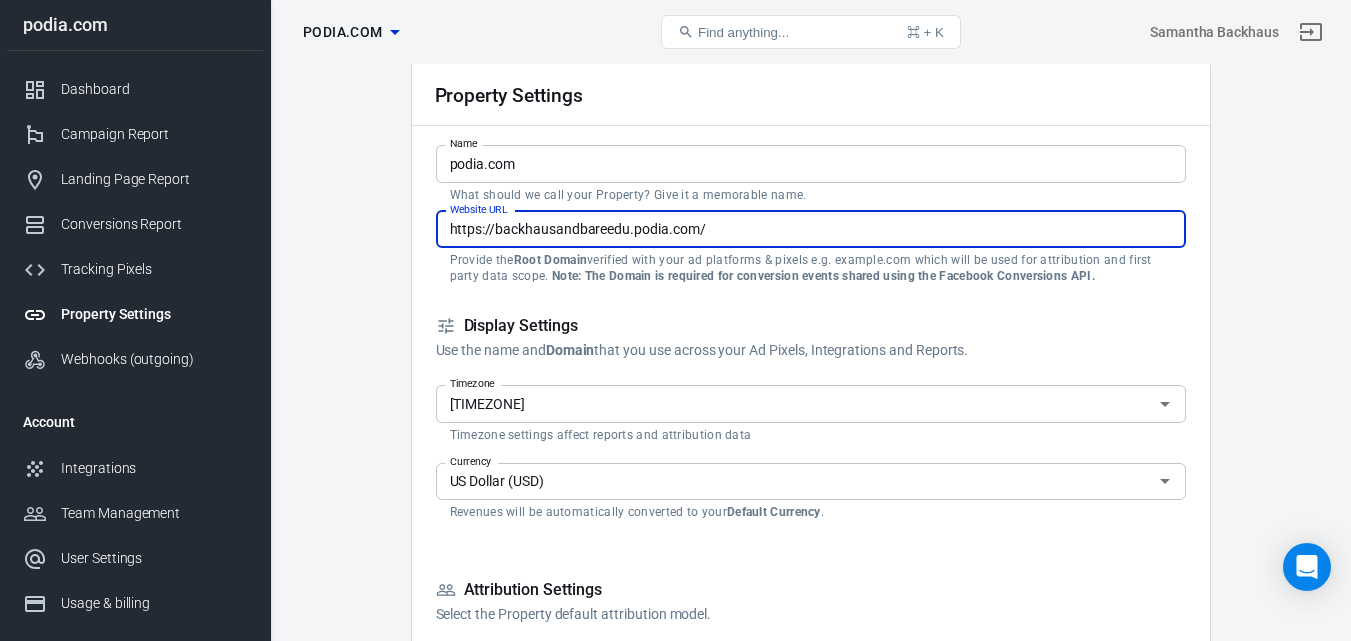 click on "https://backhausandbareedu.podia.com/" at bounding box center [811, 229] 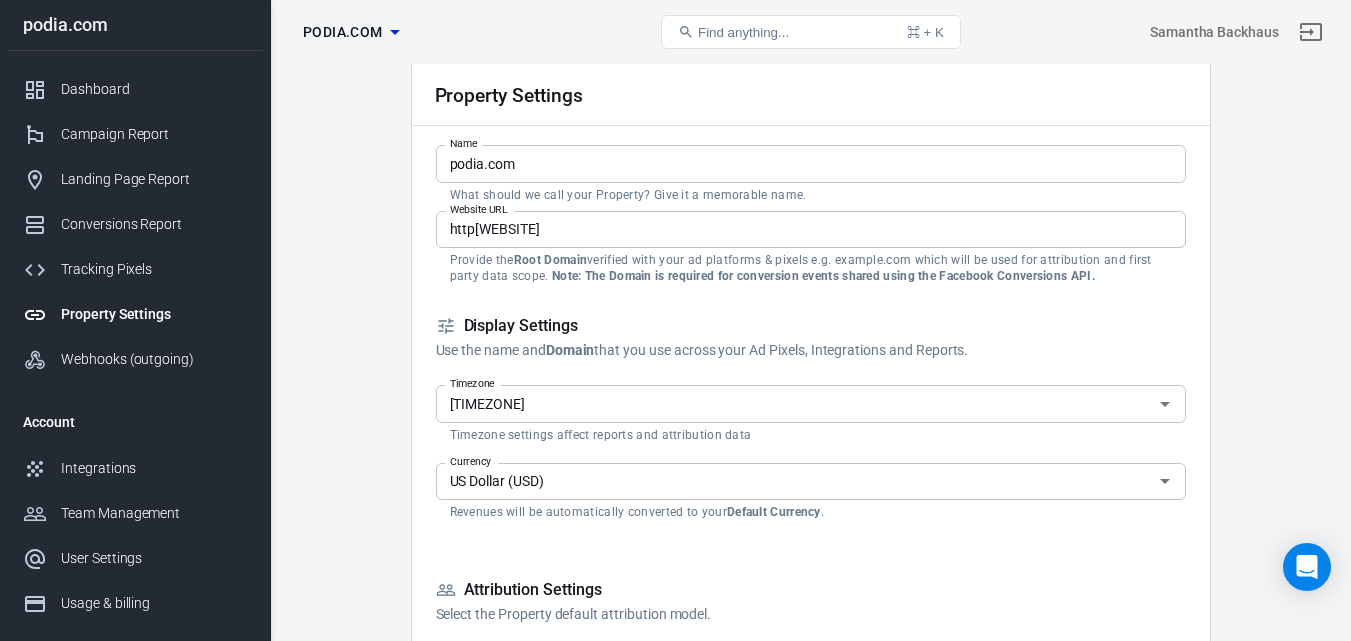 click on "Website URL backhausandbareedu.podia.com/ Website URL Provide the  Root Domain  verified with your ad platforms & pixels e.g. example.com which will be used for attribution and first party data scope.   Note: The Domain is required for conversion events shared using the Facebook Conversions API." at bounding box center [811, 247] 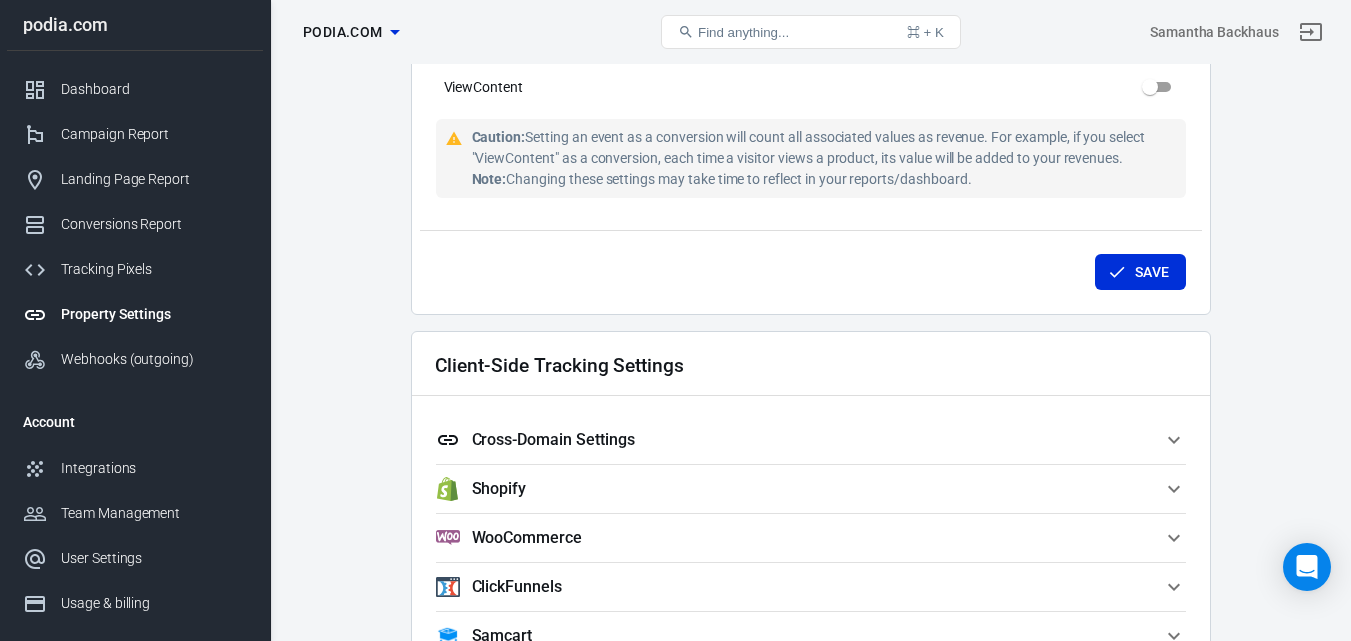 scroll, scrollTop: 1483, scrollLeft: 0, axis: vertical 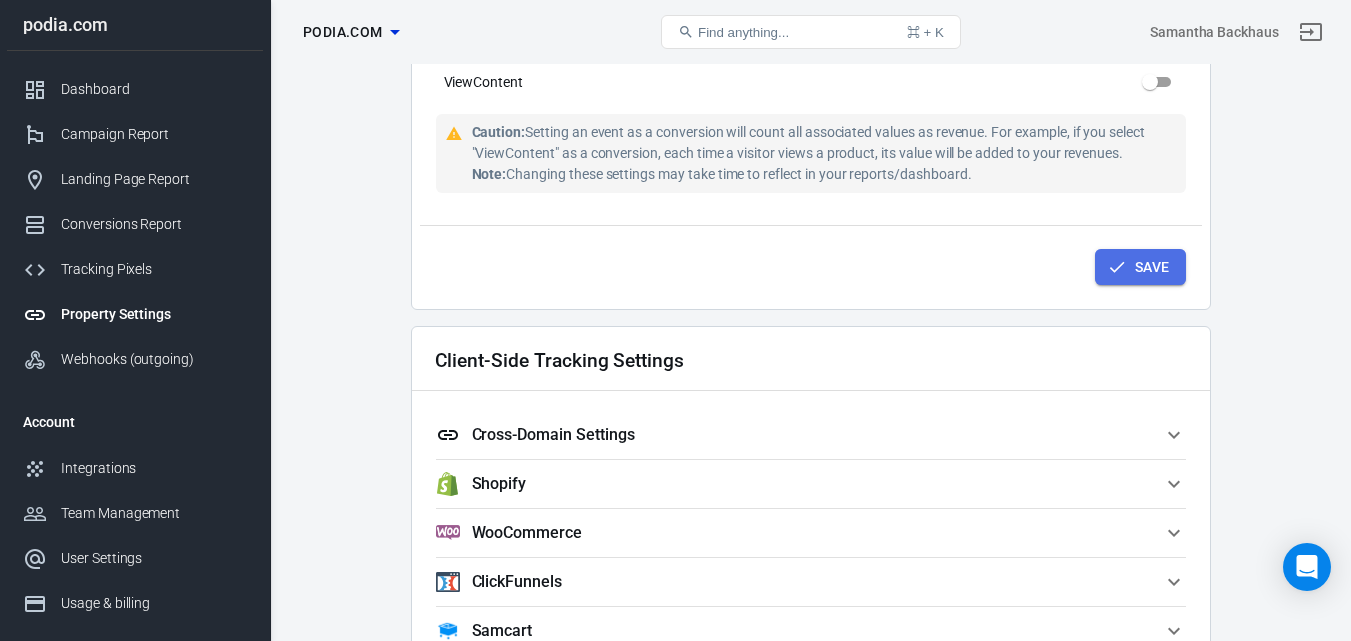 click on "Save" at bounding box center (1140, 267) 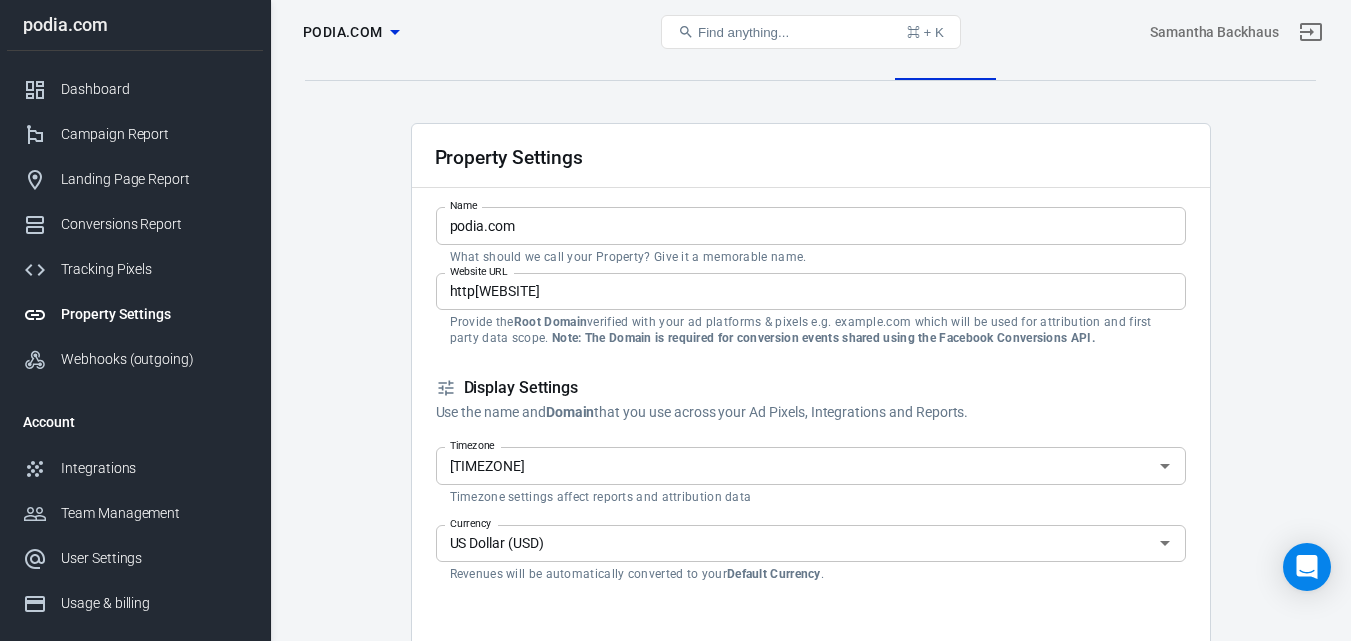 scroll, scrollTop: 9, scrollLeft: 0, axis: vertical 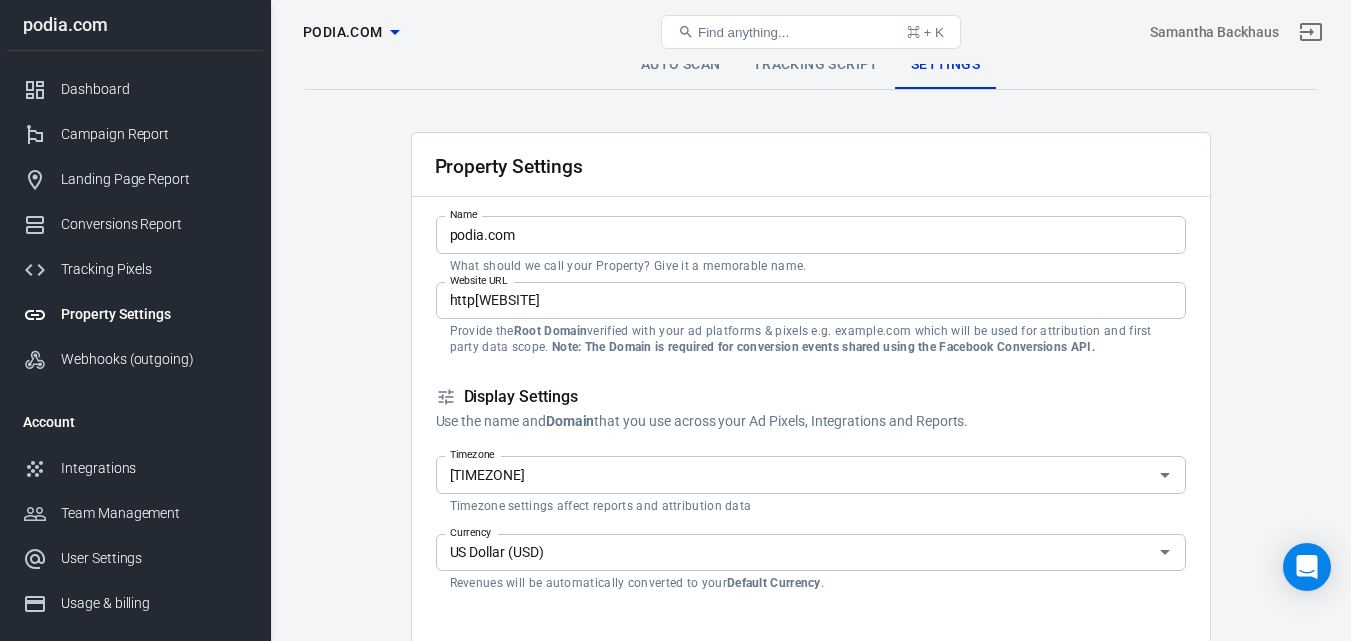 click on "backhausandbareedu.podia.com/" at bounding box center [811, 300] 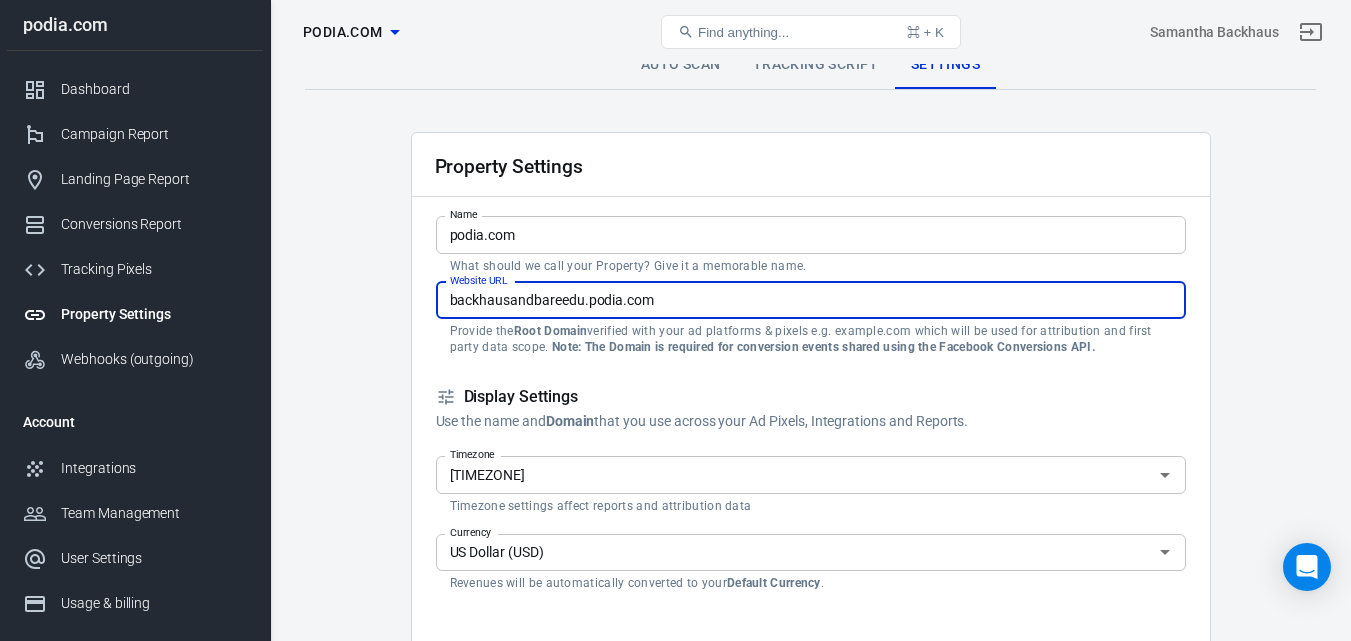 type on "backhausandbareedu.podia.com" 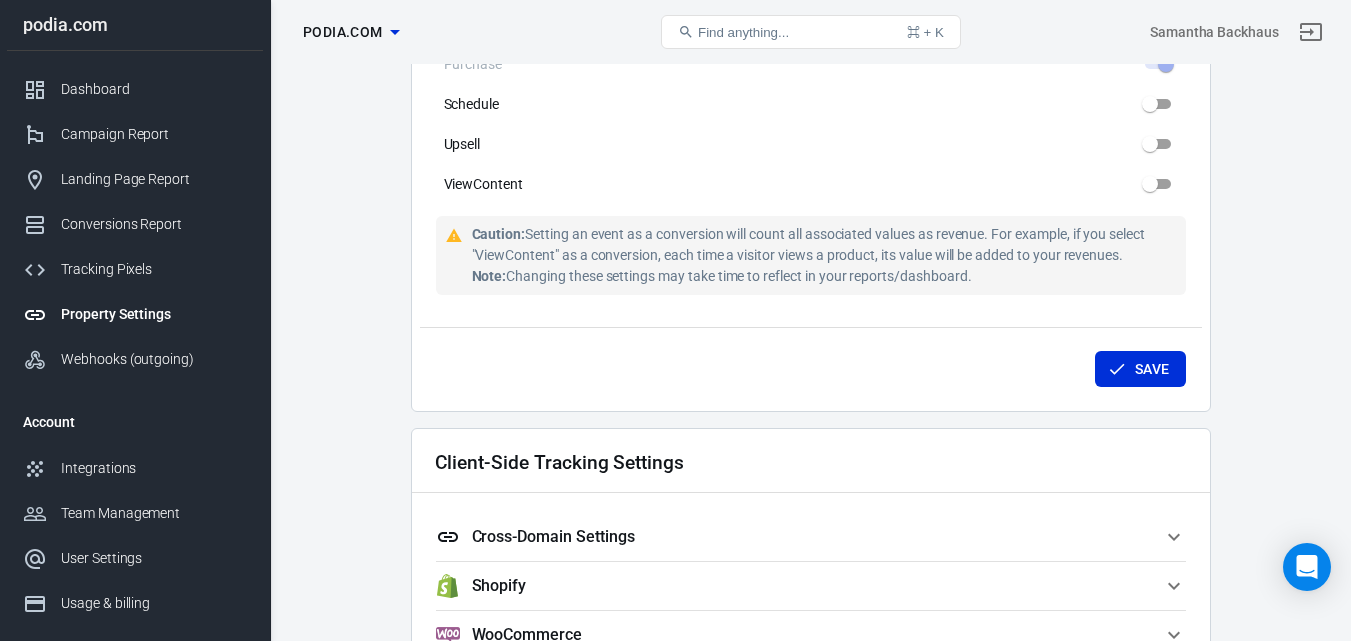 scroll, scrollTop: 1452, scrollLeft: 0, axis: vertical 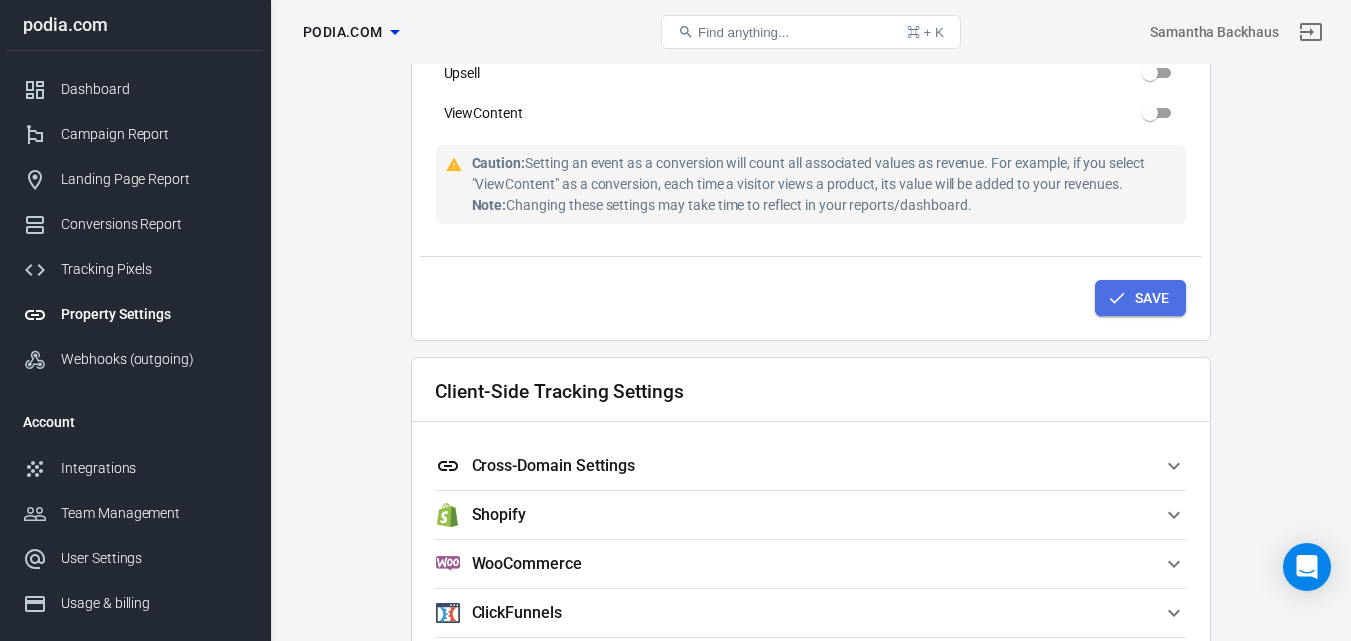 click on "Save" at bounding box center (1140, 298) 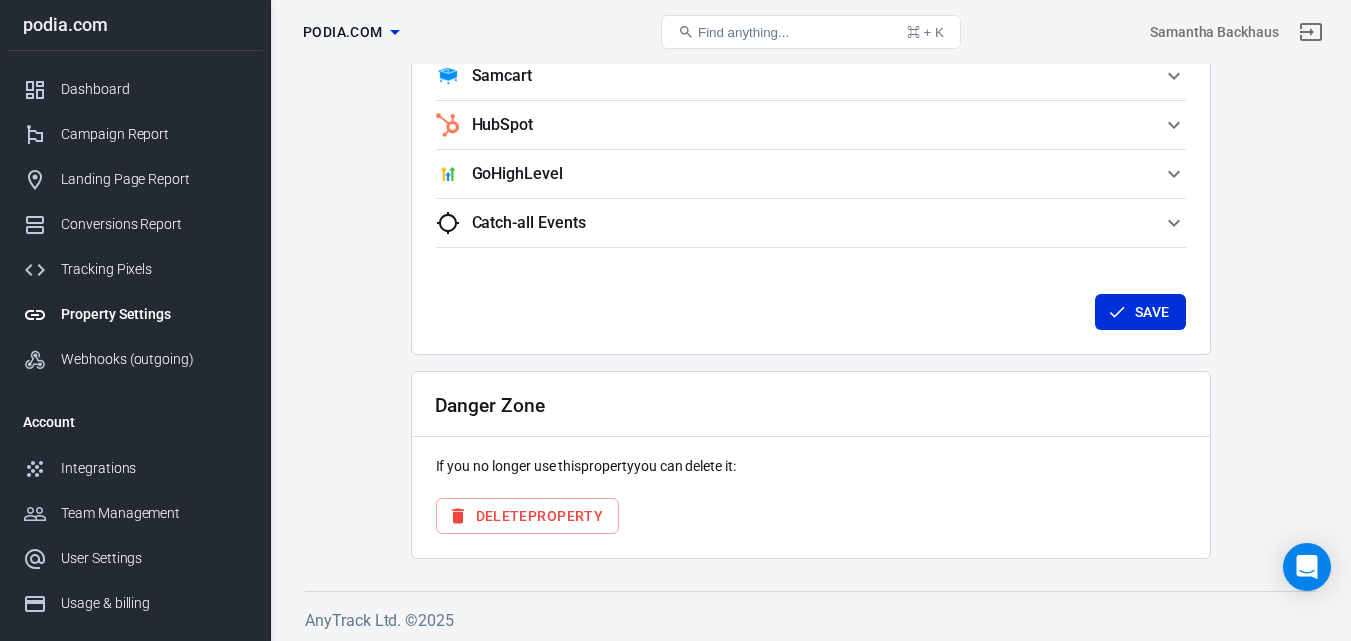 scroll, scrollTop: 2042, scrollLeft: 0, axis: vertical 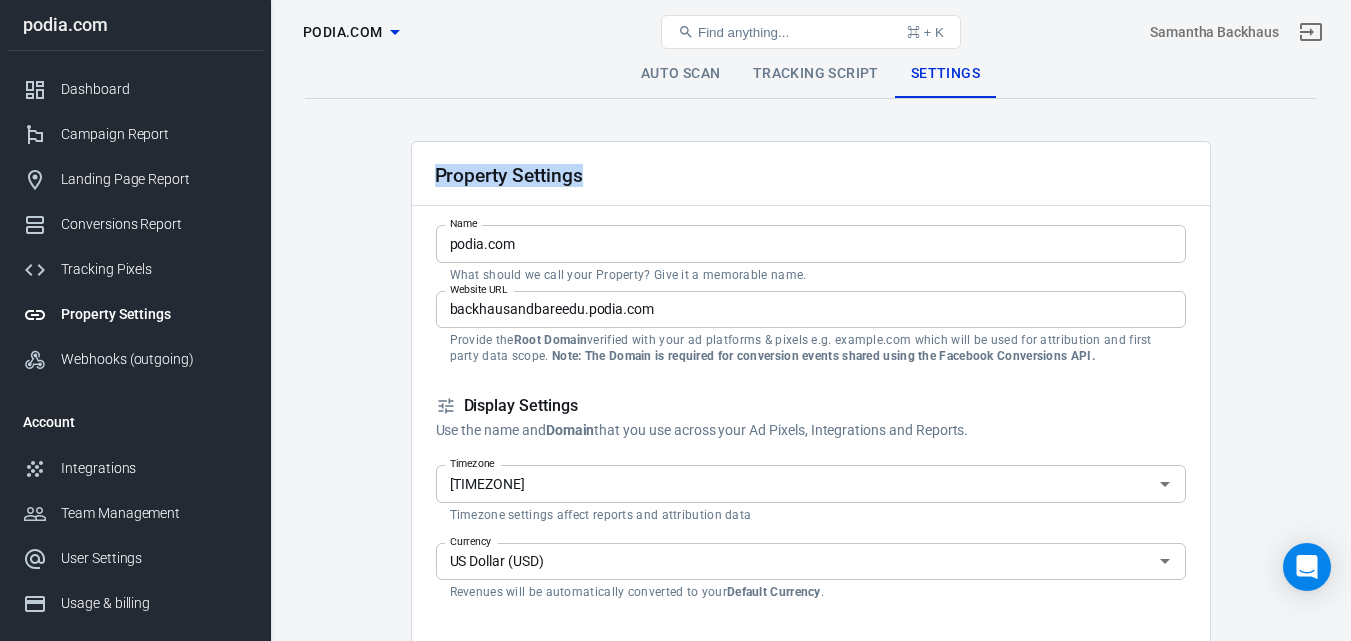 click on "Property Settings" at bounding box center [811, 174] 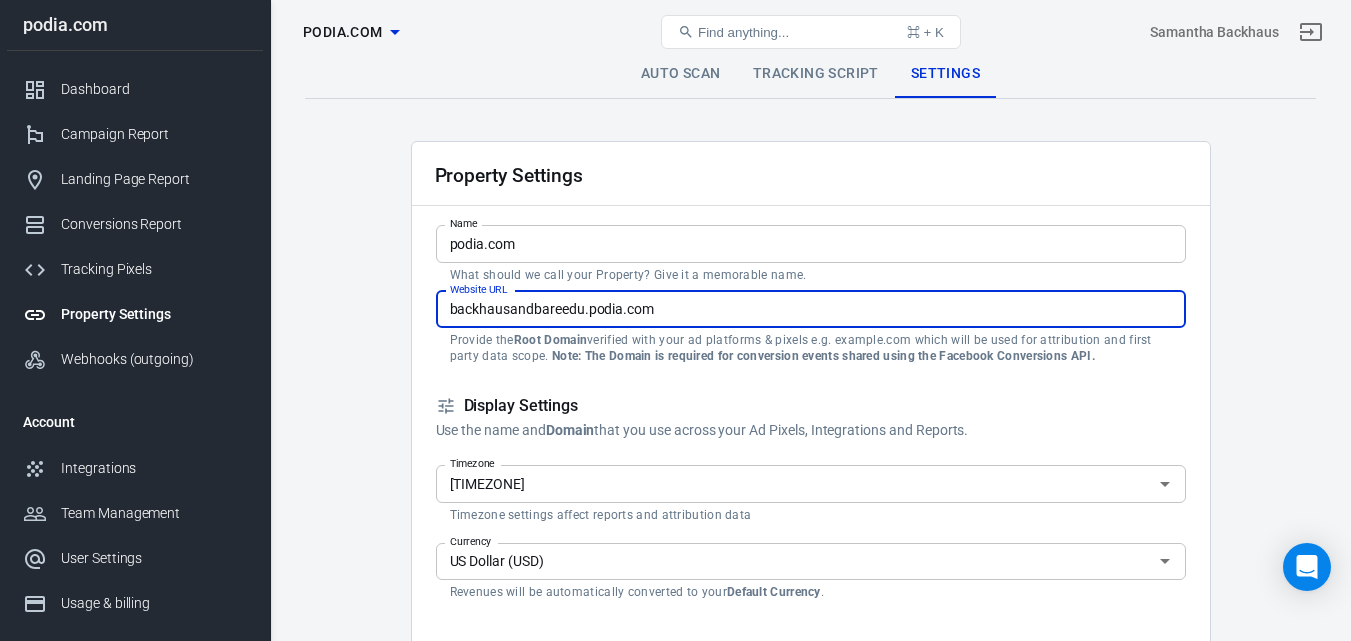 drag, startPoint x: 665, startPoint y: 312, endPoint x: 275, endPoint y: 312, distance: 390 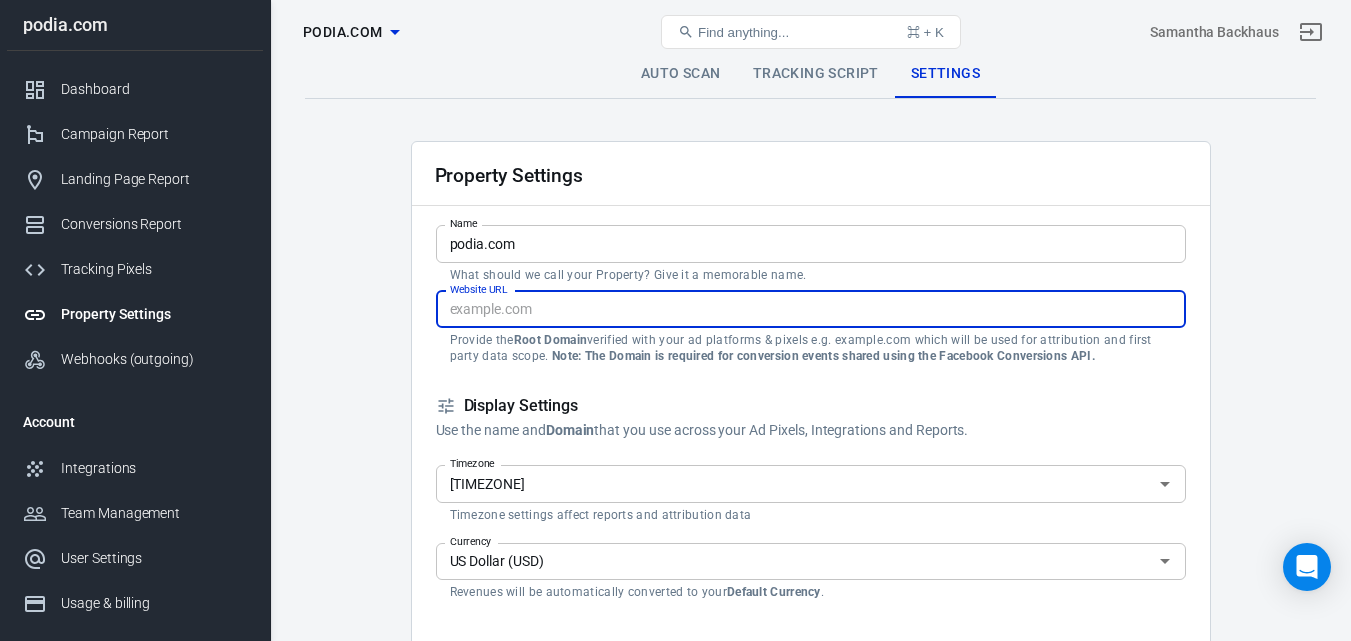 paste on "1109637741099833" 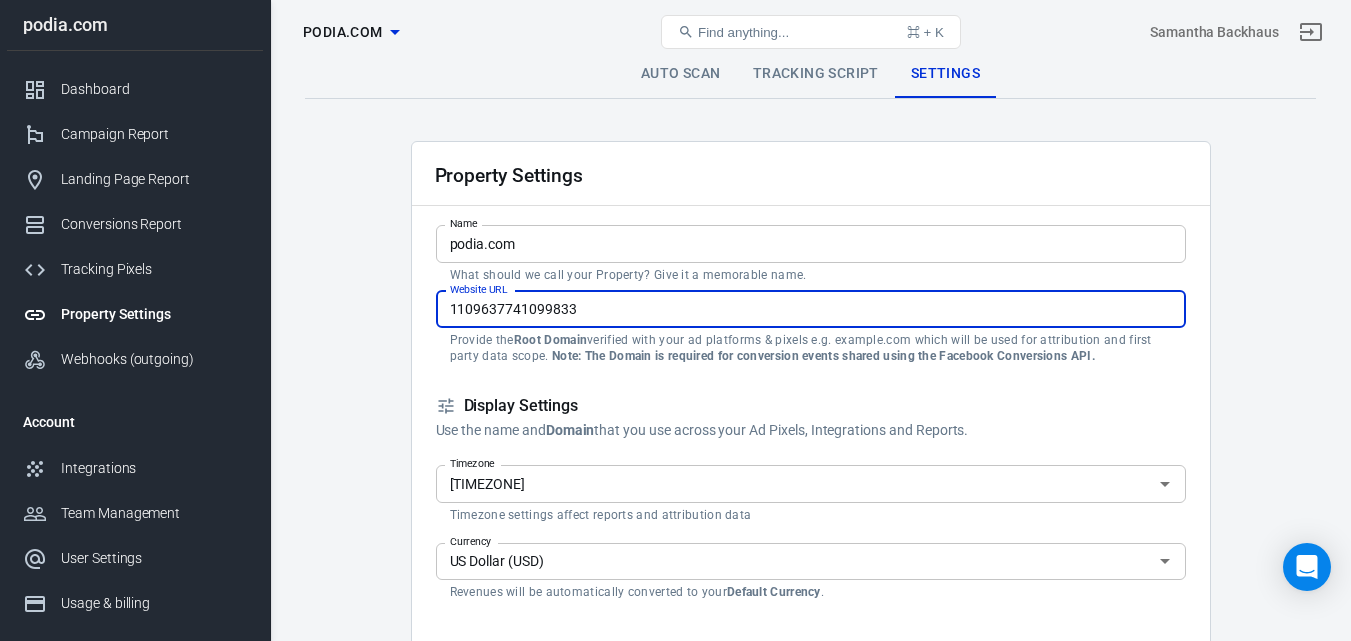 type on "1109637741099833" 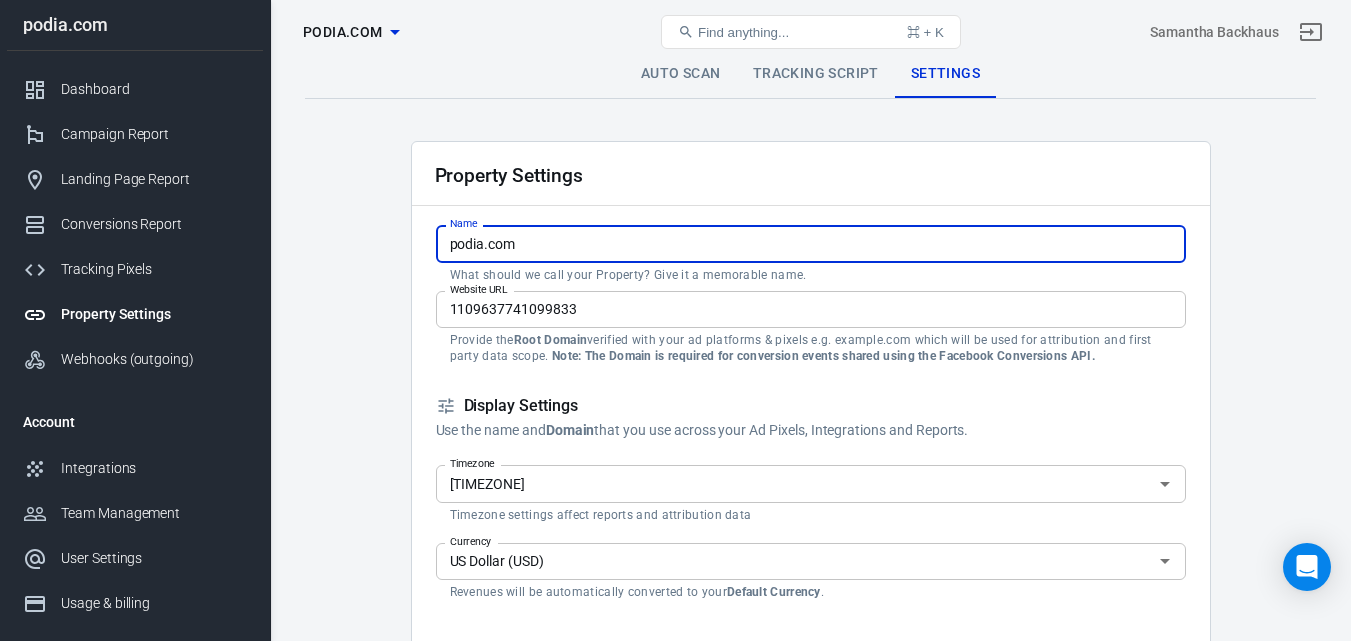 click on "podia.com" at bounding box center (811, 243) 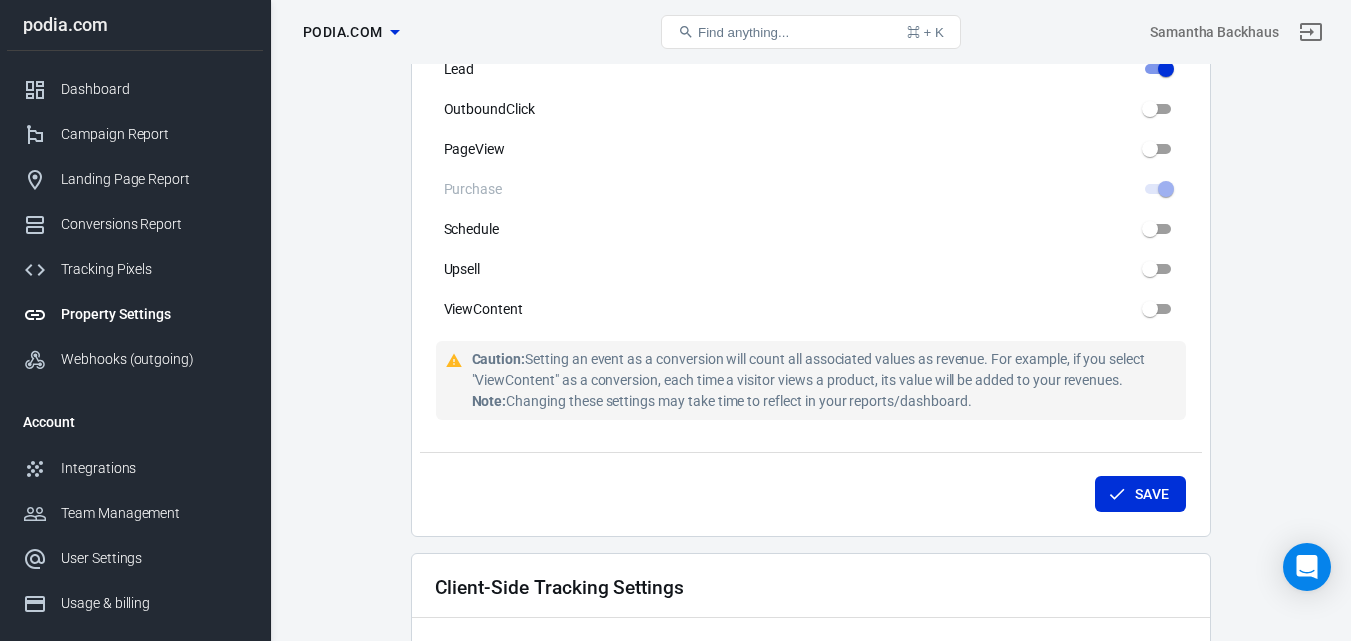 scroll, scrollTop: 1261, scrollLeft: 0, axis: vertical 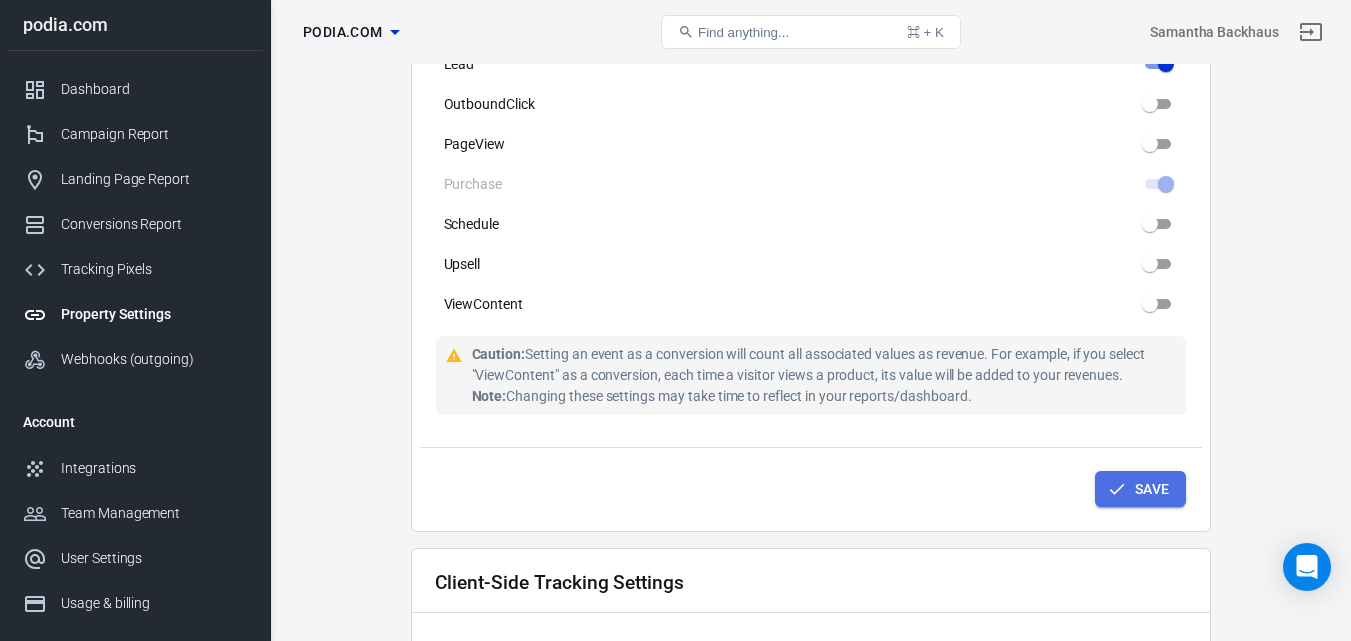 click on "Save" at bounding box center [1140, 489] 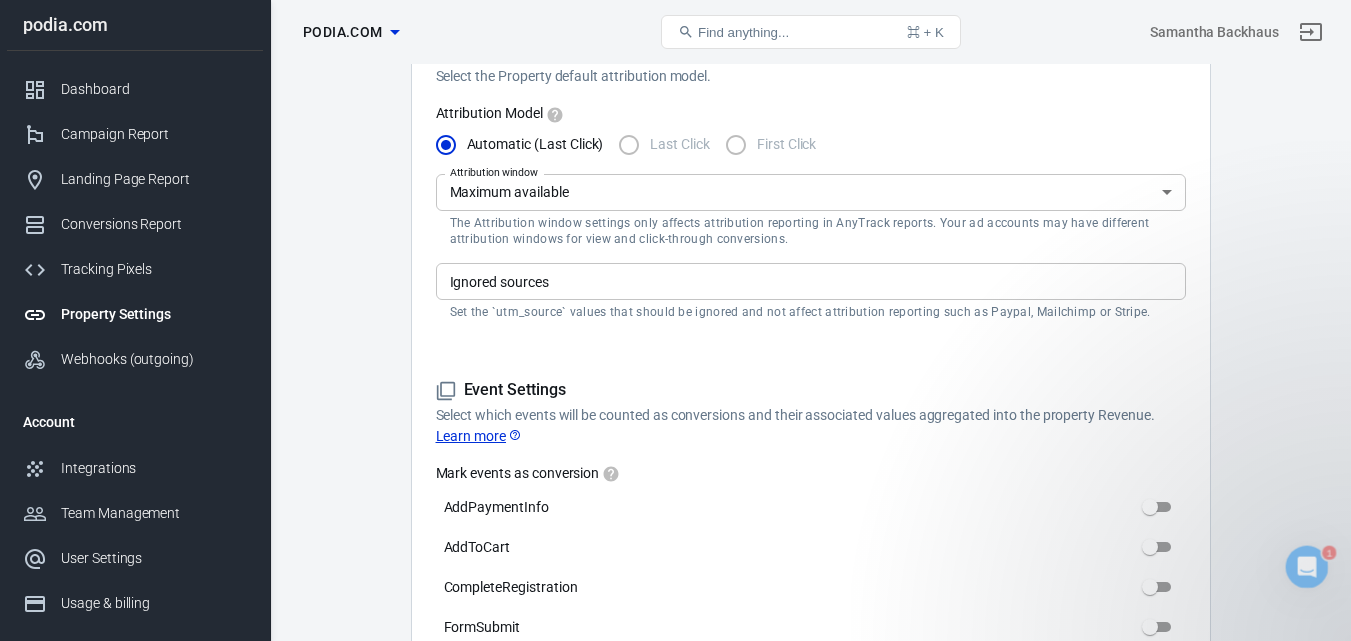 scroll, scrollTop: 522, scrollLeft: 0, axis: vertical 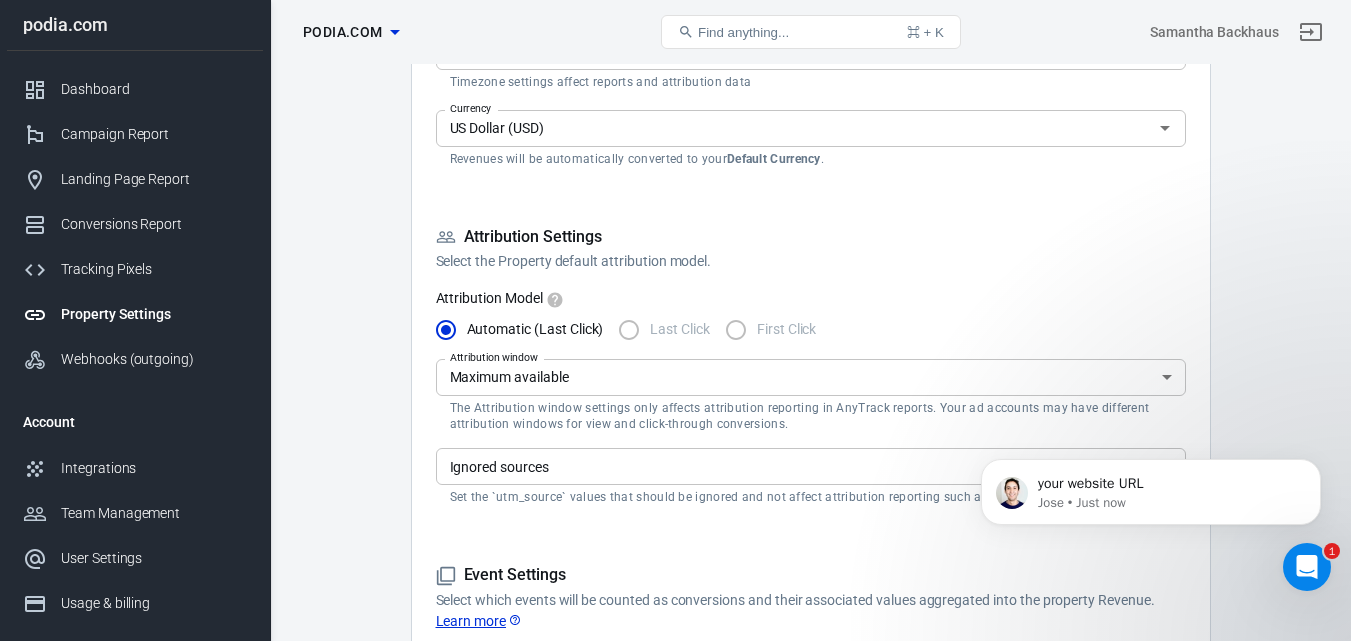 drag, startPoint x: 1338, startPoint y: 230, endPoint x: 1345, endPoint y: 210, distance: 21.189621 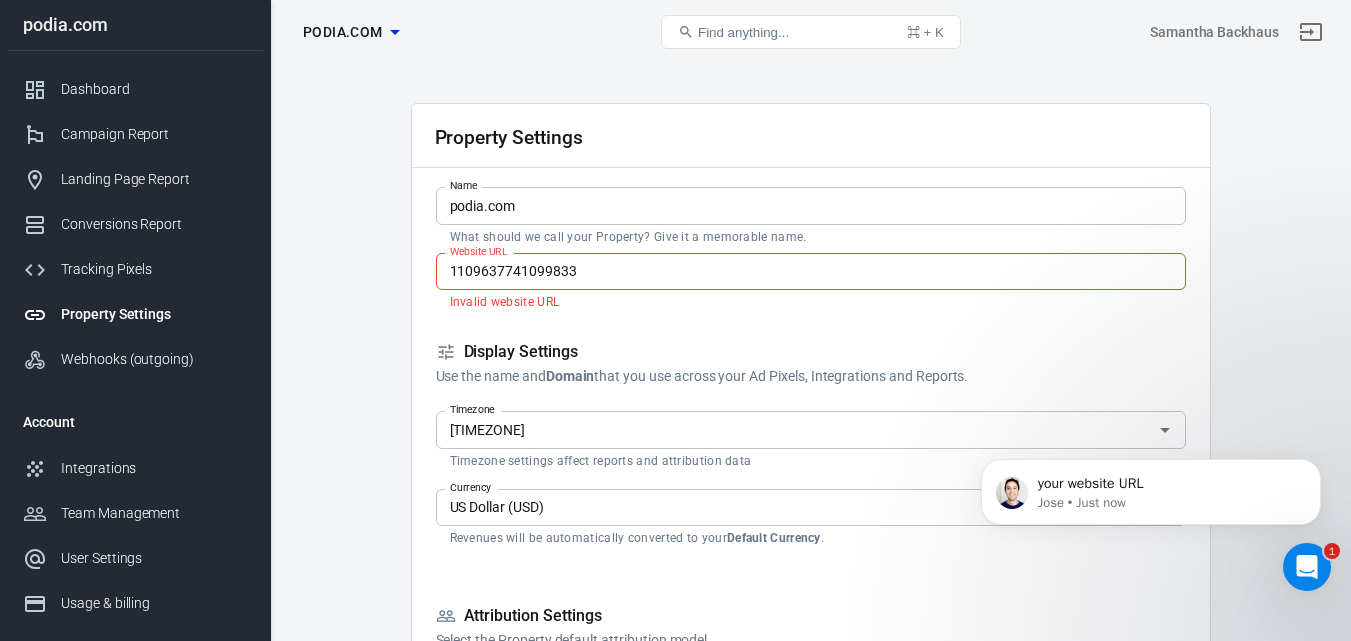 scroll, scrollTop: 34, scrollLeft: 0, axis: vertical 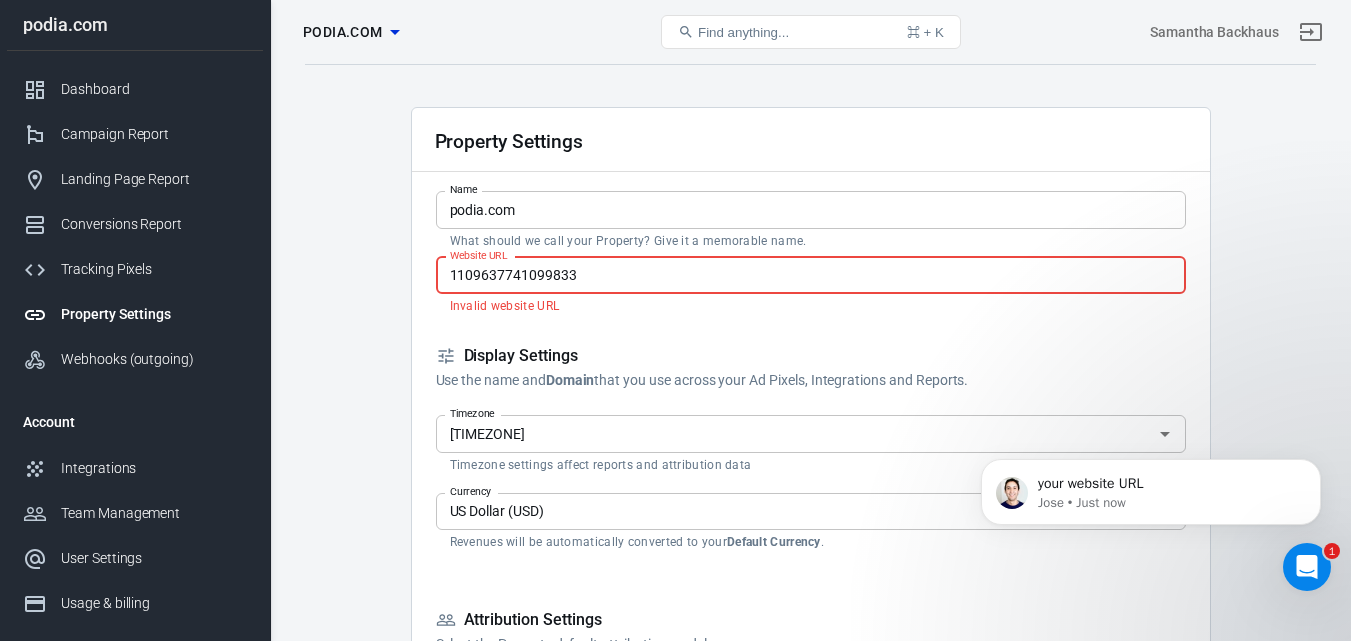 drag, startPoint x: 740, startPoint y: 278, endPoint x: 438, endPoint y: 261, distance: 302.4781 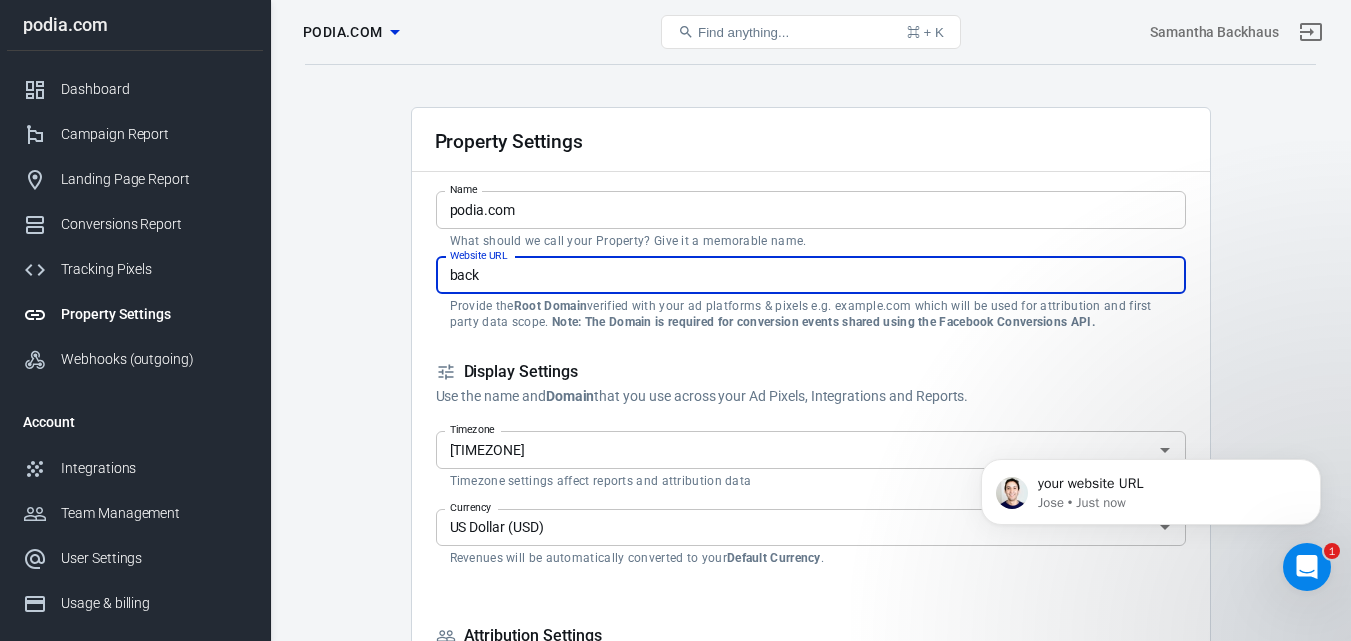 type on "backhausandbareedu.podia.com/" 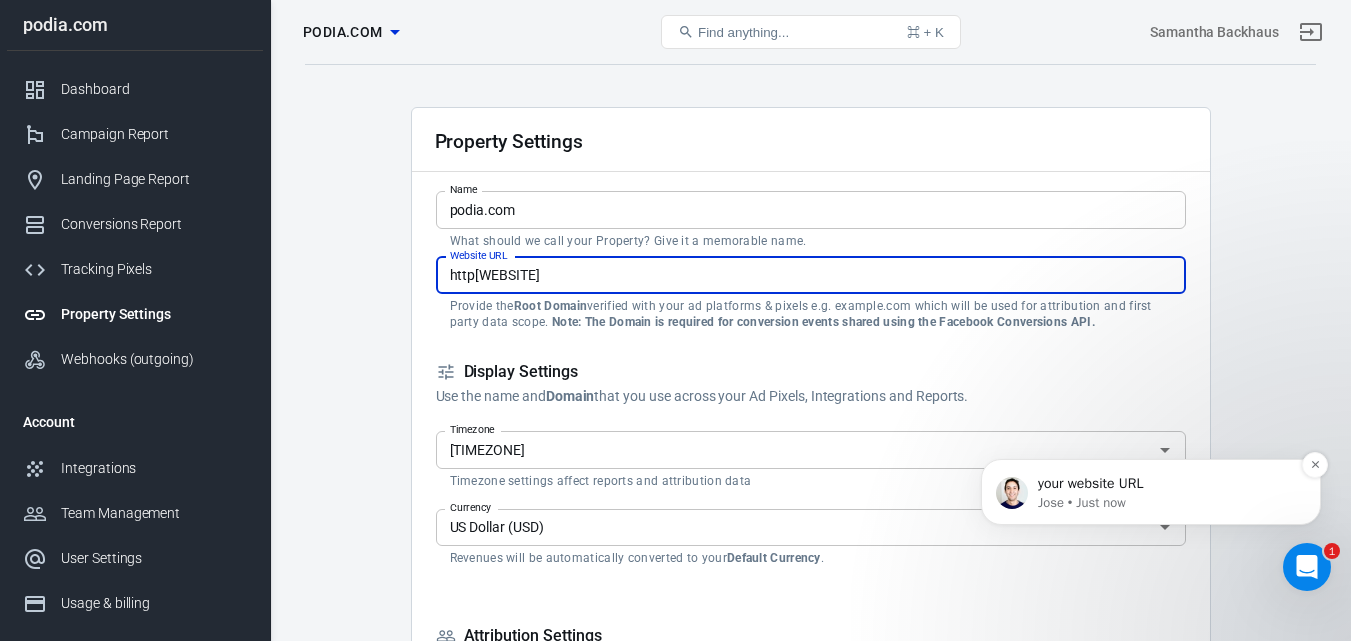 click on "your website URL" at bounding box center [1167, 484] 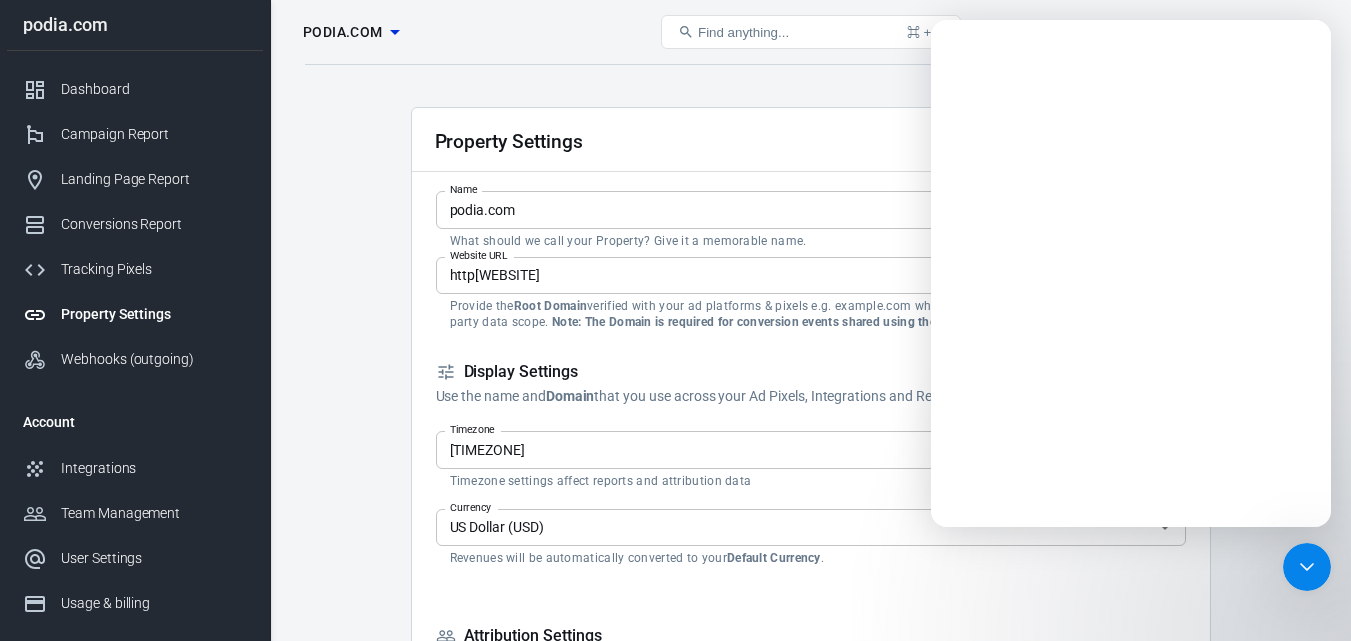 scroll, scrollTop: 0, scrollLeft: 0, axis: both 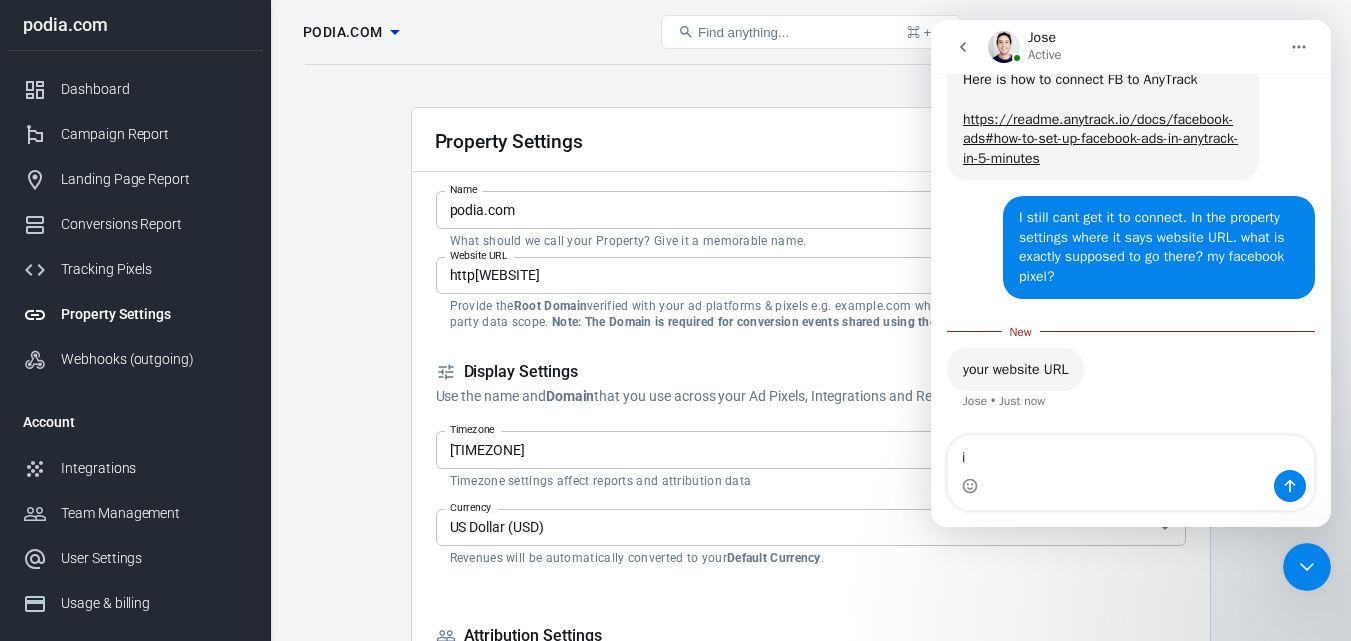 type on "i" 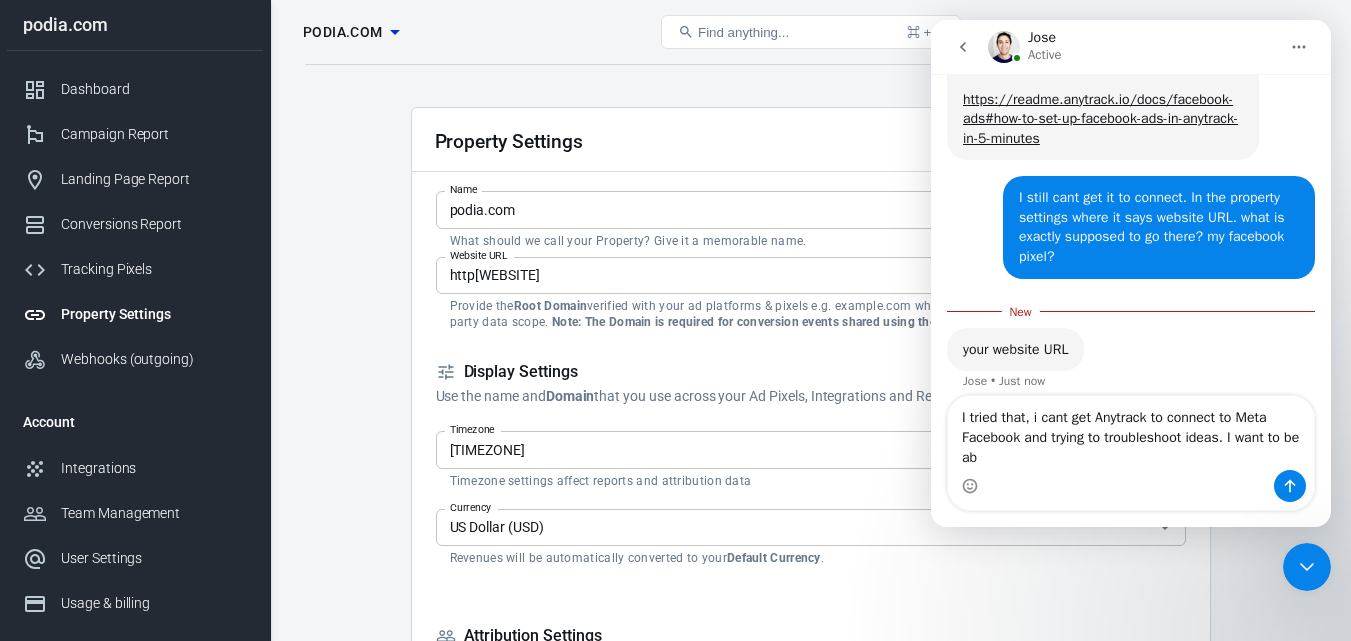 scroll, scrollTop: 849, scrollLeft: 0, axis: vertical 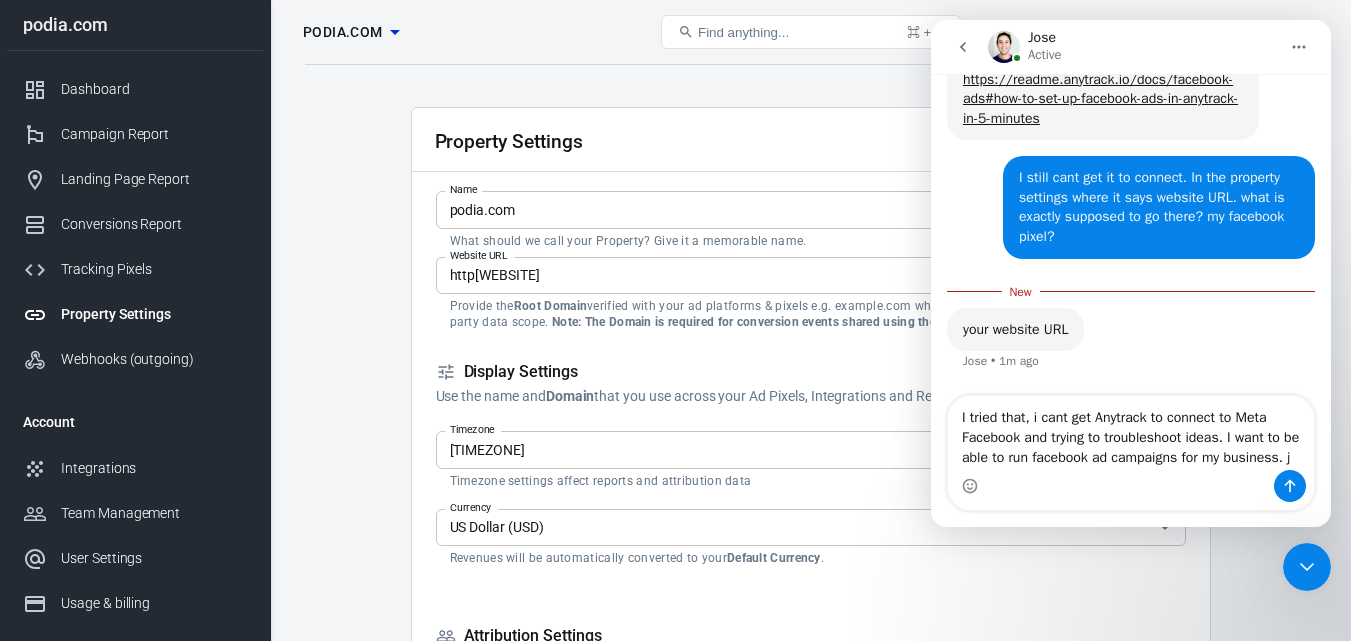type on "I tried that, i cant get Anytrack to connect to Meta Facebook and trying to troubleshoot ideas. I want to be able to run facebook ad campaigns for my business." 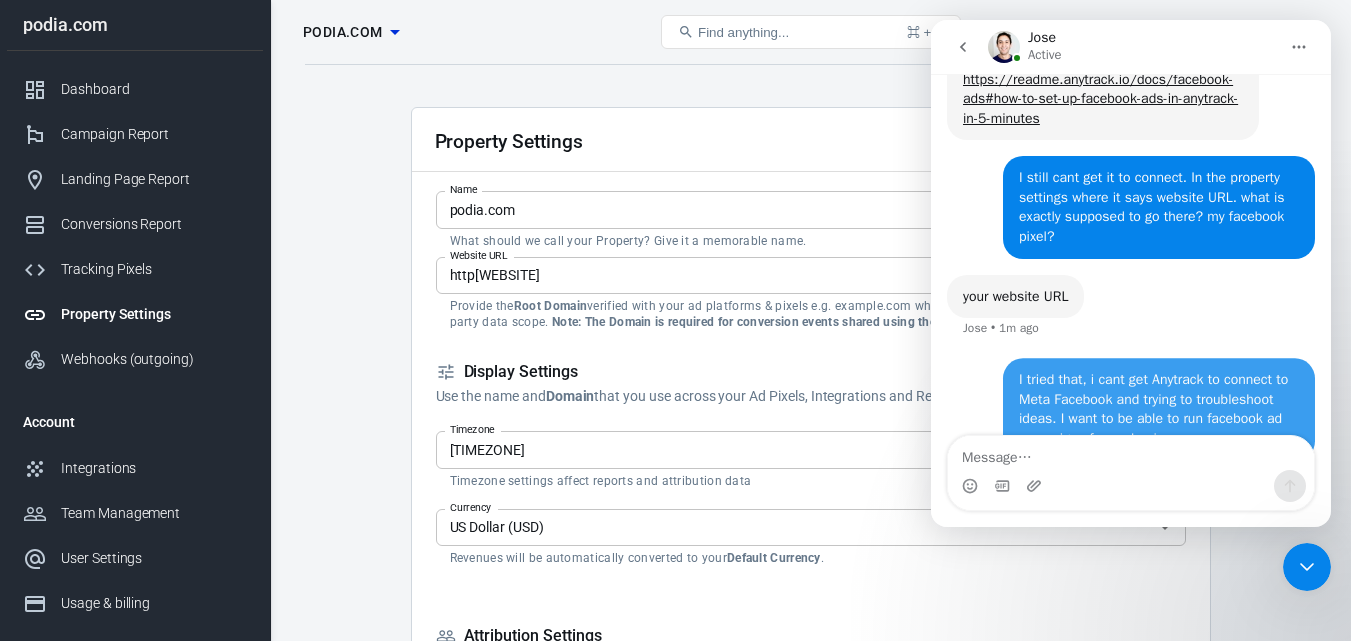 scroll, scrollTop: 895, scrollLeft: 0, axis: vertical 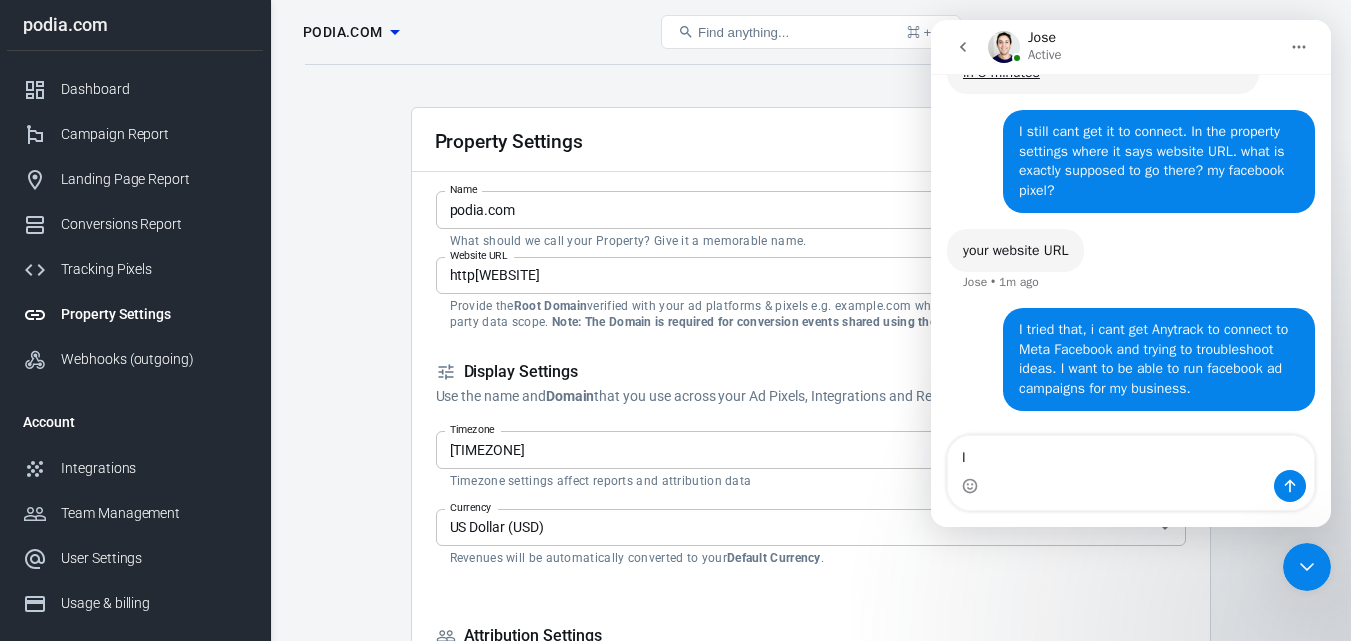 type on "I" 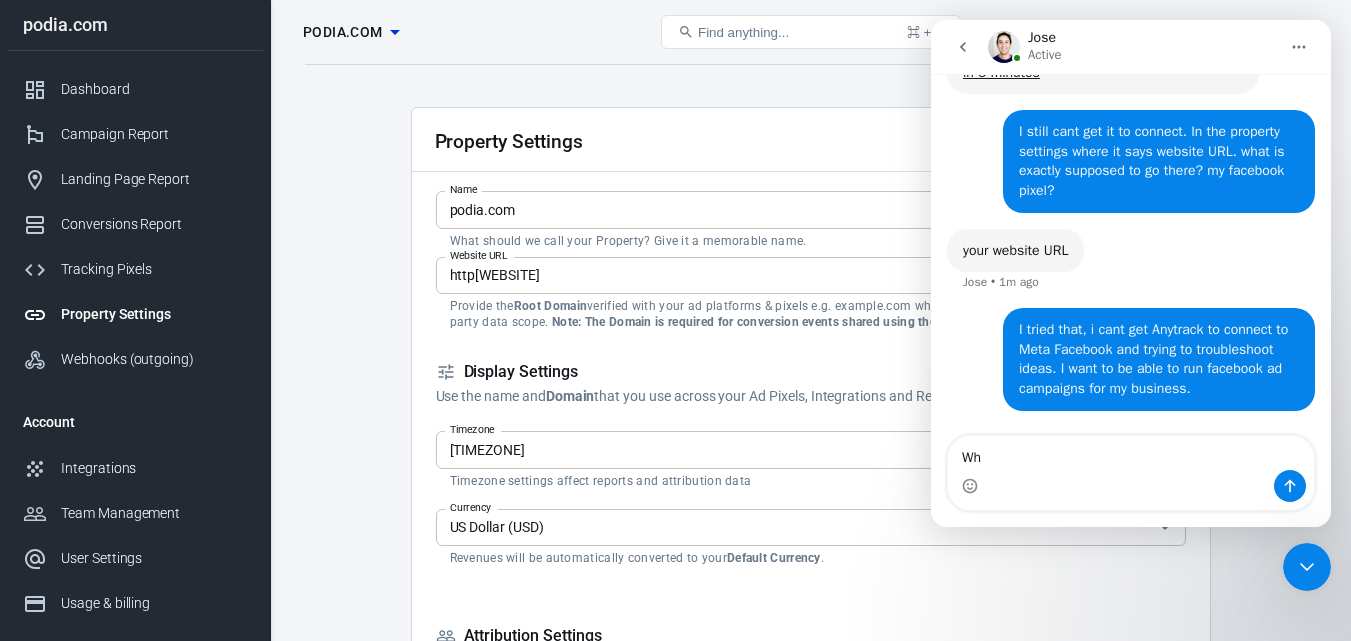 type on "W" 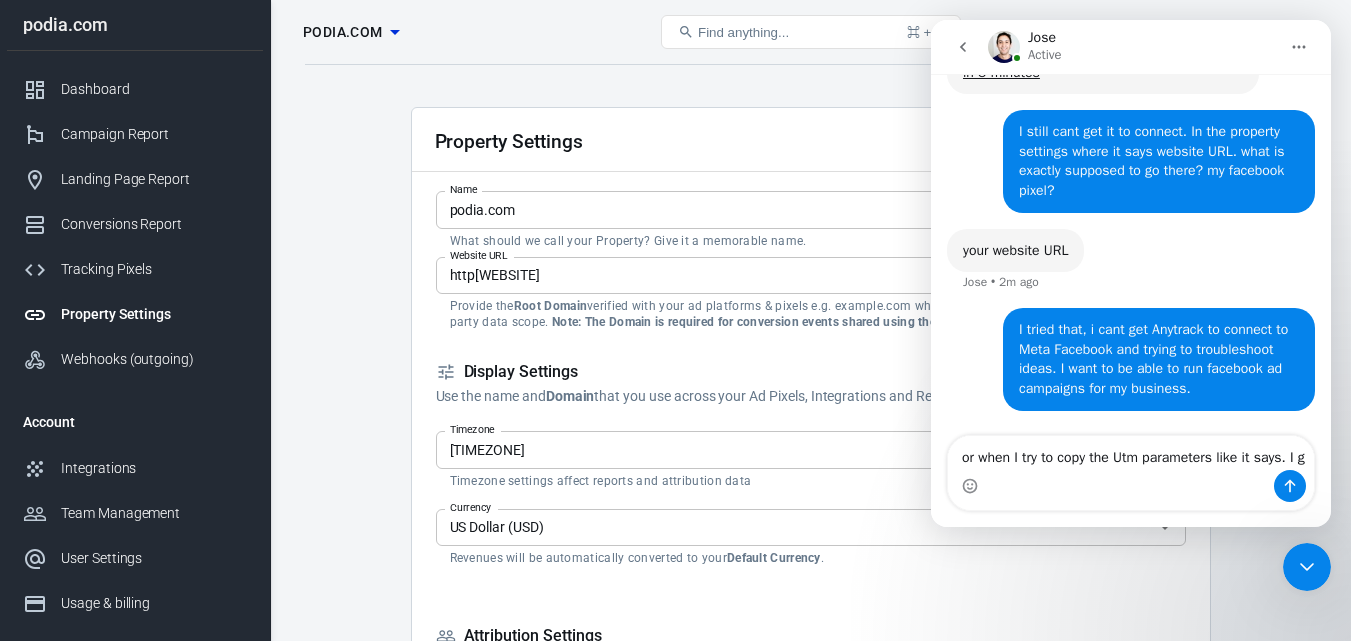 scroll, scrollTop: 915, scrollLeft: 0, axis: vertical 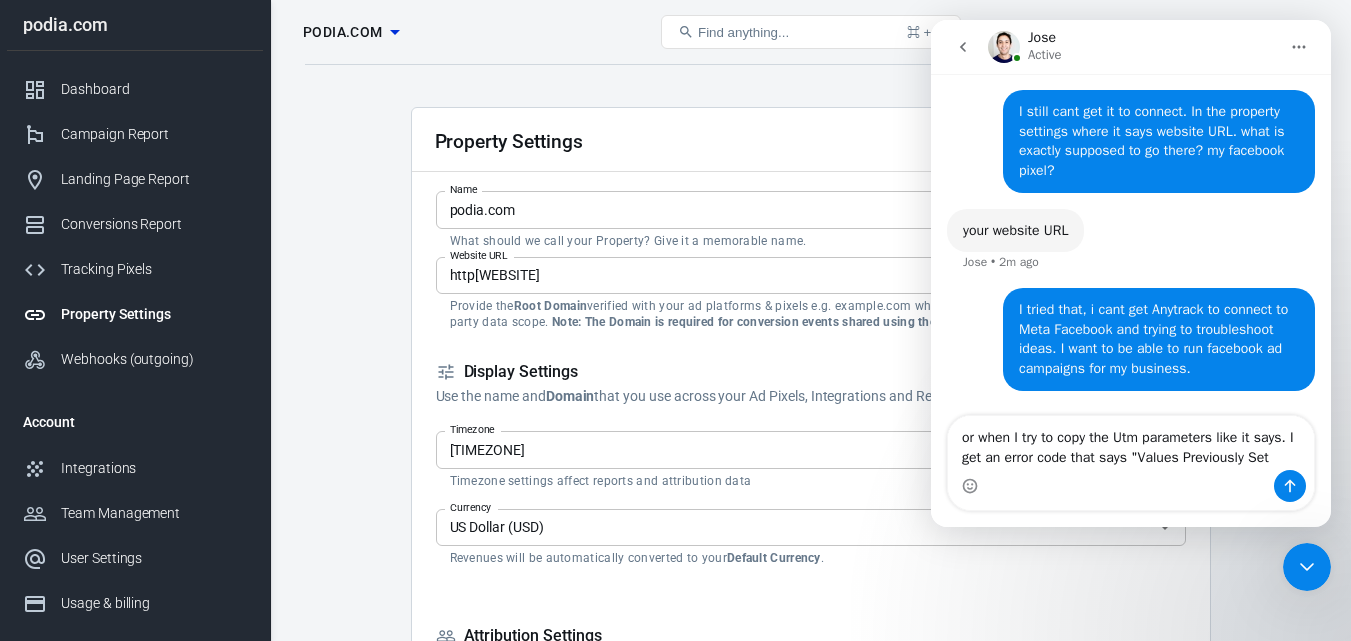 type on "or when I try to copy the Utm parameters like it says. I get an error code that says "Values Previously Set"" 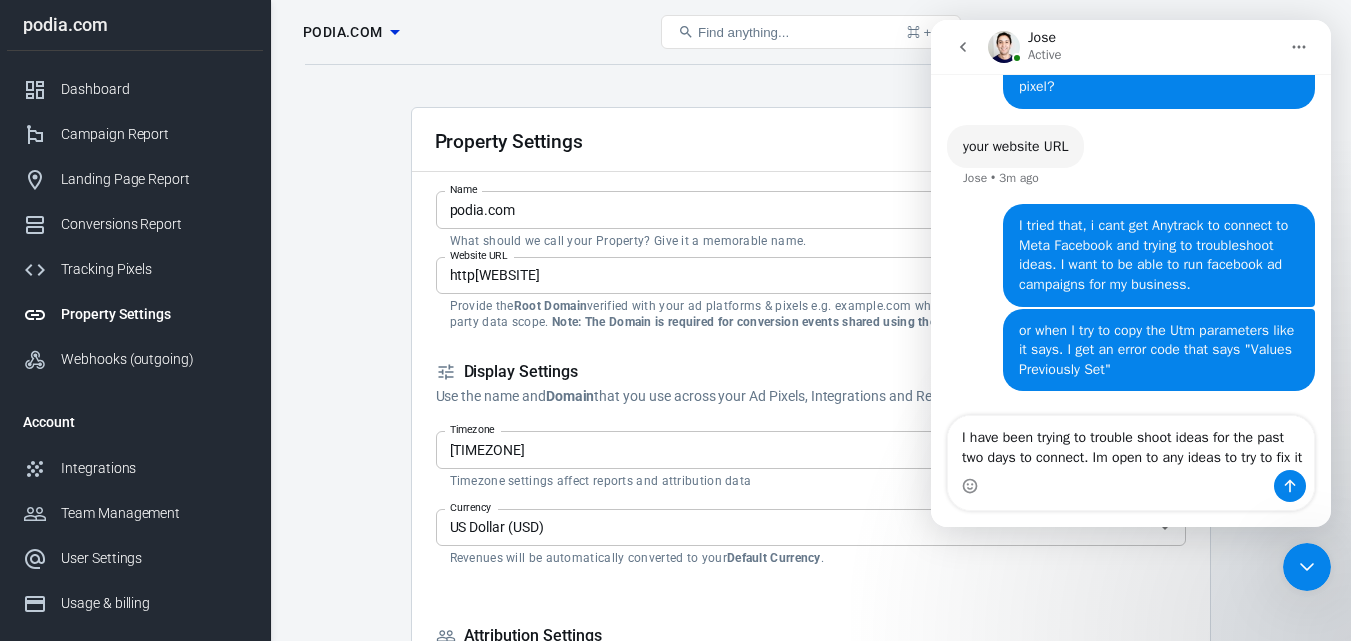 scroll, scrollTop: 1019, scrollLeft: 0, axis: vertical 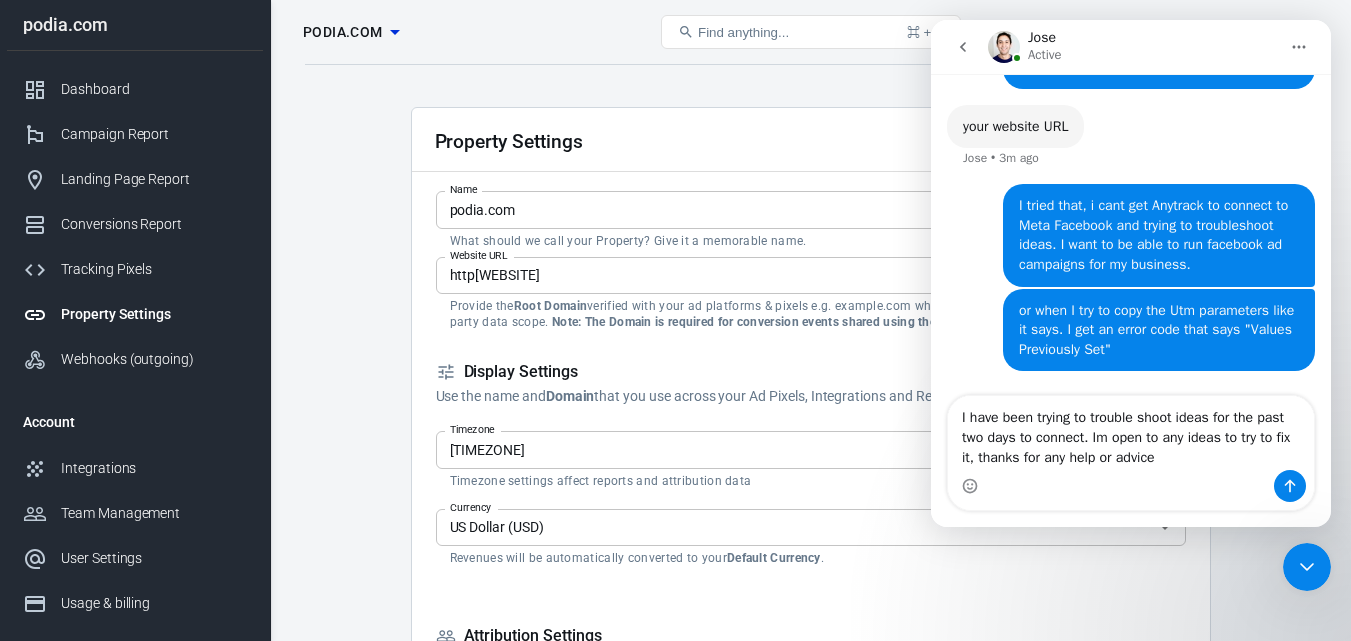 type on "I have been trying to trouble shoot ideas for the past two days to connect. Im open to any ideas to try to fix it, thanks for any help or advice" 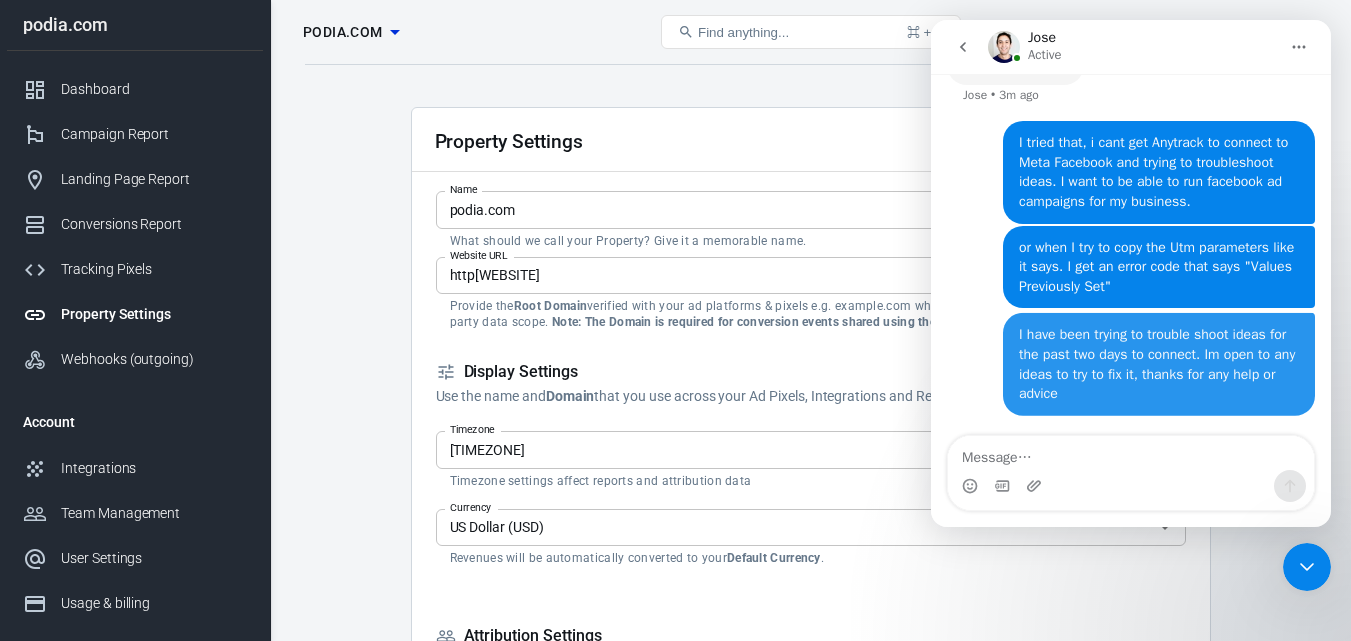 scroll, scrollTop: 1084, scrollLeft: 0, axis: vertical 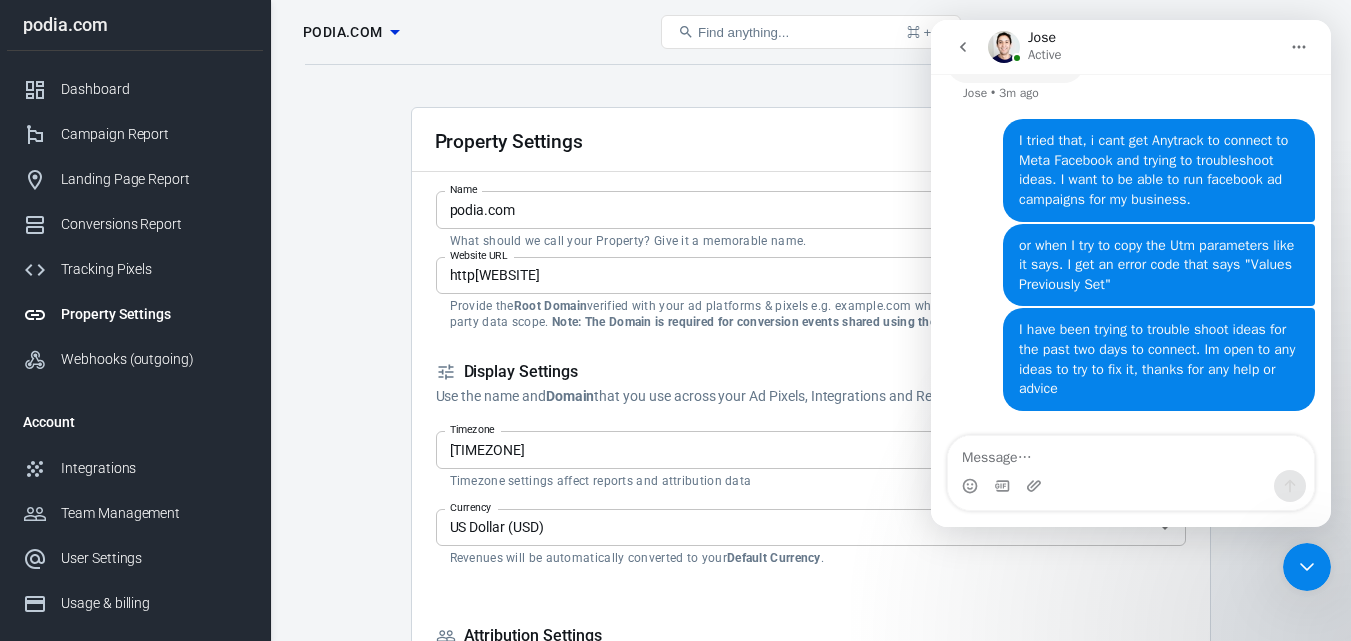click on "Auto Scan Tracking Script Settings Property Settings Name podia.com Name What should we call your Property? Give it a memorable name. Website URL backhausandbareedu.podia.com/ Website URL Provide the  Root Domain  verified with your ad platforms & pixels e.g. example.com which will be used for attribution and first party data scope.   Note: The Domain is required for conversion events shared using the Facebook Conversions API. Display Settings Use the name and  Domain  that you use across your Ad Pixels, Integrations and Reports. Timezone America/Chicago (CDT) Timezone Timezone settings affect reports and attribution data Currency US Dollar (USD) Currency Revenues will be automatically converted to your  Default Currency . Attribution Settings Select the Property default attribution model. Attribution Model   Automatic (Last Click) Last Click First Click Attribution window Maximum available 0 Attribution window Ignored sources Ignored sources Event Settings Learn more   Mark events as conversion   AddToCart" at bounding box center (810, 1289) 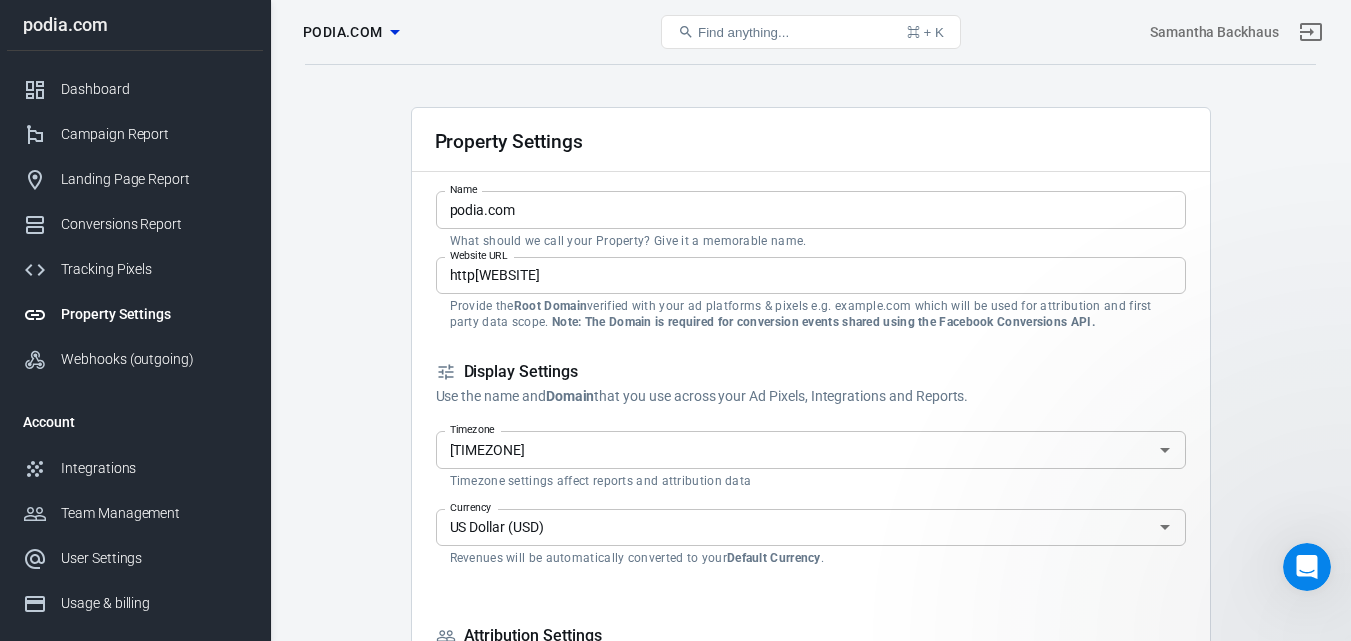 scroll, scrollTop: 0, scrollLeft: 0, axis: both 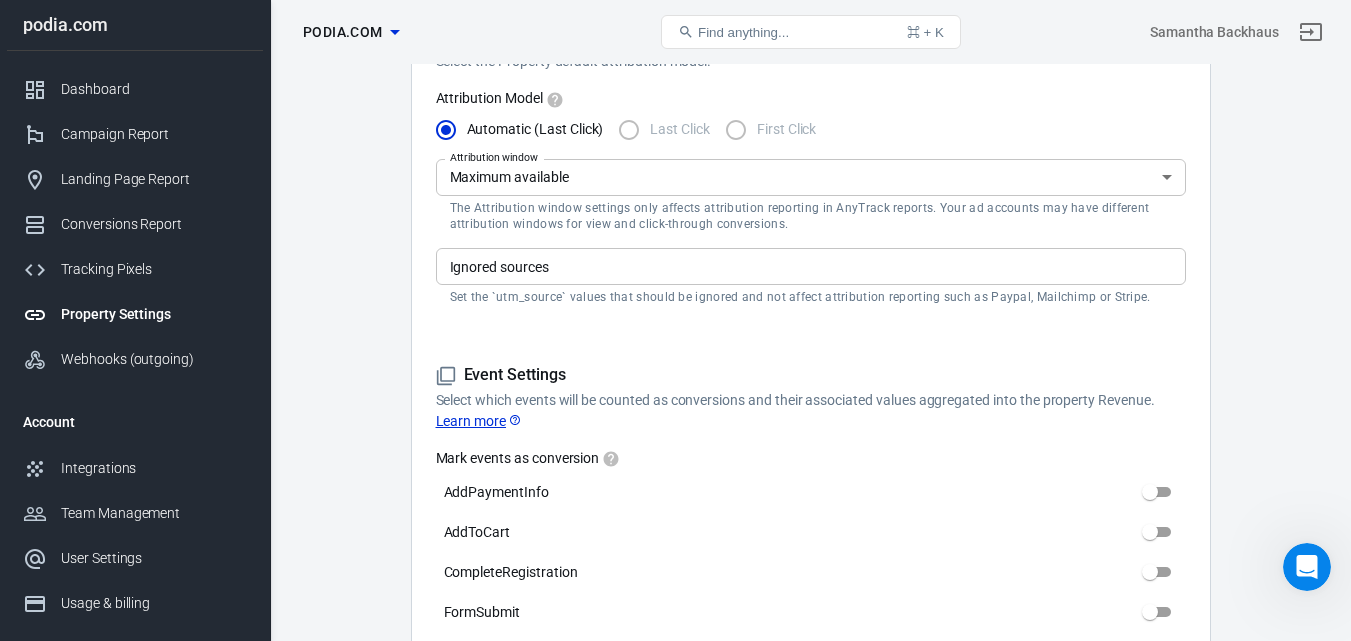 click on "Ignored sources" at bounding box center (809, 266) 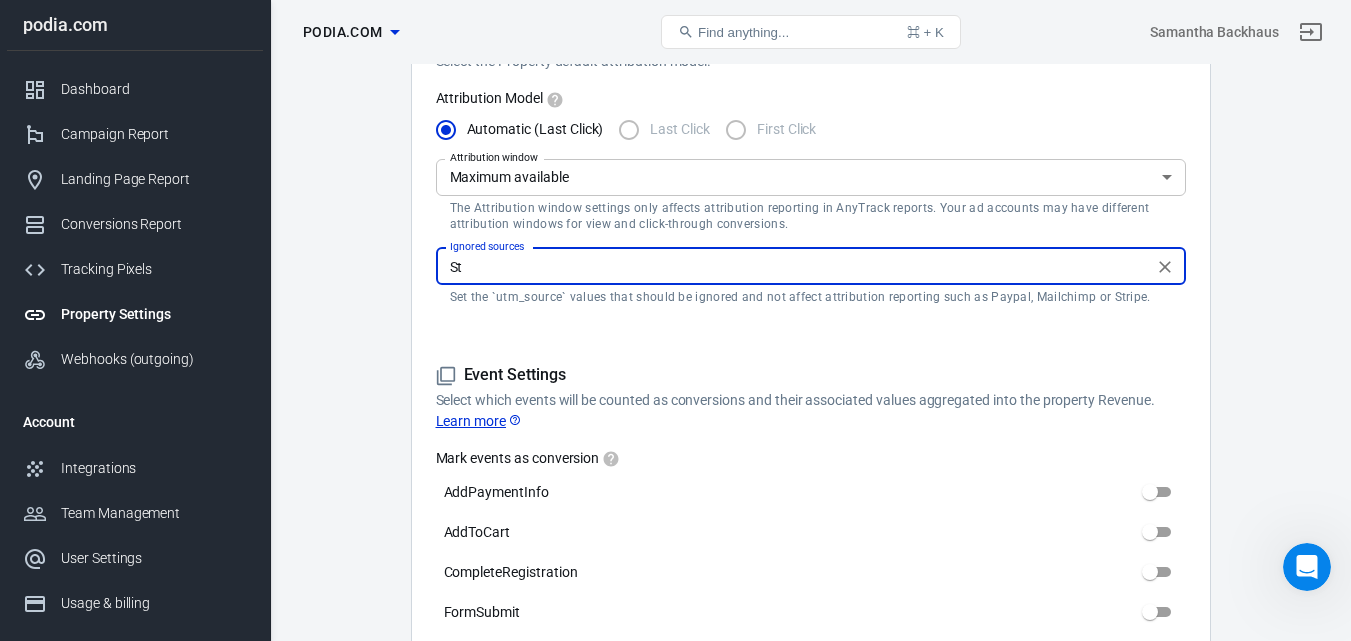 type on "S" 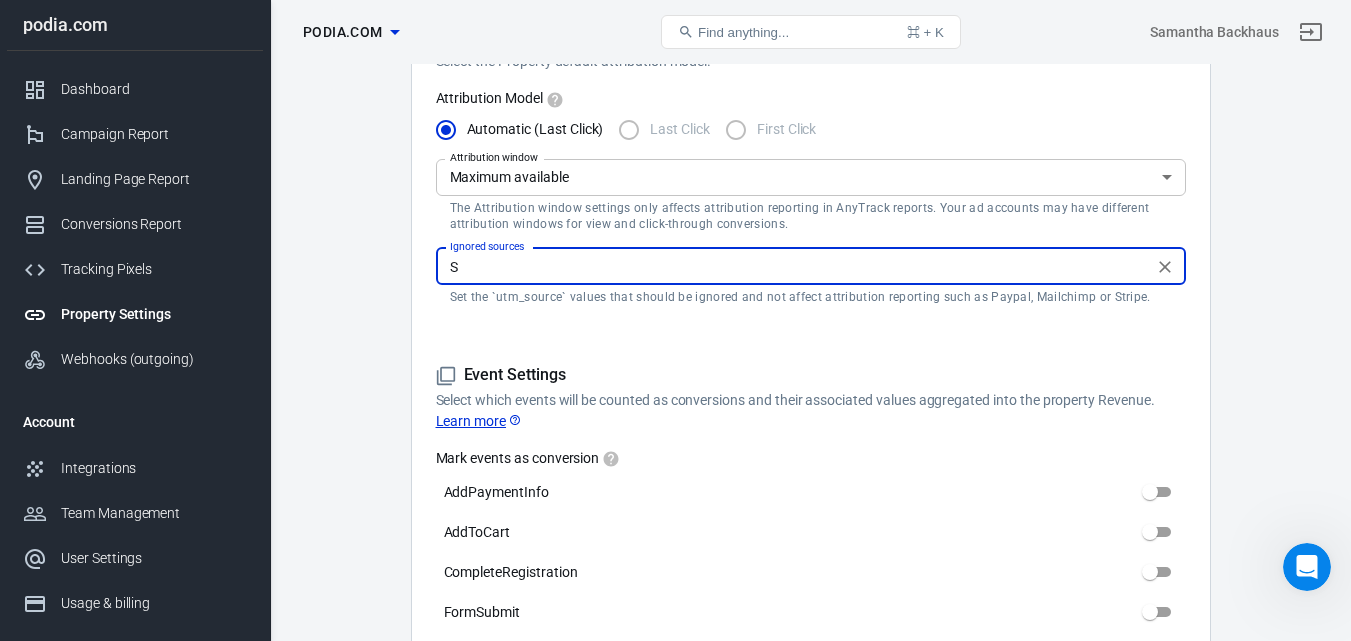type 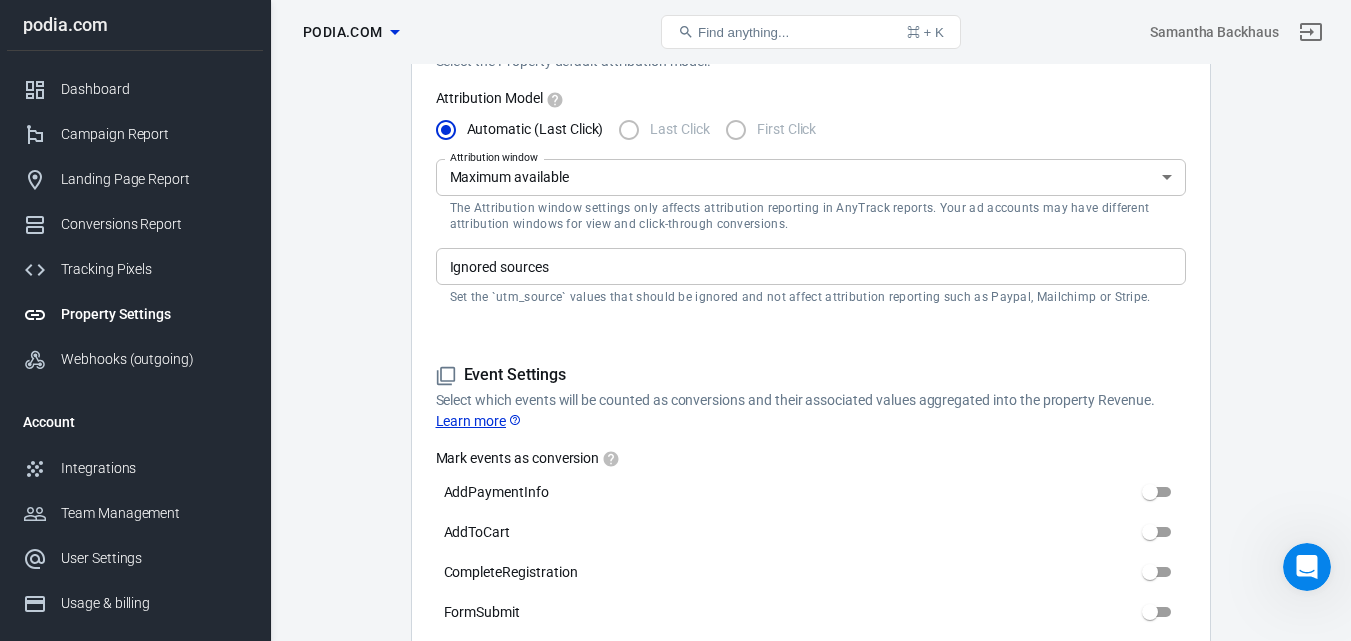 click on "Attribution Model   Automatic (Last Click) Last Click First Click Attribution window Maximum available 0 Attribution window The Attribution window settings only affects attribution reporting in AnyTrack reports. Your ad accounts may have different attribution windows for view and click-through conversions. Ignored sources Ignored sources Set the `utm_source` values that should be ignored and not affect attribution reporting such as Paypal, Mailchimp or Stripe." at bounding box center [811, 198] 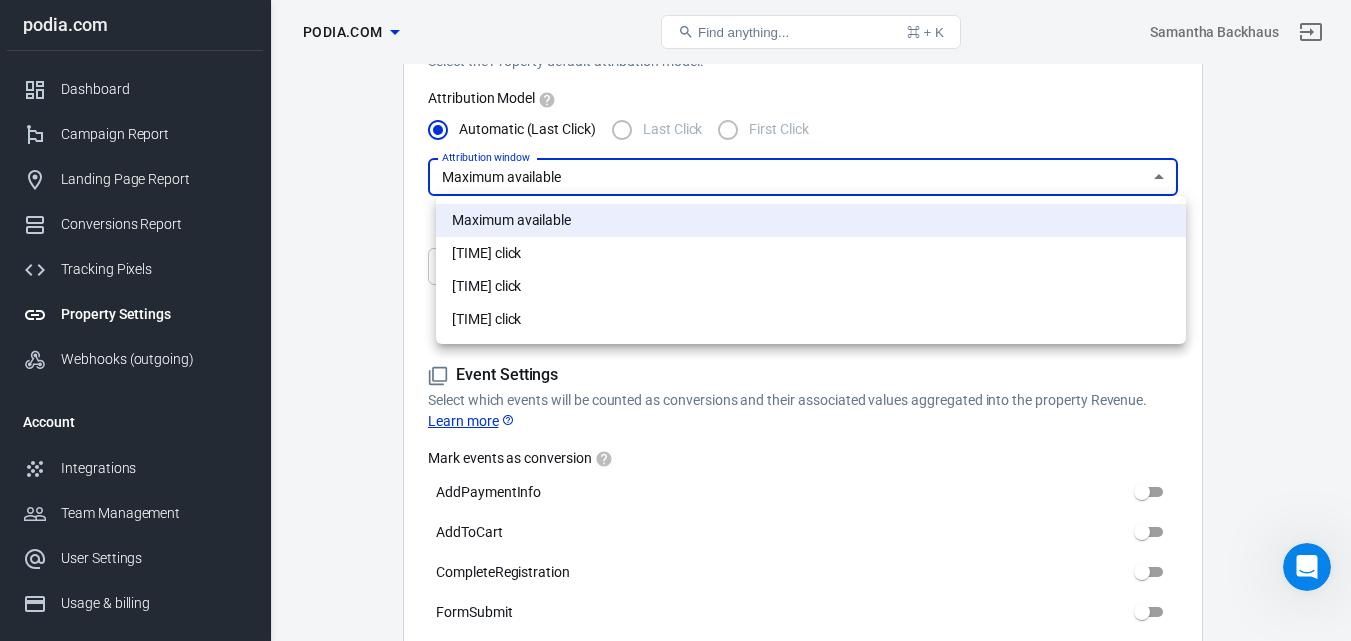 click on "Property Settings podia.com Find anything... ⌘ + K Samantha Backhaus podia.com Dashboard Campaign Report Landing Page Report Conversions Report Tracking Pixels Property Settings Webhooks (outgoing) Account Integrations Team Management User Settings Usage & billing Sign out Support Documentation and Help Auto Scan Tracking Script Settings Property Settings Name podia.com Name What should we call your Property? Give it a memorable name. Website URL backhausandbareedu.podia.com/ Website URL Provide the  Root Domain  verified with your ad platforms & pixels e.g. example.com which will be used for attribution and first party data scope.   Note: The Domain is required for conversion events shared using the Facebook Conversions API. Display Settings Use the name and  Domain  that you use across your Ad Pixels, Integrations and Reports. Timezone America/Chicago (CDT) Timezone Timezone settings affect reports and attribution data Currency US Dollar (USD) Currency Default Currency . Attribution Settings" at bounding box center (675, 740) 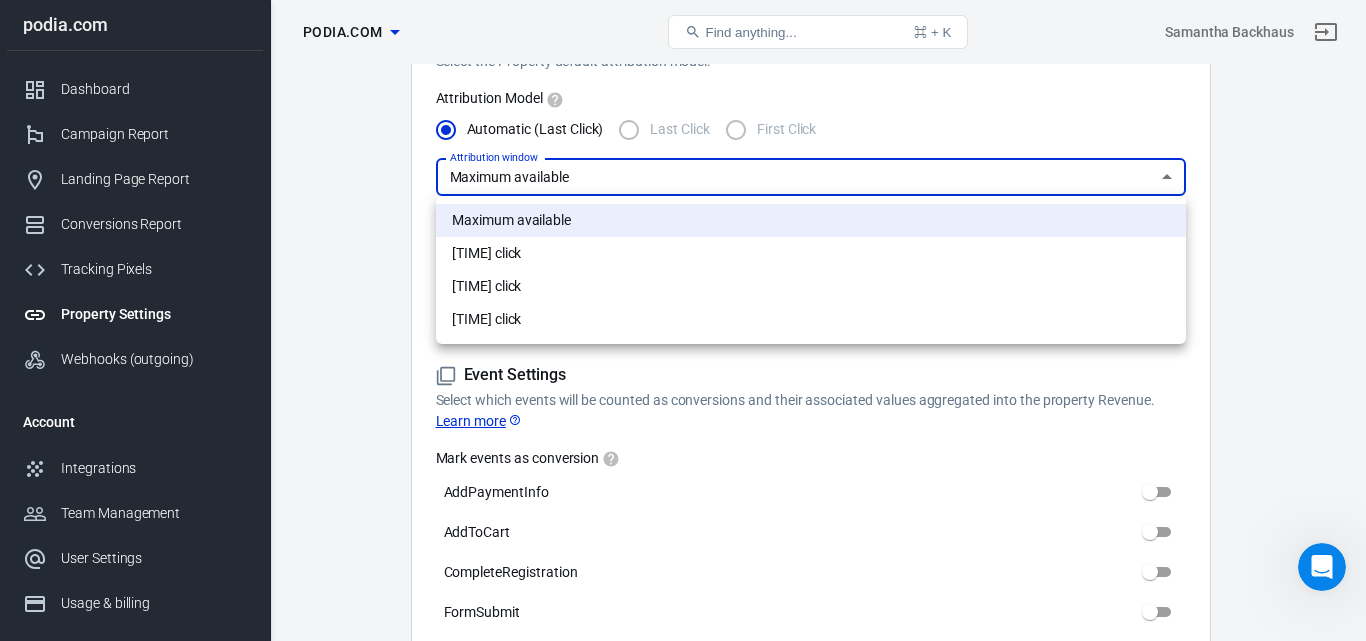 click at bounding box center [683, 320] 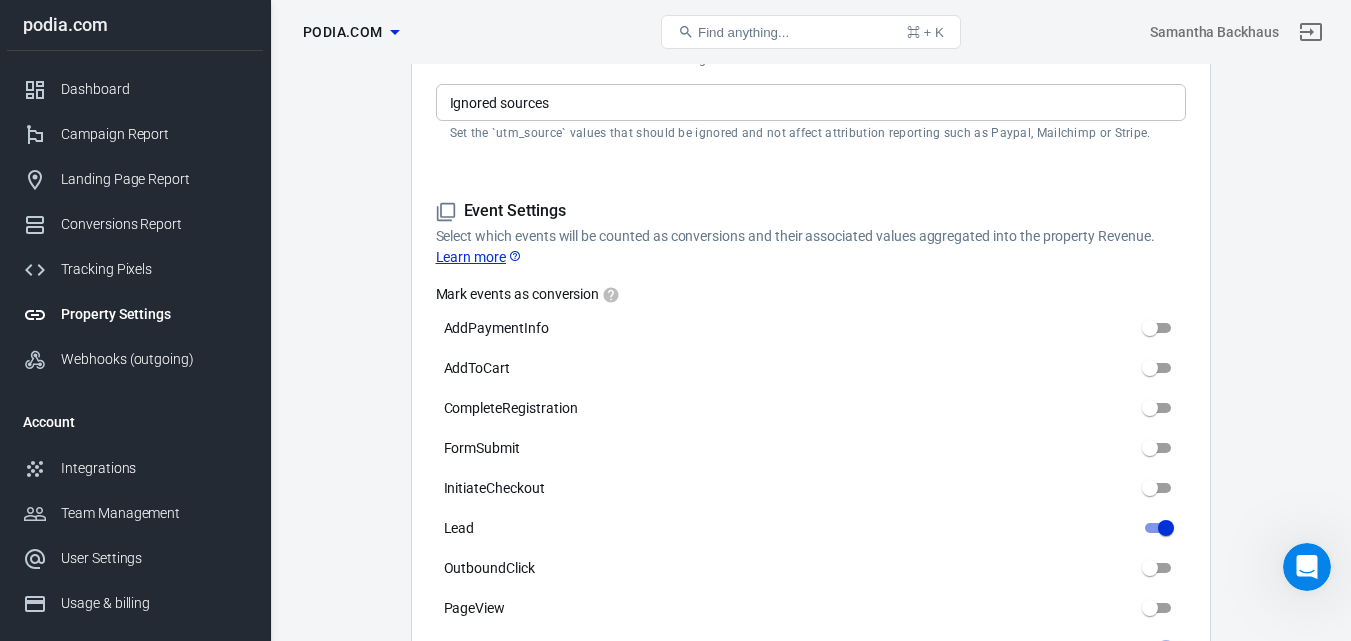 scroll, scrollTop: 810, scrollLeft: 0, axis: vertical 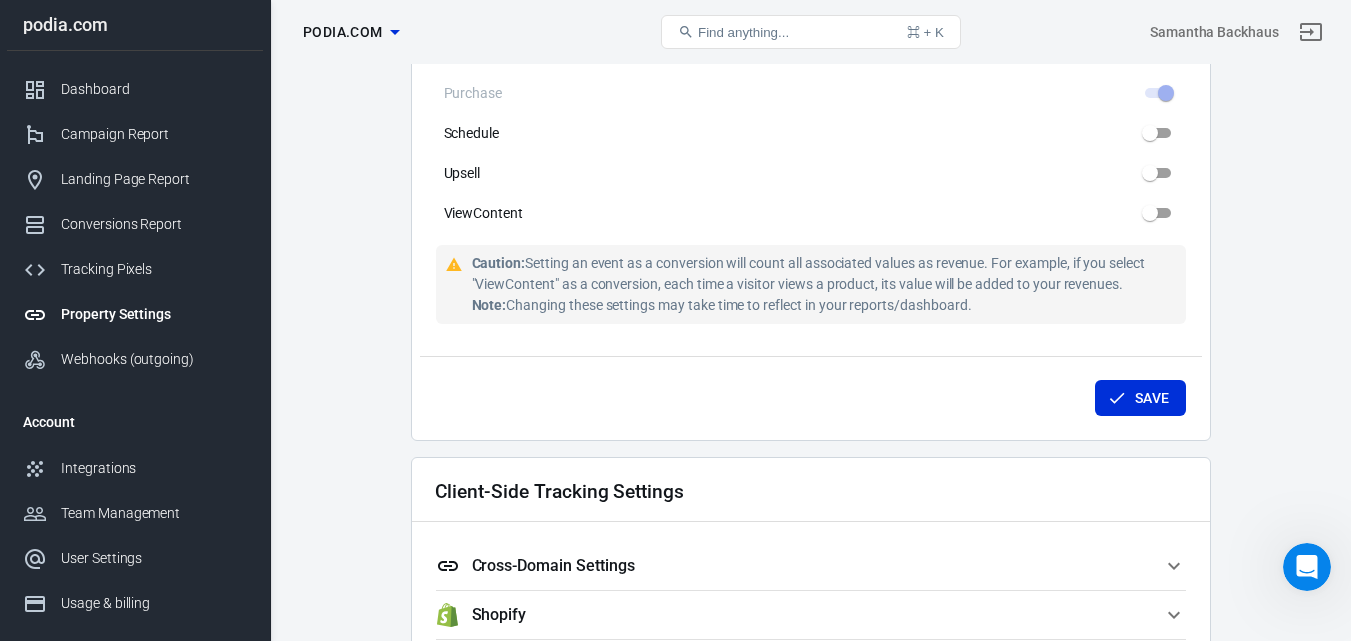 click on "Property Settings podia.com Find anything... ⌘ + K Samantha Backhaus podia.com Dashboard Campaign Report Landing Page Report Conversions Report Tracking Pixels Property Settings Webhooks (outgoing) Account Integrations Team Management User Settings Usage & billing Sign out Support Documentation and Help Auto Scan Tracking Script Settings Property Settings Name podia.com Name What should we call your Property? Give it a memorable name. Website URL backhausandbareedu.podia.com/ Website URL Provide the  Root Domain  verified with your ad platforms & pixels e.g. example.com which will be used for attribution and first party data scope.   Note: The Domain is required for conversion events shared using the Facebook Conversions API. Display Settings Use the name and  Domain  that you use across your Ad Pixels, Integrations and Reports. Timezone America/Chicago (CDT) Timezone Timezone settings affect reports and attribution data Currency US Dollar (USD) Currency Default Currency . Attribution Model" at bounding box center (675, -11) 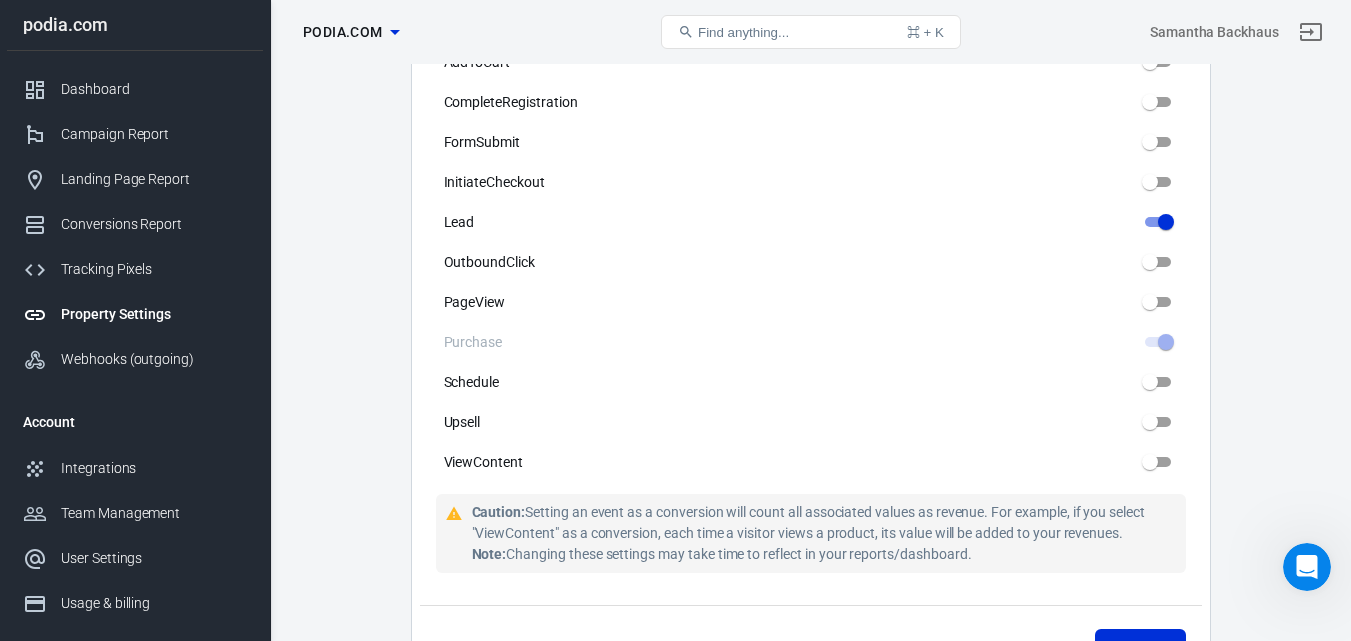 scroll, scrollTop: 1157, scrollLeft: 0, axis: vertical 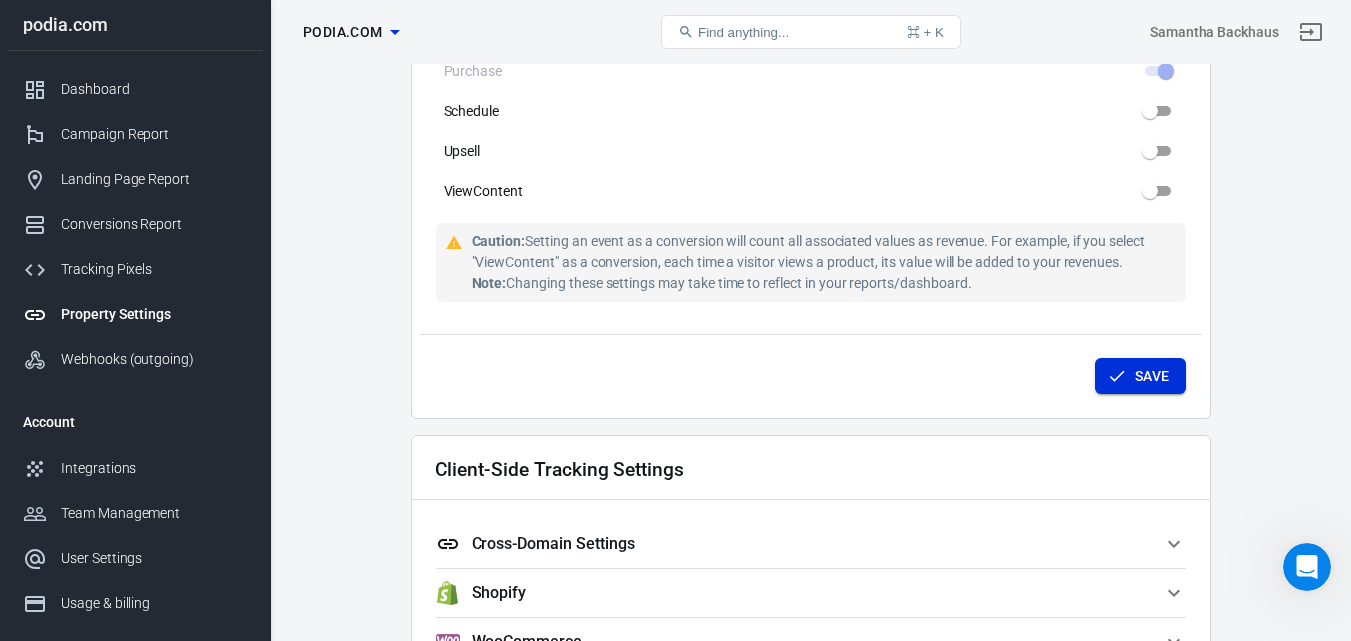 click on "Save" at bounding box center [1140, 376] 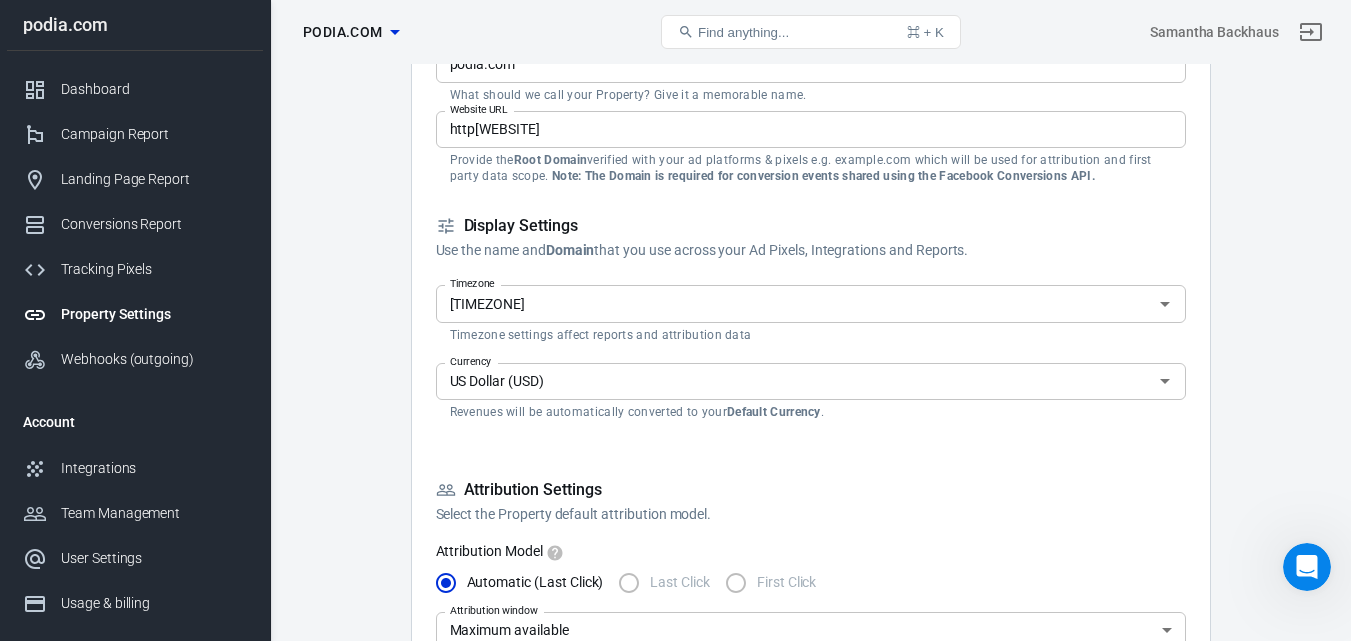 scroll, scrollTop: 136, scrollLeft: 0, axis: vertical 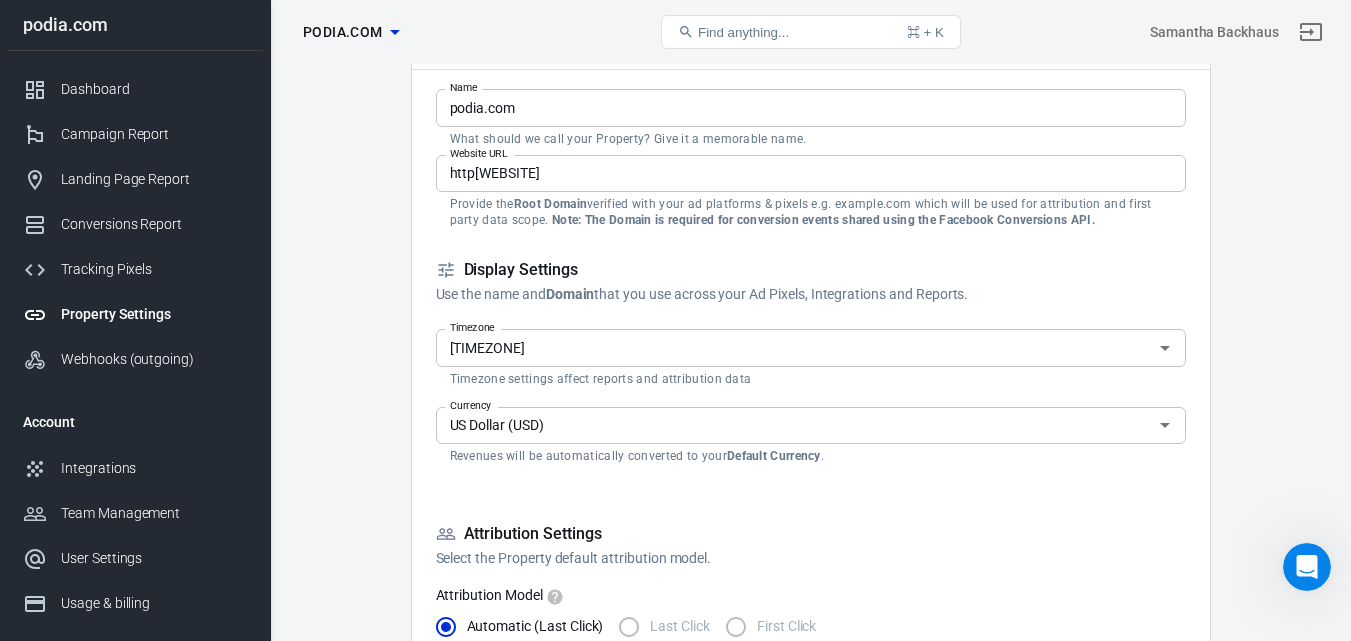 click on "Auto Scan Tracking Script Settings Property Settings Name podia.com Name What should we call your Property? Give it a memorable name. Website URL backhausandbareedu.podia.com/ Website URL Provide the  Root Domain  verified with your ad platforms & pixels e.g. example.com which will be used for attribution and first party data scope.   Note: The Domain is required for conversion events shared using the Facebook Conversions API. Display Settings Use the name and  Domain  that you use across your Ad Pixels, Integrations and Reports. Timezone America/Chicago (CDT) Timezone Timezone settings affect reports and attribution data Currency US Dollar (USD) Currency Revenues will be automatically converted to your  Default Currency . Attribution Settings Select the Property default attribution model. Attribution Model   Automatic (Last Click) Last Click First Click Attribution window Maximum available 0 Attribution window Ignored sources Ignored sources Event Settings Learn more   Mark events as conversion   AddToCart" at bounding box center [810, 1187] 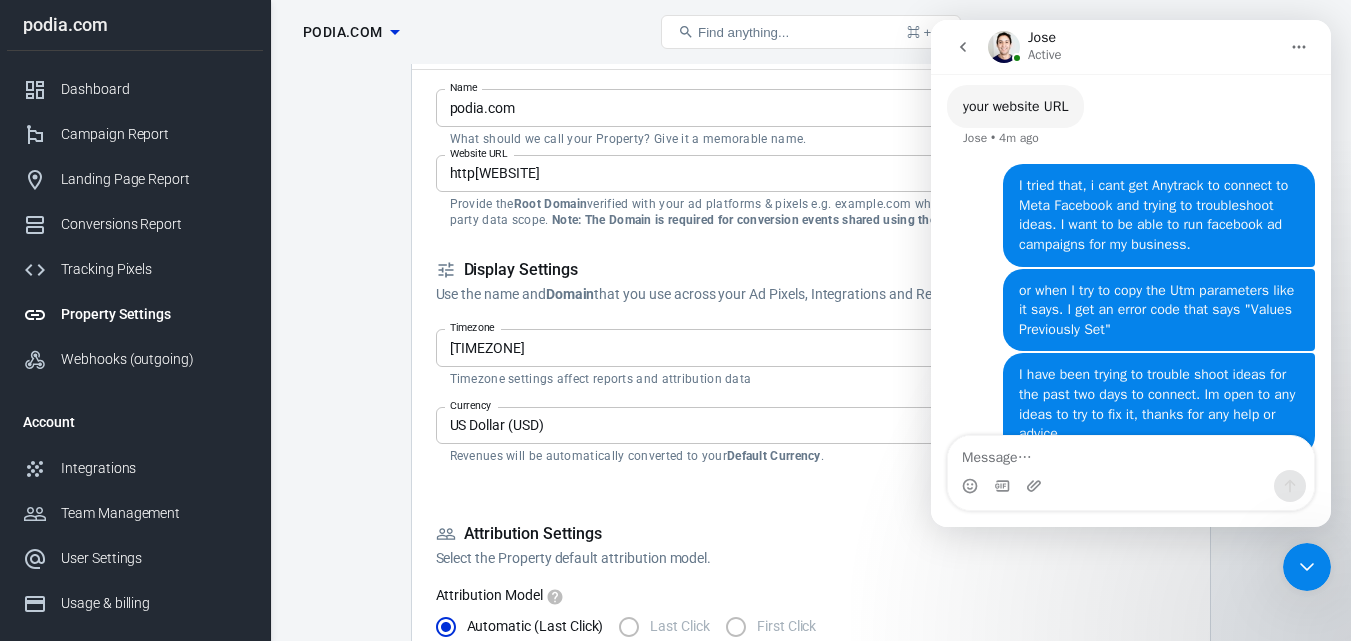 scroll, scrollTop: 1084, scrollLeft: 0, axis: vertical 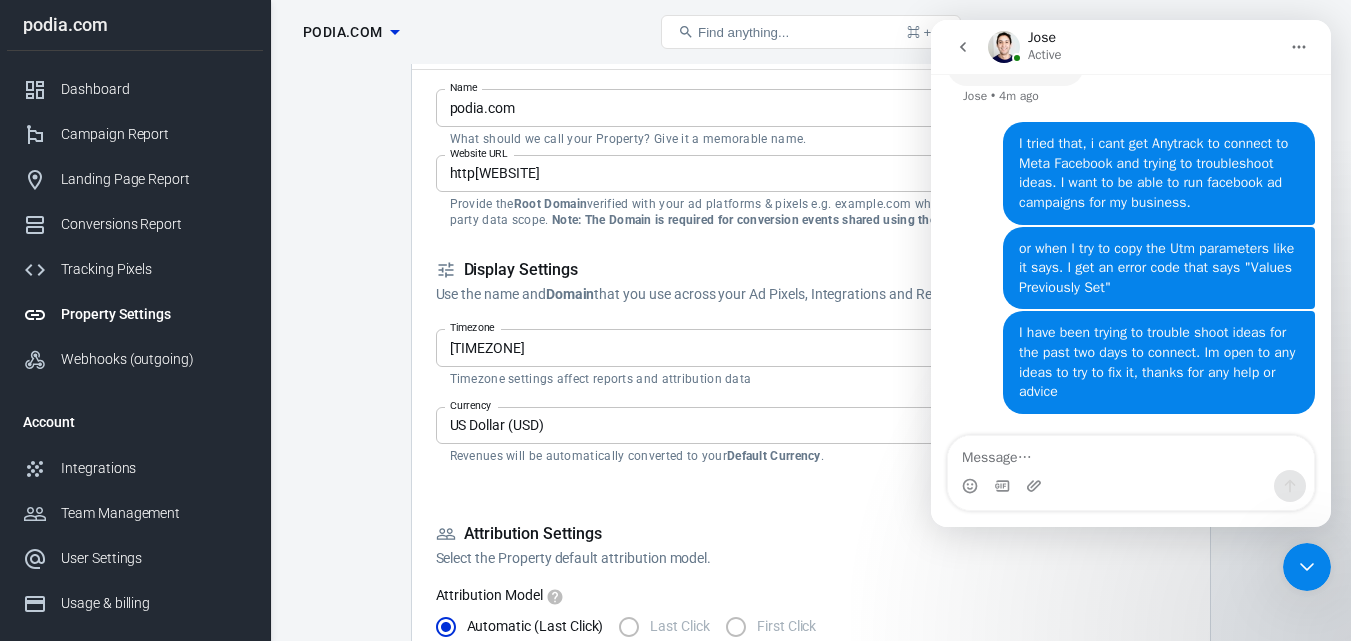 type on "(" 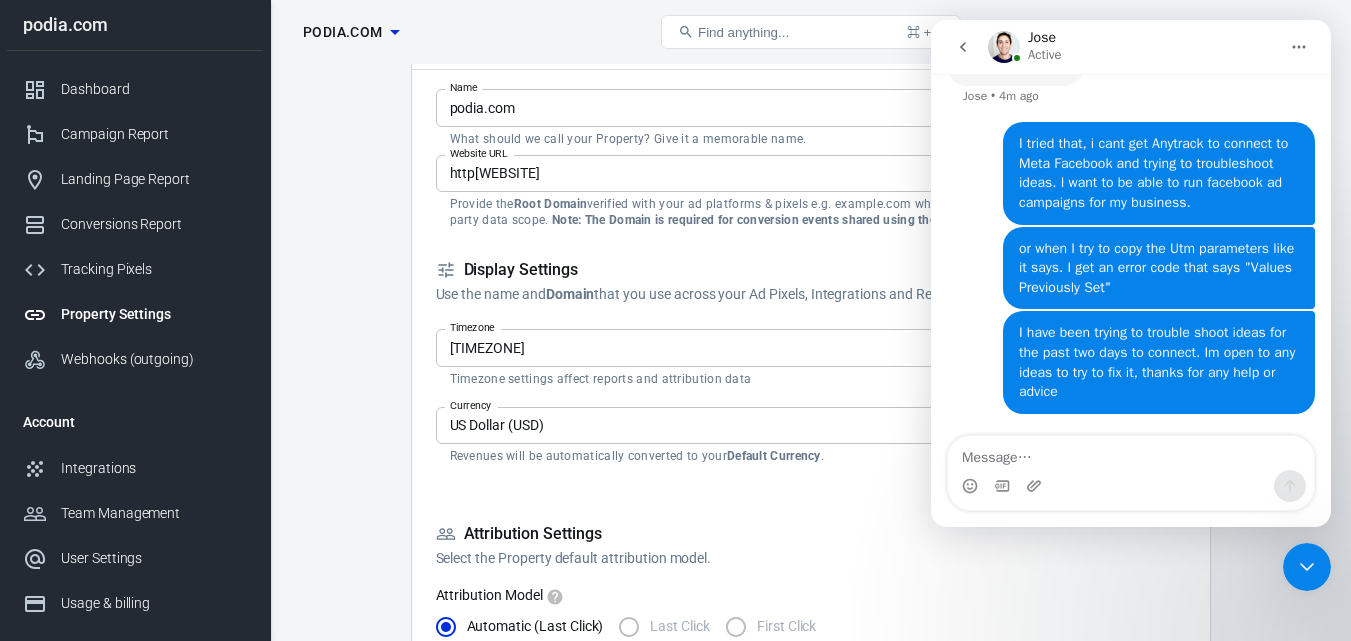 type on "O" 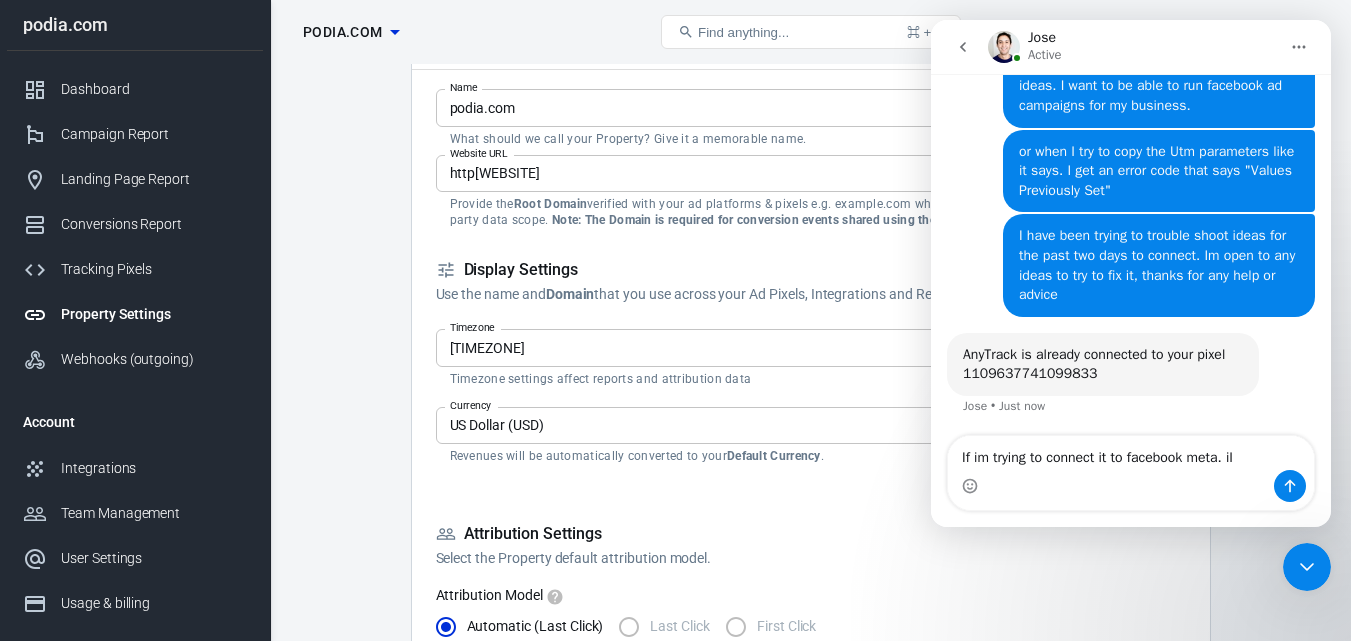 scroll, scrollTop: 1163, scrollLeft: 0, axis: vertical 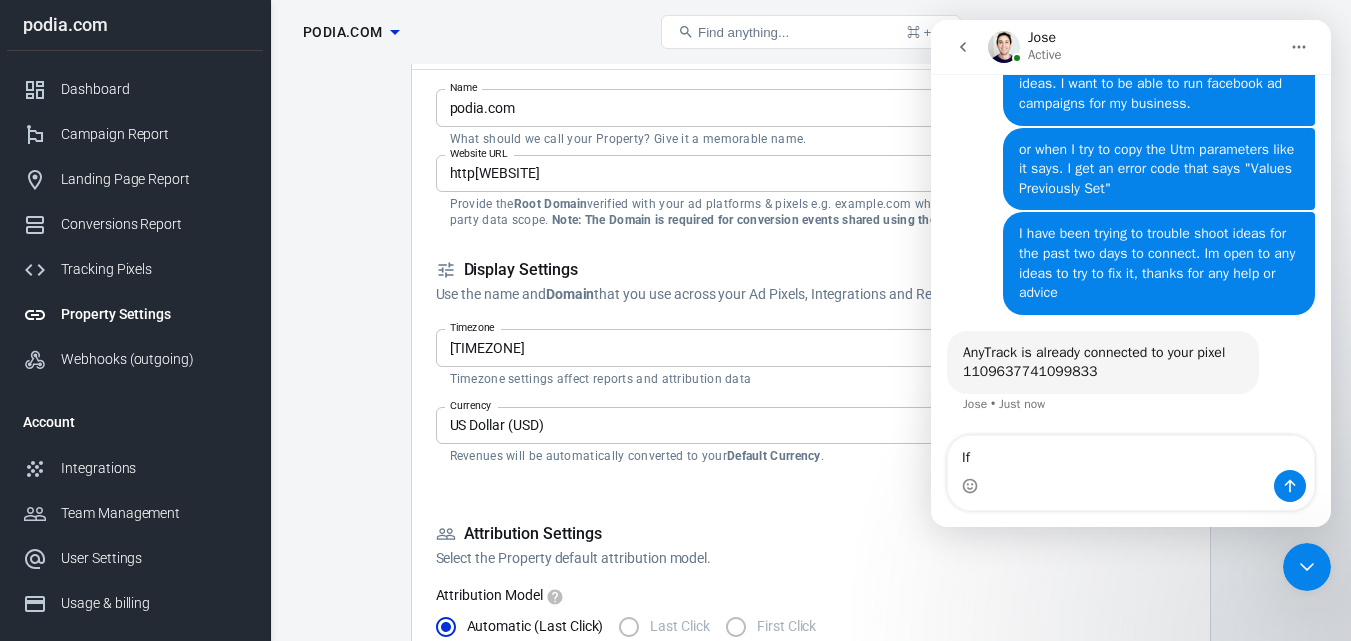 type on "I" 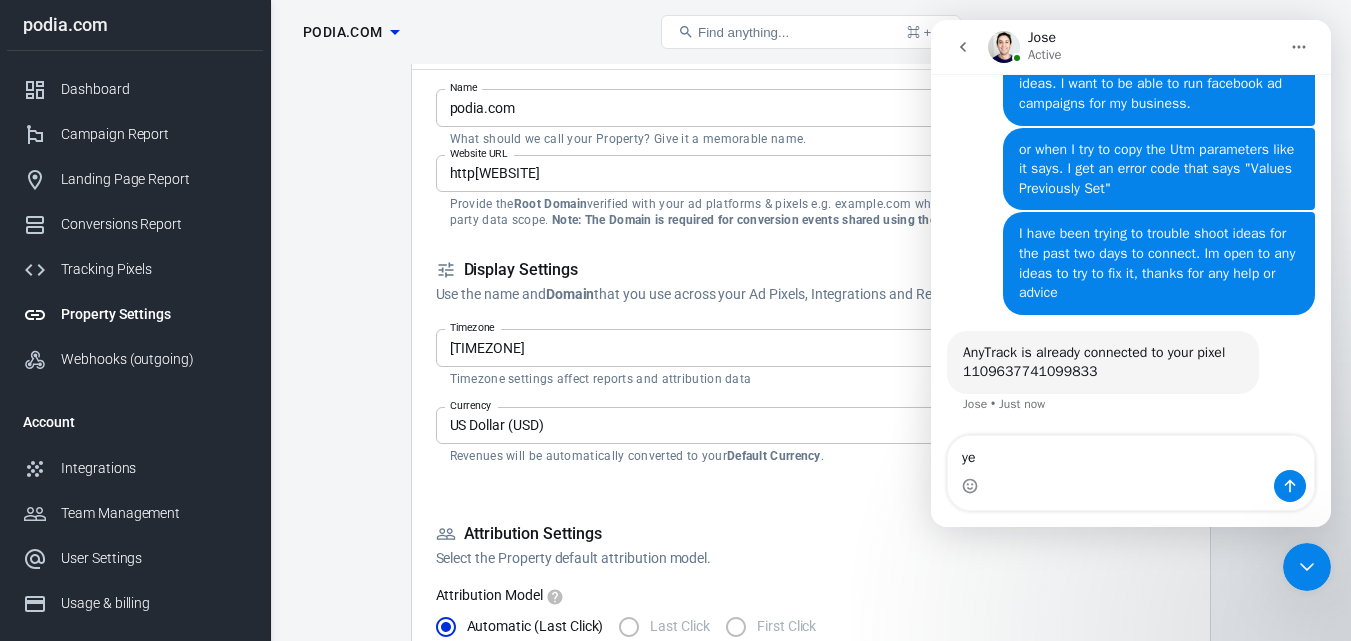 type on "y" 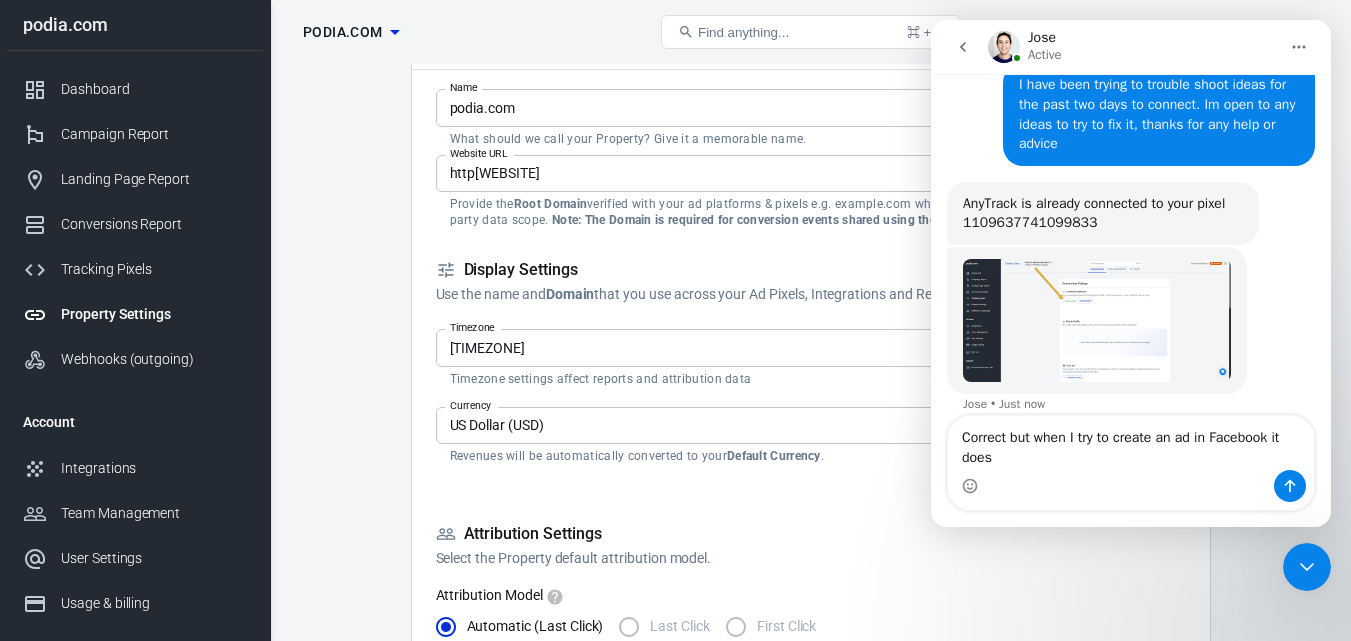 scroll, scrollTop: 1332, scrollLeft: 0, axis: vertical 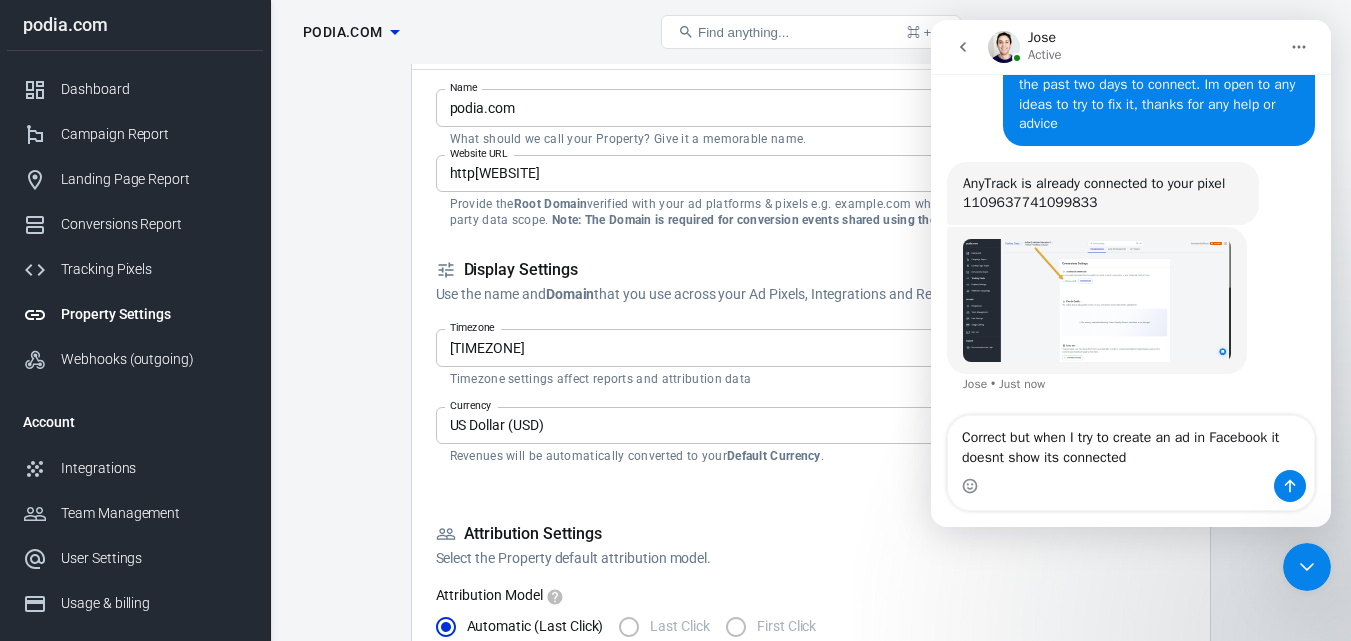 type on "Correct but when I try to create an ad in Facebook it doesnt show its connected" 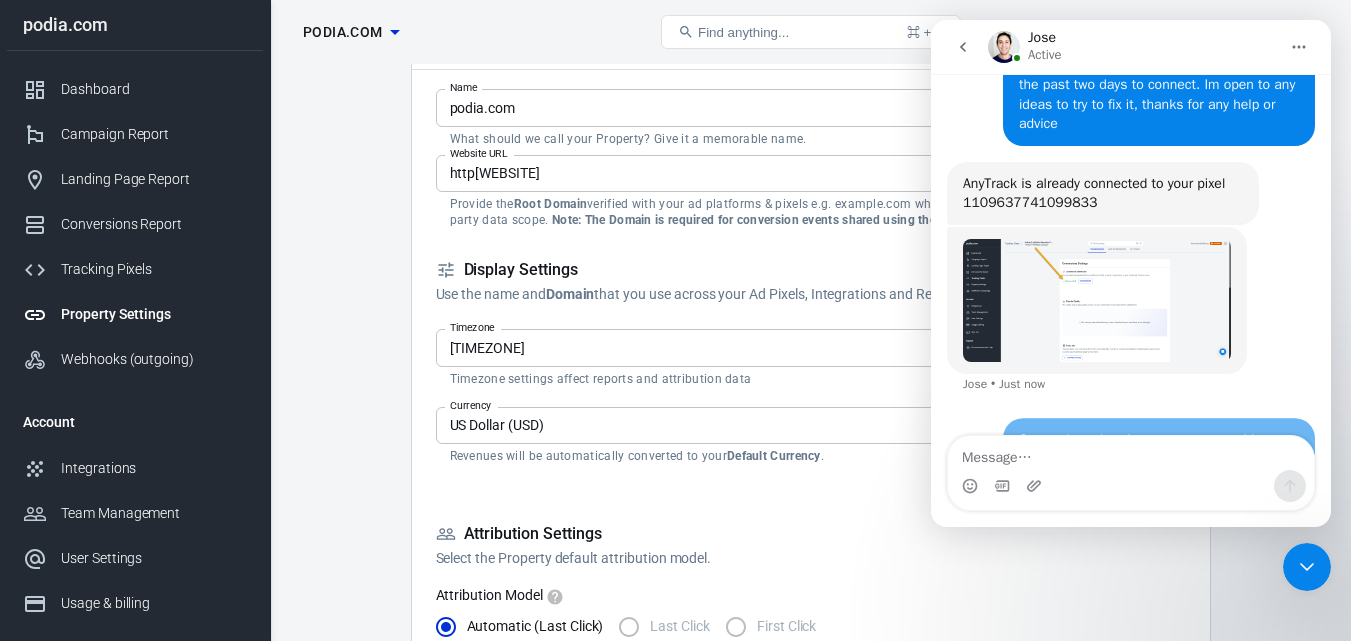 scroll, scrollTop: 1392, scrollLeft: 0, axis: vertical 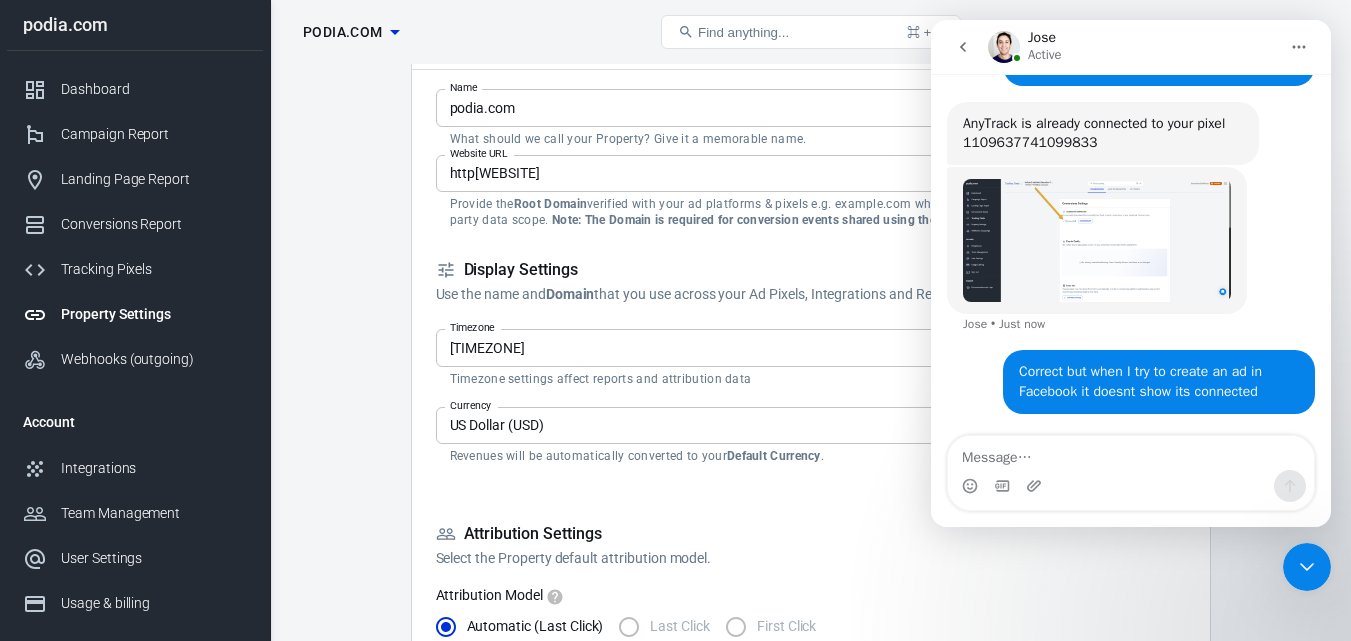 click at bounding box center (1097, 240) 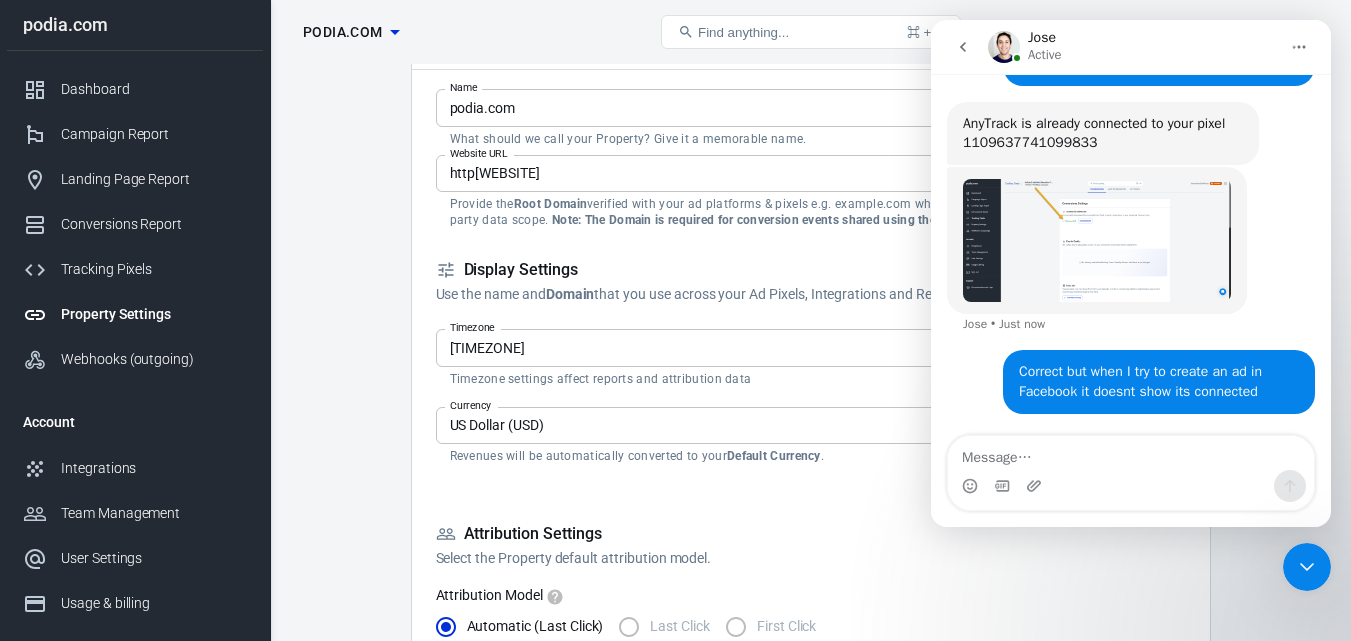 scroll, scrollTop: 0, scrollLeft: 0, axis: both 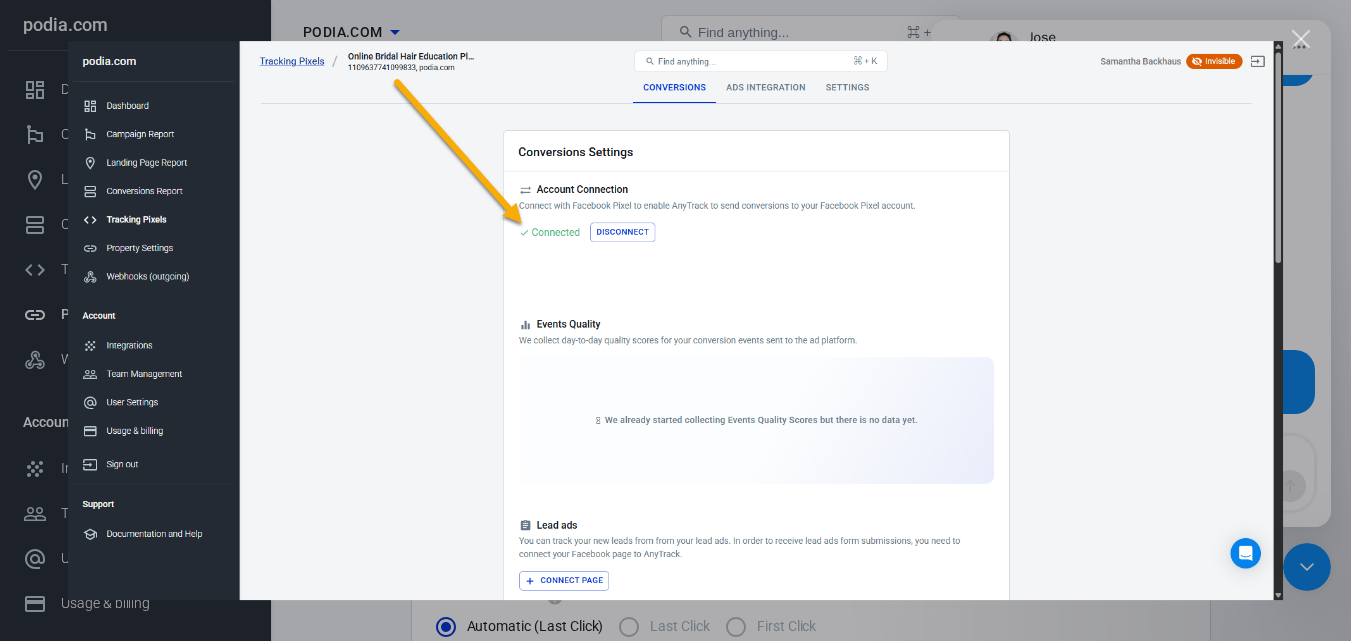 click at bounding box center [1301, 39] 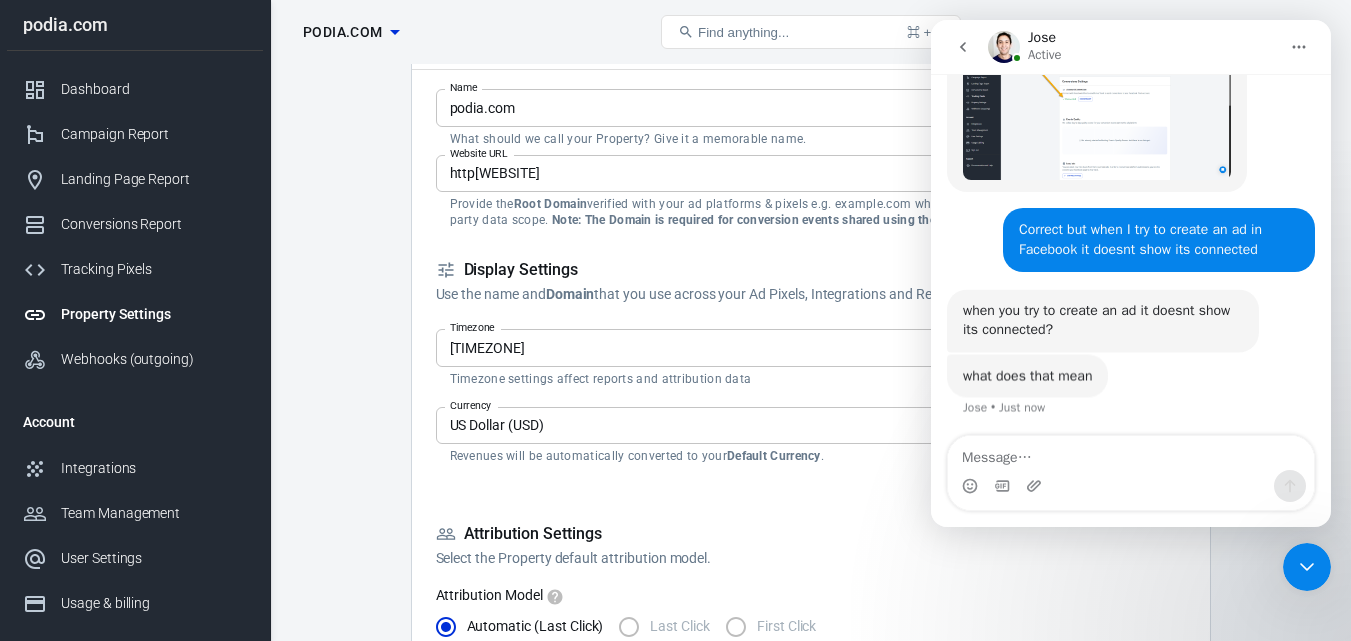 scroll, scrollTop: 1516, scrollLeft: 0, axis: vertical 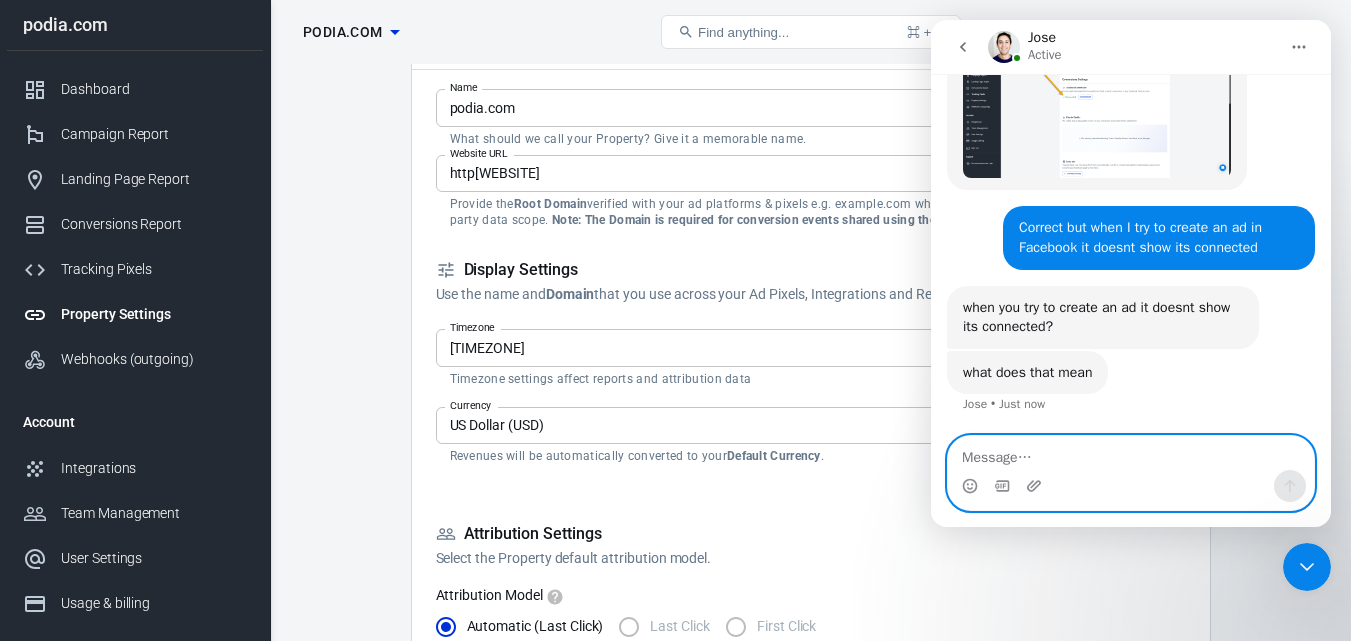 click at bounding box center (1131, 453) 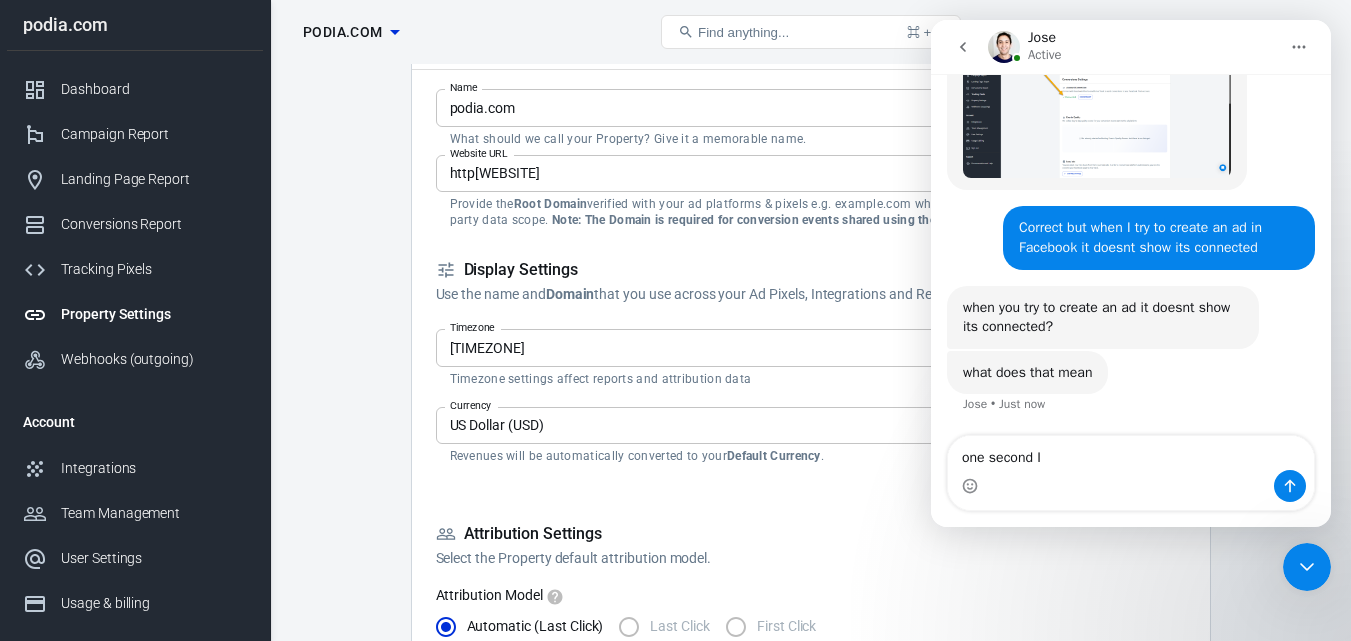 click at bounding box center (1131, 486) 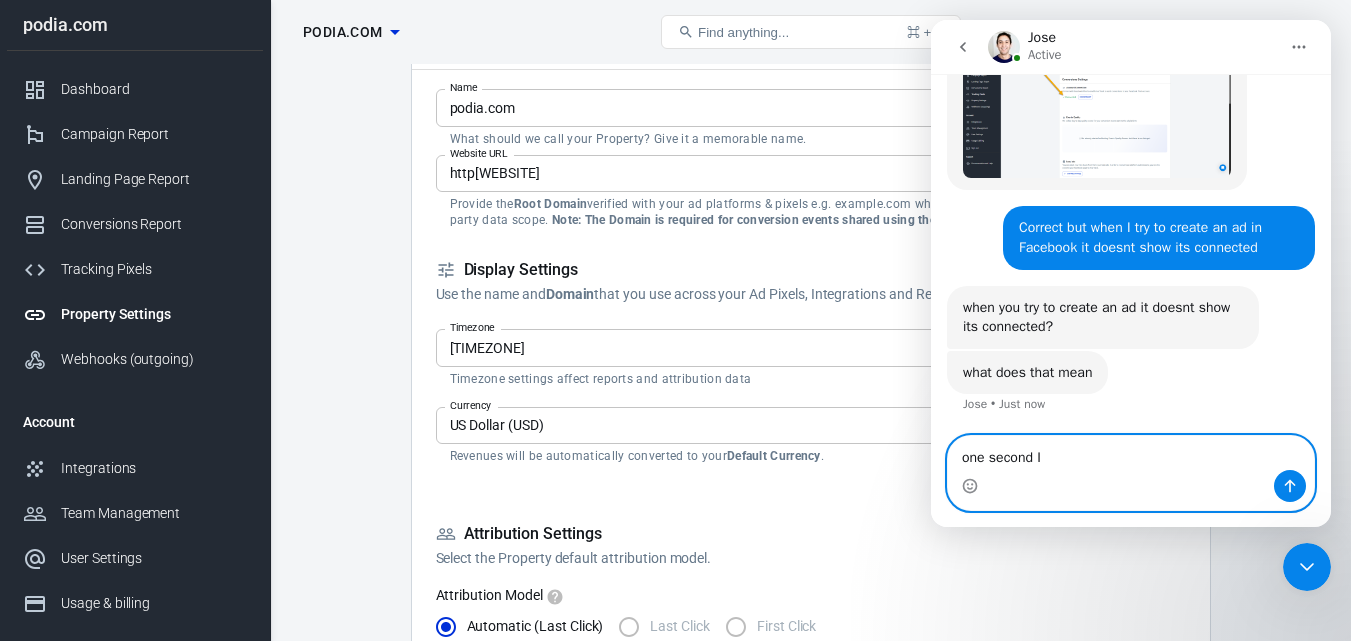 click on "one second I" at bounding box center (1131, 453) 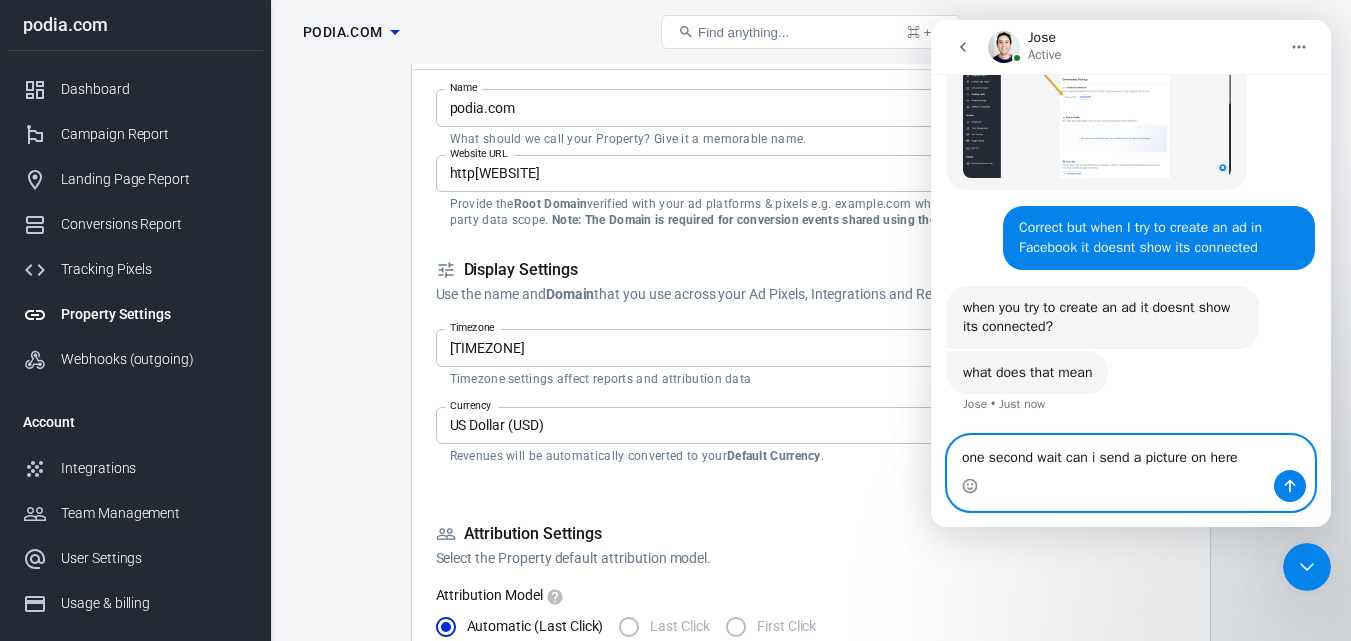type on "one second wait can i send a picture on here" 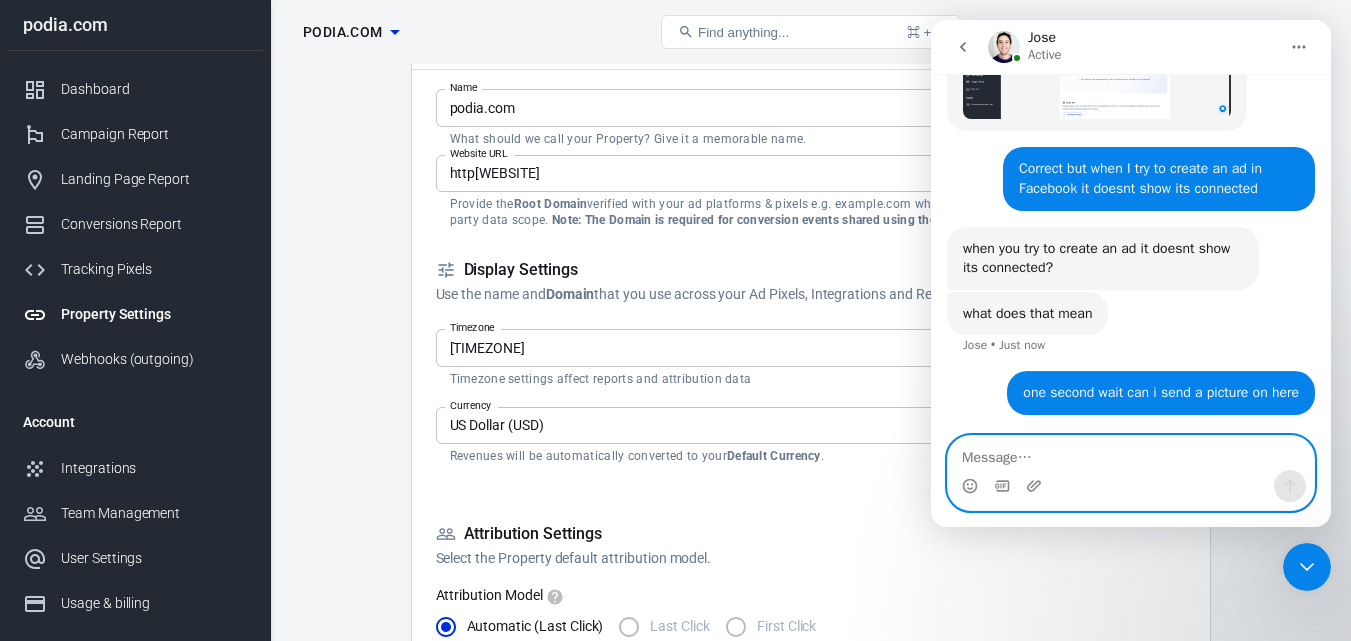 scroll, scrollTop: 1576, scrollLeft: 0, axis: vertical 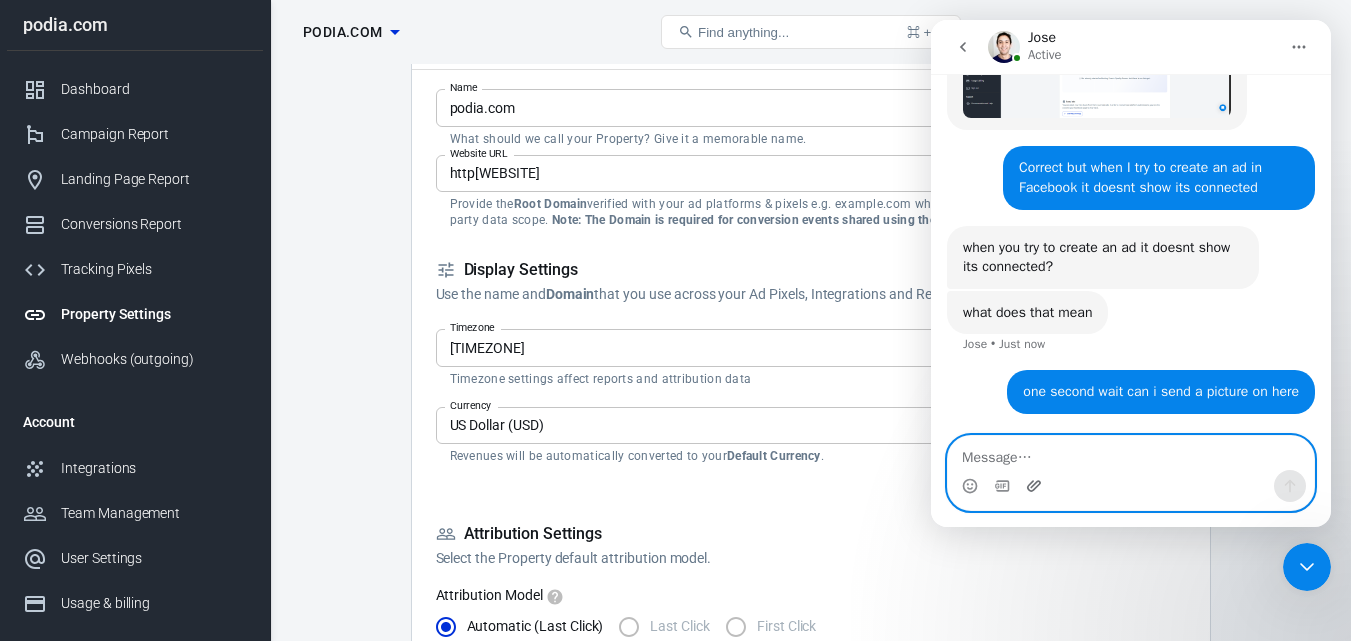 type 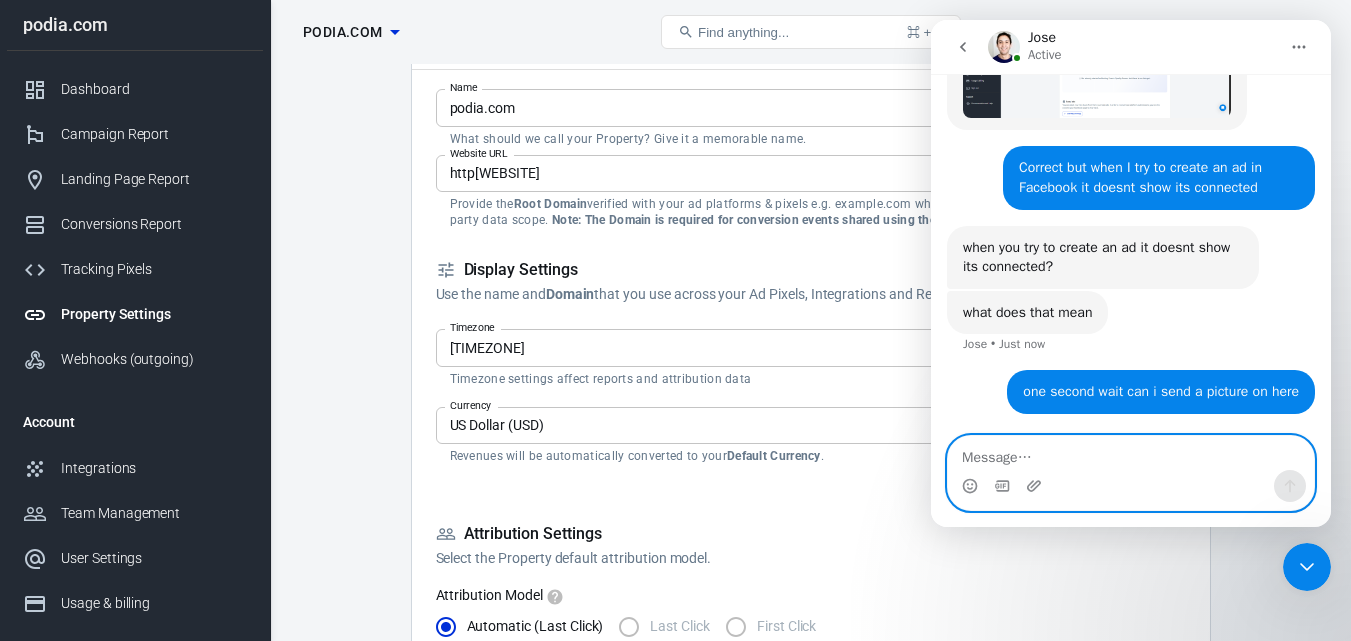 type 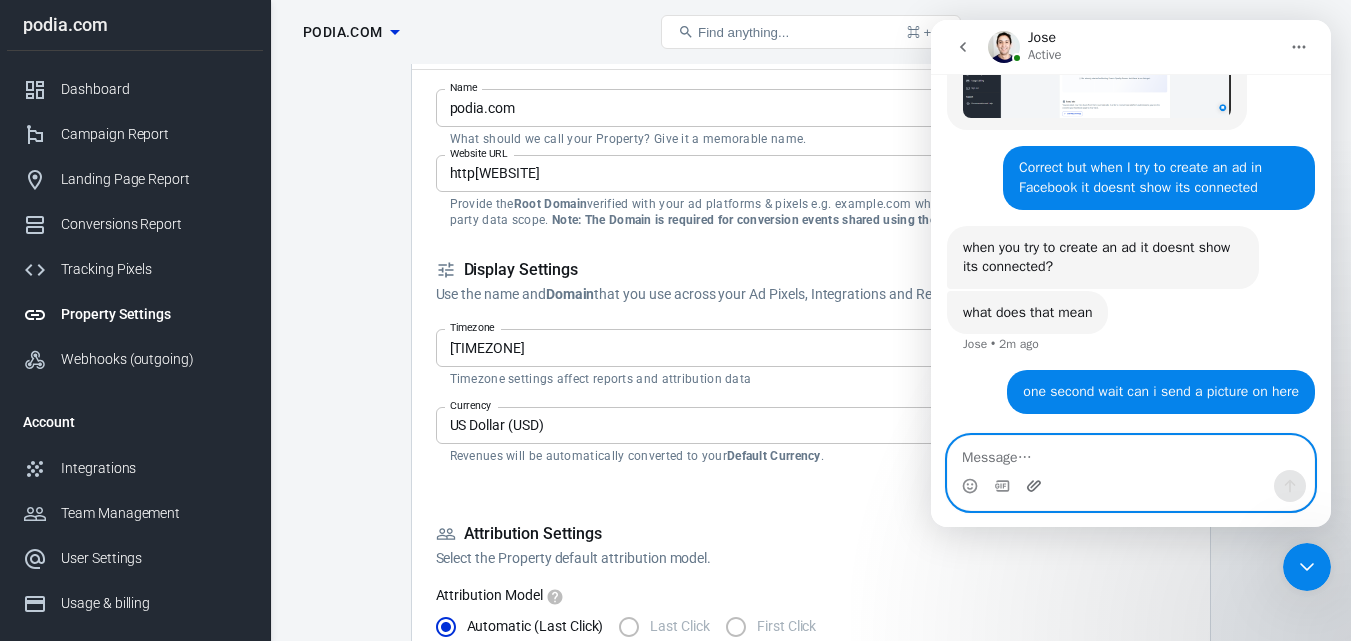 click 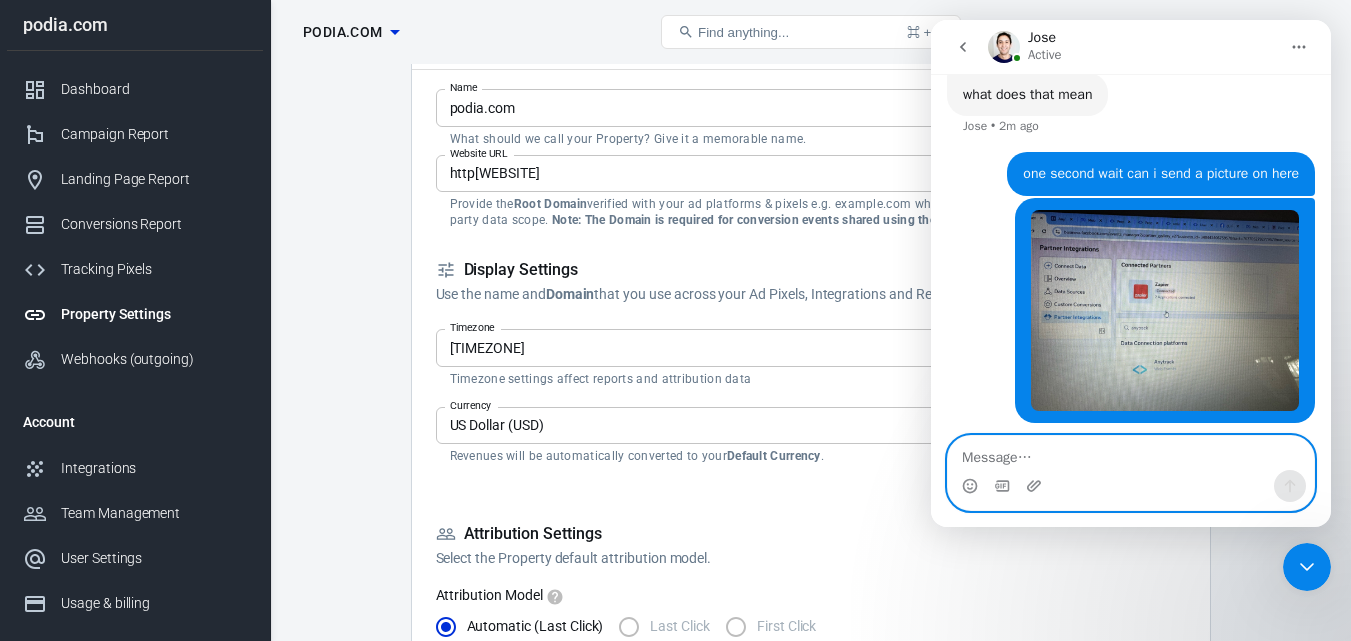 scroll, scrollTop: 1803, scrollLeft: 0, axis: vertical 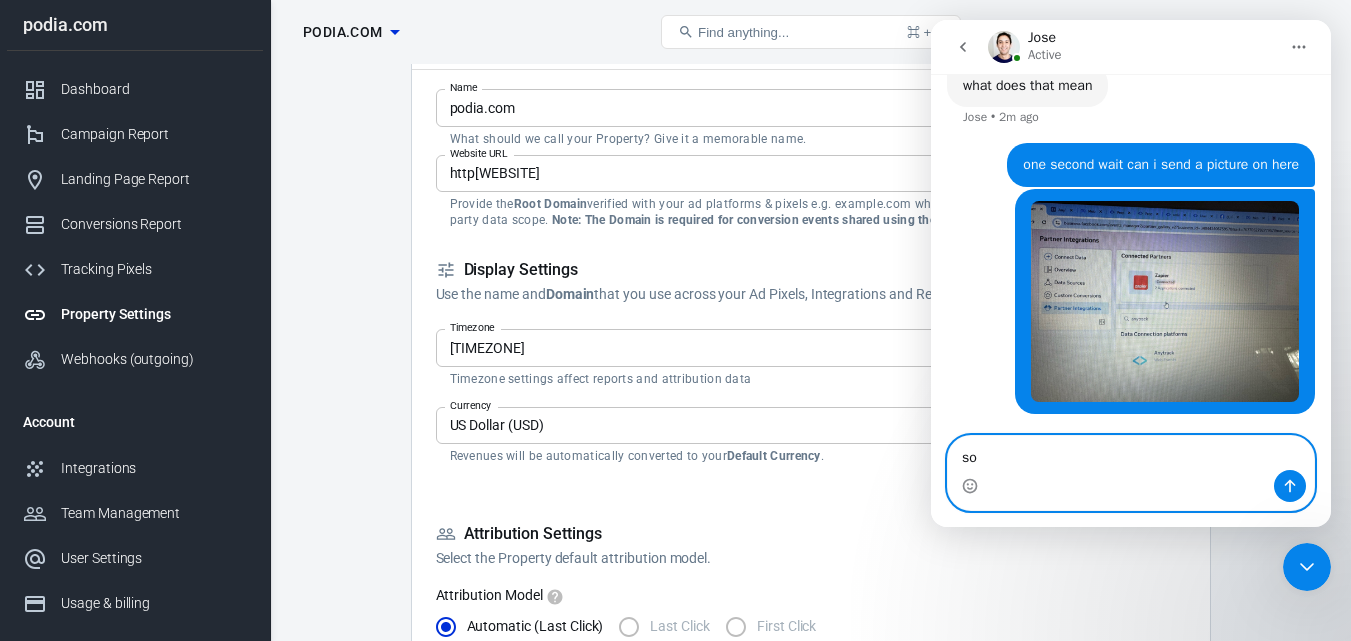 type on "s" 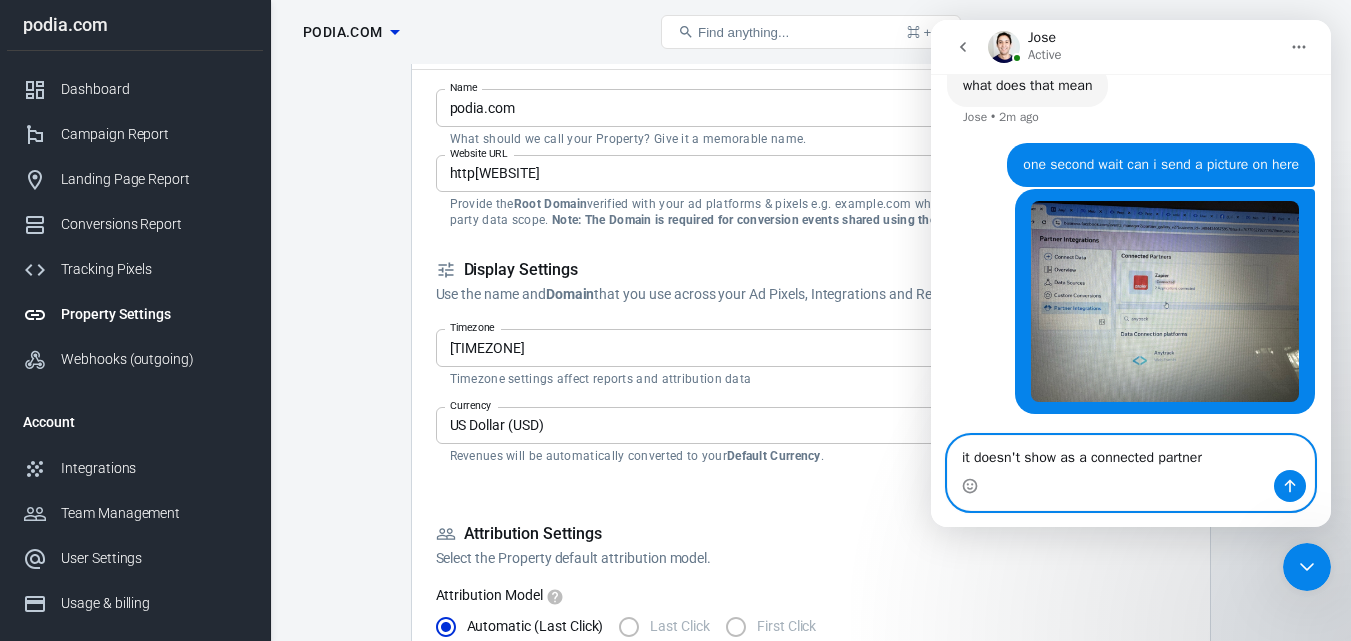 type on "it doesn't show as a connected partner" 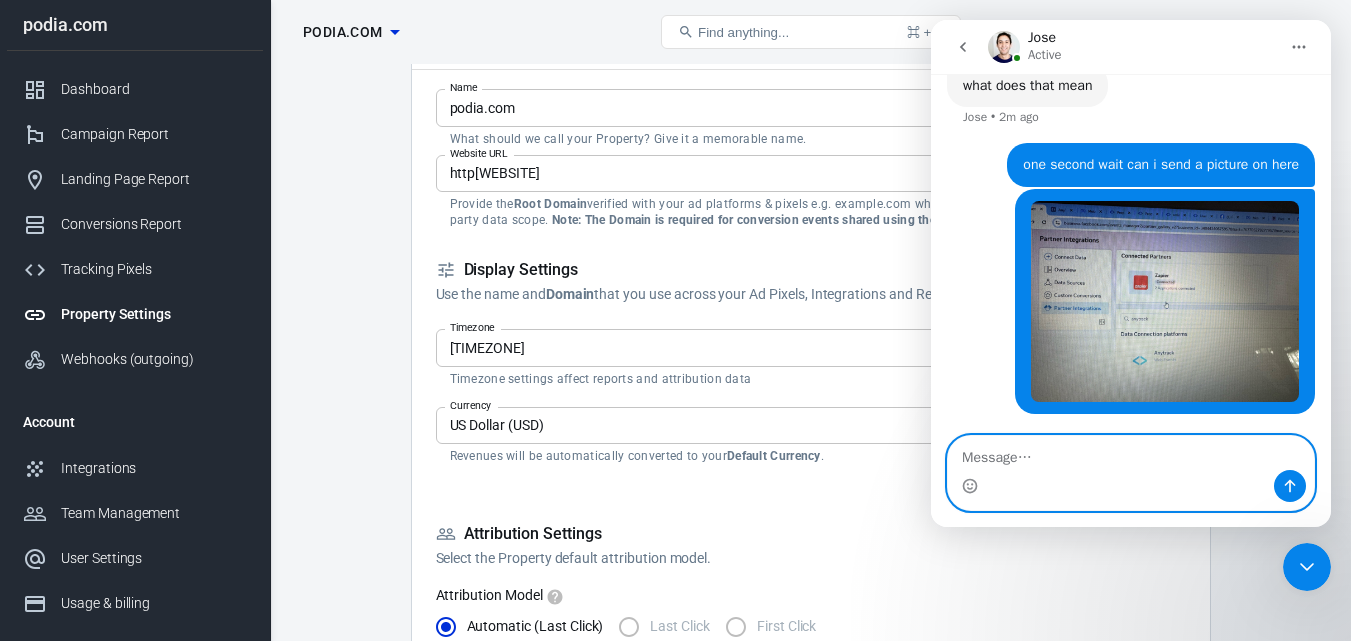 scroll, scrollTop: 1849, scrollLeft: 0, axis: vertical 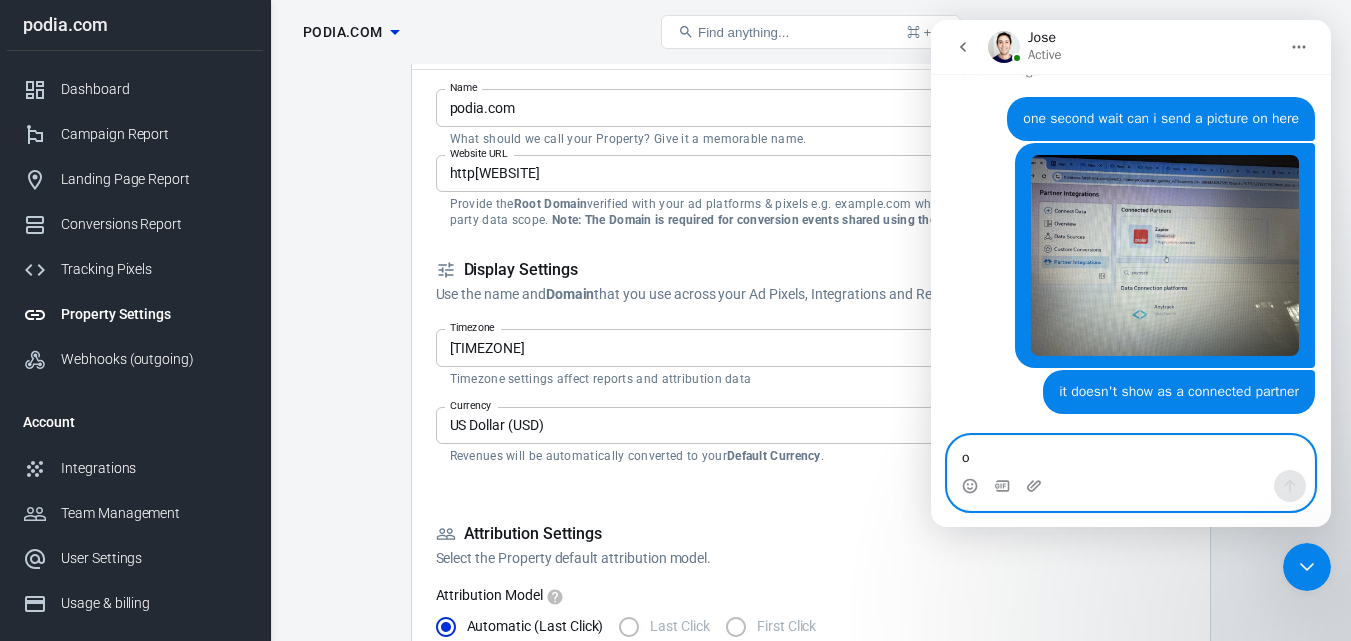 type on "or" 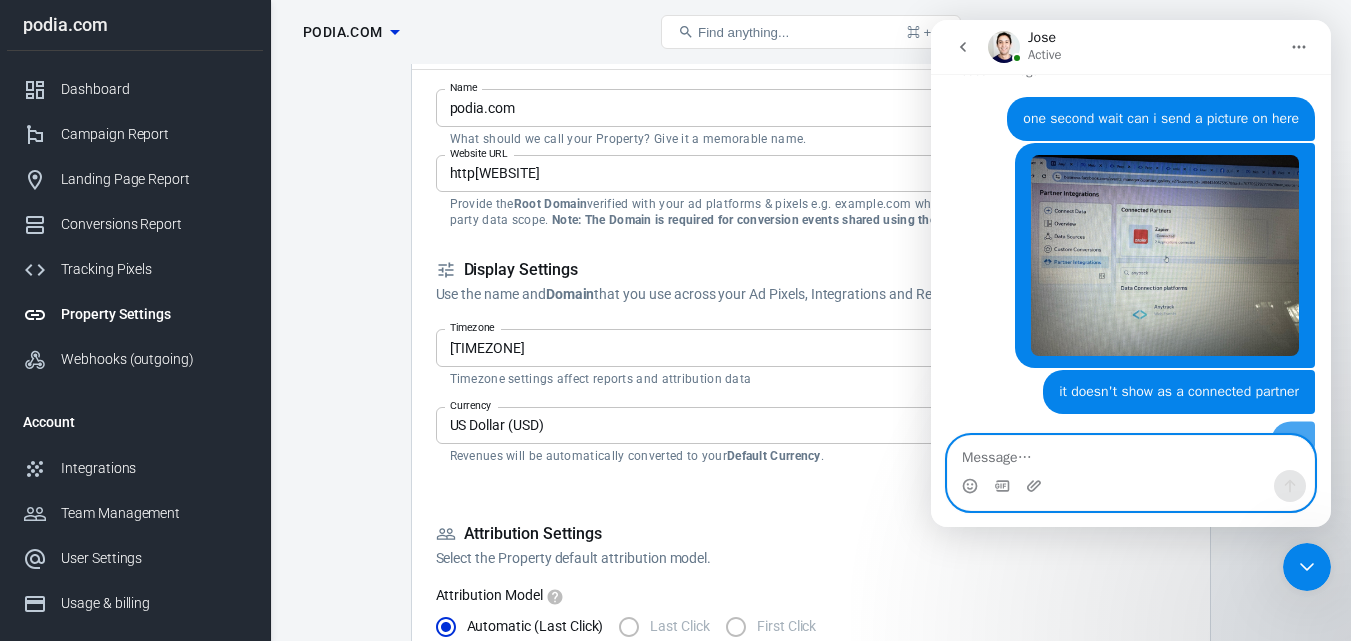 scroll, scrollTop: 1894, scrollLeft: 0, axis: vertical 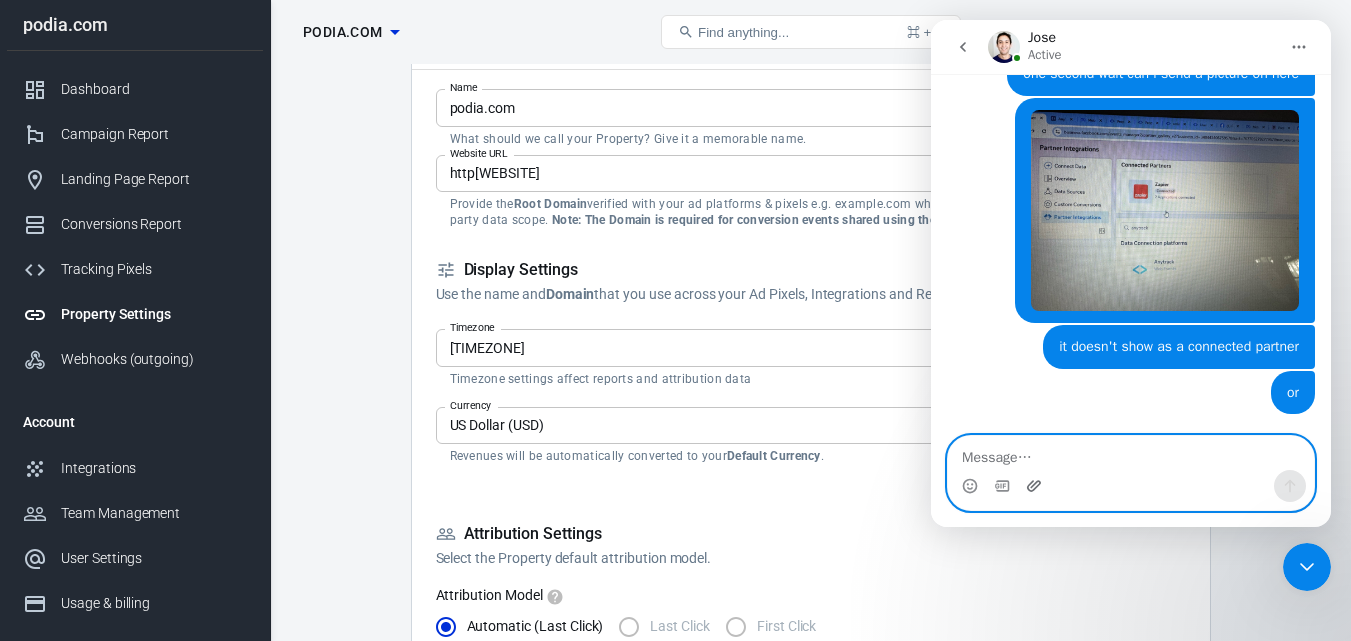 click 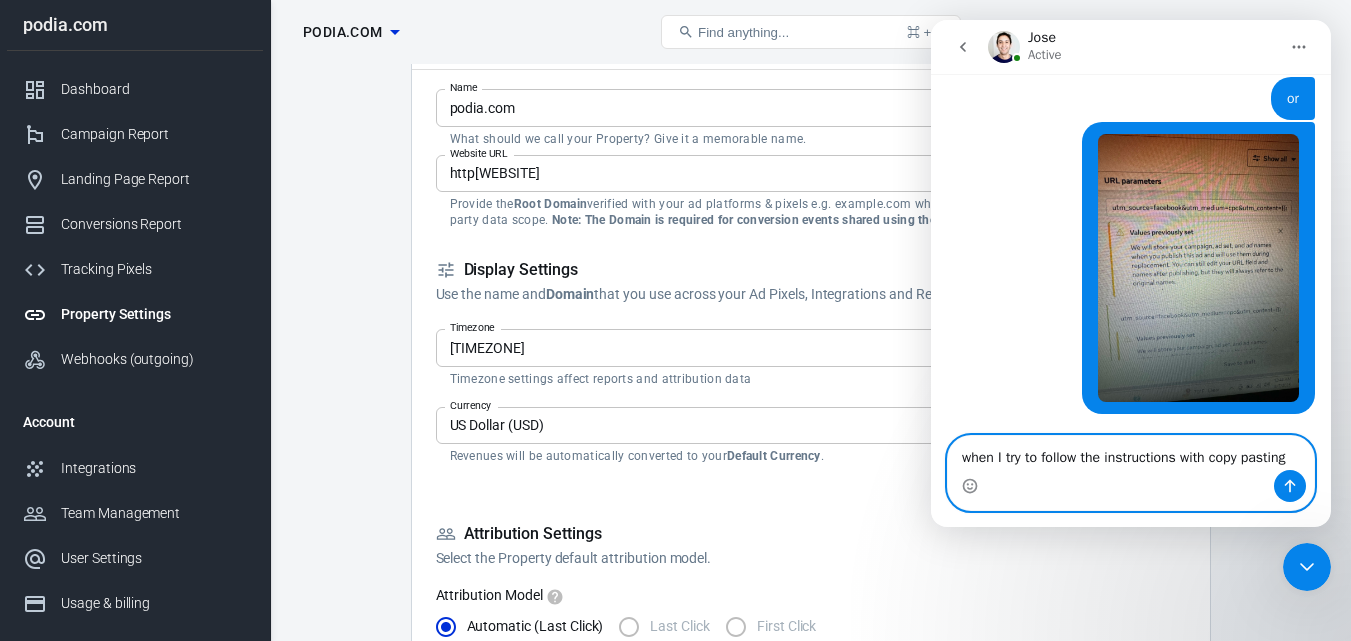 scroll, scrollTop: 2208, scrollLeft: 0, axis: vertical 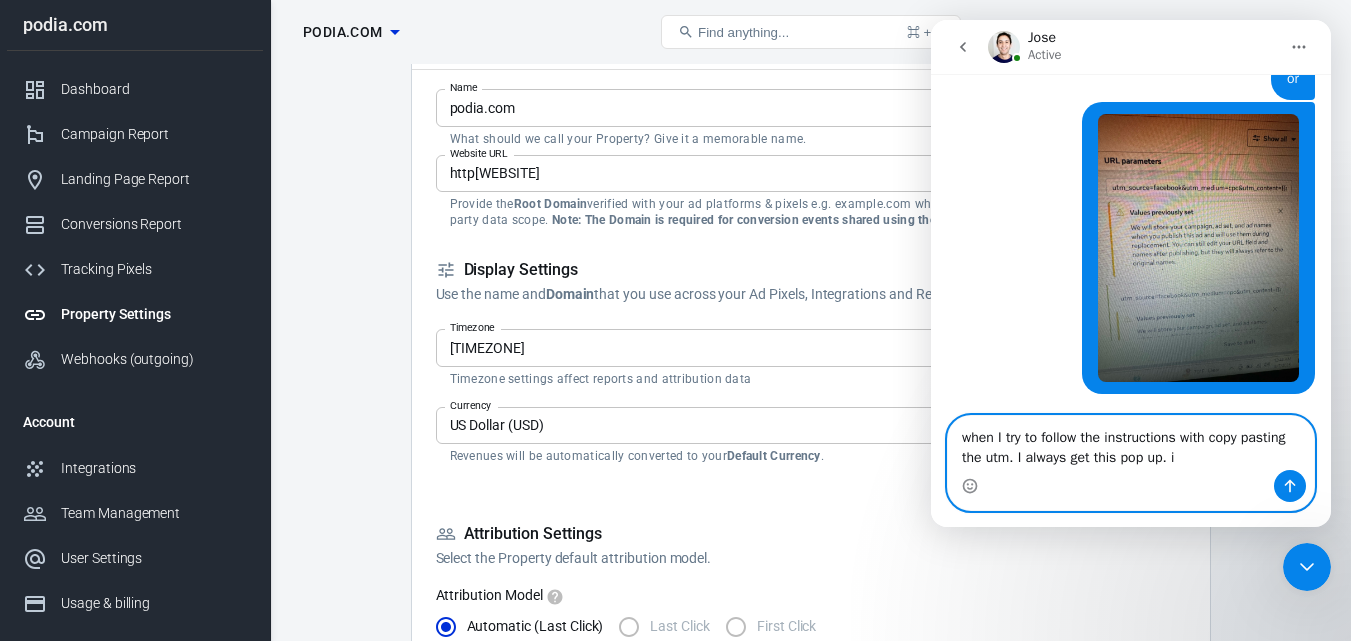 type on "when I try to follow the instructions with copy pasting the utm. I always get this pop up." 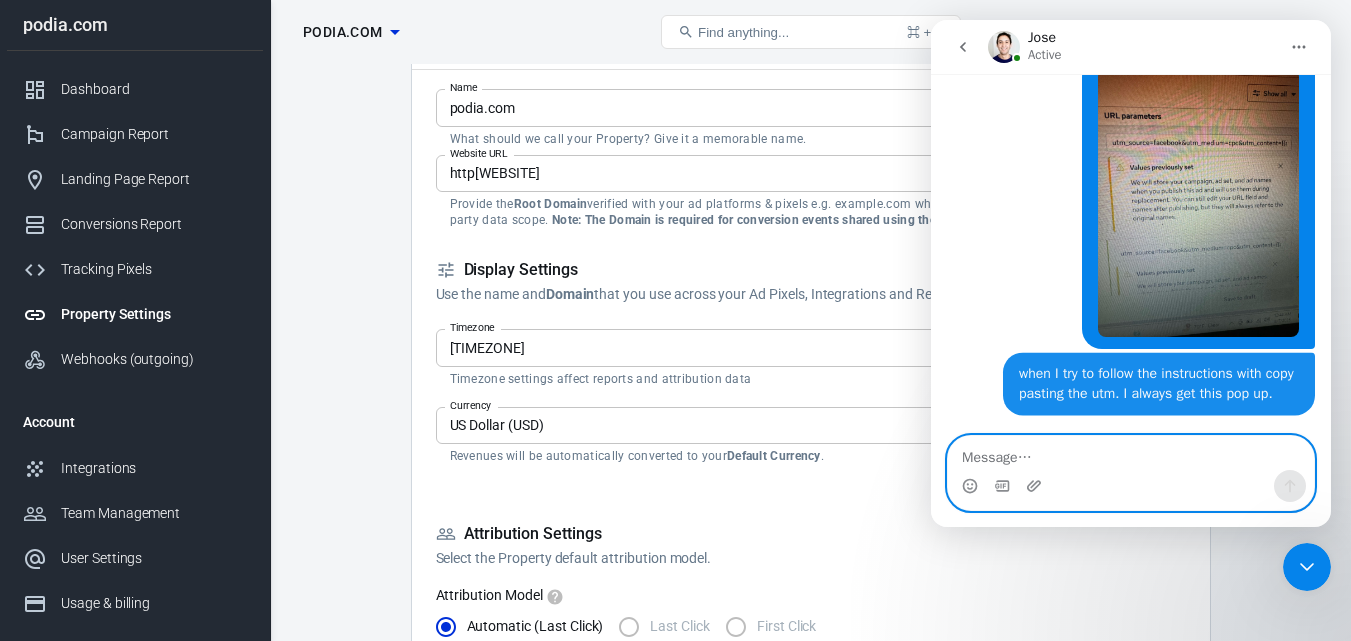 scroll, scrollTop: 2273, scrollLeft: 0, axis: vertical 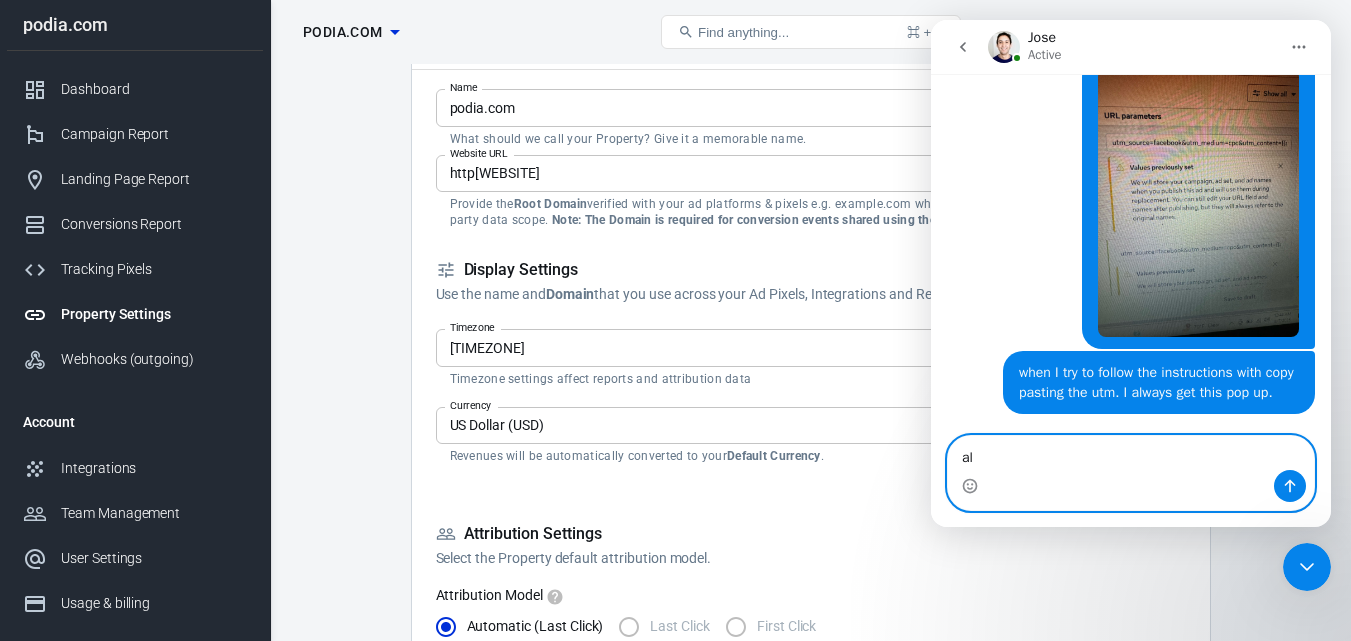 type on "a" 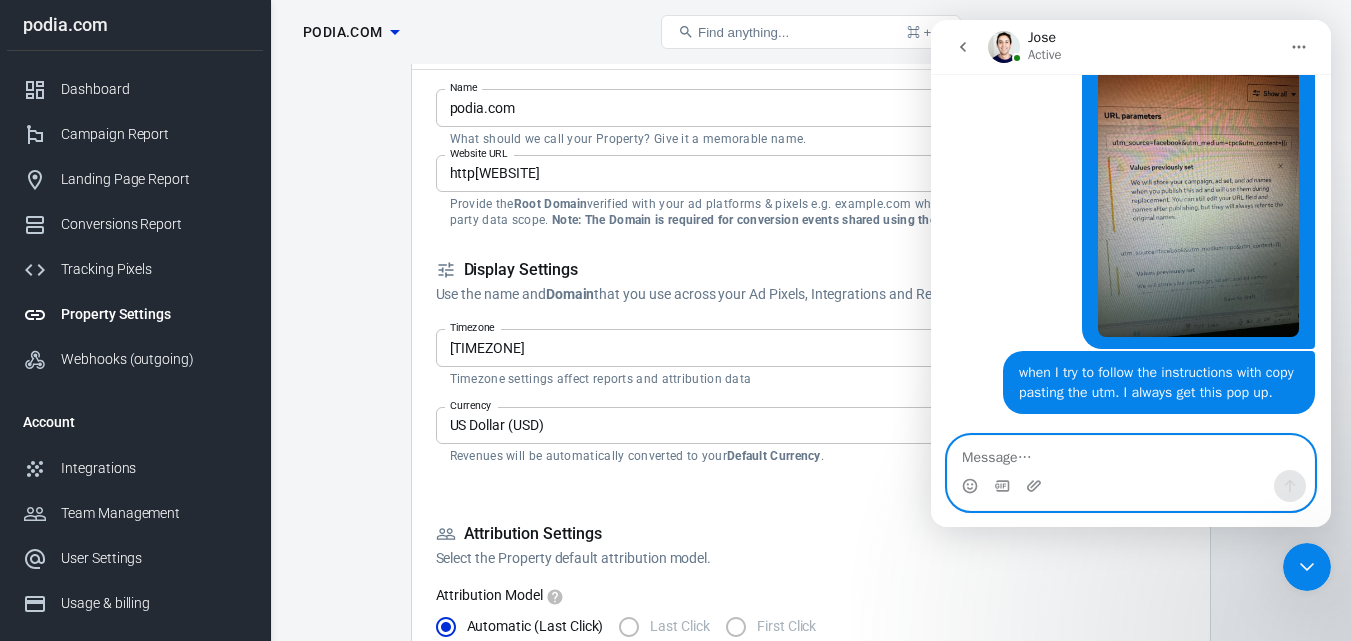 type on "S" 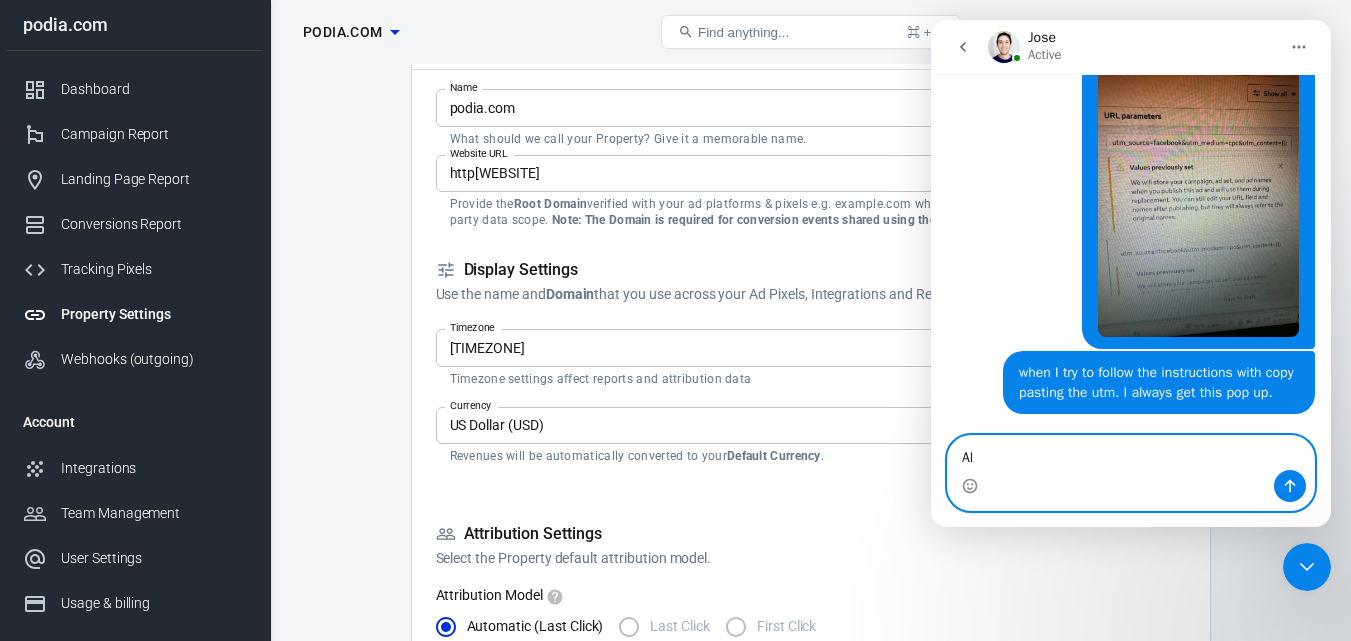type on "A" 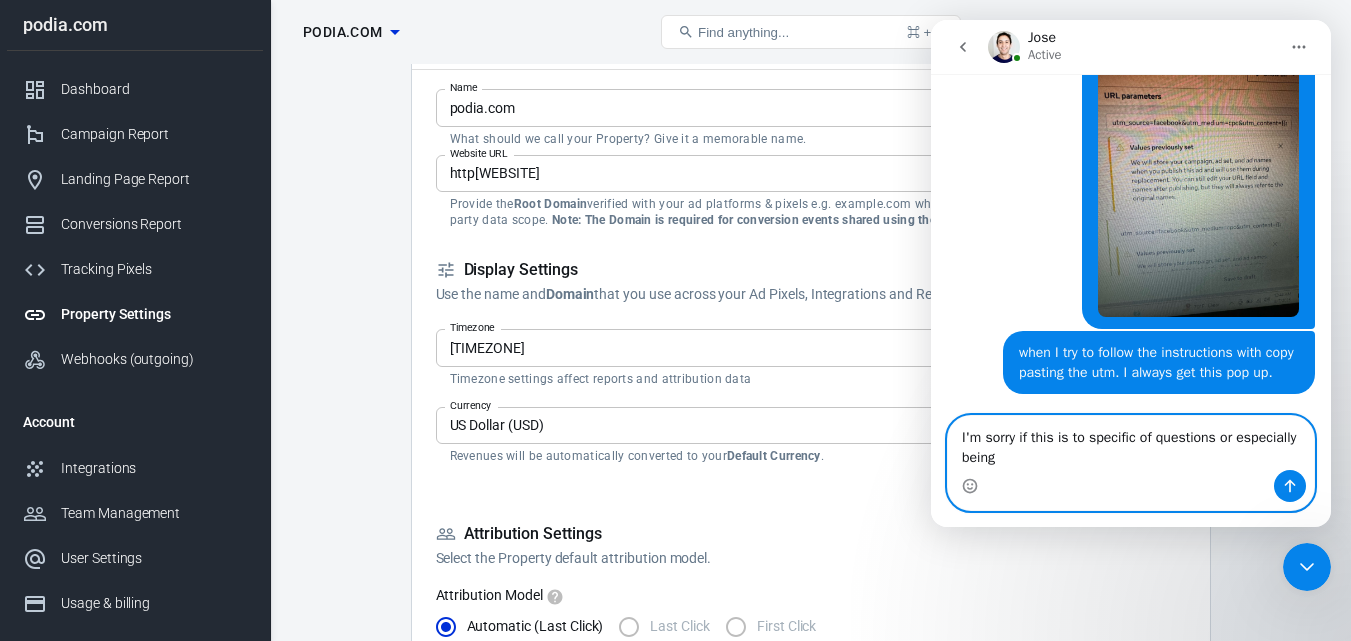 scroll, scrollTop: 2293, scrollLeft: 0, axis: vertical 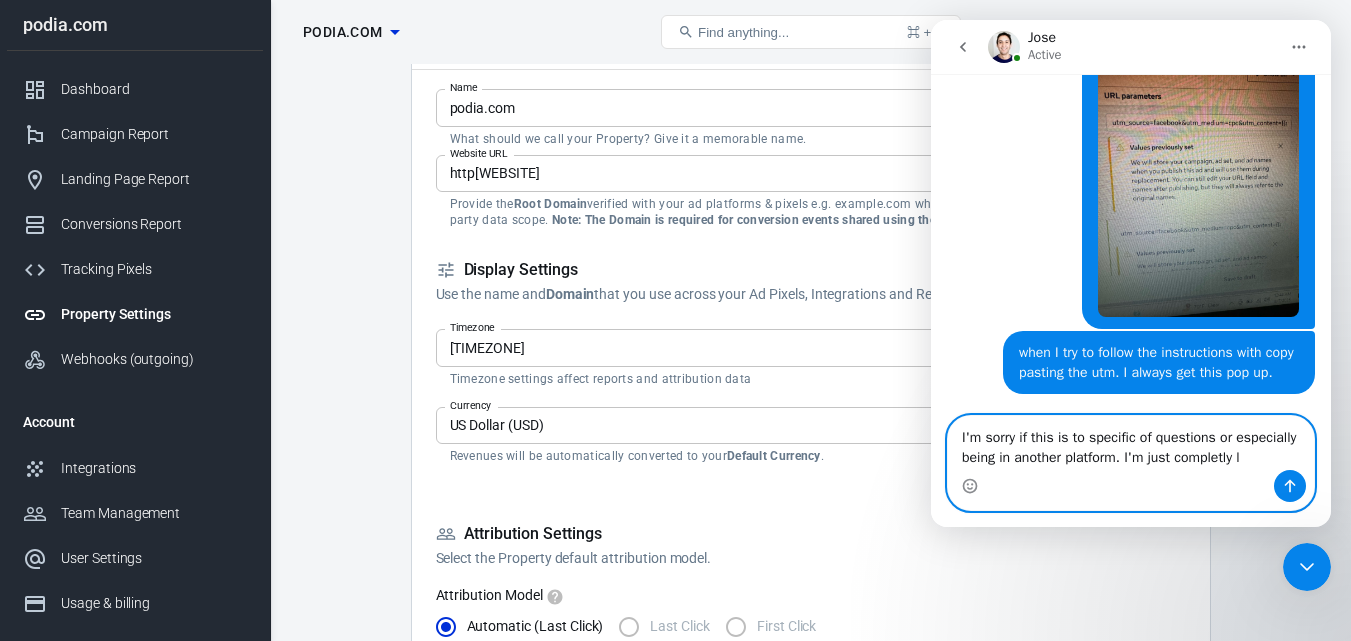 click on "I'm sorry if this is to specific of questions or especially being in another platform. I'm just completly l" at bounding box center [1131, 443] 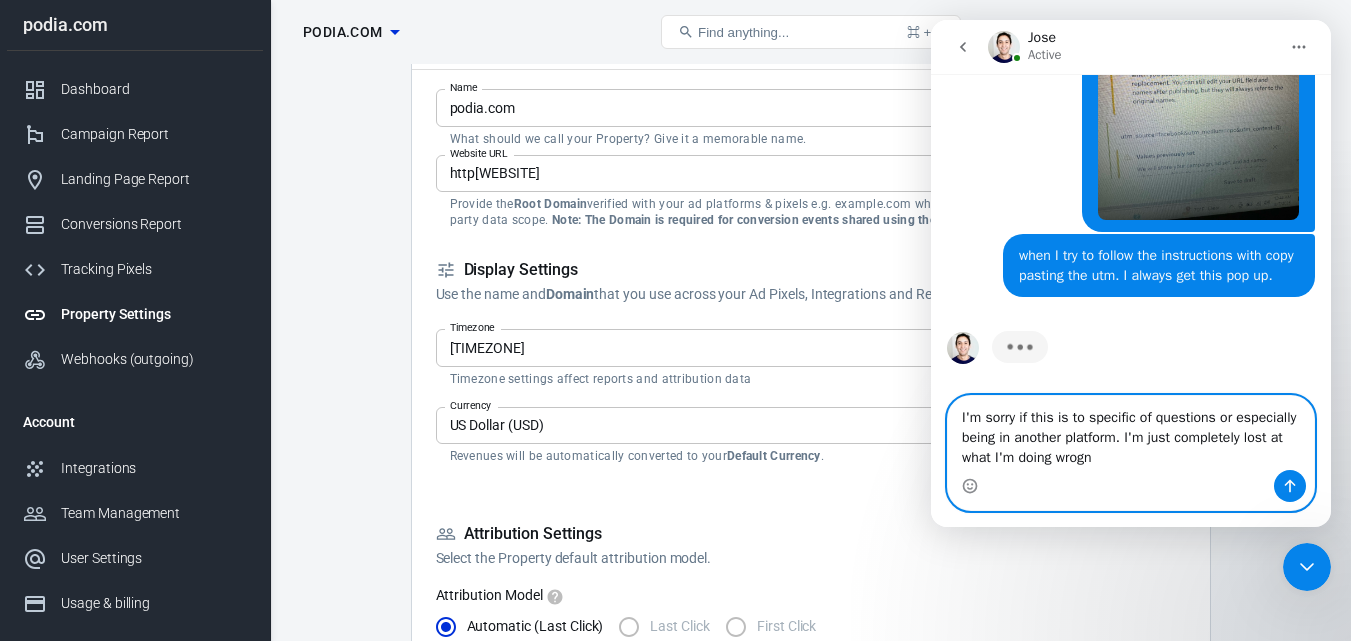 scroll, scrollTop: 2390, scrollLeft: 0, axis: vertical 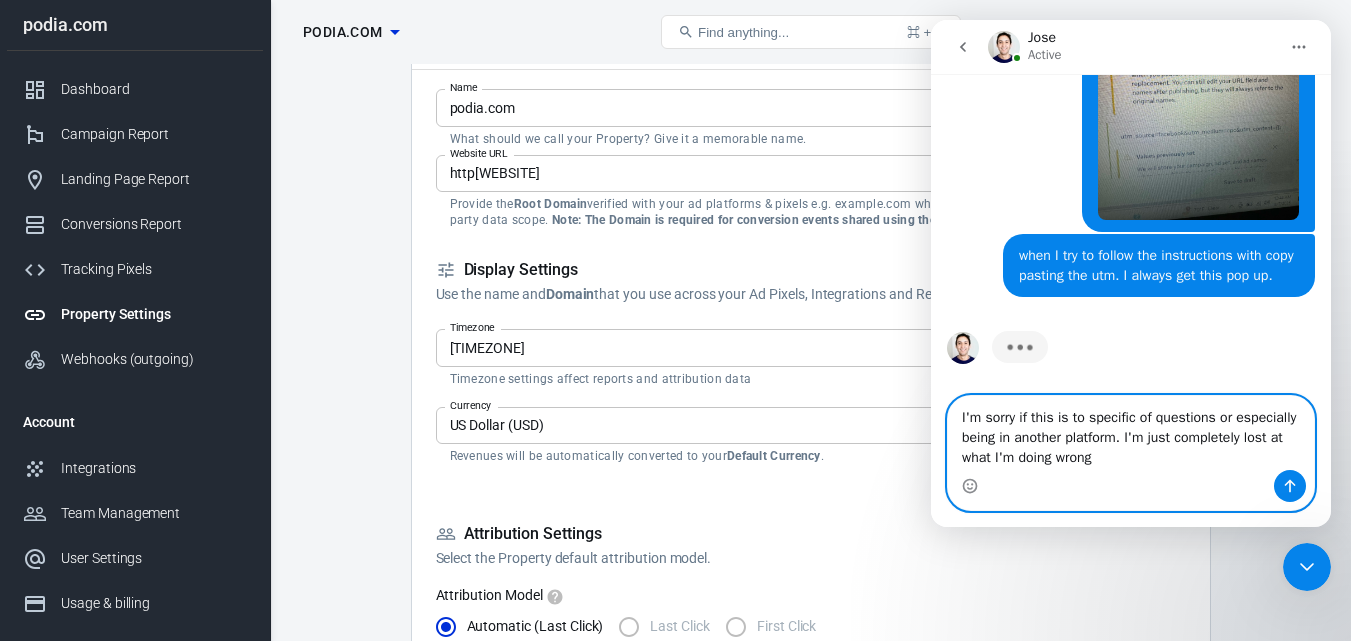type on "I'm sorry if this is to specific of questions or especially being in another platform. I'm just completely lost at what I'm doing wrong" 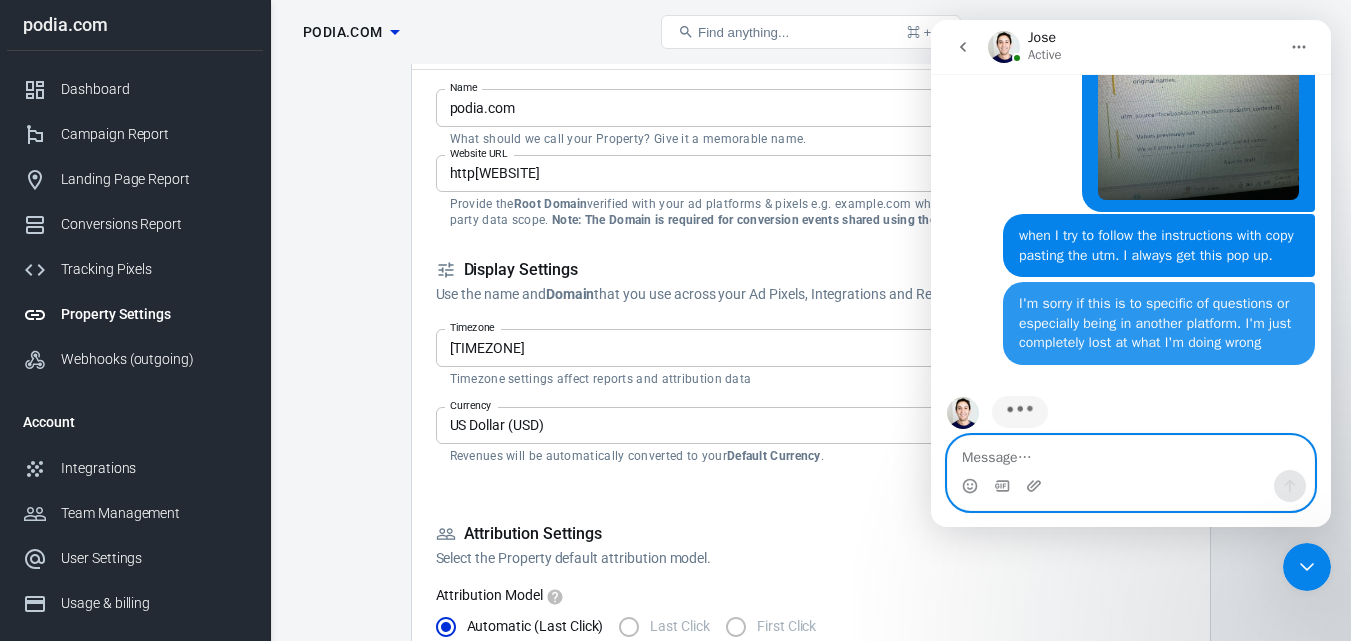 scroll, scrollTop: 2435, scrollLeft: 0, axis: vertical 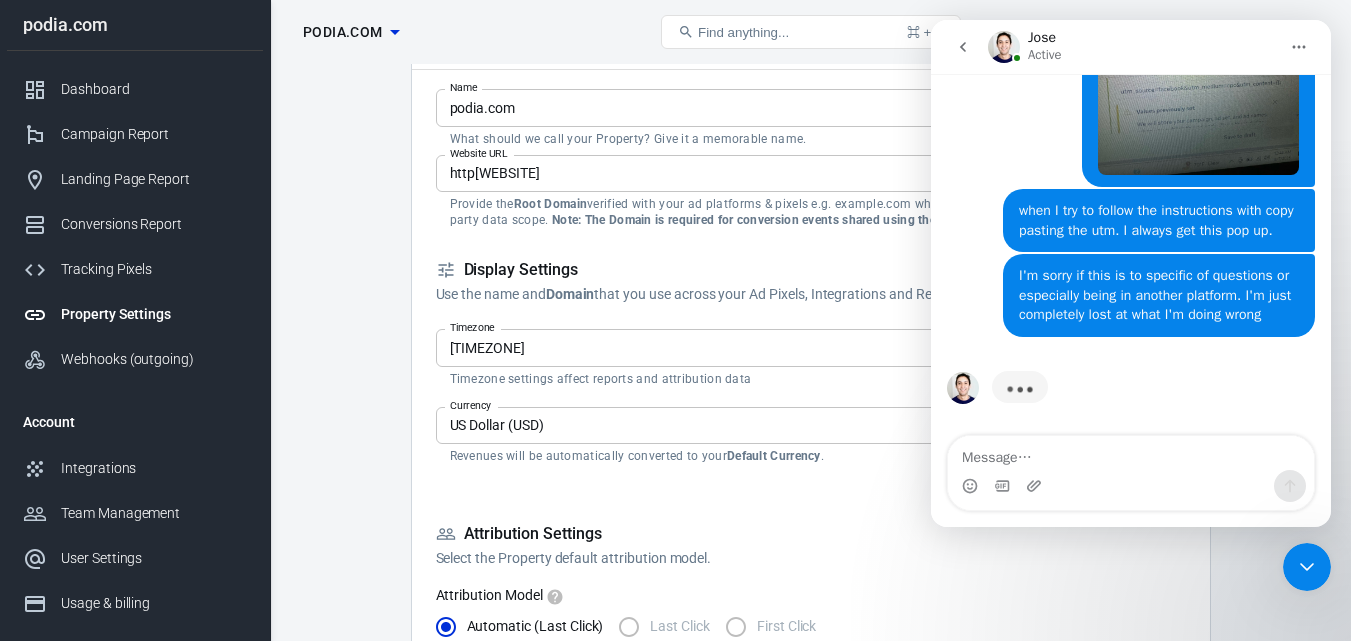 click on "Select the Property default attribution model." at bounding box center [811, 558] 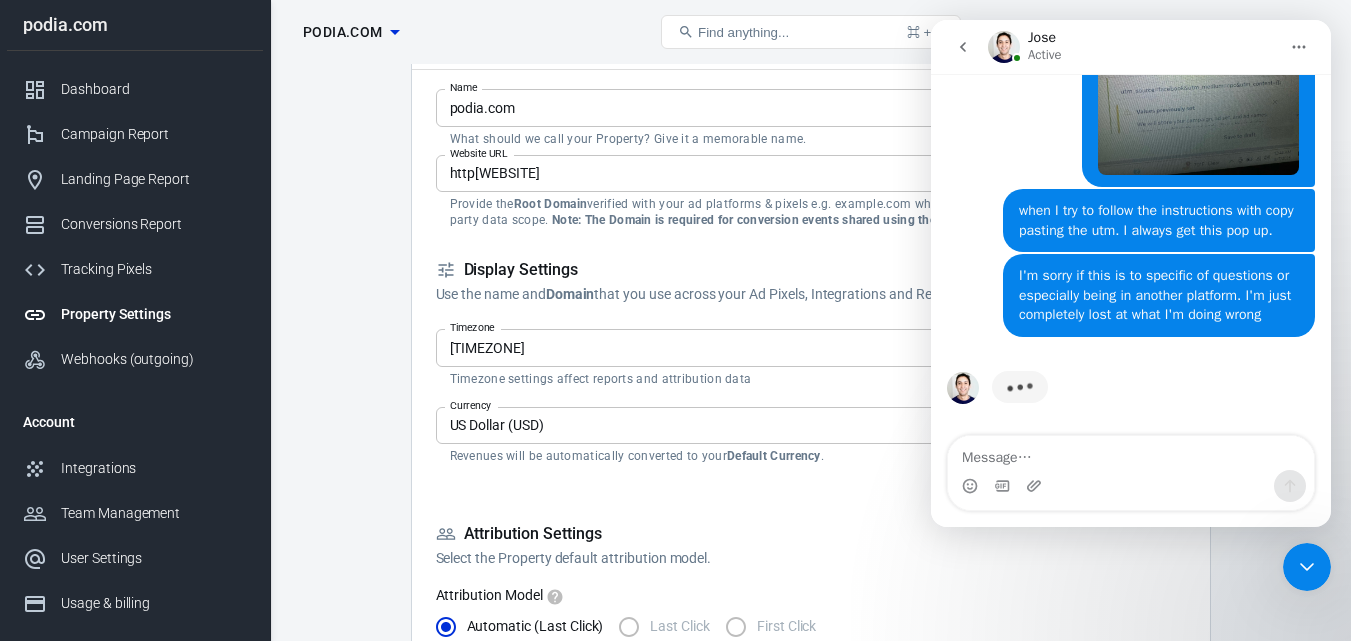 scroll, scrollTop: 2415, scrollLeft: 0, axis: vertical 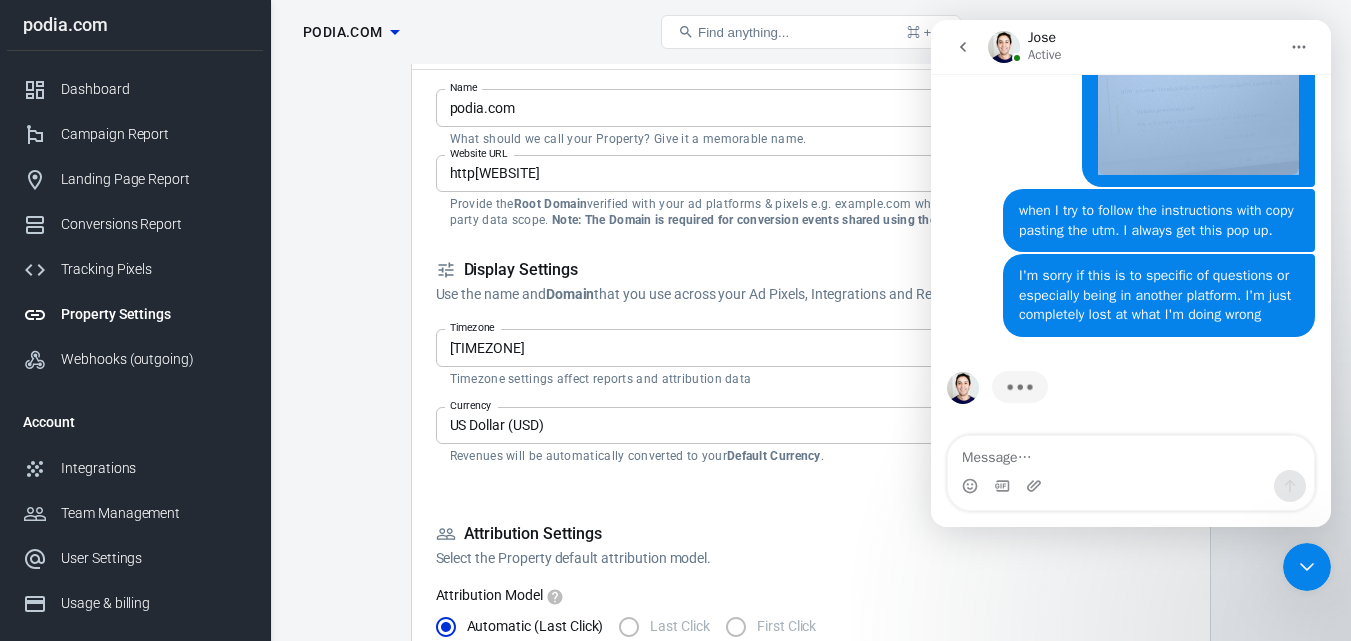 drag, startPoint x: 1141, startPoint y: 67, endPoint x: 1180, endPoint y: 199, distance: 137.64084 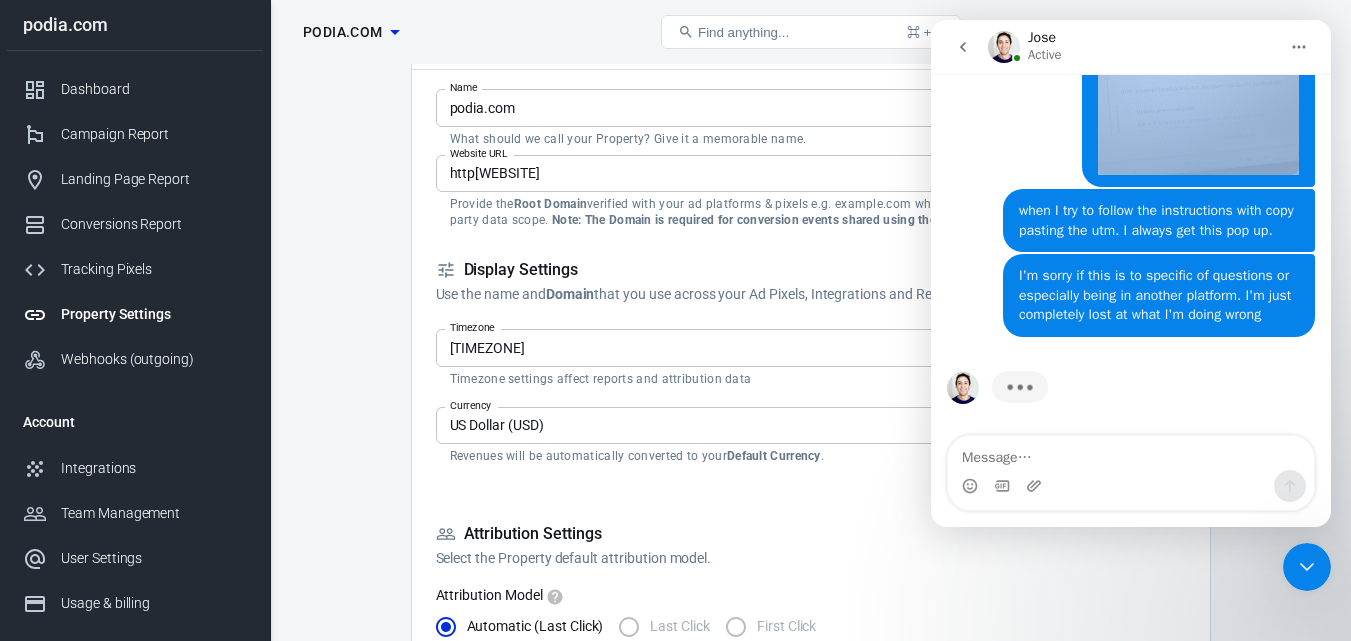 click on "Jose Active Ask us anything, or share your feedback. August 6 how do i get my anytrack account to connect with my facebook ad campagins Samantha    •   20h ago Share some context to help the team respond better and faster. AnyTrack    •   20h ago Sent to the team! They'll keep this context in mind Main topic Custom Integration  Thanks for sending that context. To save time later, feel free to add more details now. AnyTrack    •   20h ago You can return here anytime to see responses and send updates. AnyTrack    •   20h ago You’ll get replies here and in your email: ✉️  backhausandbare.com@outlook.com Our usual reply time 🕒  under 2 hours AnyTrack    •   20h ago just checking to hear back  Samantha    •   16h ago August 7 Hello Samantha, ​Here is how to connect FB to AnyTrack https://readme.anytrack.io/docs/facebook-ads#how-to-set-up-facebook-ads-in-anytrack-in-5-minutes Jose    •   2h ago Samantha    •   12m ago your website URL Jose    •   11m ago Samantha    •   10m ago    •" at bounding box center [1131, 273] 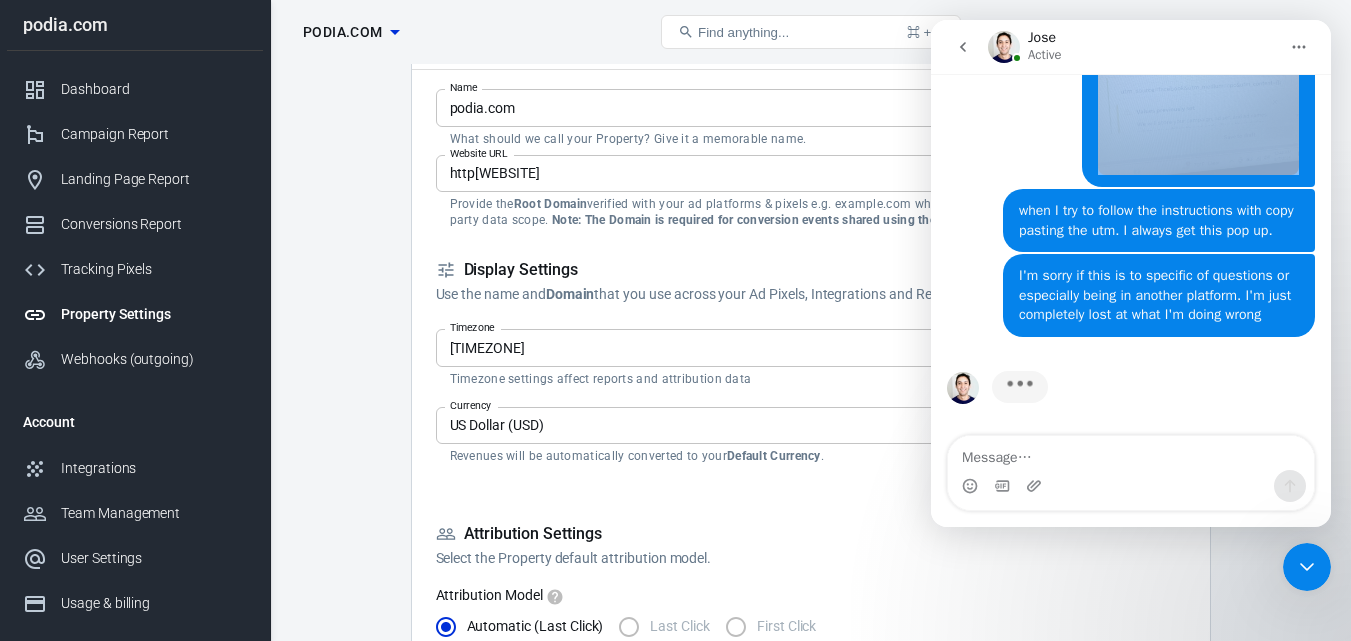 scroll, scrollTop: 2435, scrollLeft: 0, axis: vertical 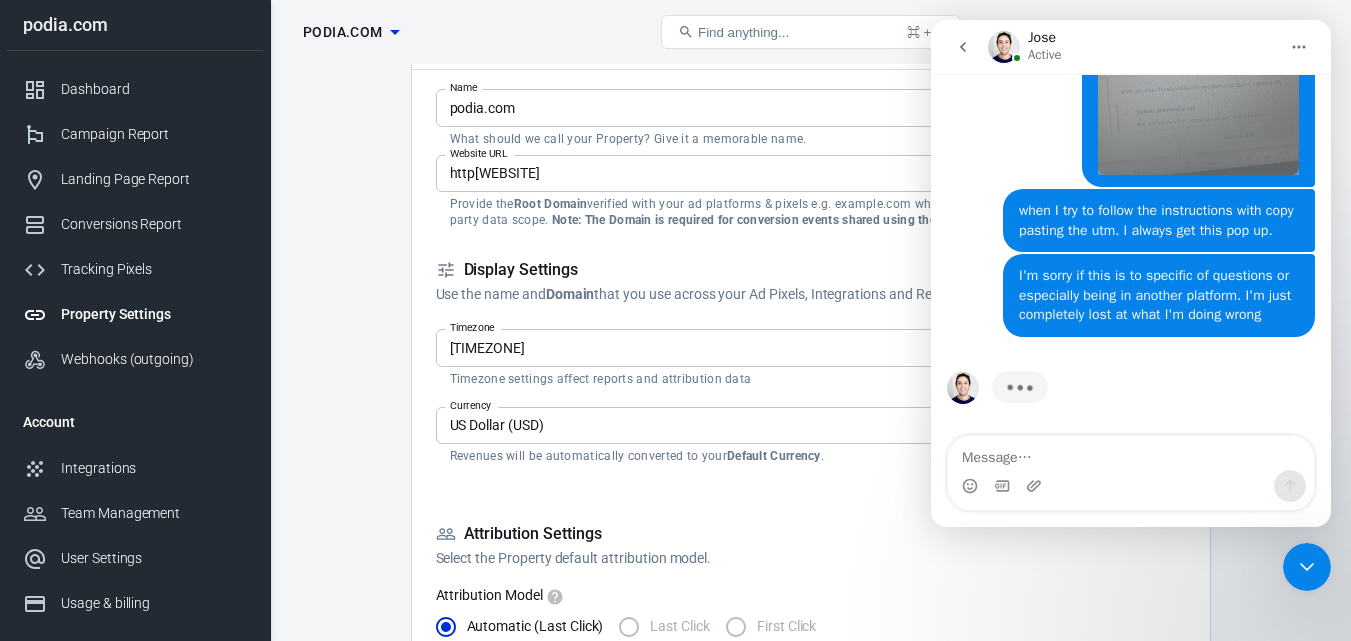 click on "Property Settings podia.com" at bounding box center (464, 32) 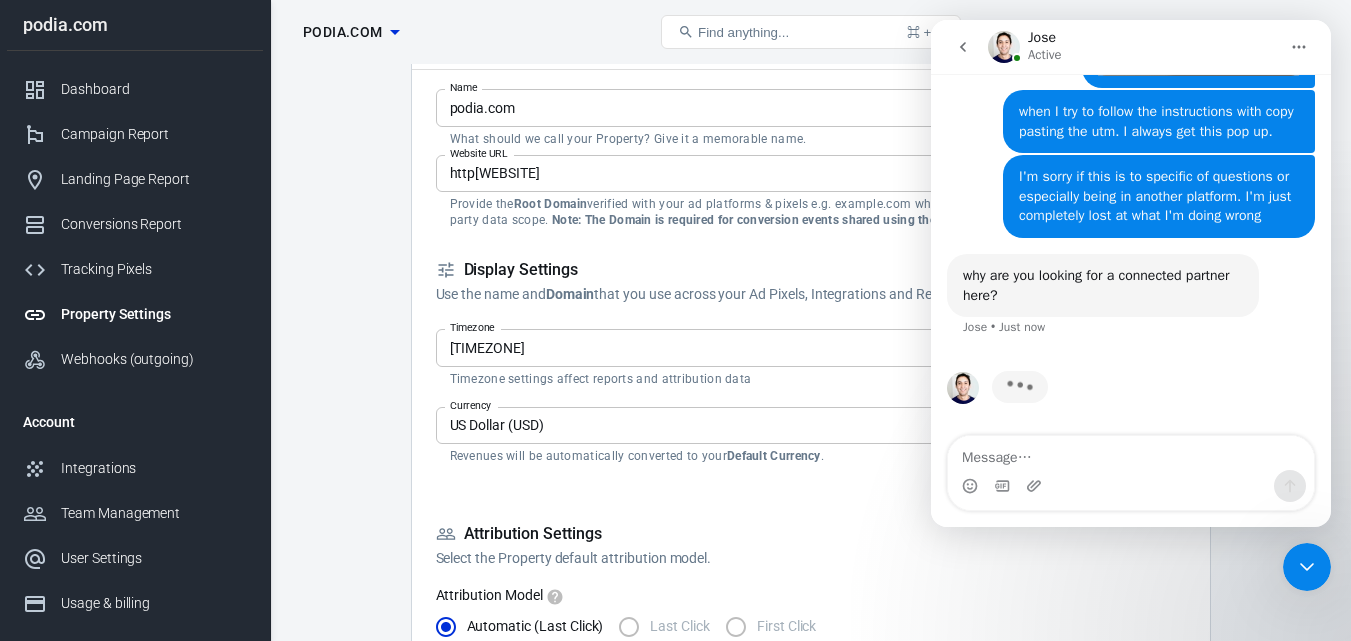 scroll, scrollTop: 2514, scrollLeft: 0, axis: vertical 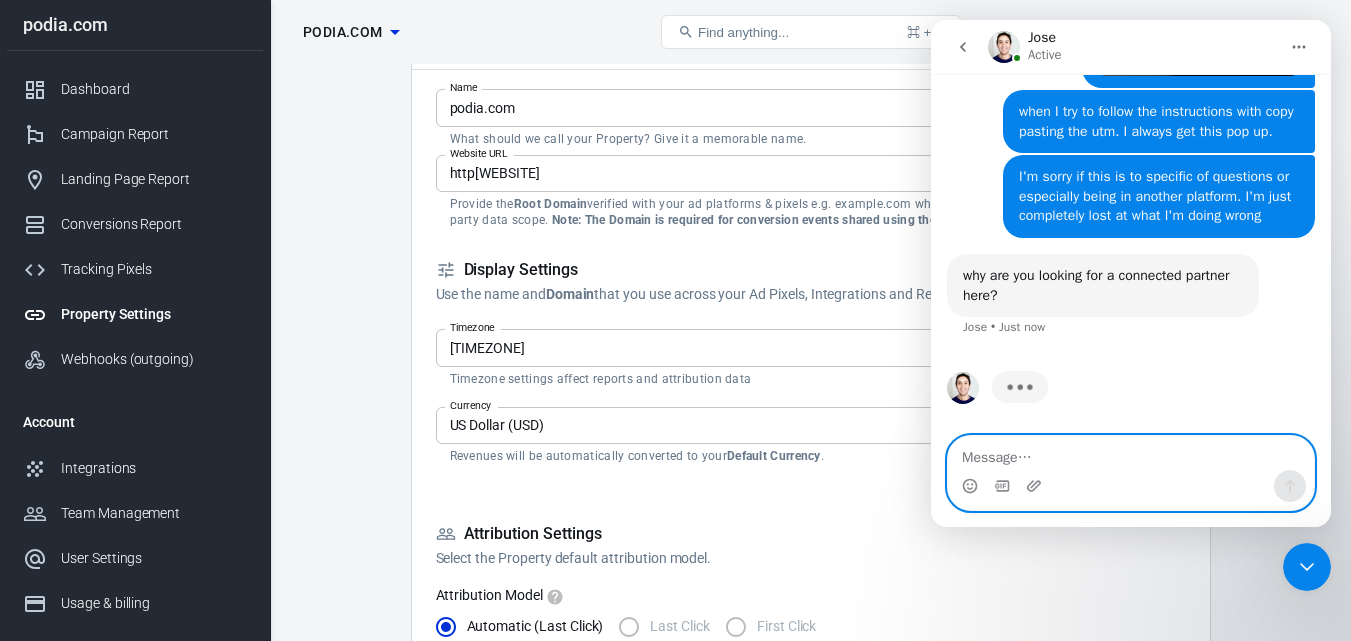 click at bounding box center [1131, 453] 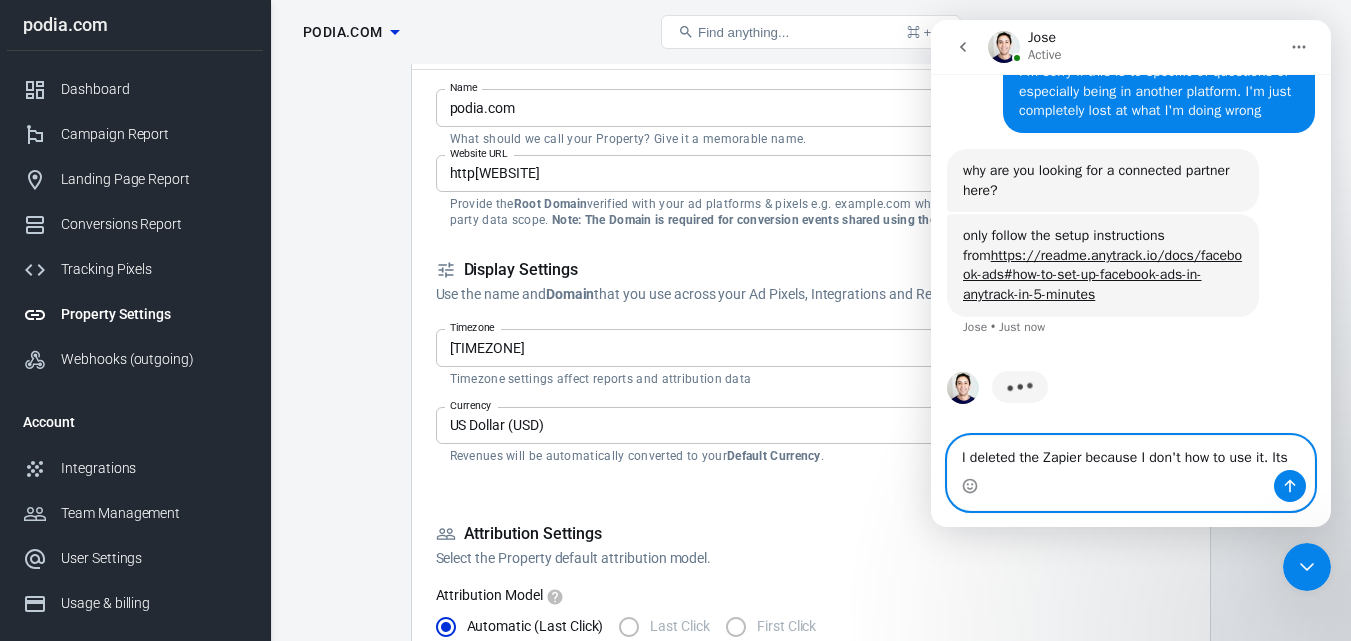 scroll, scrollTop: 2638, scrollLeft: 0, axis: vertical 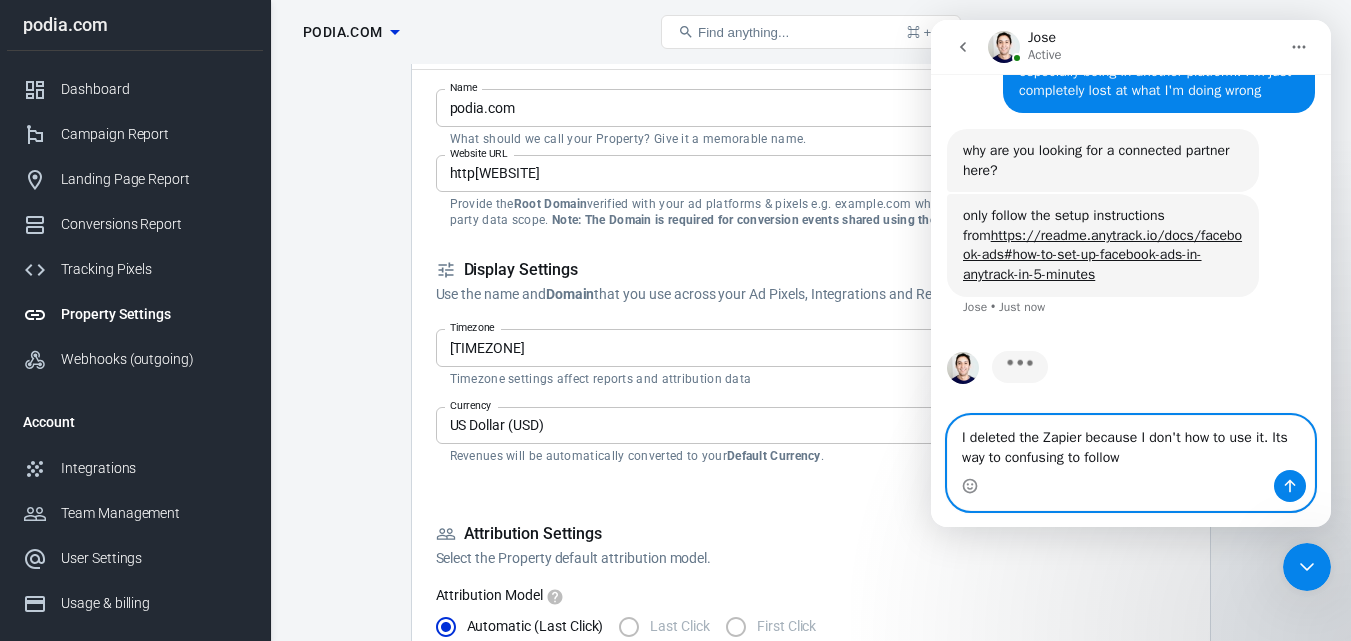type on "I deleted the Zapier because I don't how to use it. Its way to confusing to follow" 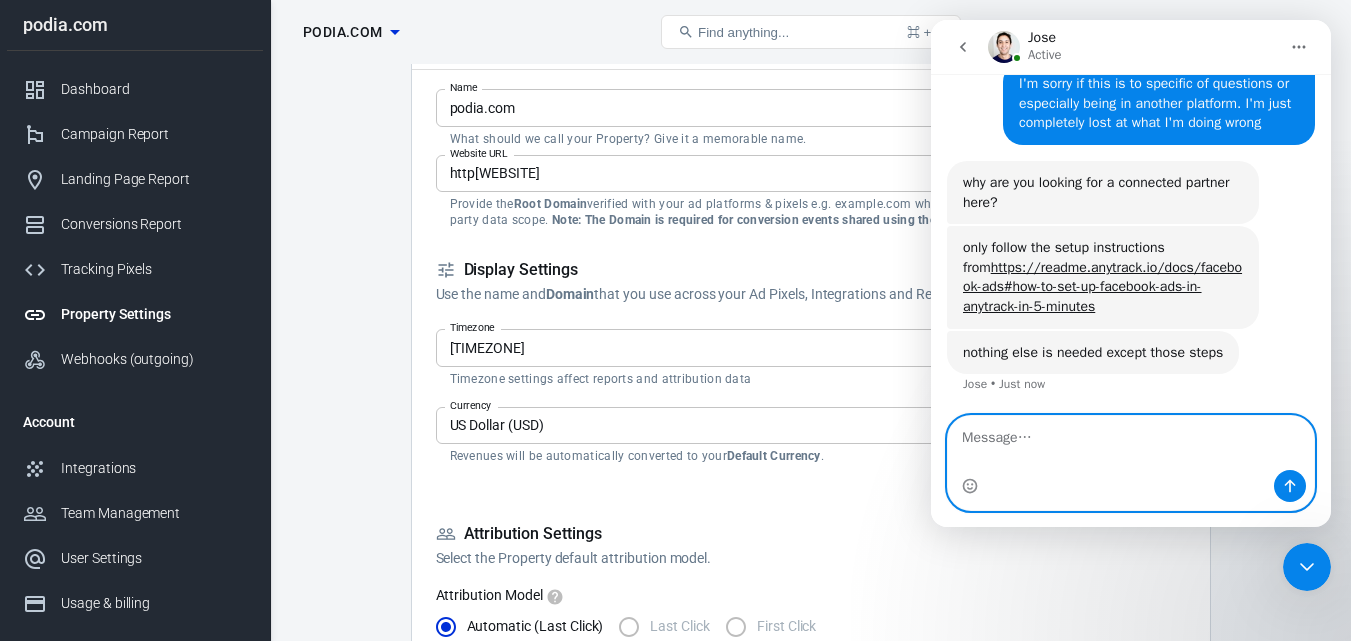 scroll, scrollTop: 2666, scrollLeft: 0, axis: vertical 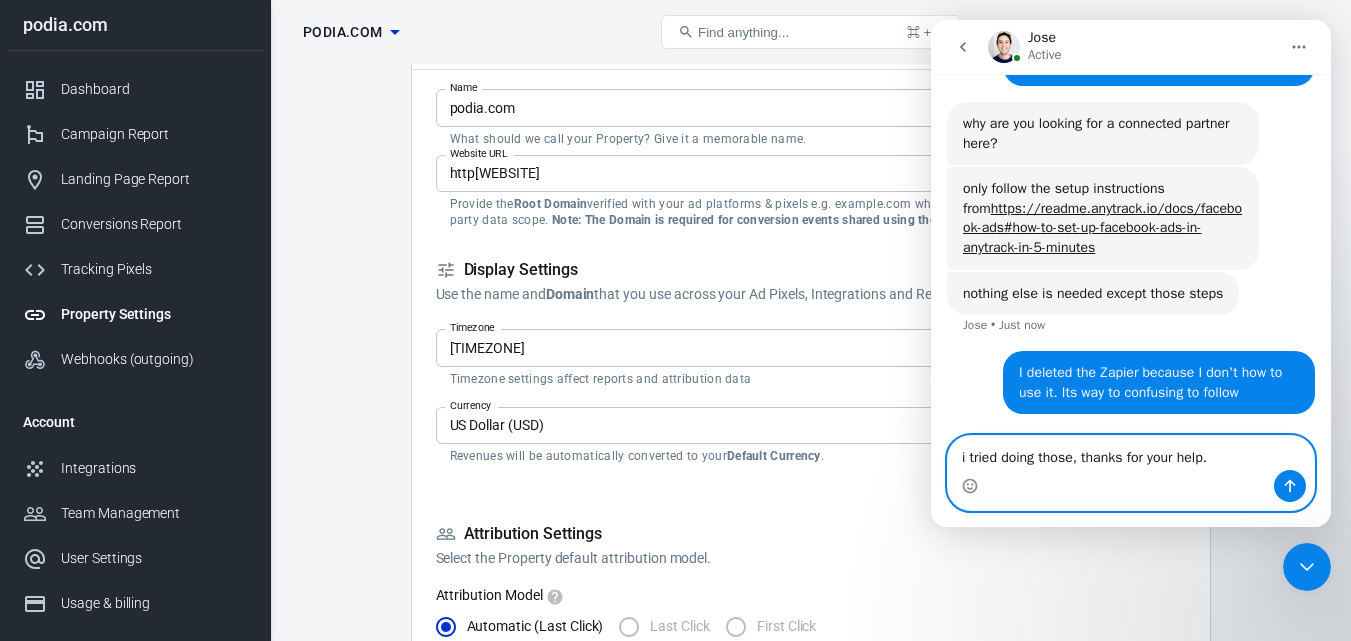 click on "i tried doing those, thanks for your help." at bounding box center [1131, 453] 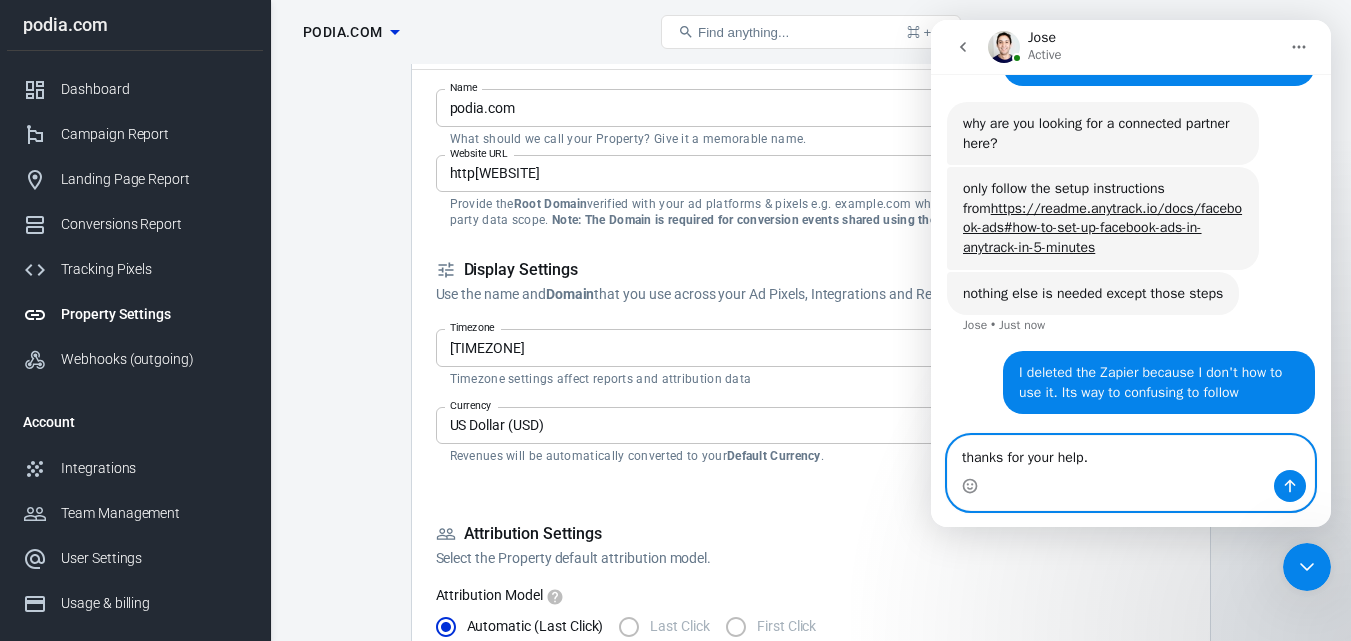 type on "thanks for your help." 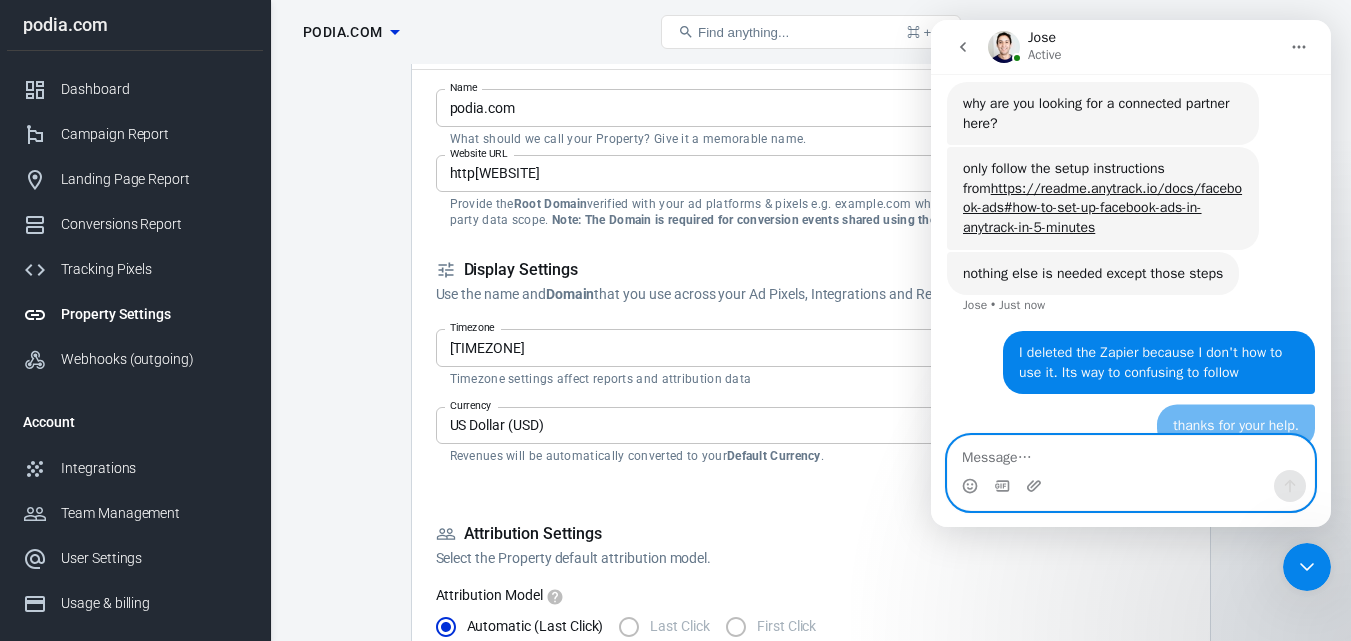 scroll, scrollTop: 2712, scrollLeft: 0, axis: vertical 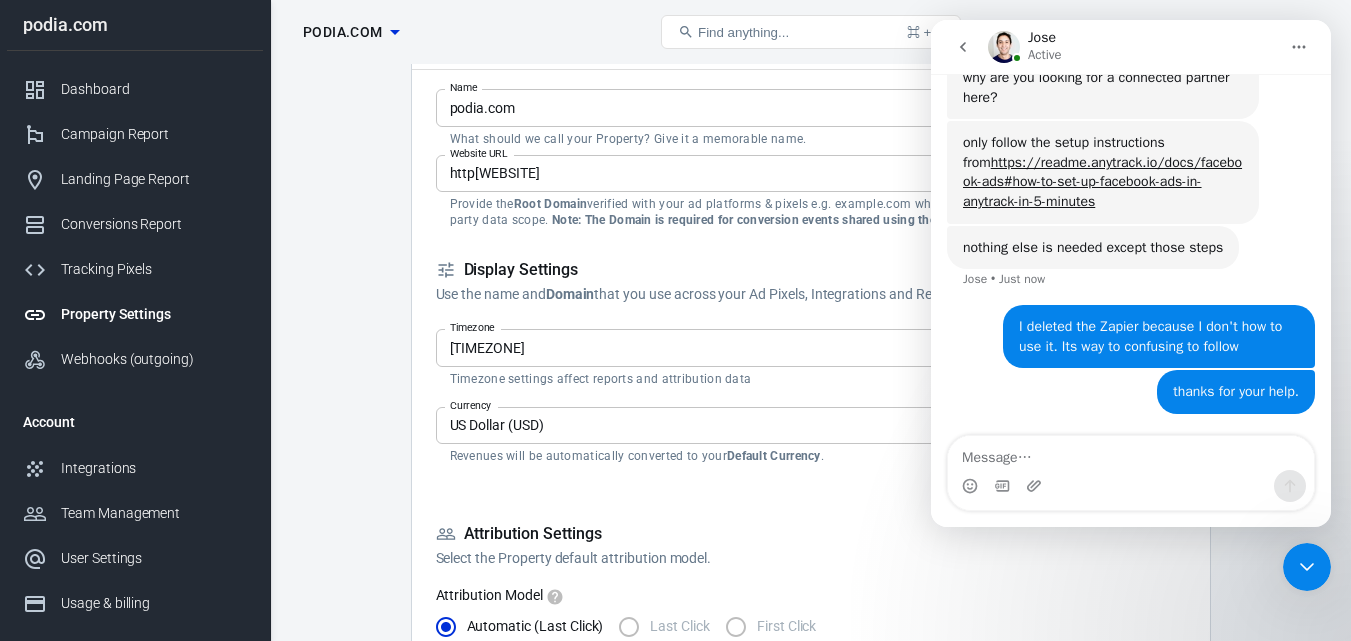 click at bounding box center [963, 47] 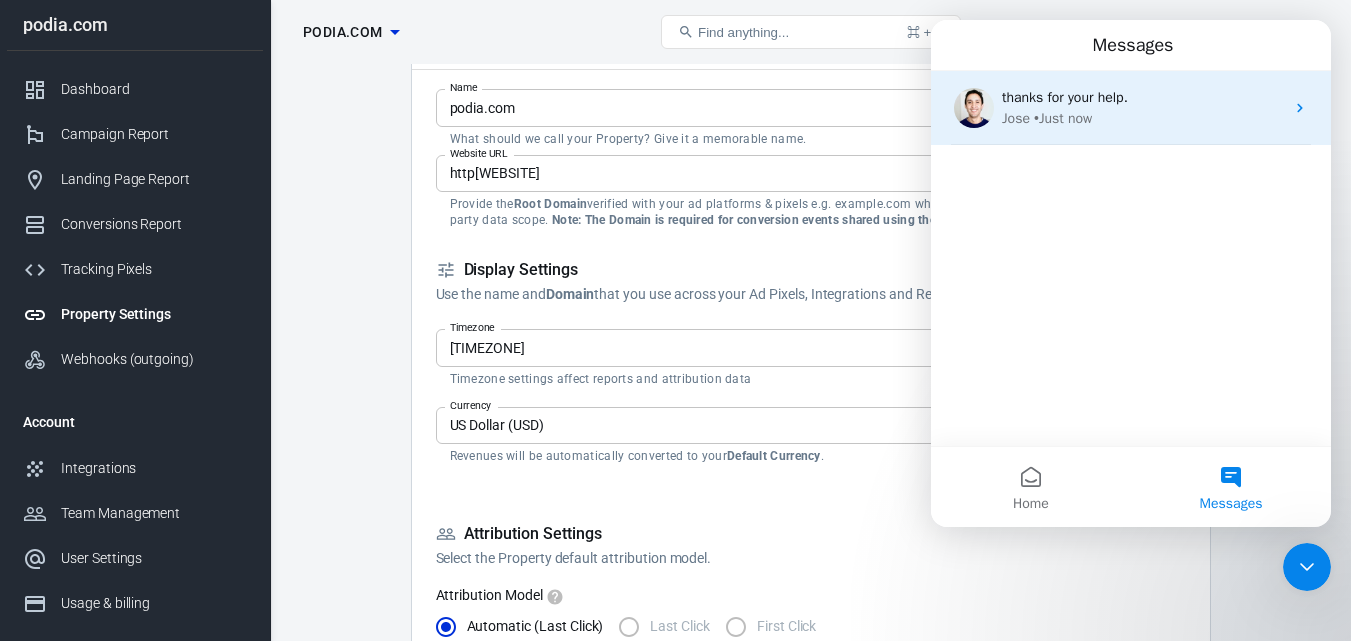 click on "Jose •  Just now" at bounding box center (1143, 118) 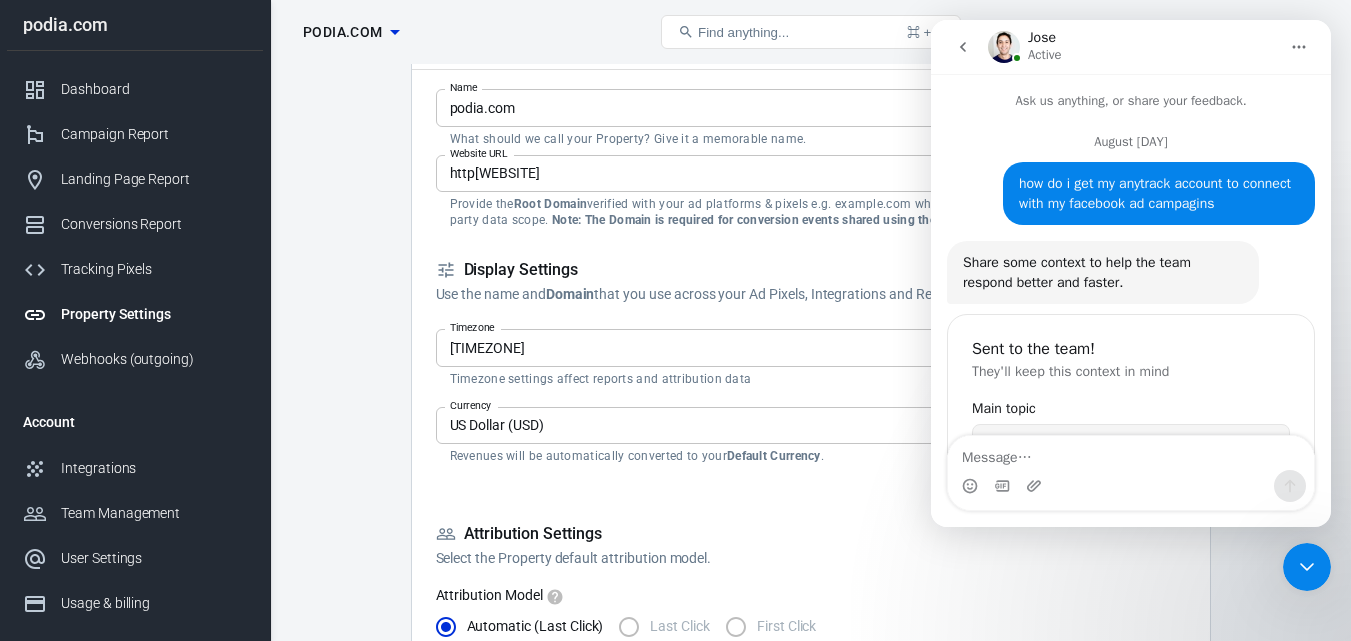 scroll, scrollTop: 0, scrollLeft: 0, axis: both 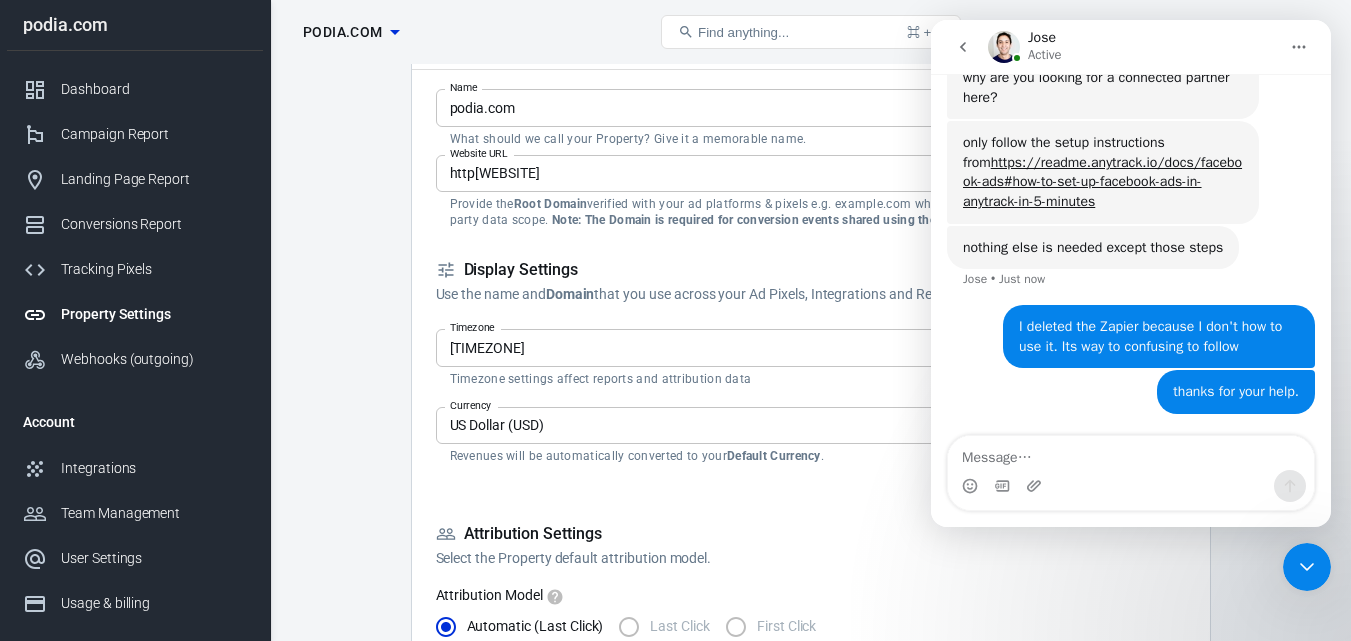click at bounding box center [1299, 47] 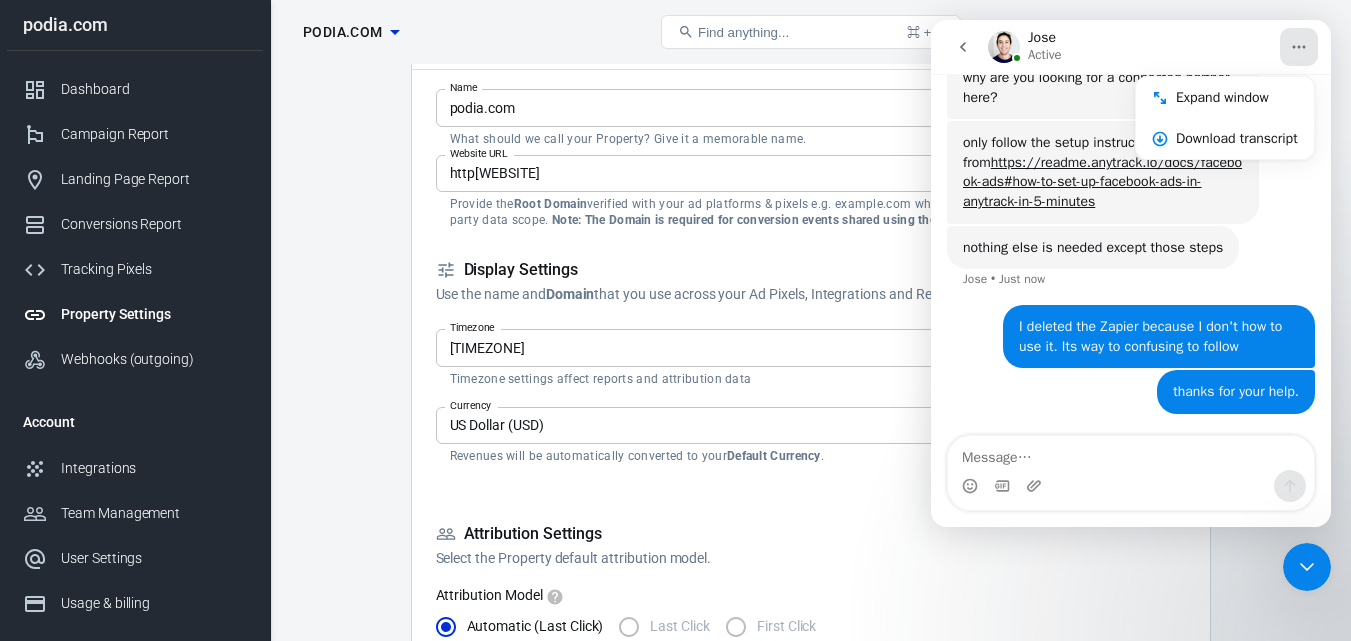 click at bounding box center (963, 47) 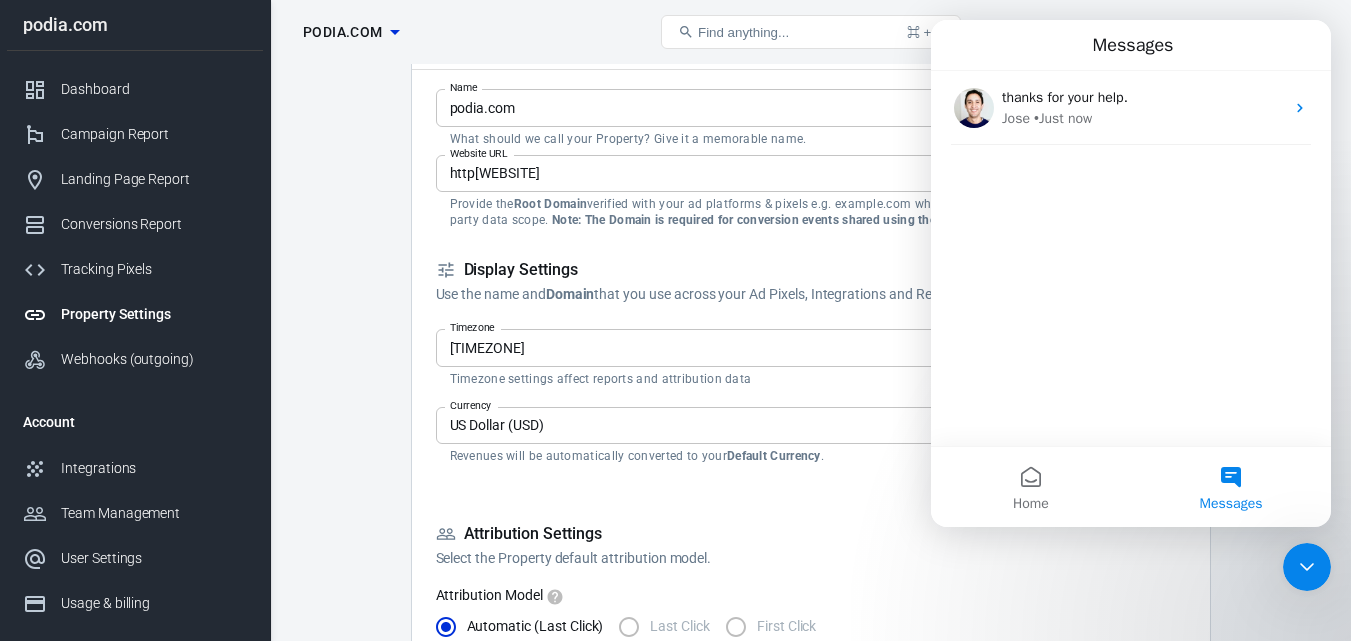 click on "Property Settings podia.com" at bounding box center [464, 32] 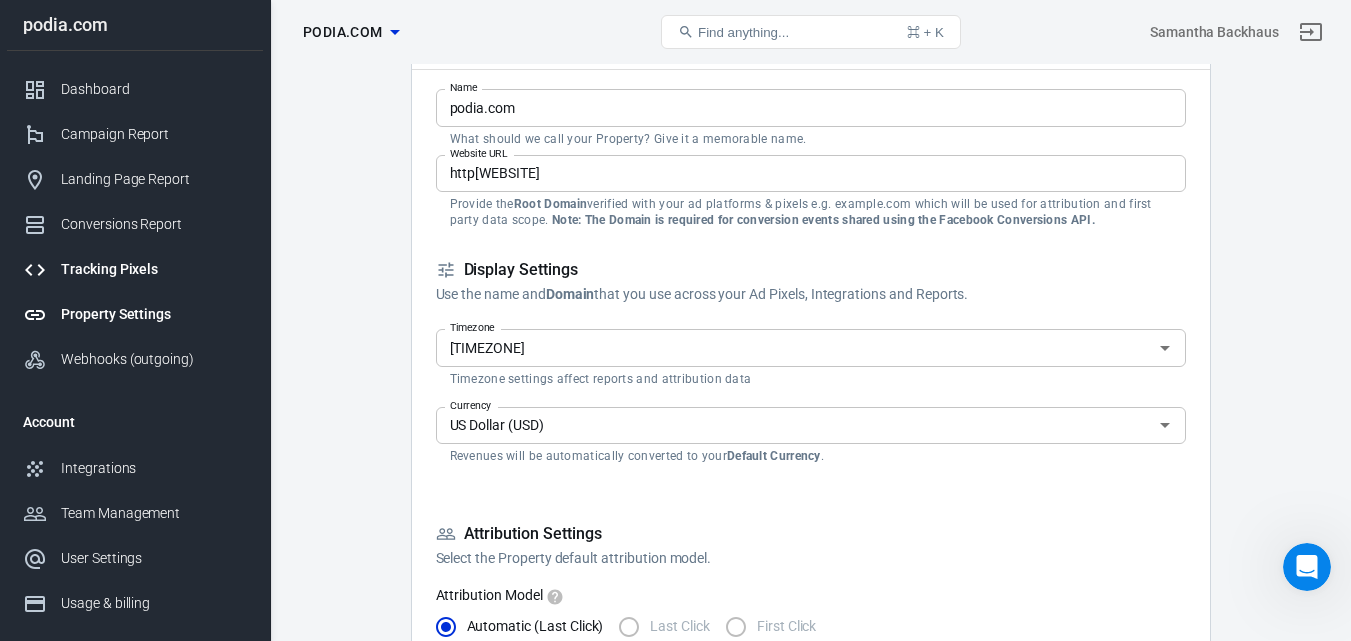 click on "Tracking Pixels" at bounding box center (154, 269) 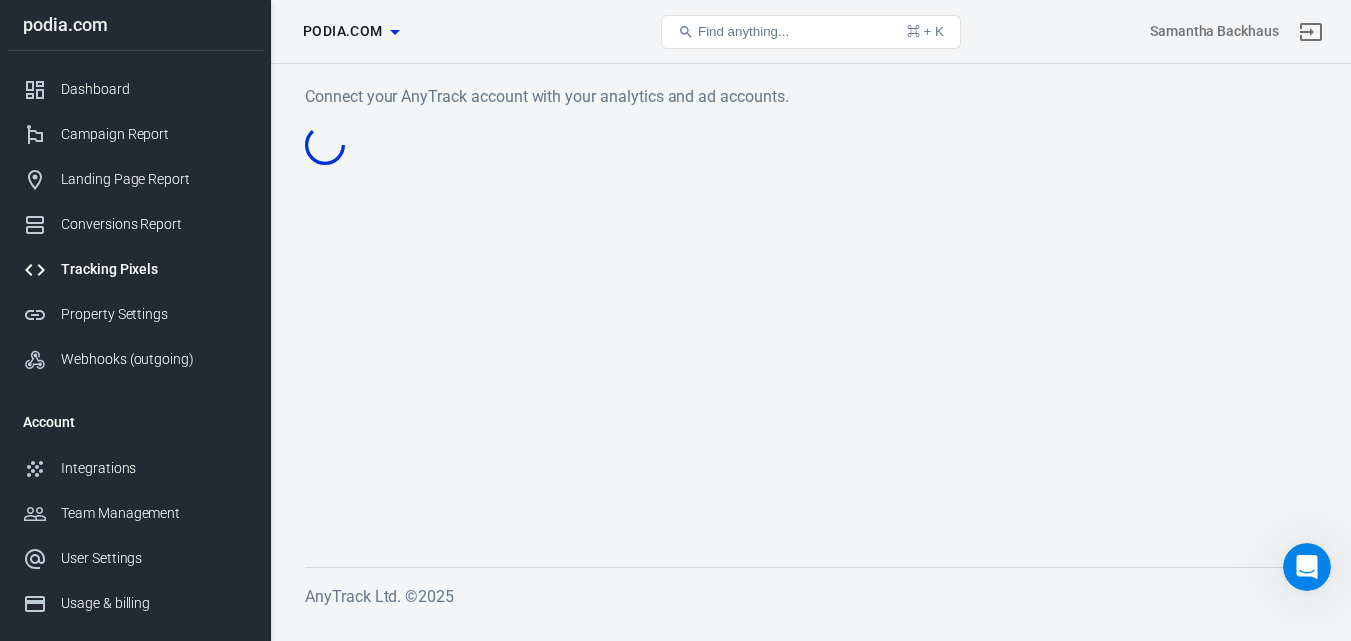 scroll, scrollTop: 0, scrollLeft: 0, axis: both 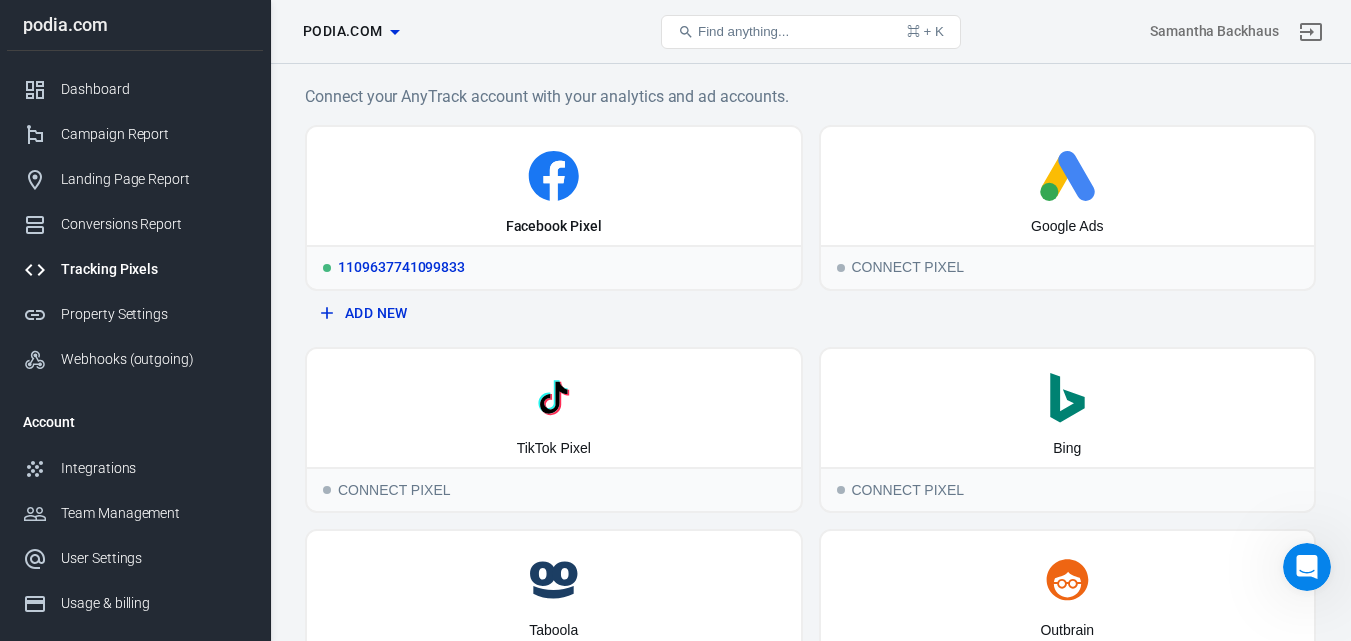 click on "Facebook Pixel" at bounding box center (554, 186) 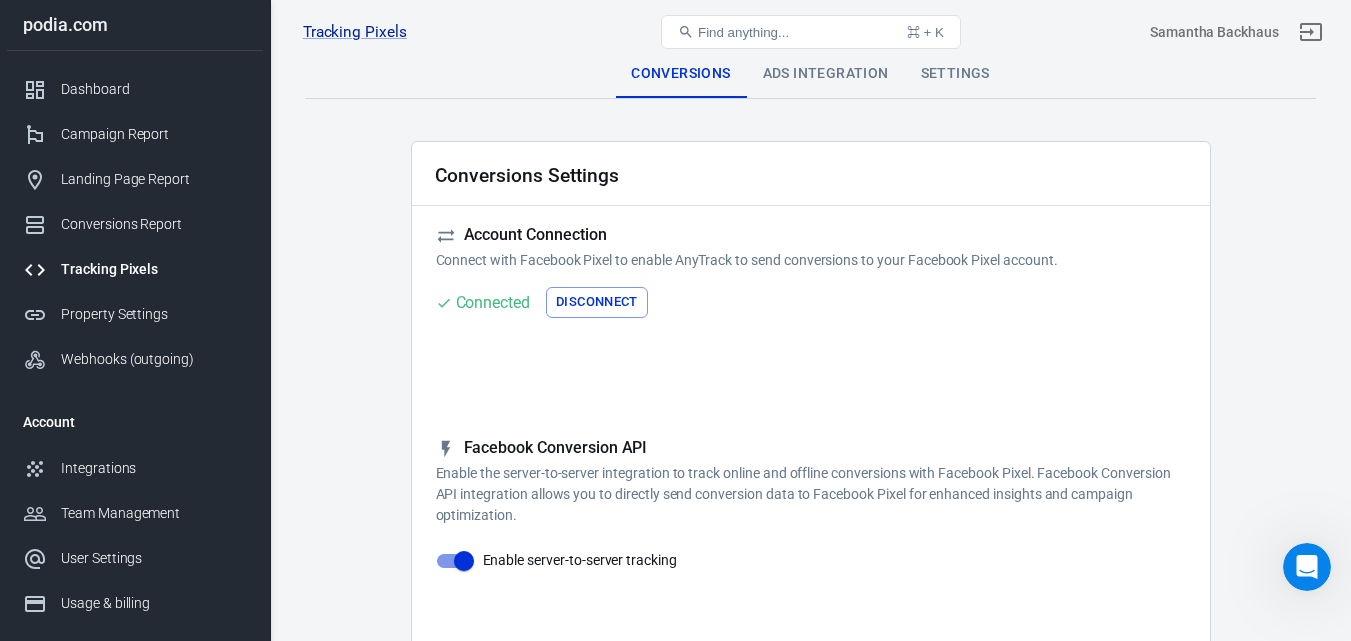 click on "Find anything... ⌘ + K" at bounding box center [811, 32] 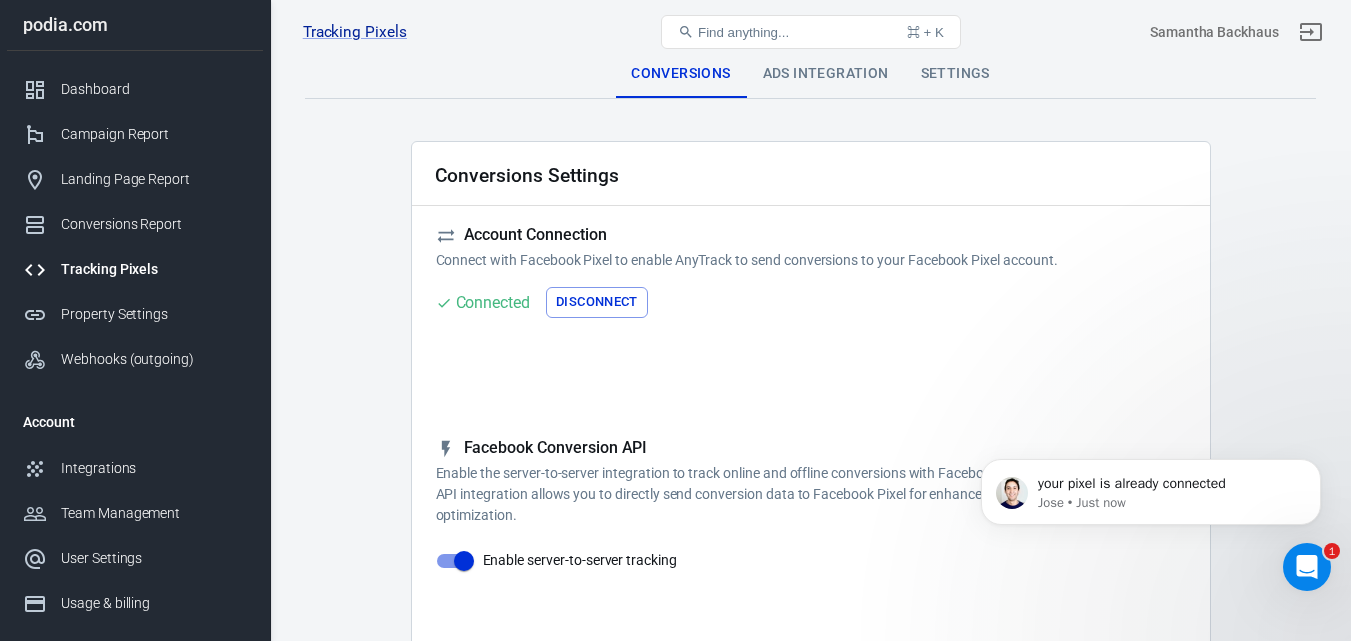 scroll, scrollTop: 0, scrollLeft: 0, axis: both 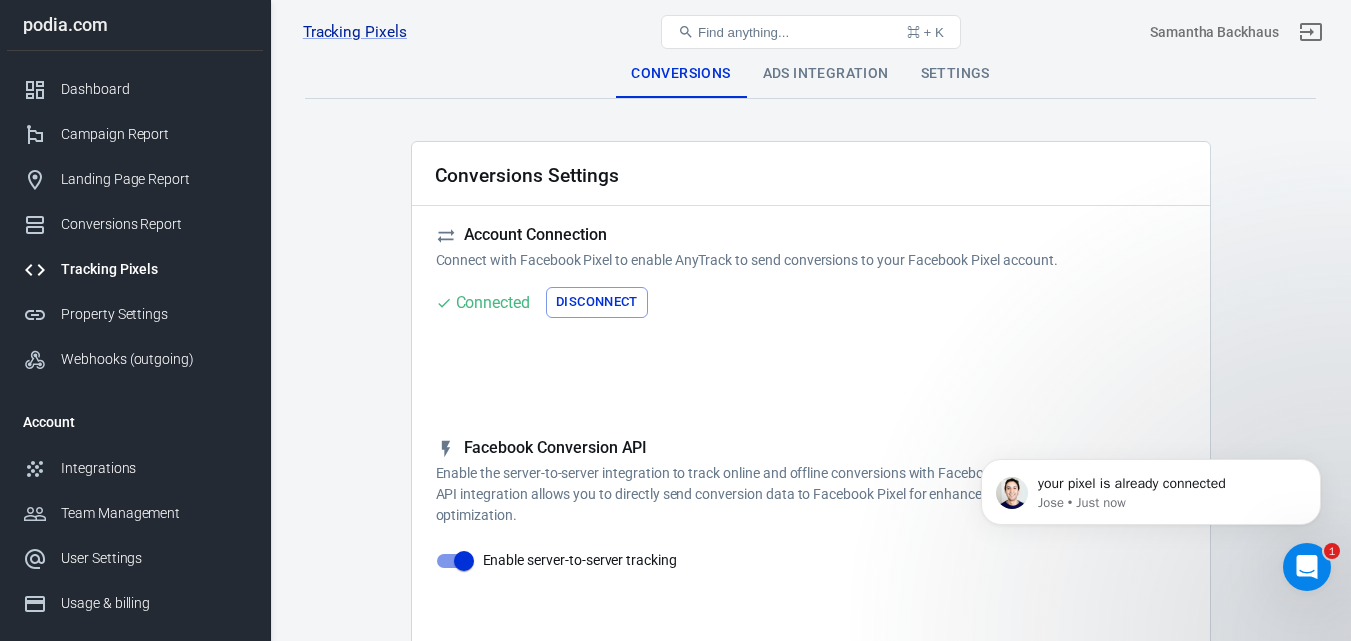 click on "Ads Integration" at bounding box center [826, 74] 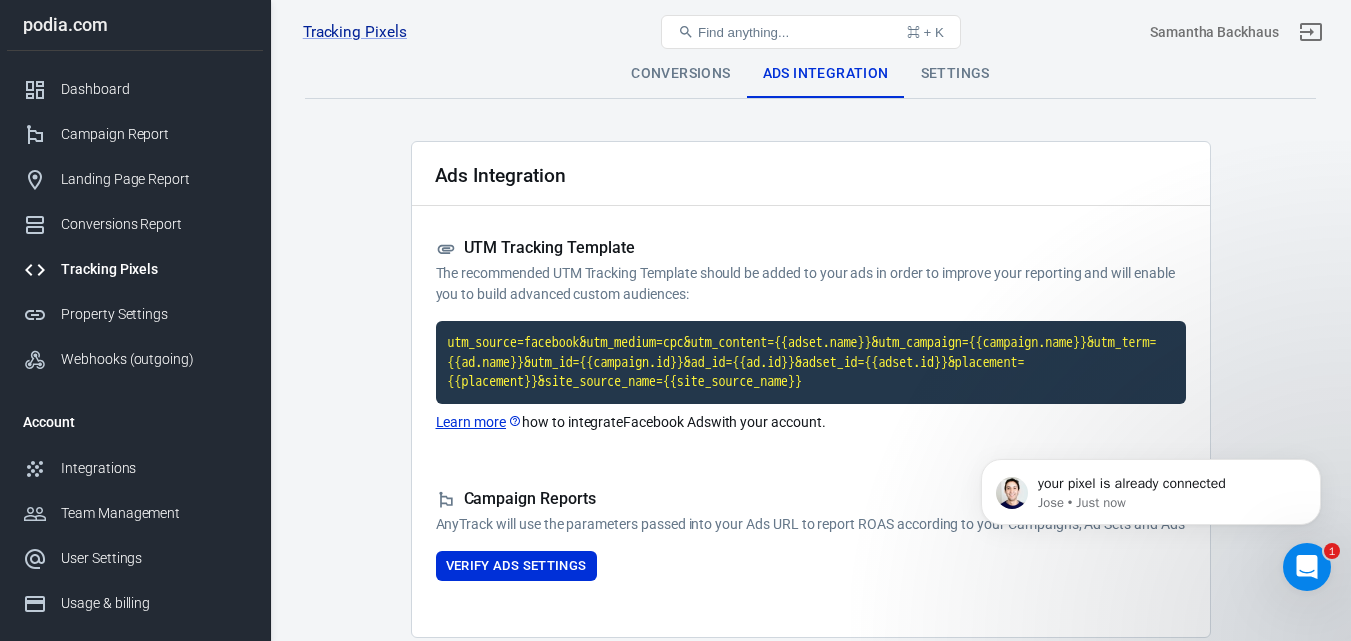 click on "Conversions Ads Integration Settings Ads Integration UTM Tracking Template The recommended UTM Tracking Template should be added to your ads in order to improve your reporting and will enable you to build advanced custom audiences: utm_source=facebook&utm_medium=cpc&utm_content={{adset.name}}&utm_campaign={{campaign.name}}&utm_term={{ad.name}}&utm_id={{campaign.id}}&ad_id={{ad.id}}&adset_id={{adset.id}}&placement={{placement}}&site_source_name={{site_source_name}} Learn more    how to integrate  Facebook Ads  with your account. Campaign Reports AnyTrack will use the parameters passed into your Ads URL to report ROAS according to your Campaigns, Ad Sets and Ads Verify Ads Settings" at bounding box center [810, 344] 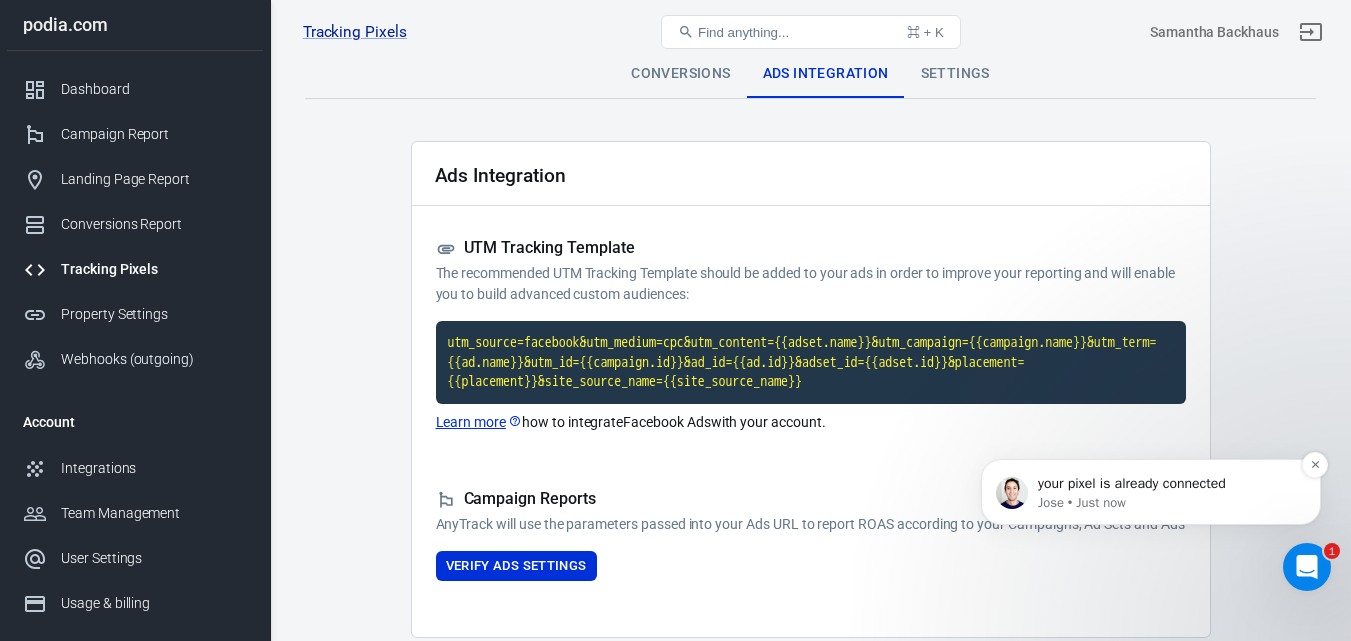 click on "your pixel is already connected" at bounding box center [1167, 484] 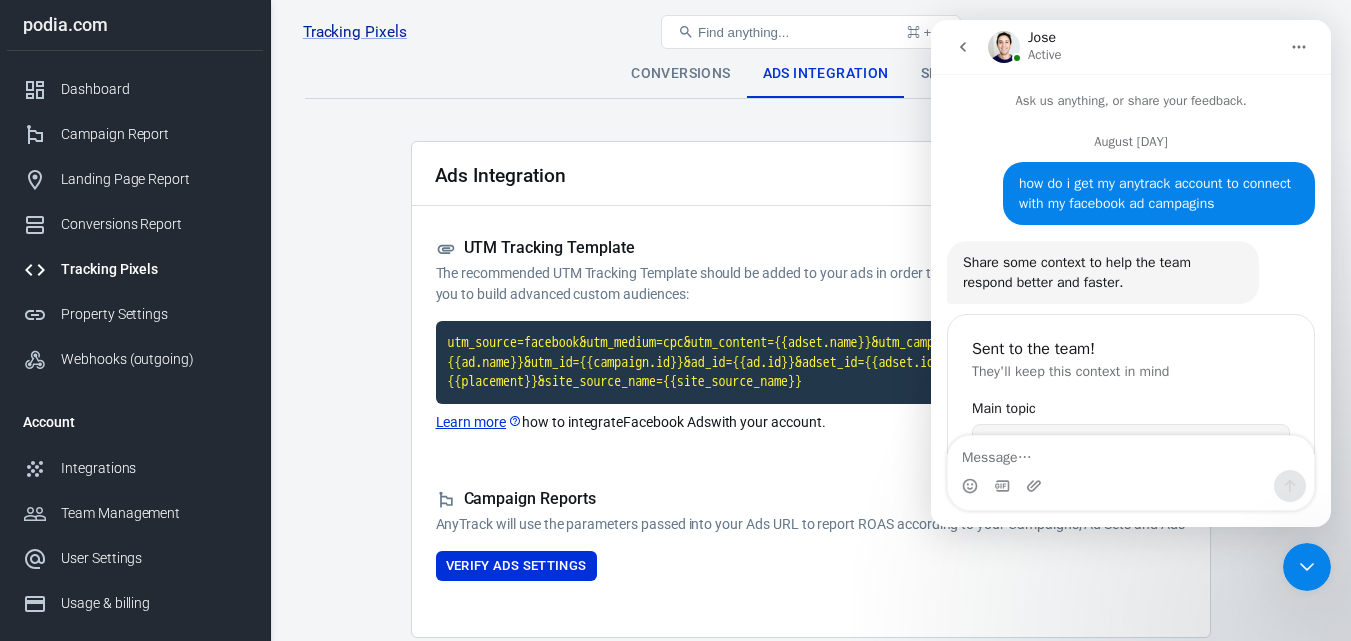 scroll, scrollTop: 99, scrollLeft: 0, axis: vertical 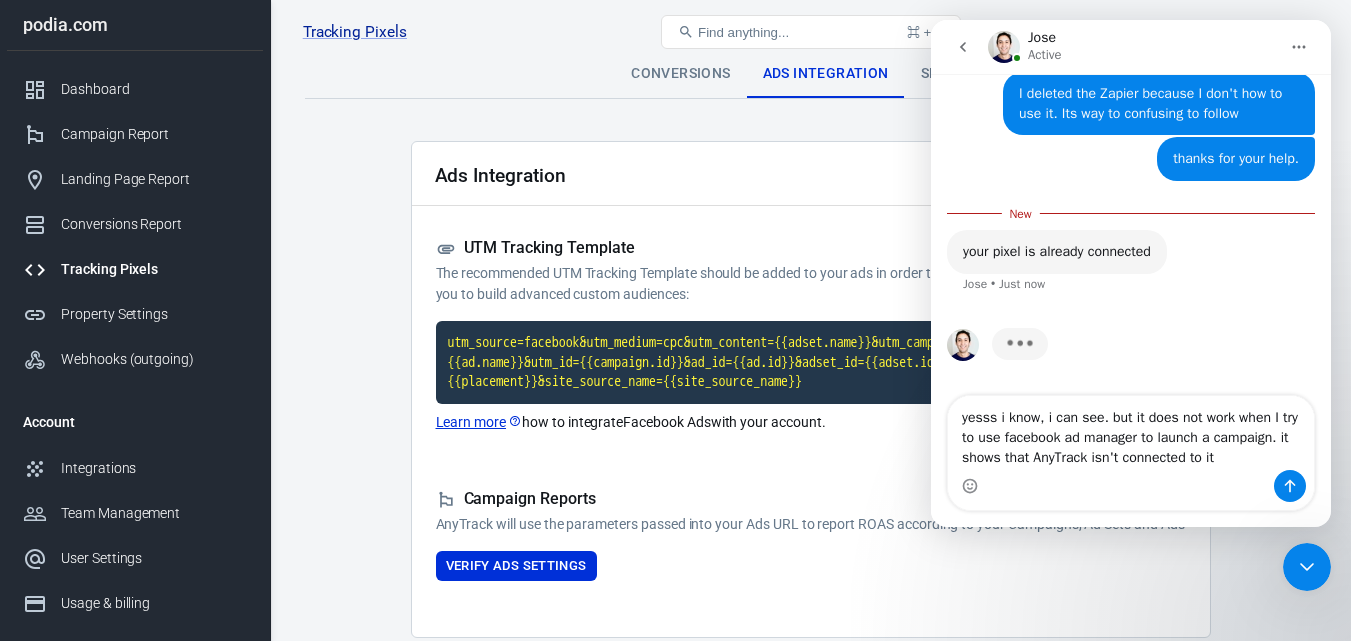 type on "yesss i know, i can see. but it does not work when I try to use facebook ad manager to launch a campaign. it shows that AnyTrack isn't connected to it" 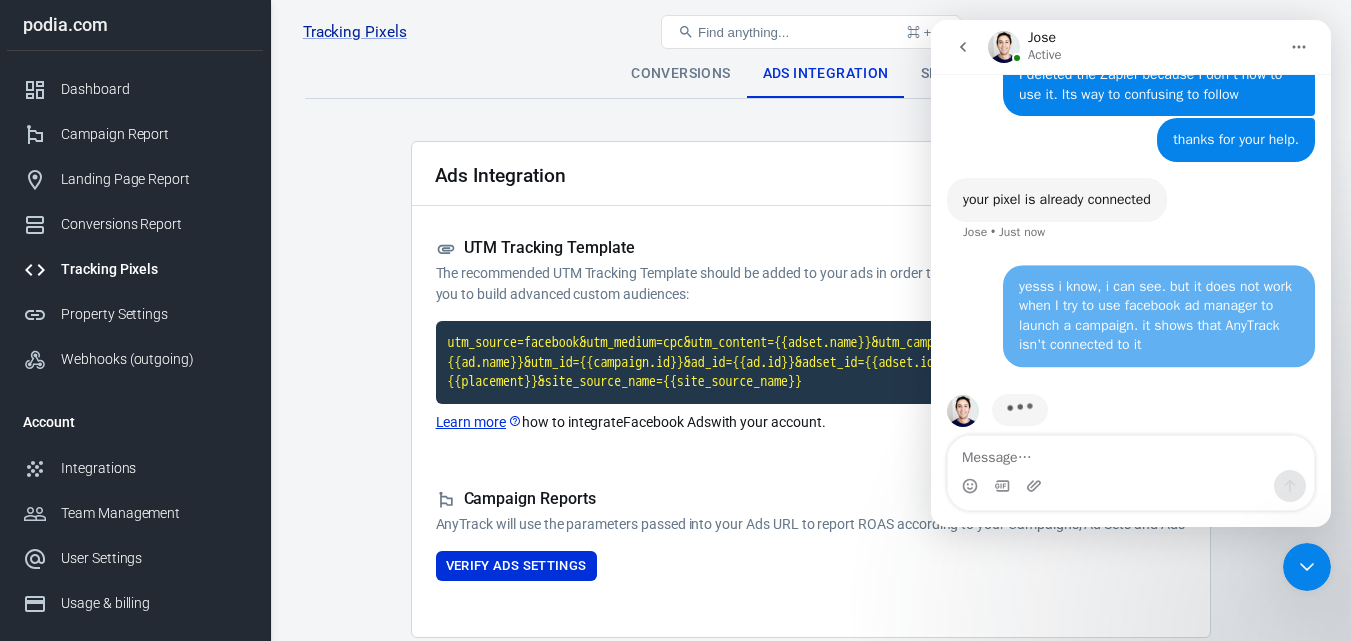 scroll, scrollTop: 2967, scrollLeft: 0, axis: vertical 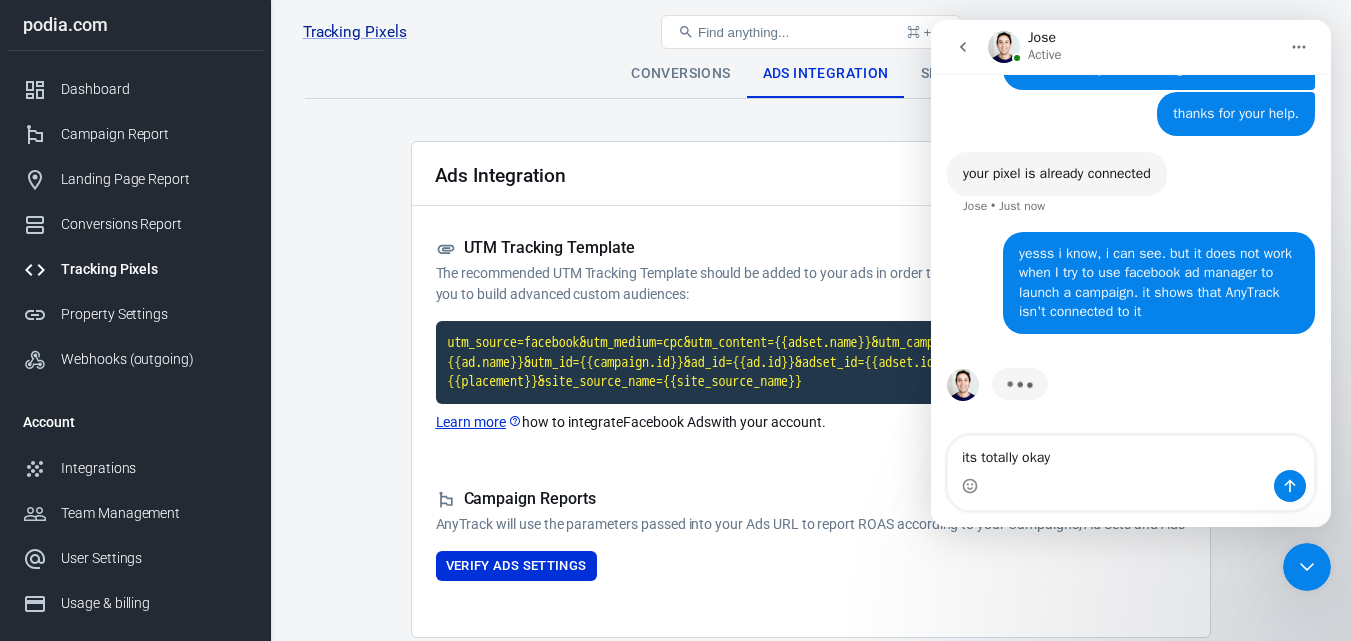 type on "its totally okay" 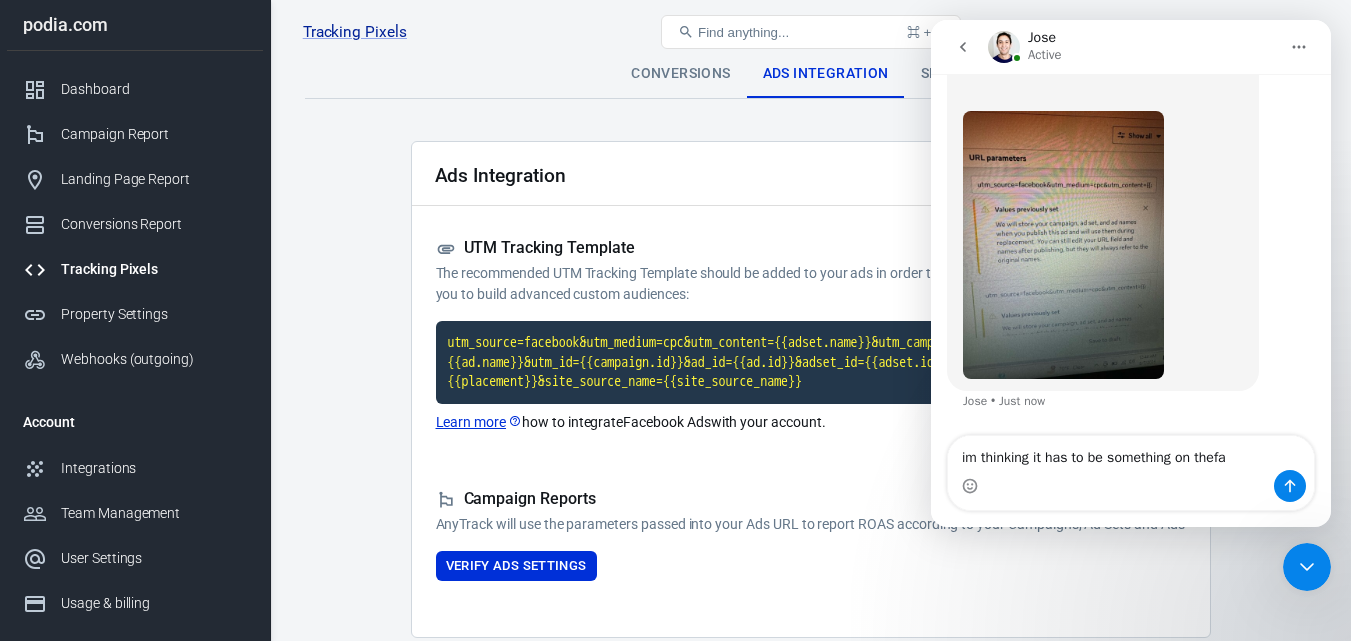 scroll, scrollTop: 3322, scrollLeft: 0, axis: vertical 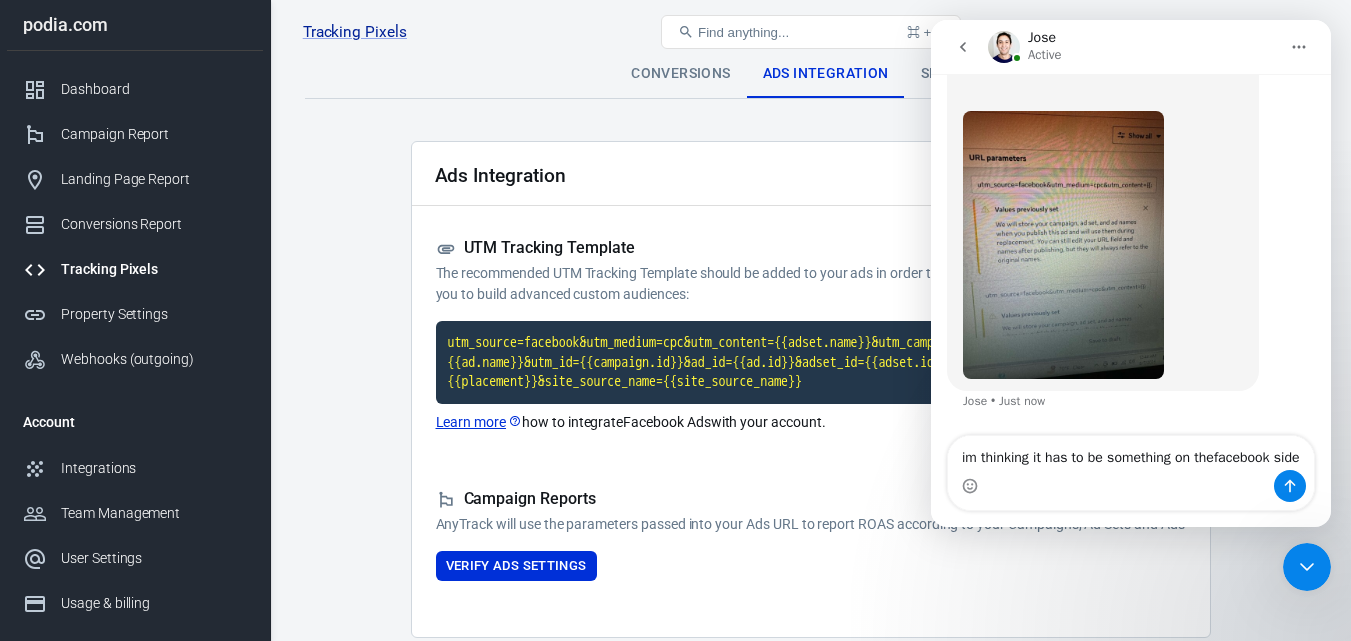 type on "im thinking it has to be something on thefacebook side" 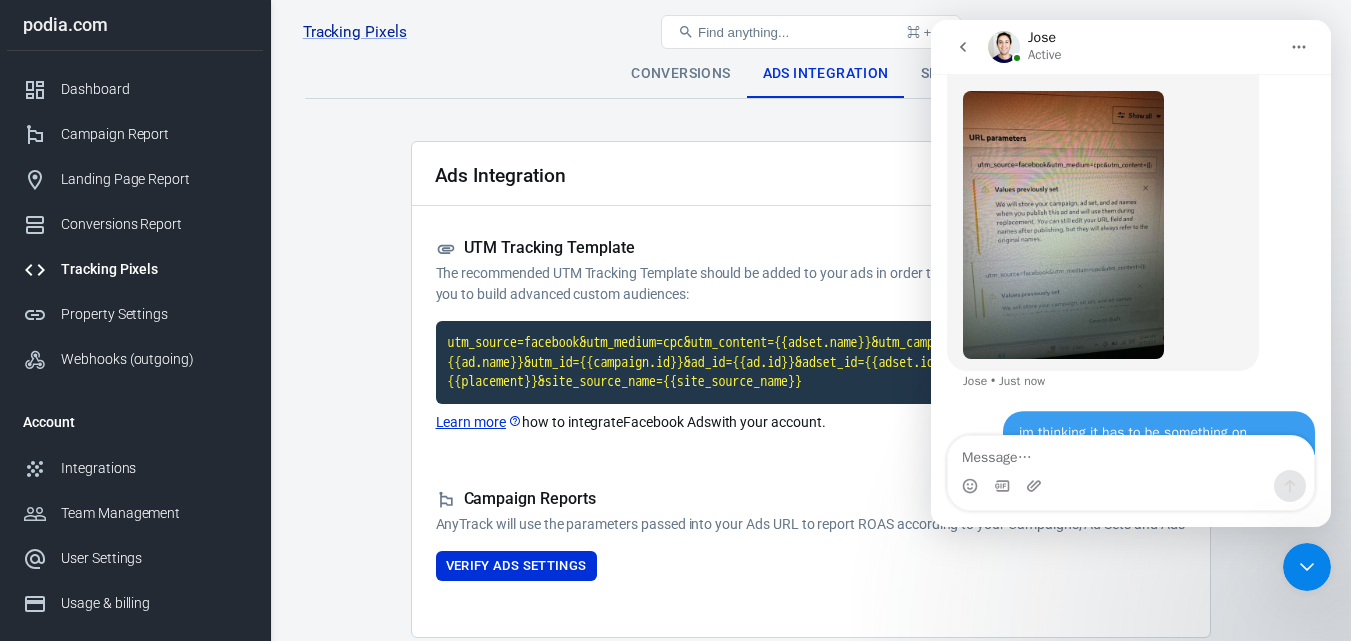 scroll, scrollTop: 3401, scrollLeft: 0, axis: vertical 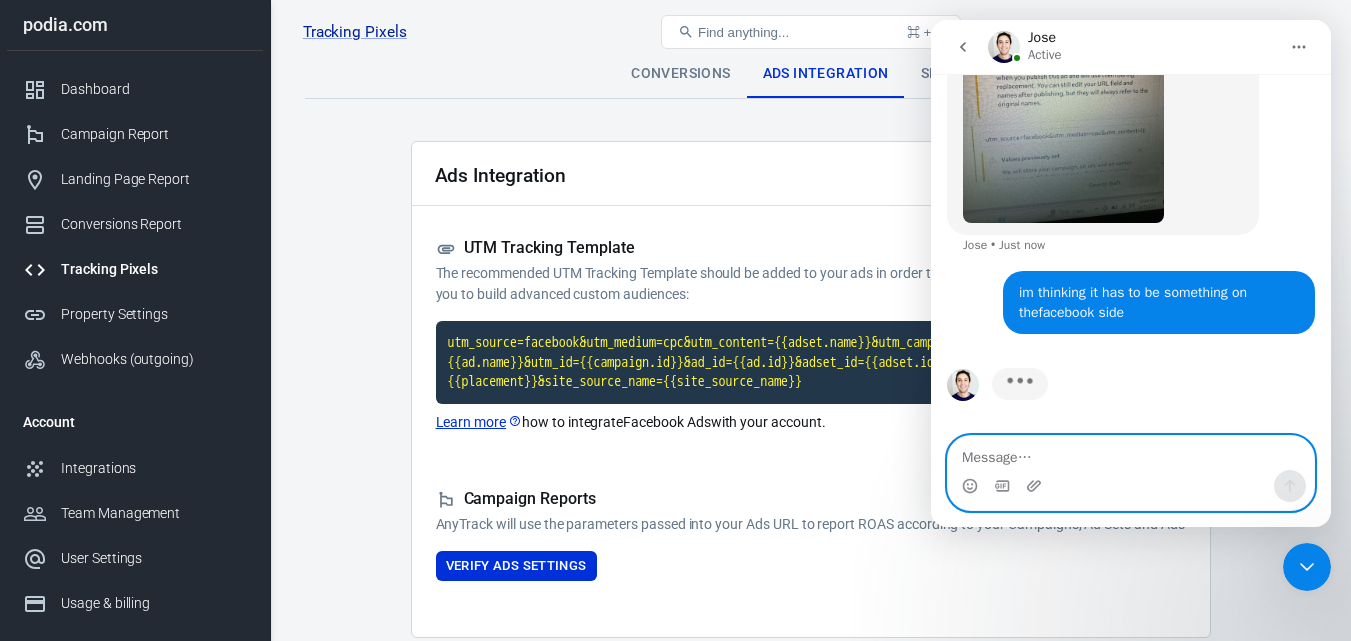 click at bounding box center (1131, 453) 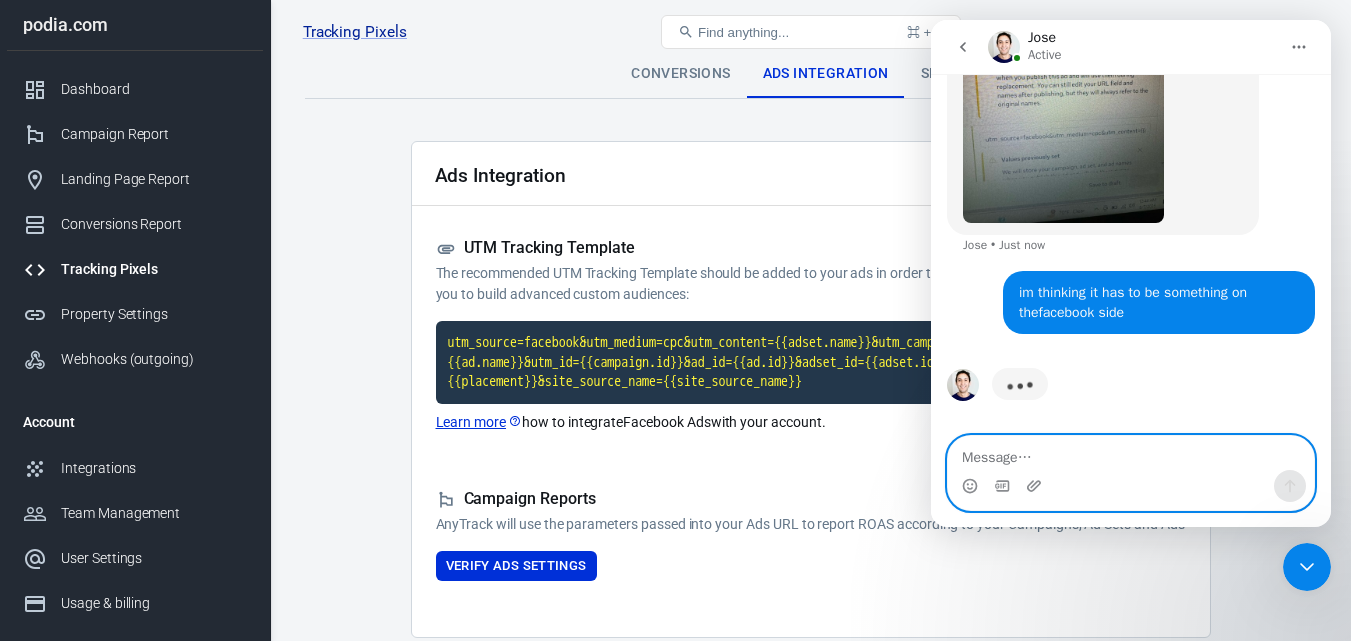 type on "n" 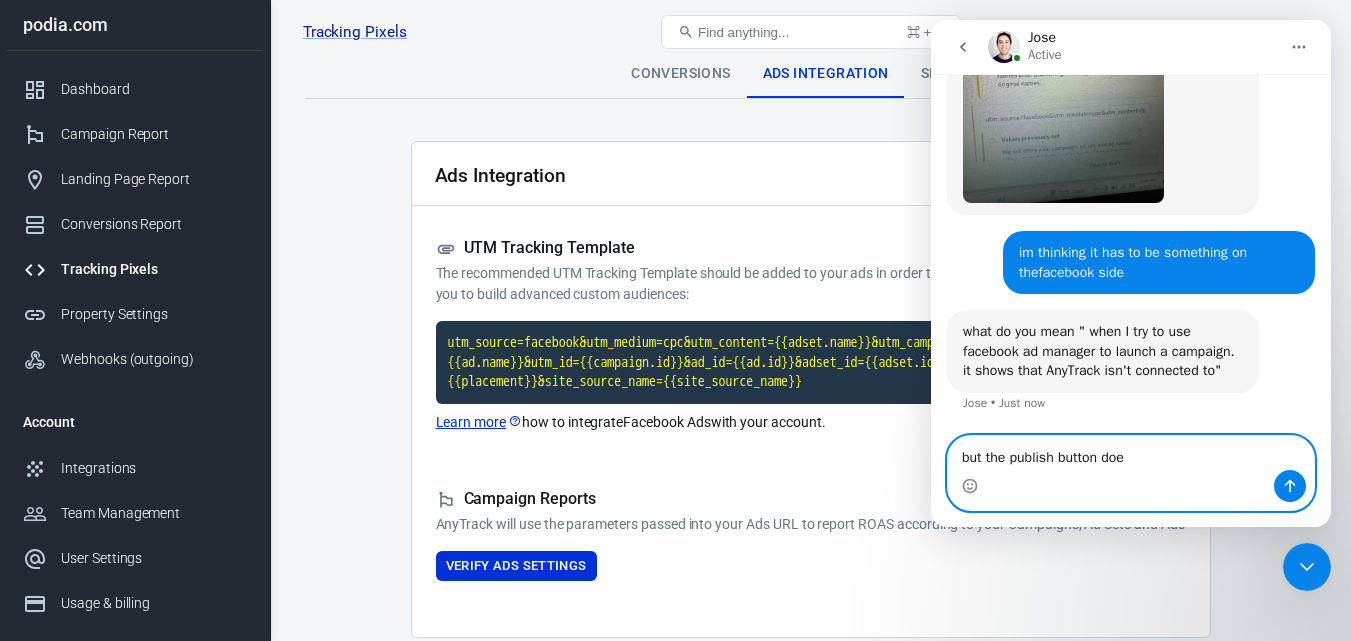 scroll, scrollTop: 3500, scrollLeft: 0, axis: vertical 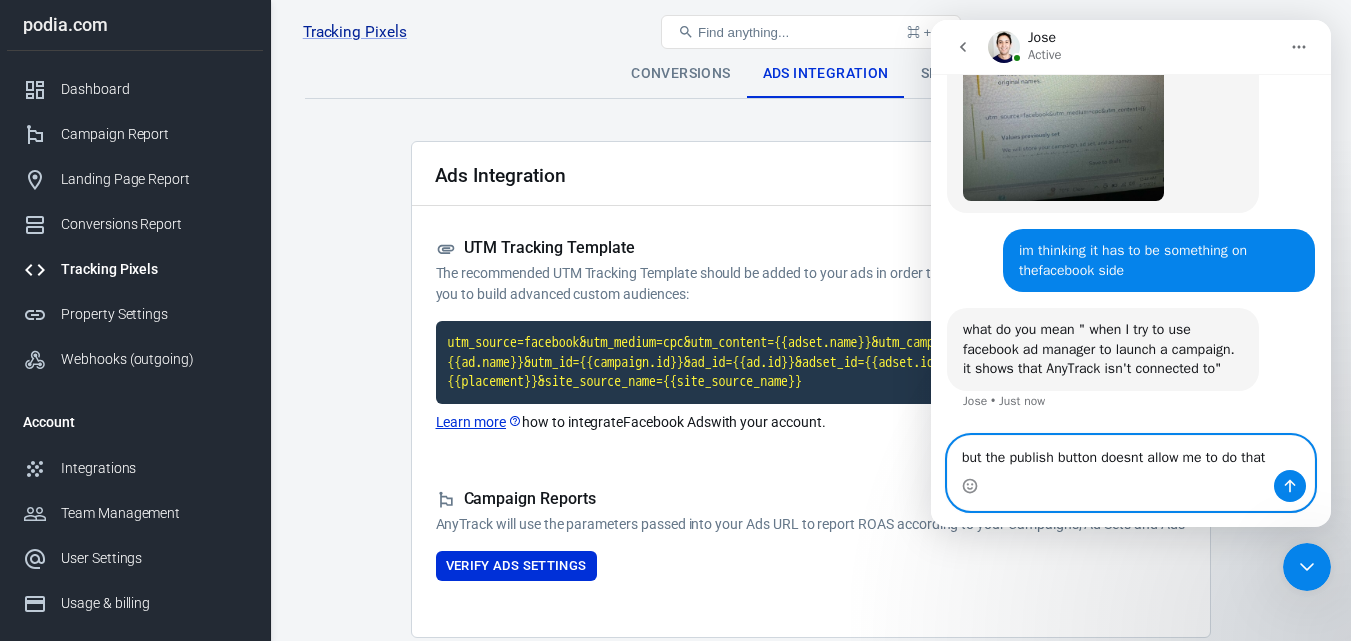 click on "but the publish button doesnt allow me to do that" at bounding box center (1131, 453) 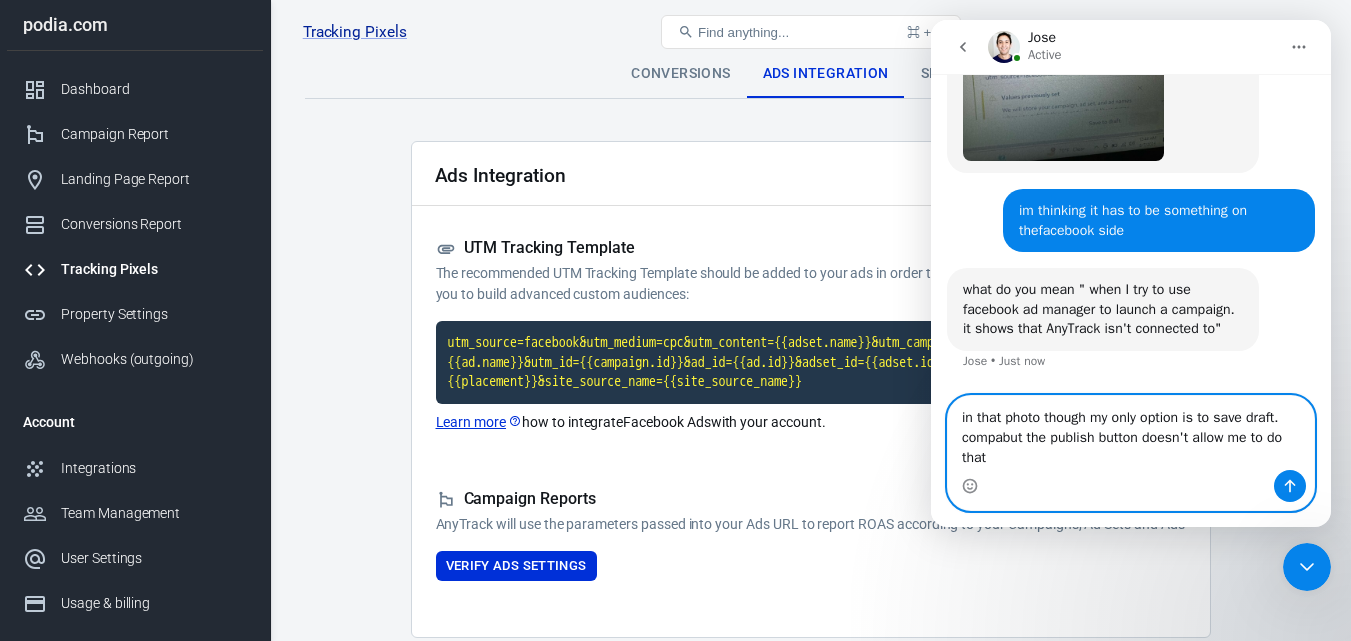 scroll, scrollTop: 3540, scrollLeft: 0, axis: vertical 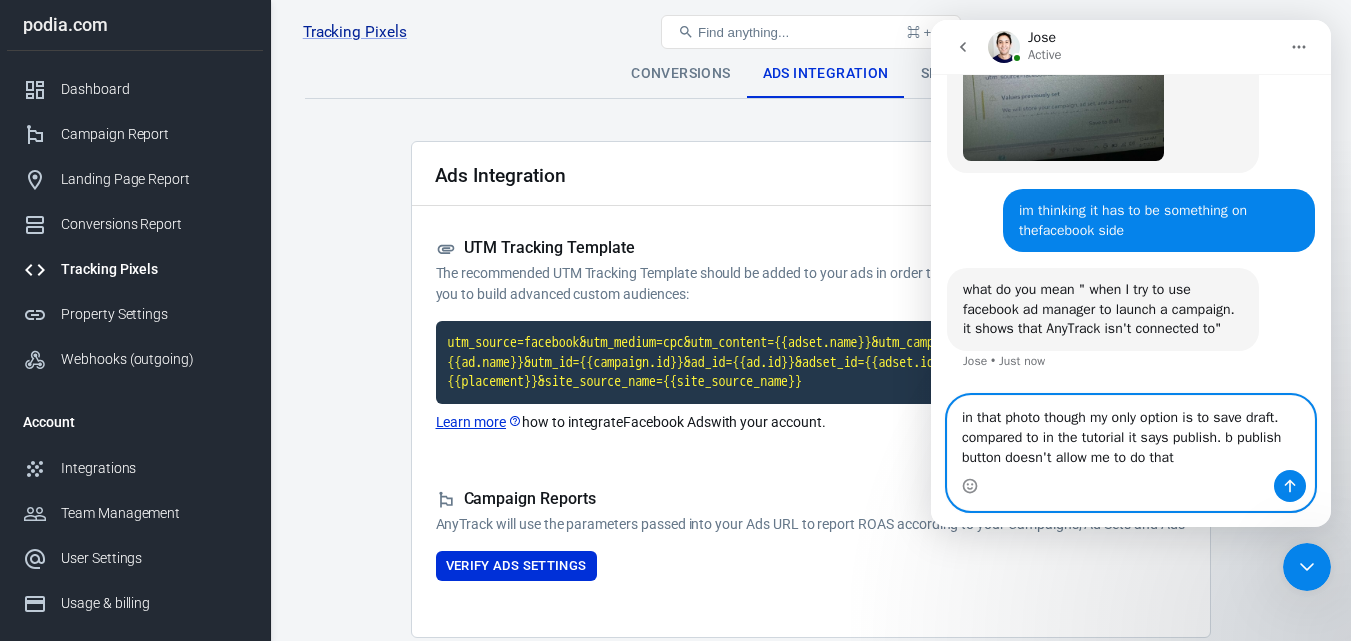 type on "in that photo though my only option is to save draft. compared to in the tutorial it says publish.  publish button doesn't allow me to do that" 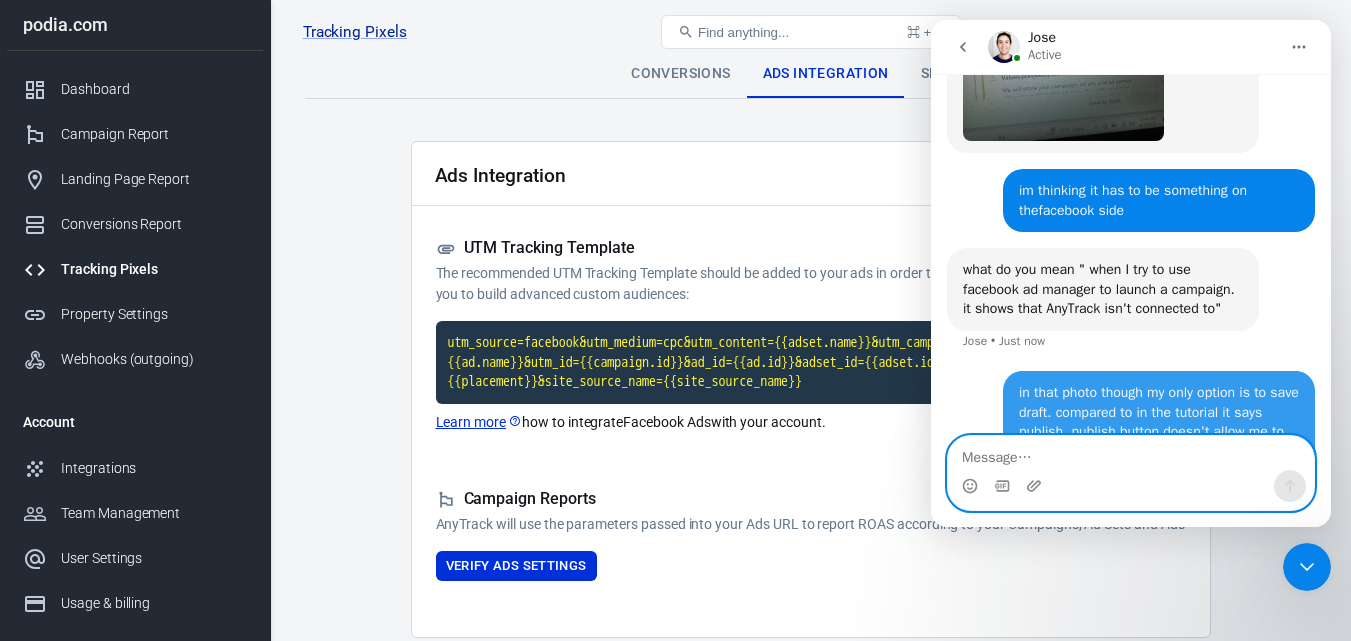 scroll, scrollTop: 3618, scrollLeft: 0, axis: vertical 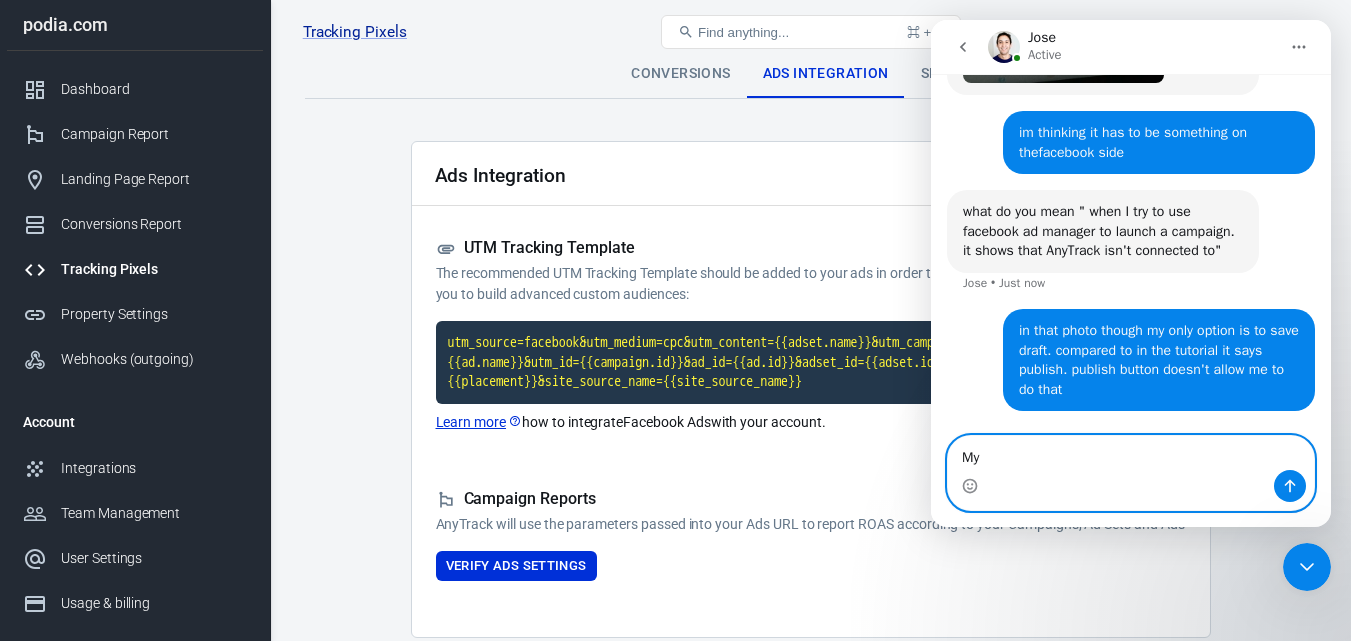 type on "M" 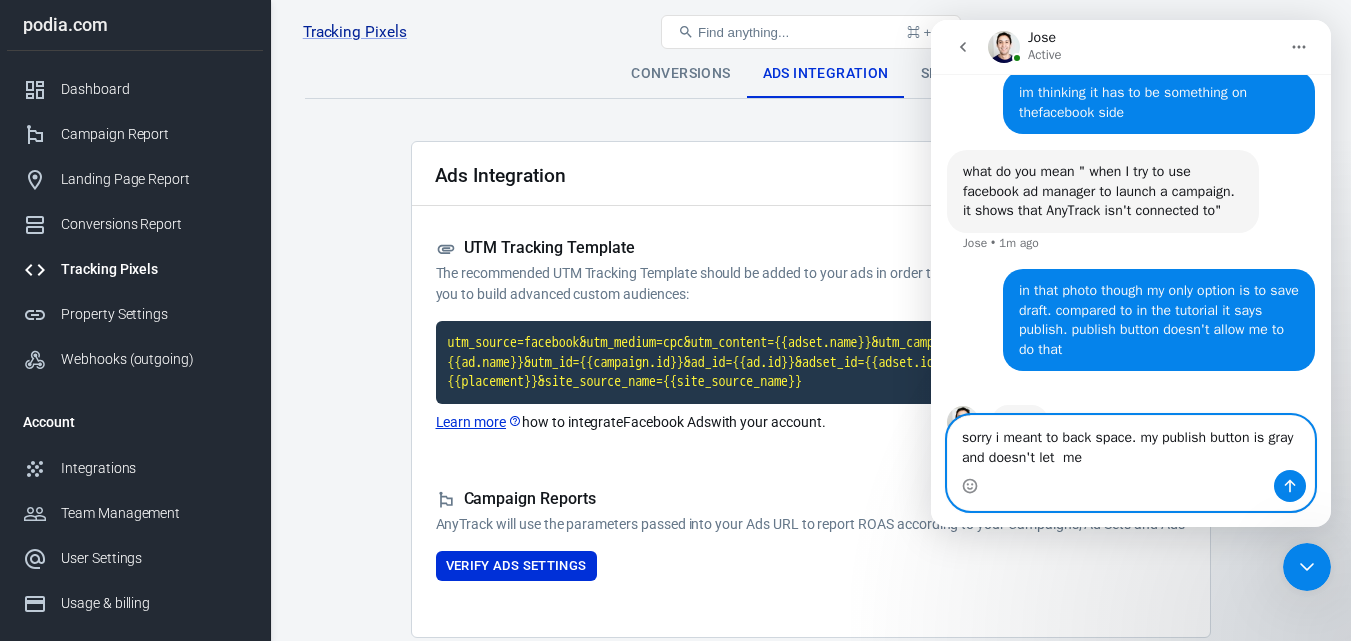 scroll, scrollTop: 3715, scrollLeft: 0, axis: vertical 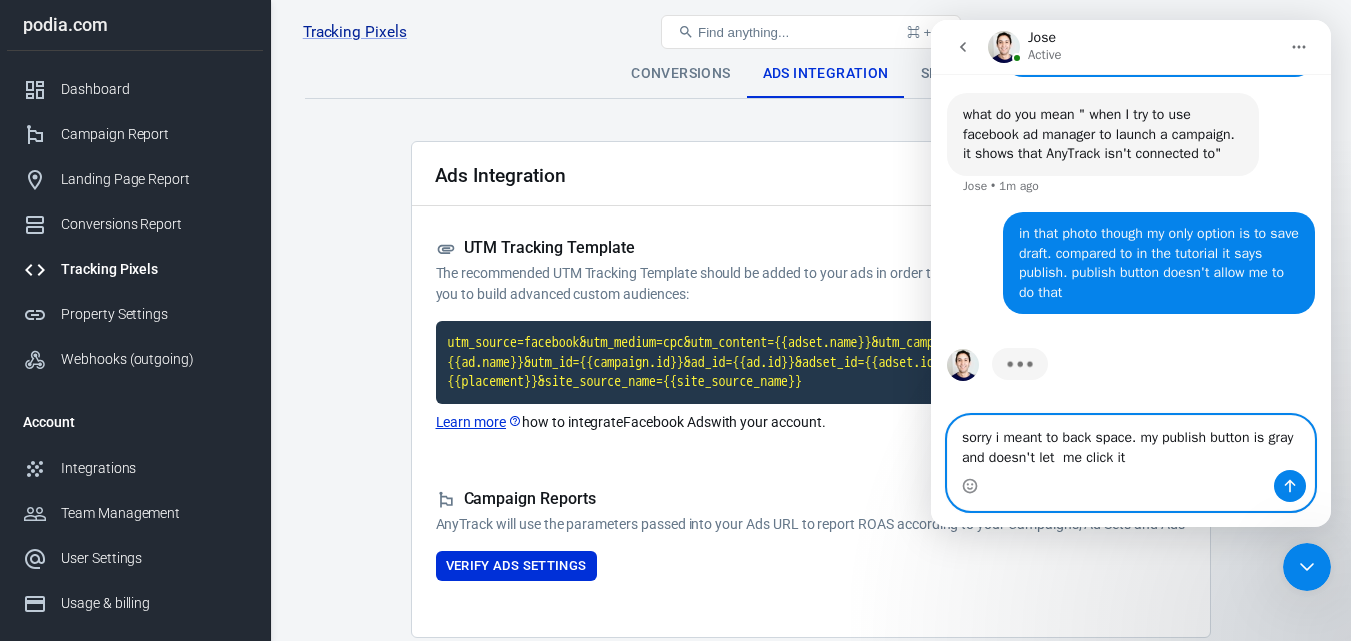 type on "sorry i meant to back space. my publish button is gray and doesn't let  me click it" 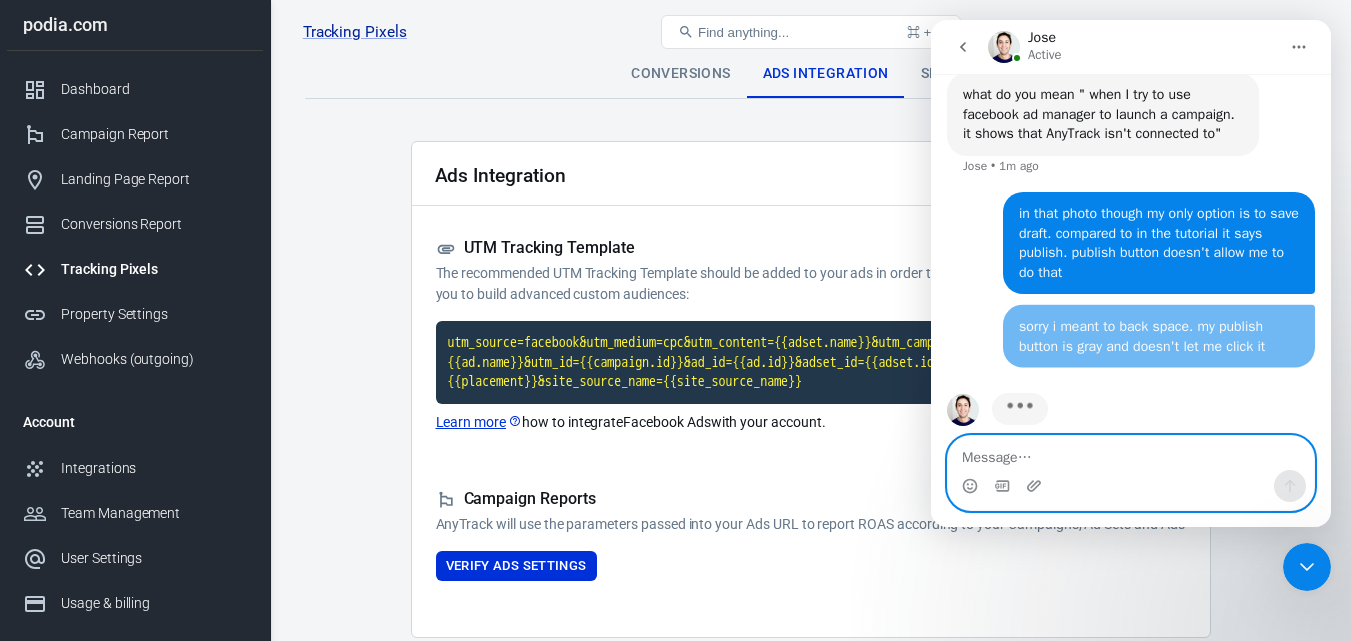scroll, scrollTop: 3760, scrollLeft: 0, axis: vertical 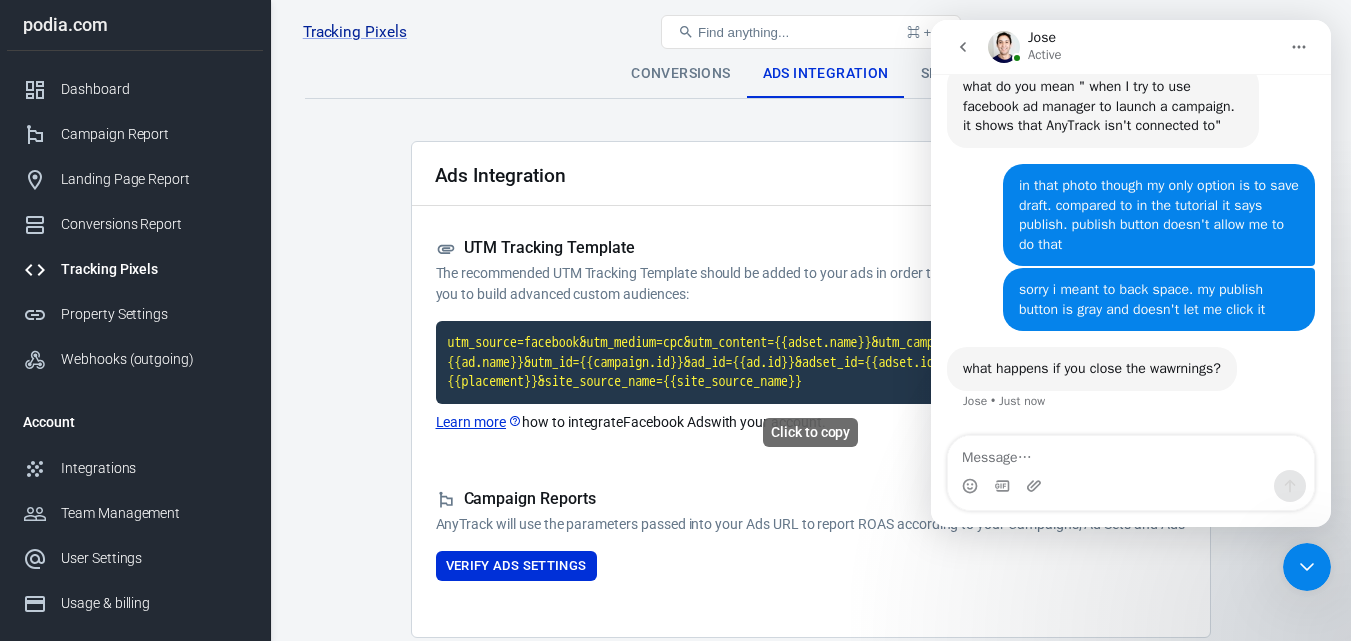 click on "utm_source=facebook&utm_medium=cpc&utm_content={{adset.name}}&utm_campaign={{campaign.name}}&utm_term={{ad.name}}&utm_id={{campaign.id}}&ad_id={{ad.id}}&adset_id={{adset.id}}&placement={{placement}}&site_source_name={{site_source_name}}" at bounding box center [811, 362] 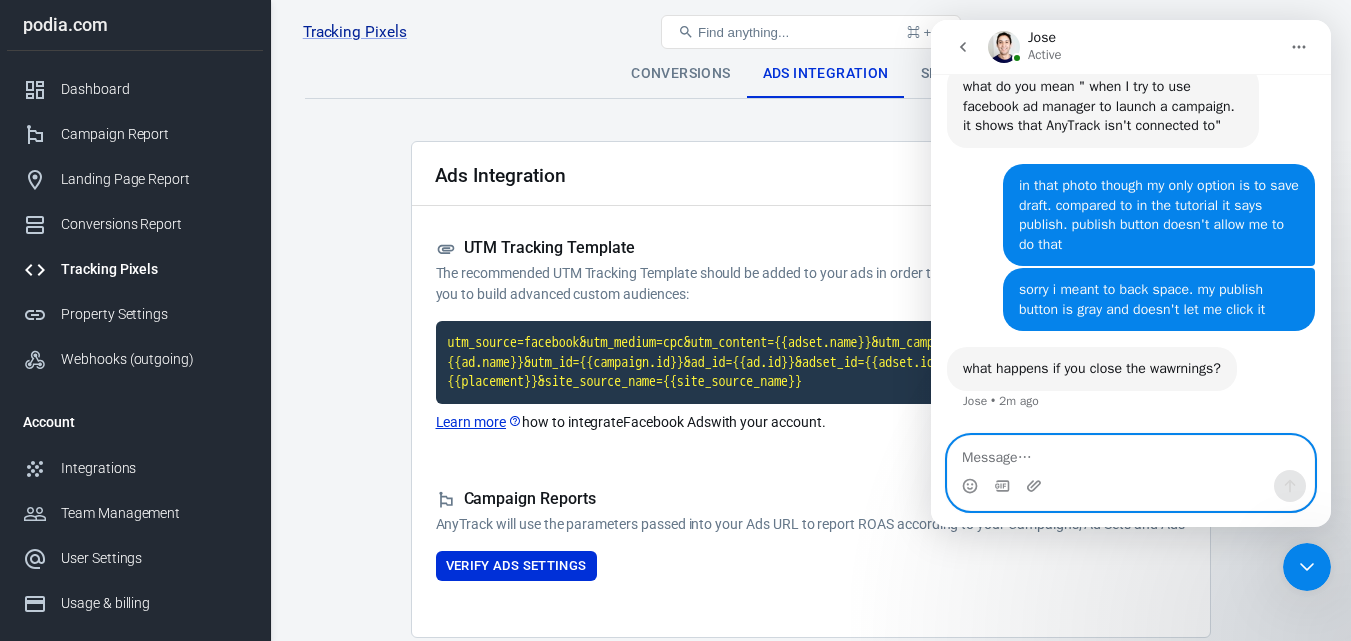click at bounding box center (1131, 453) 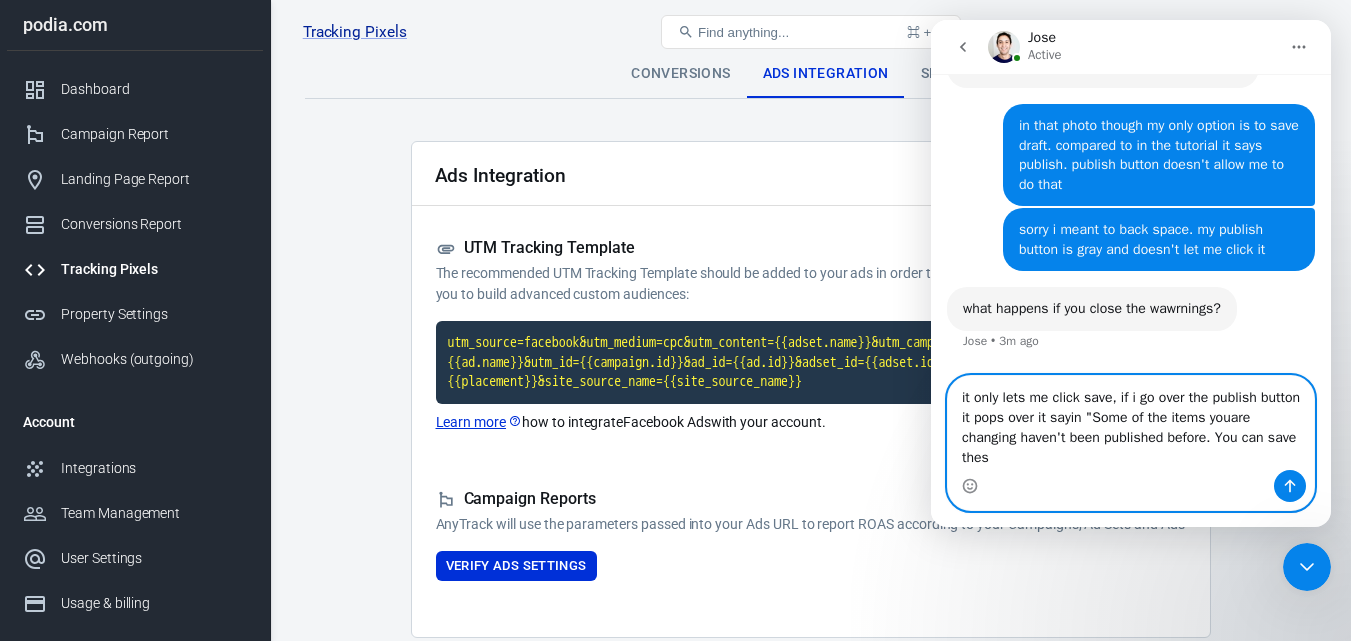 scroll, scrollTop: 3803, scrollLeft: 0, axis: vertical 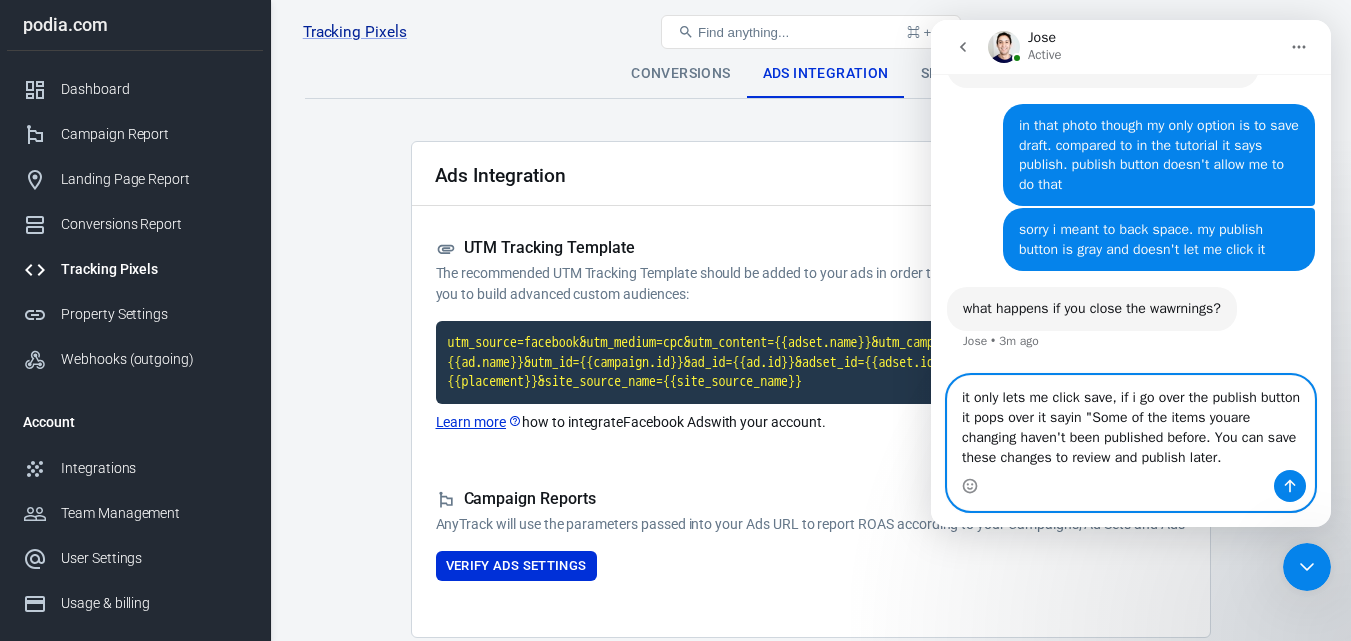 type on "it only lets me click save, if i go over the publish button it pops over it sayin "Some of the items youare changing haven't been published before. You can save these changes to review and publish later."" 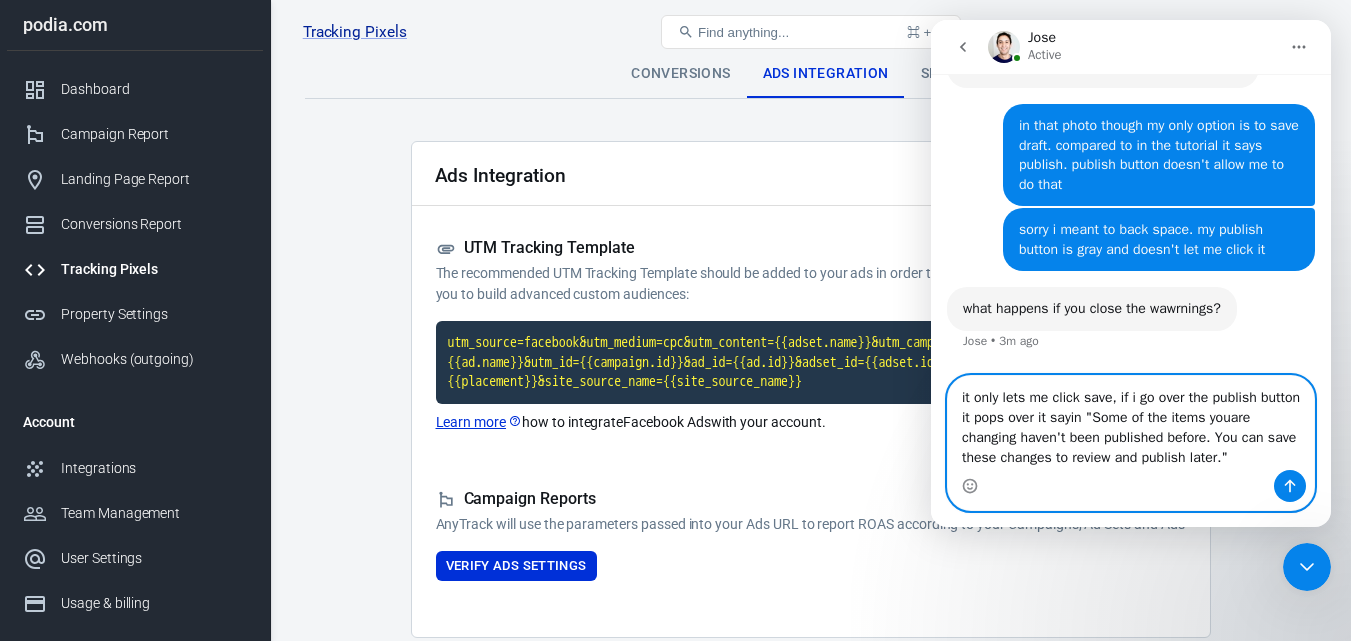 type 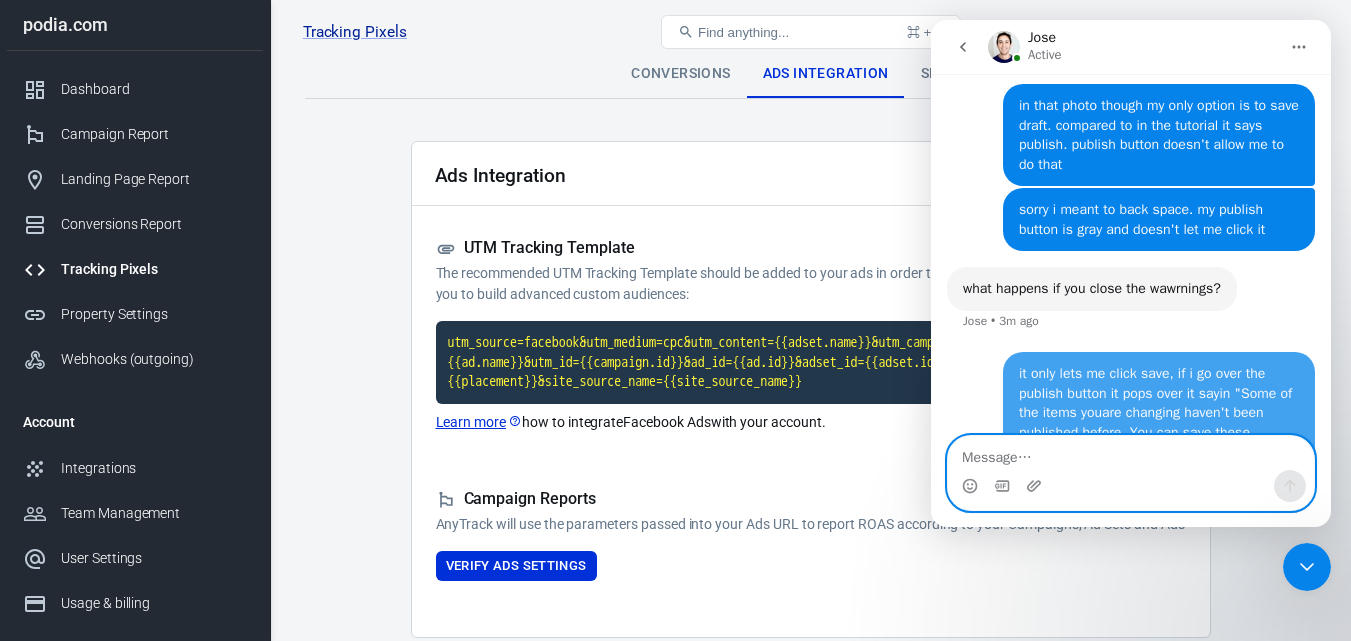 scroll, scrollTop: 3881, scrollLeft: 0, axis: vertical 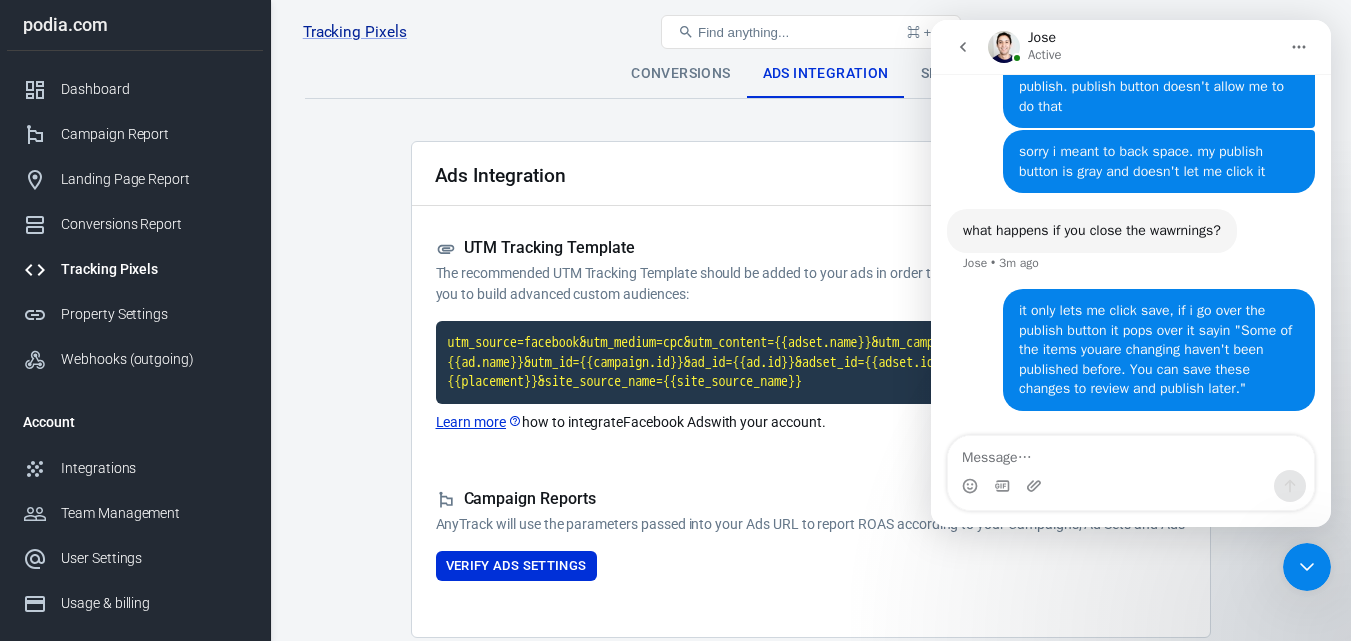 click on "Tracking Pixels Online Bridal Hair Education Platfrom 1109637741099833, podia.com" at bounding box center (464, 32) 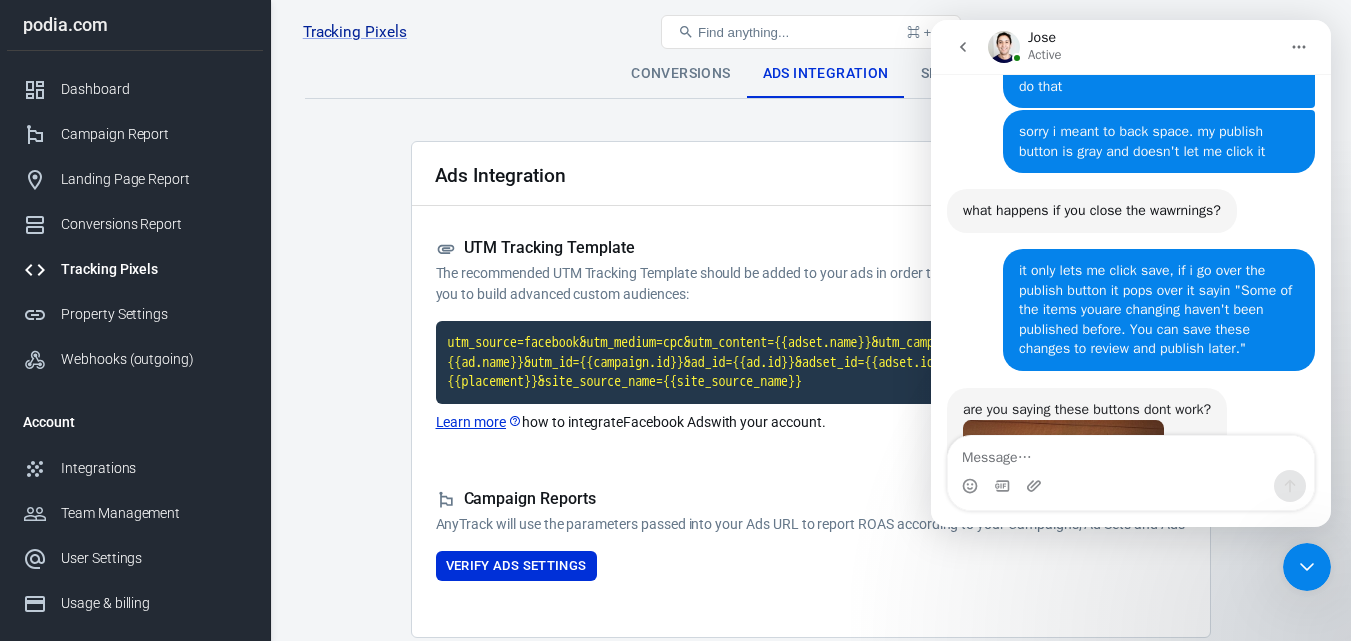 scroll, scrollTop: 4273, scrollLeft: 0, axis: vertical 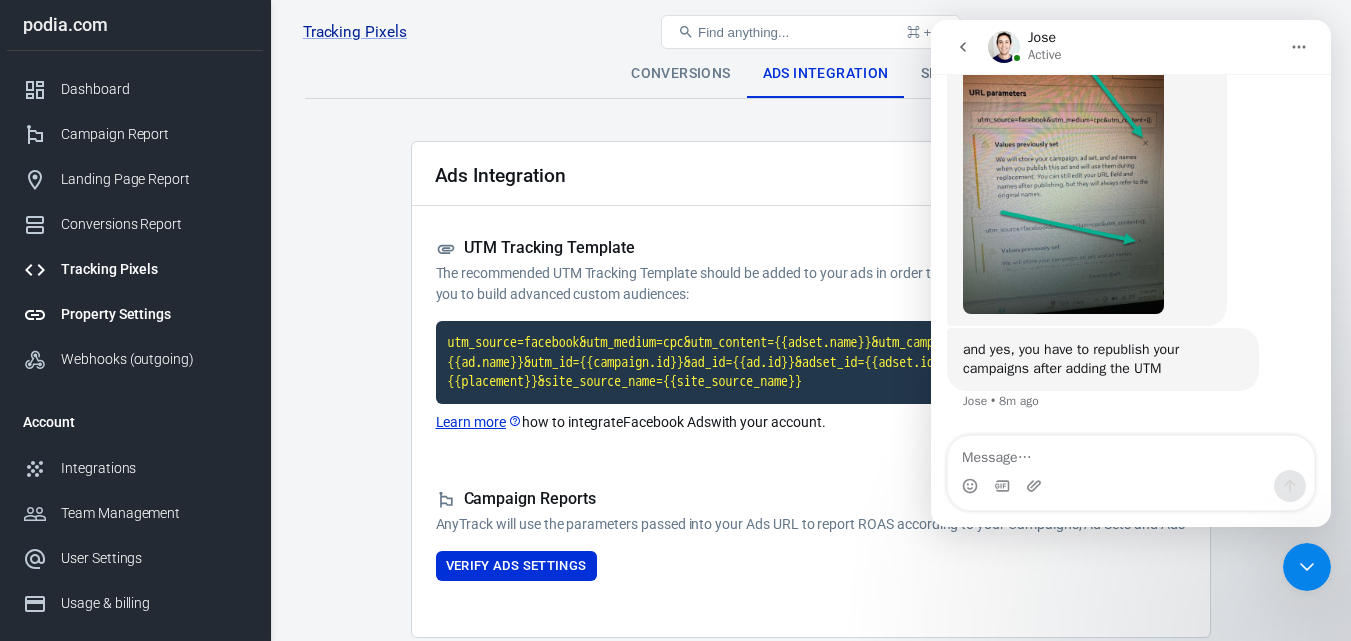 click on "Property Settings" at bounding box center (135, 314) 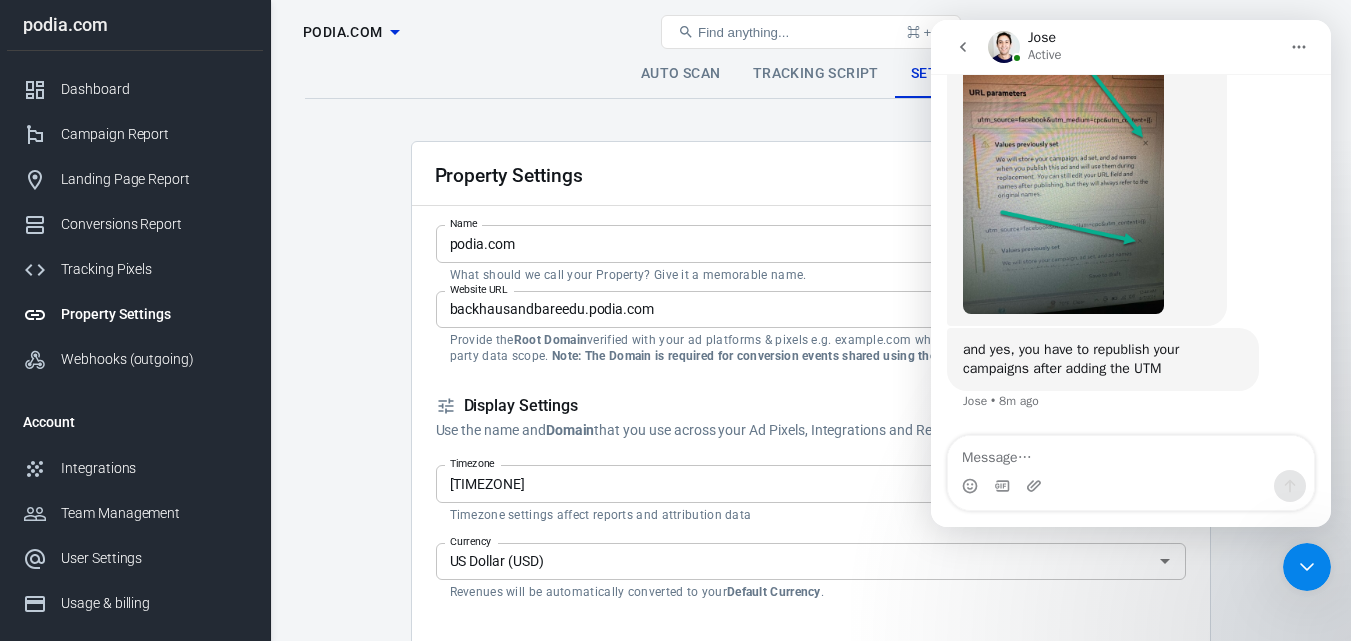 drag, startPoint x: 1241, startPoint y: 381, endPoint x: 1274, endPoint y: 443, distance: 70.23532 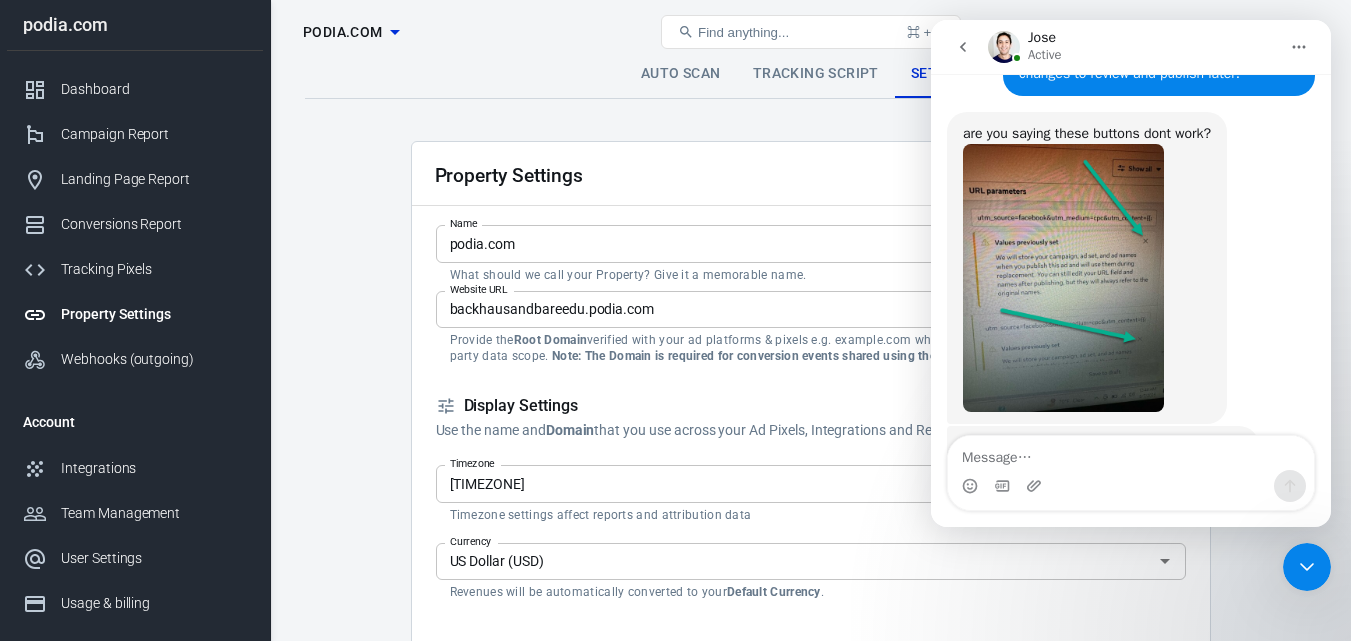 scroll, scrollTop: 4273, scrollLeft: 0, axis: vertical 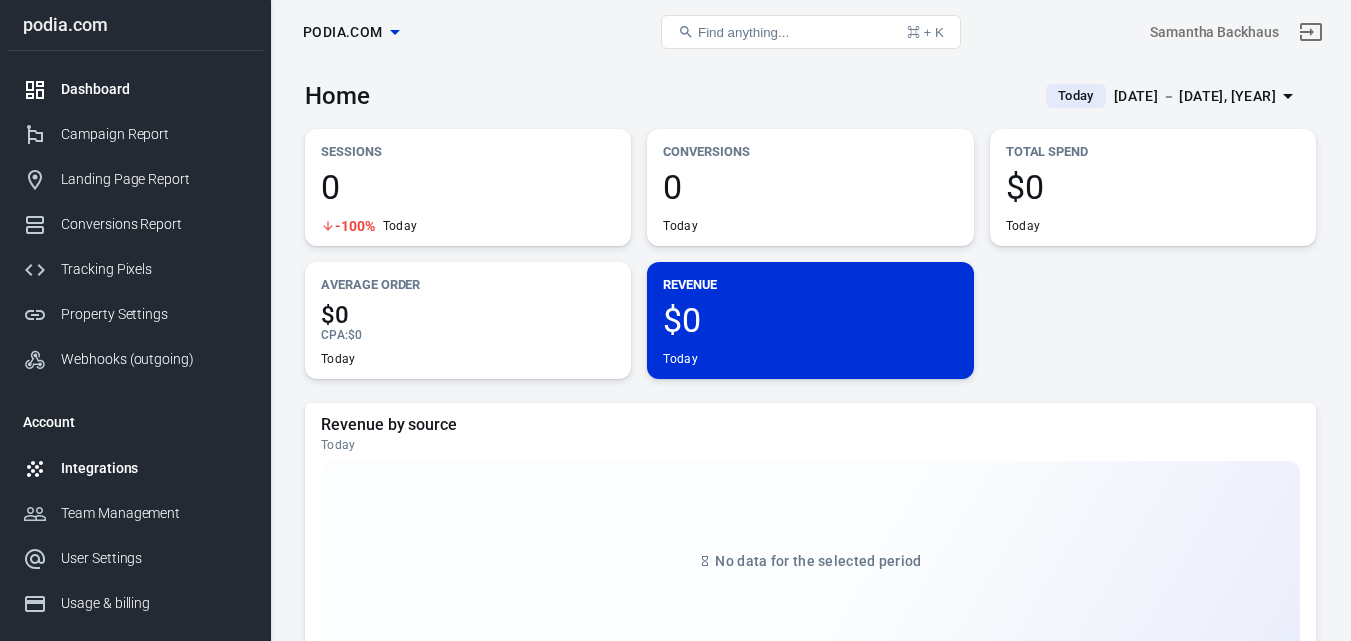 click on "Integrations" at bounding box center (154, 468) 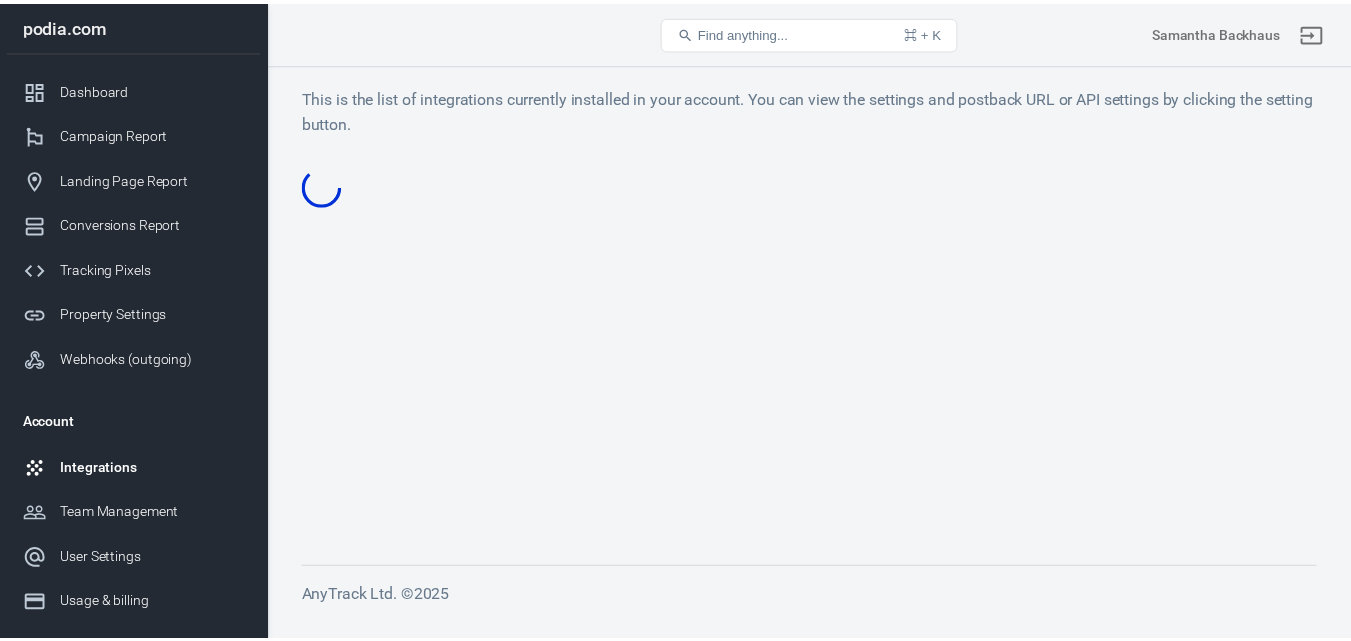 scroll, scrollTop: 0, scrollLeft: 0, axis: both 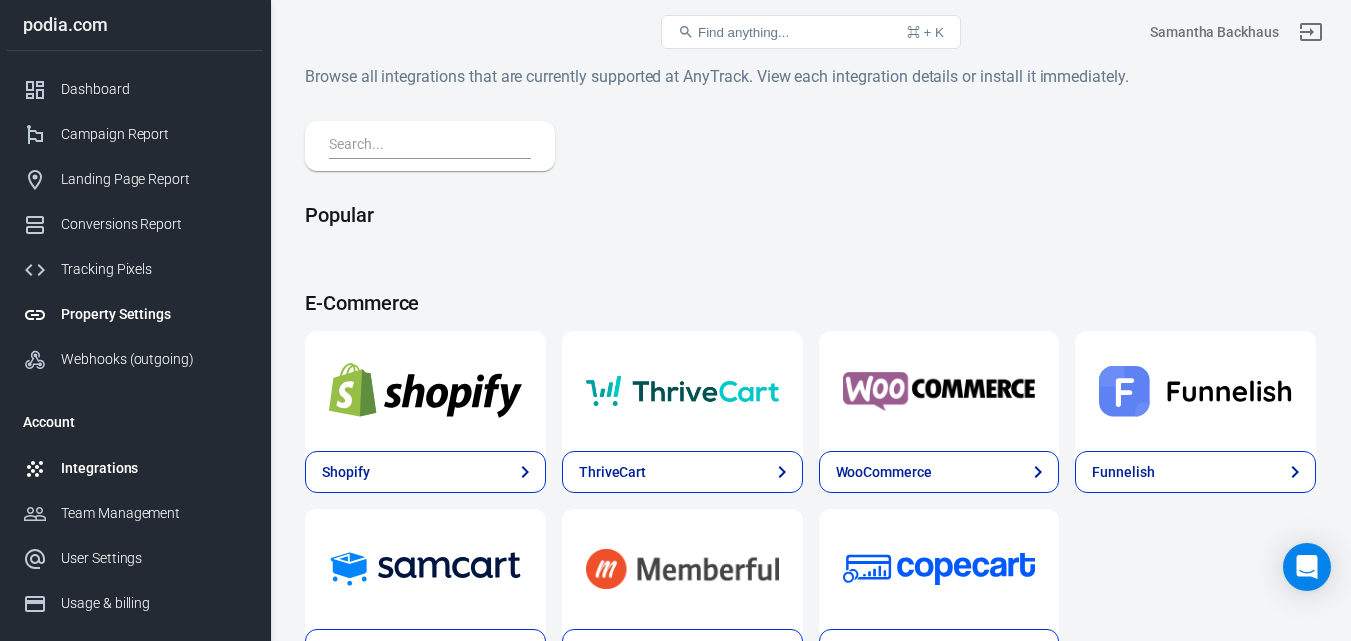 click on "Property Settings" at bounding box center [154, 314] 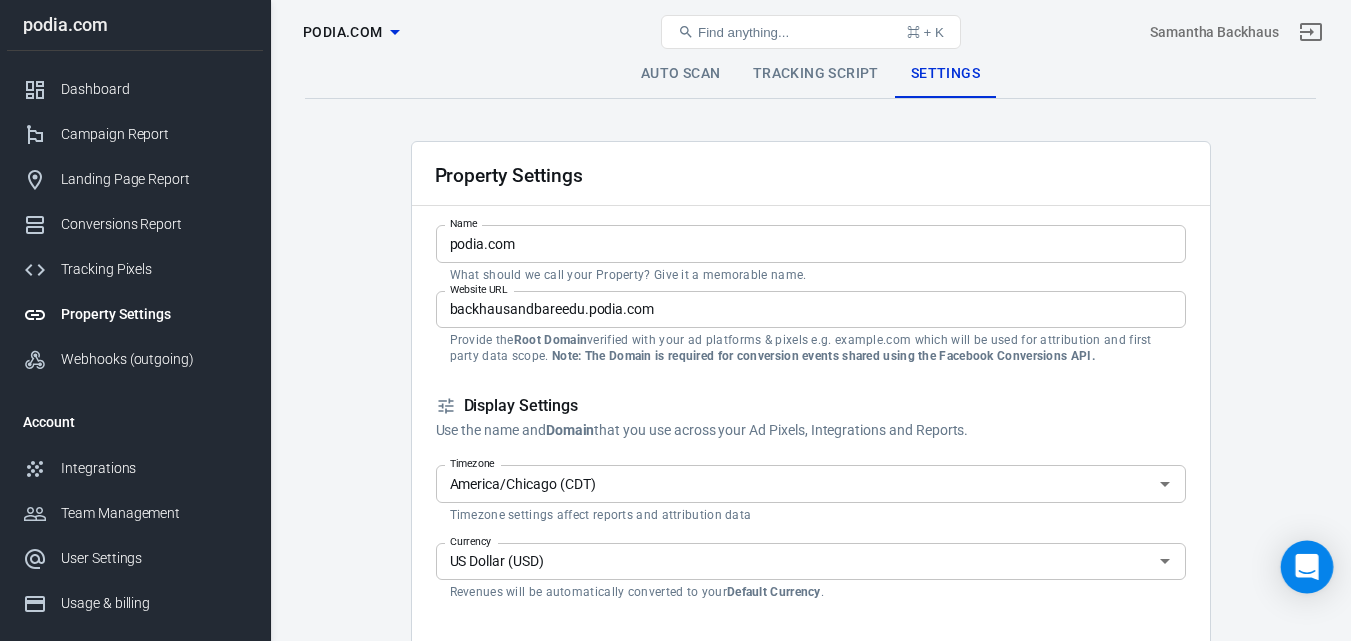 click at bounding box center (1307, 567) 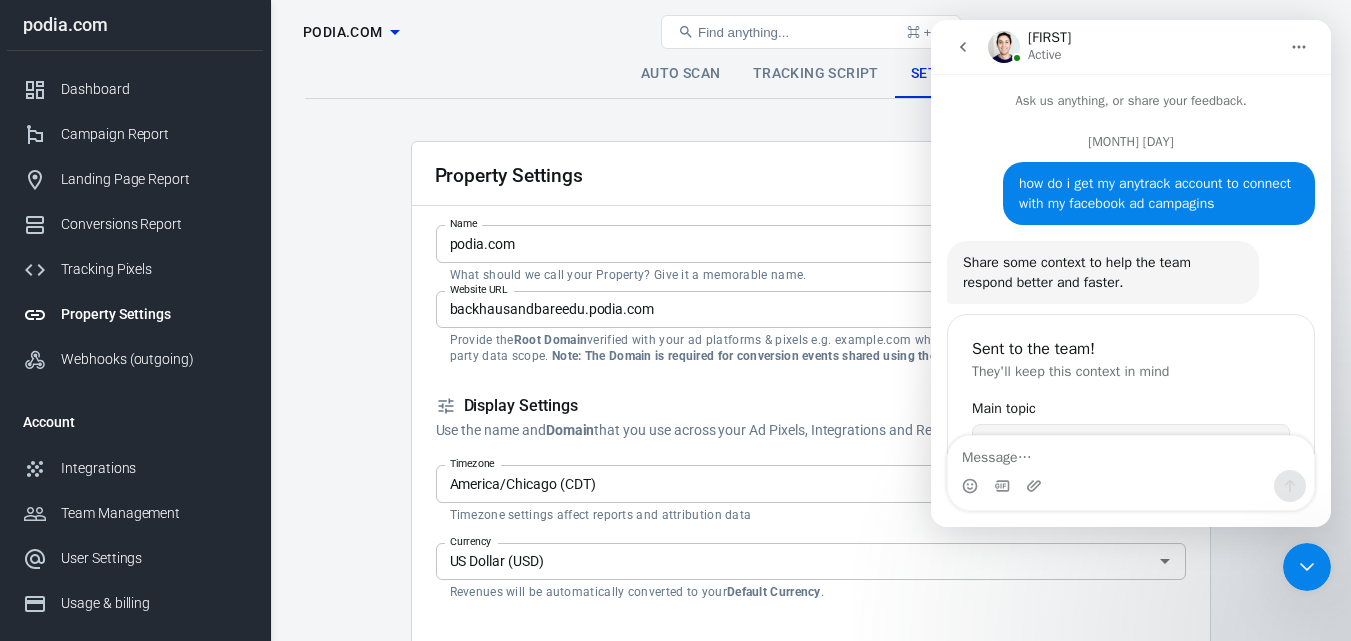 scroll, scrollTop: 0, scrollLeft: 0, axis: both 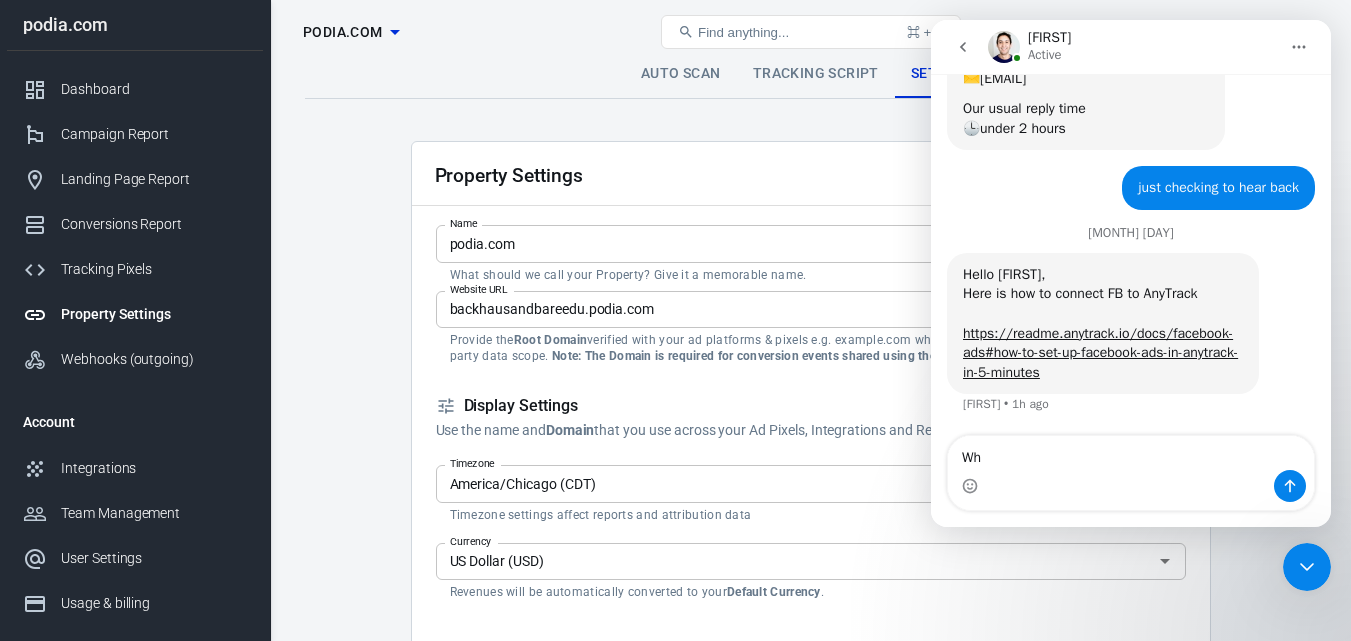type on "W" 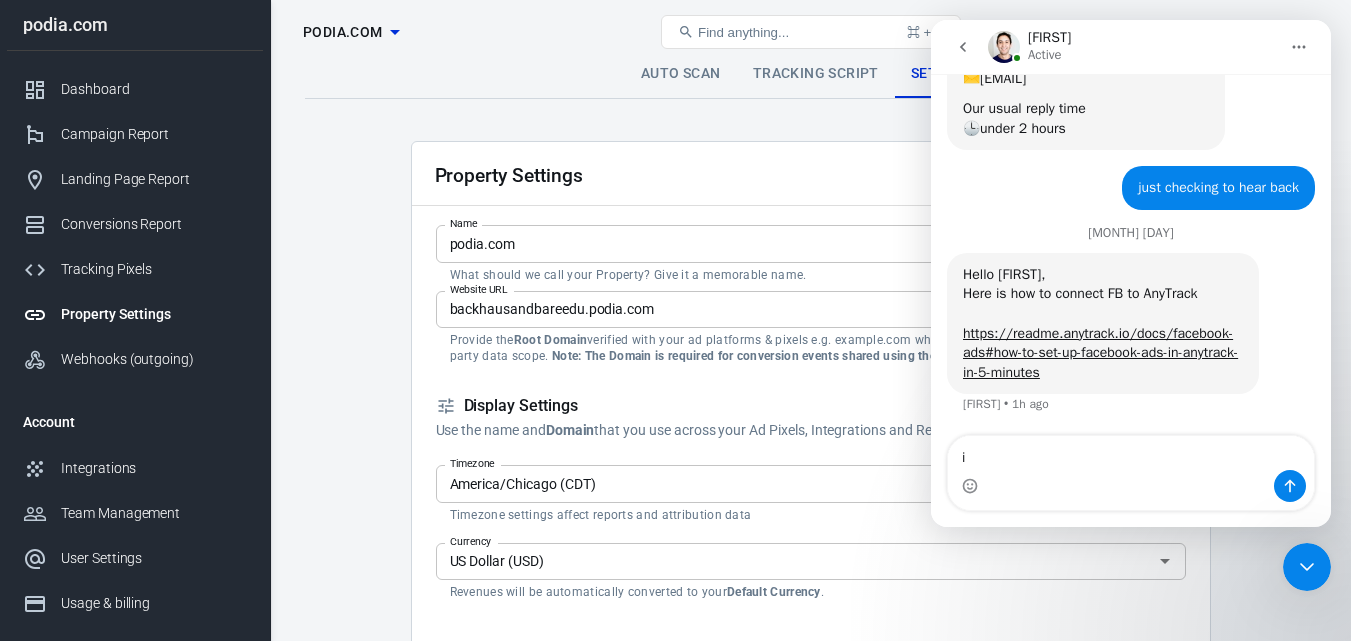 type on "i" 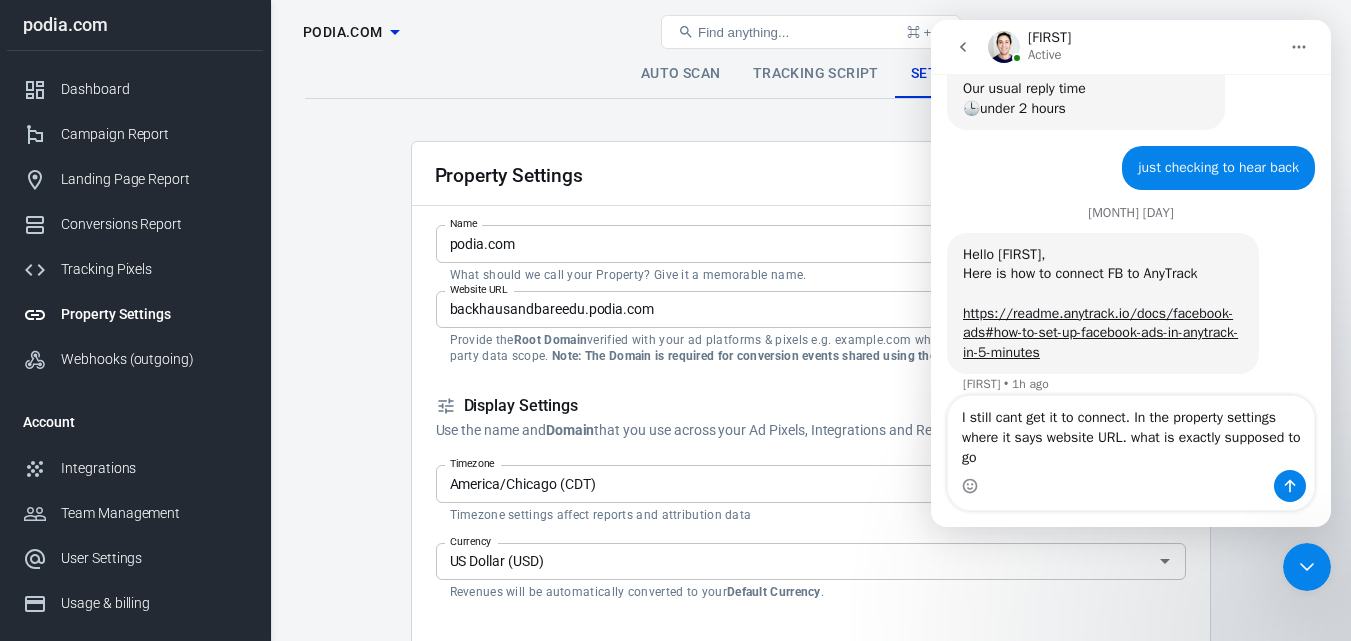 scroll, scrollTop: 638, scrollLeft: 0, axis: vertical 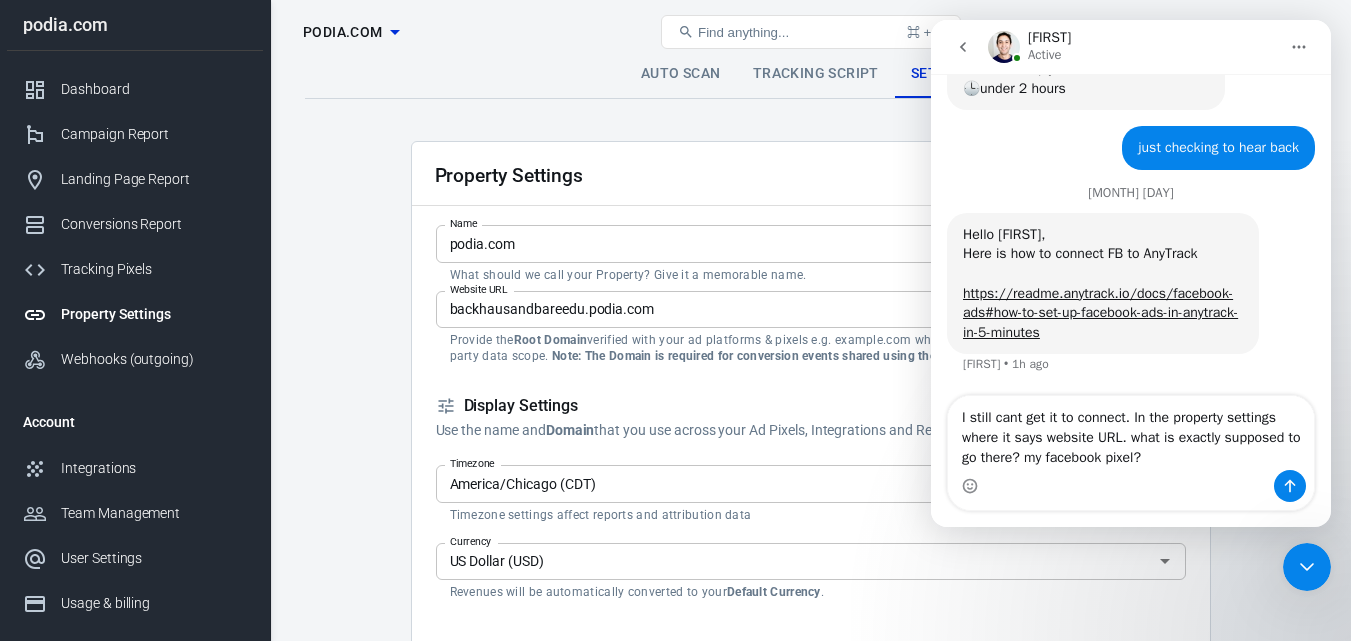 type on "I still cant get it to connect. In the property settings where it says website URL. what is exactly supposed to go there? my facebook pixel?" 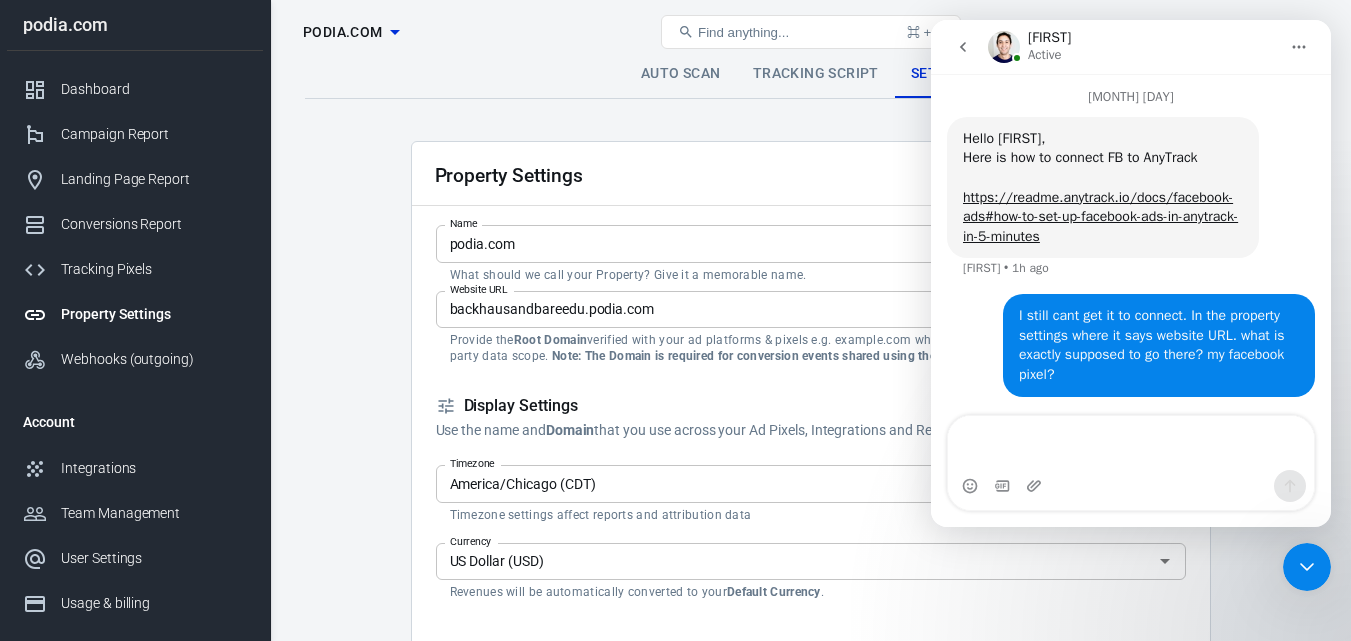 scroll, scrollTop: 737, scrollLeft: 0, axis: vertical 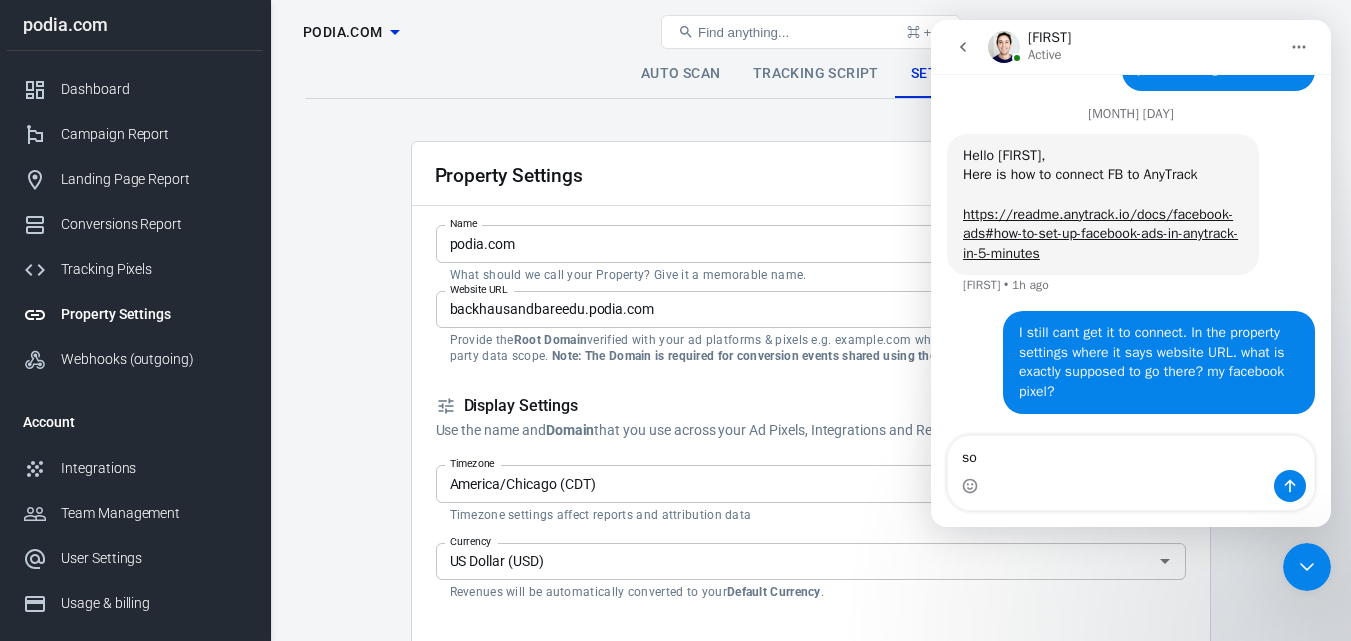 type on "s" 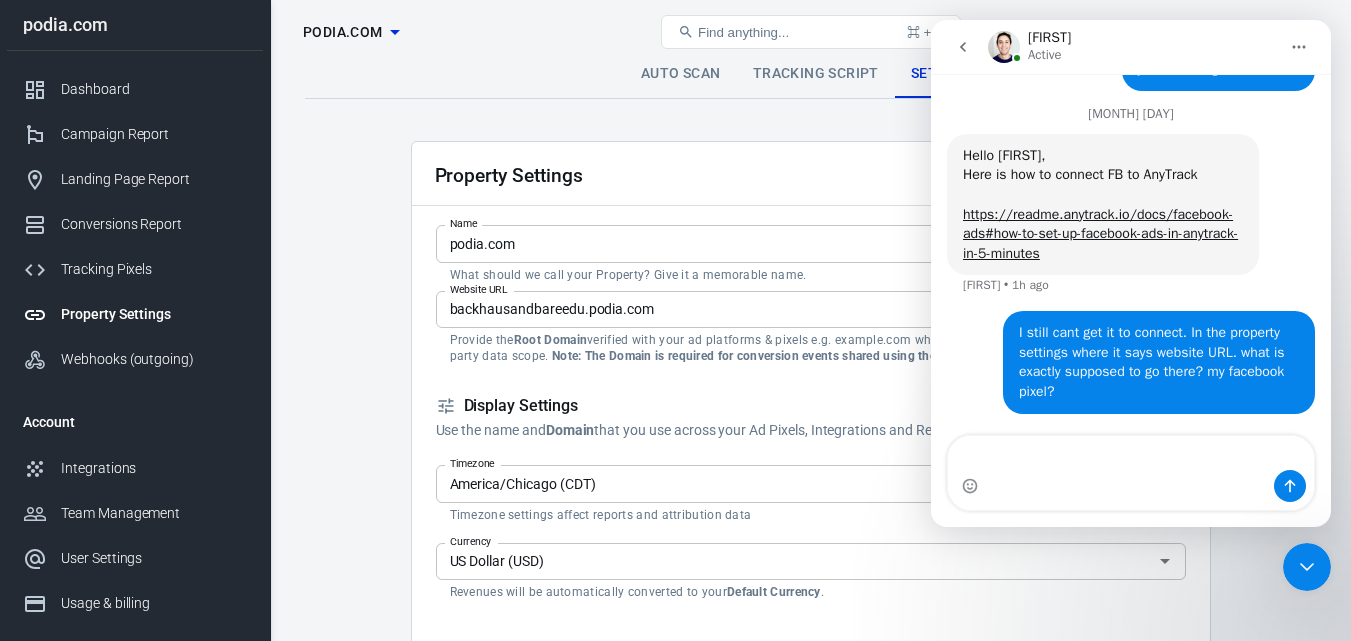 type 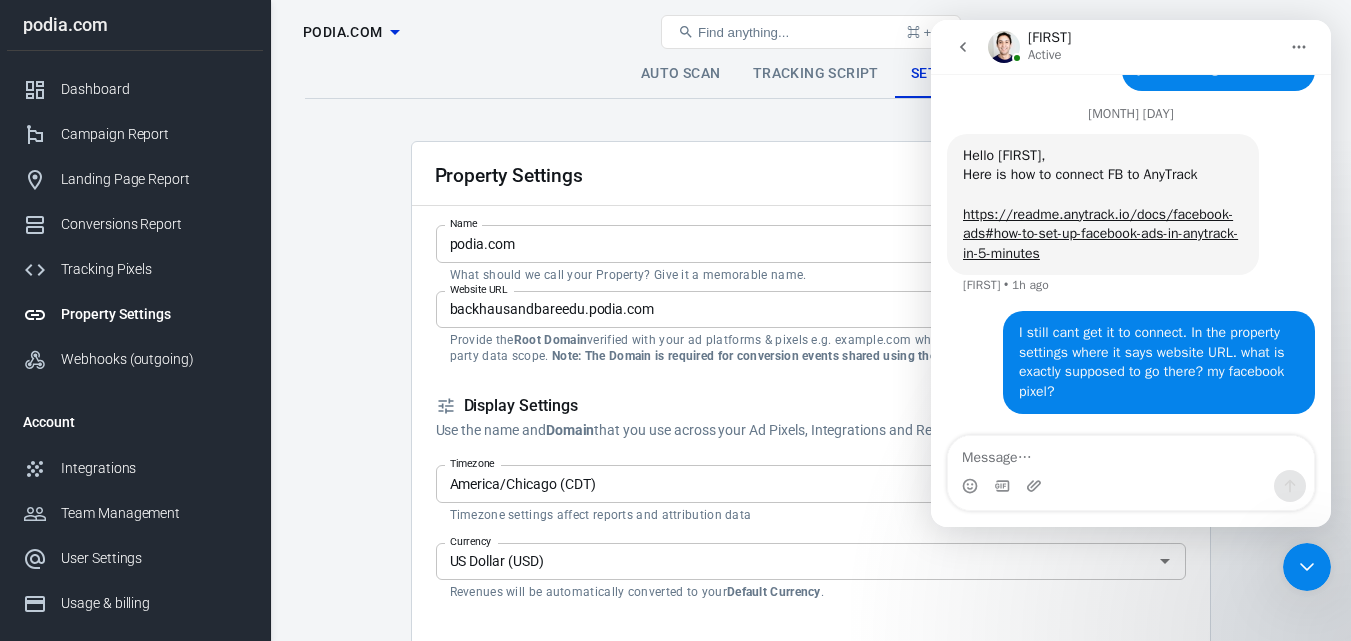 scroll, scrollTop: 717, scrollLeft: 0, axis: vertical 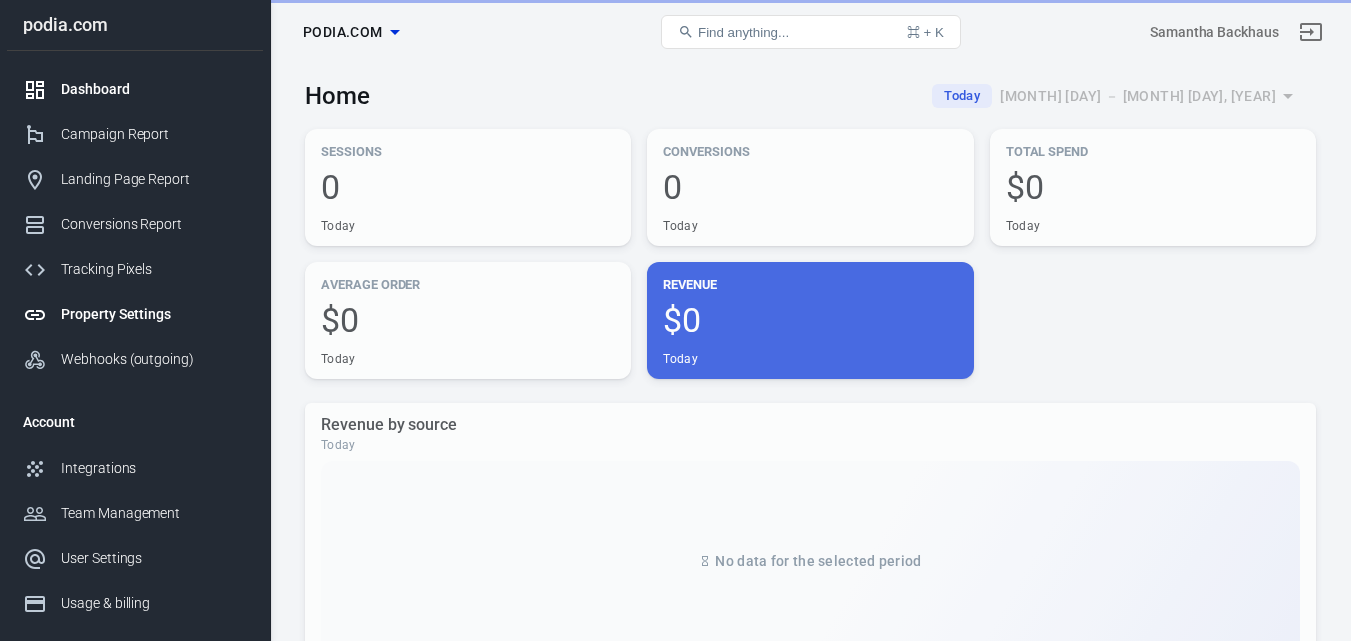 click on "Property Settings" at bounding box center [154, 314] 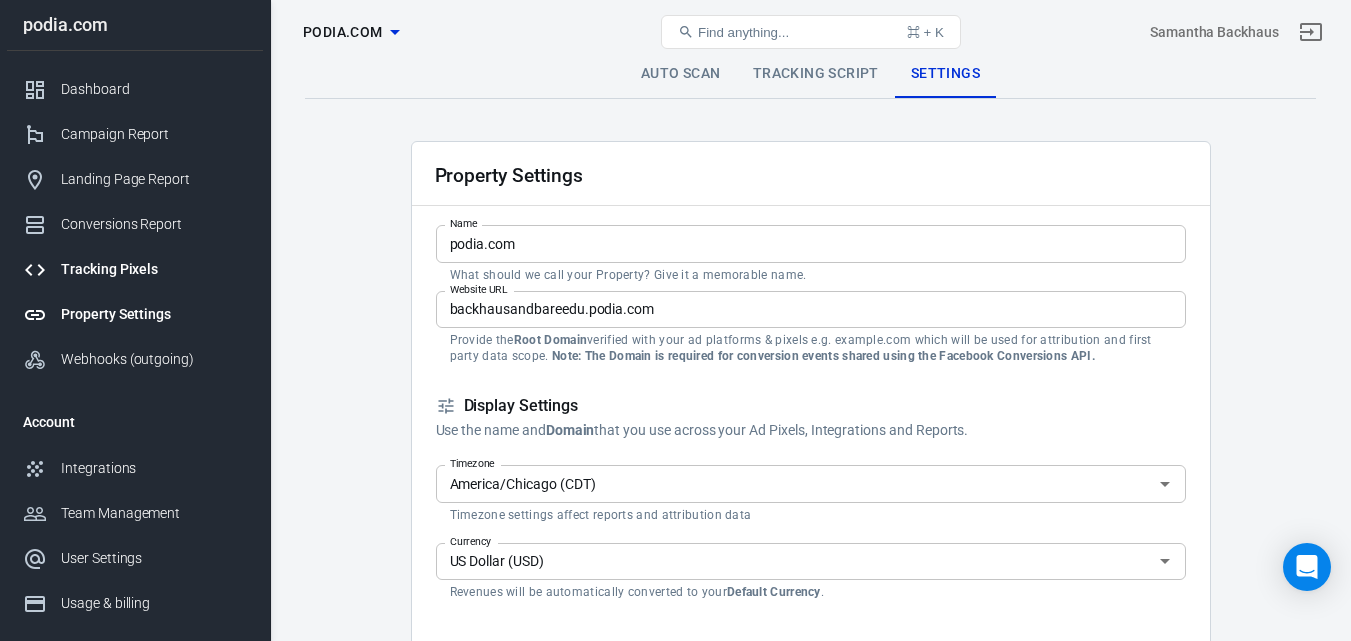 scroll, scrollTop: 0, scrollLeft: 0, axis: both 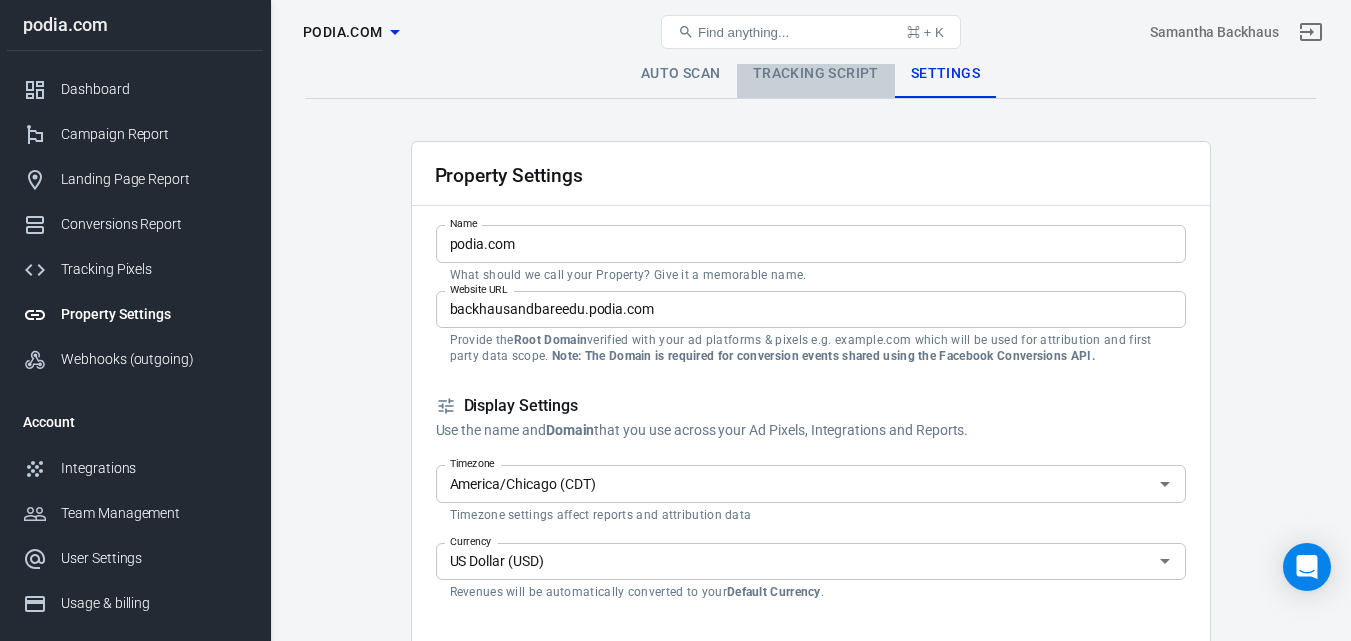 click on "Tracking Script" at bounding box center (816, 74) 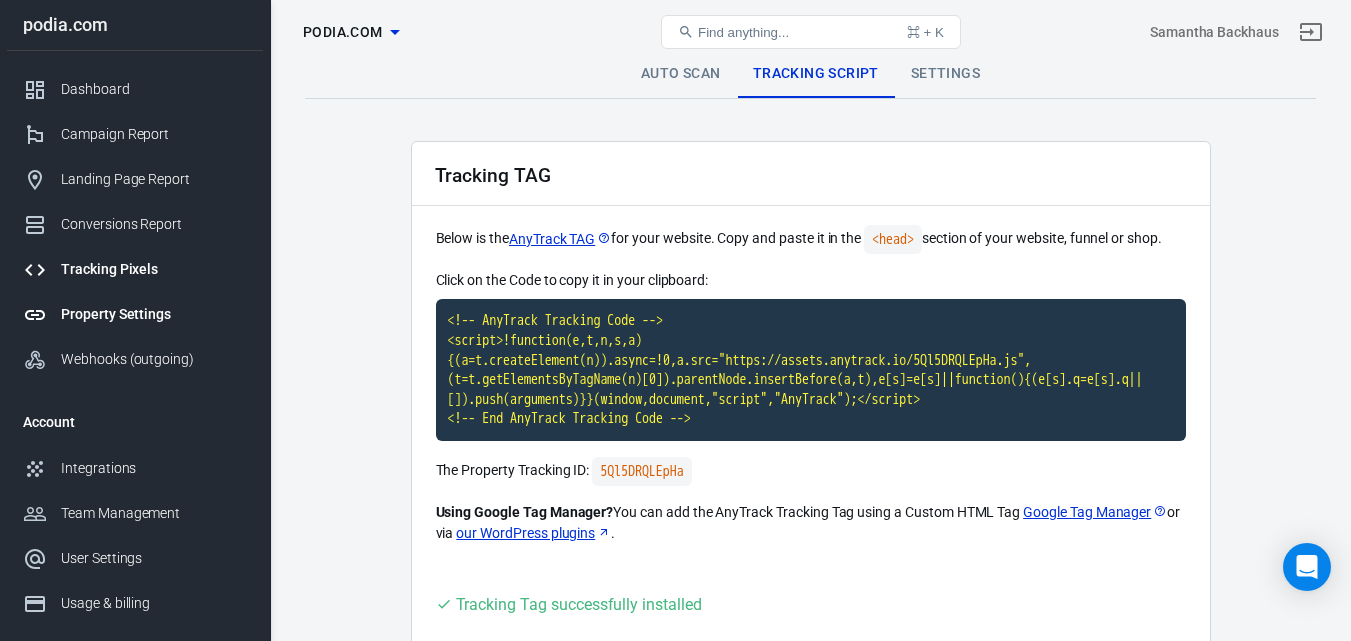 click on "Tracking Pixels" at bounding box center (154, 269) 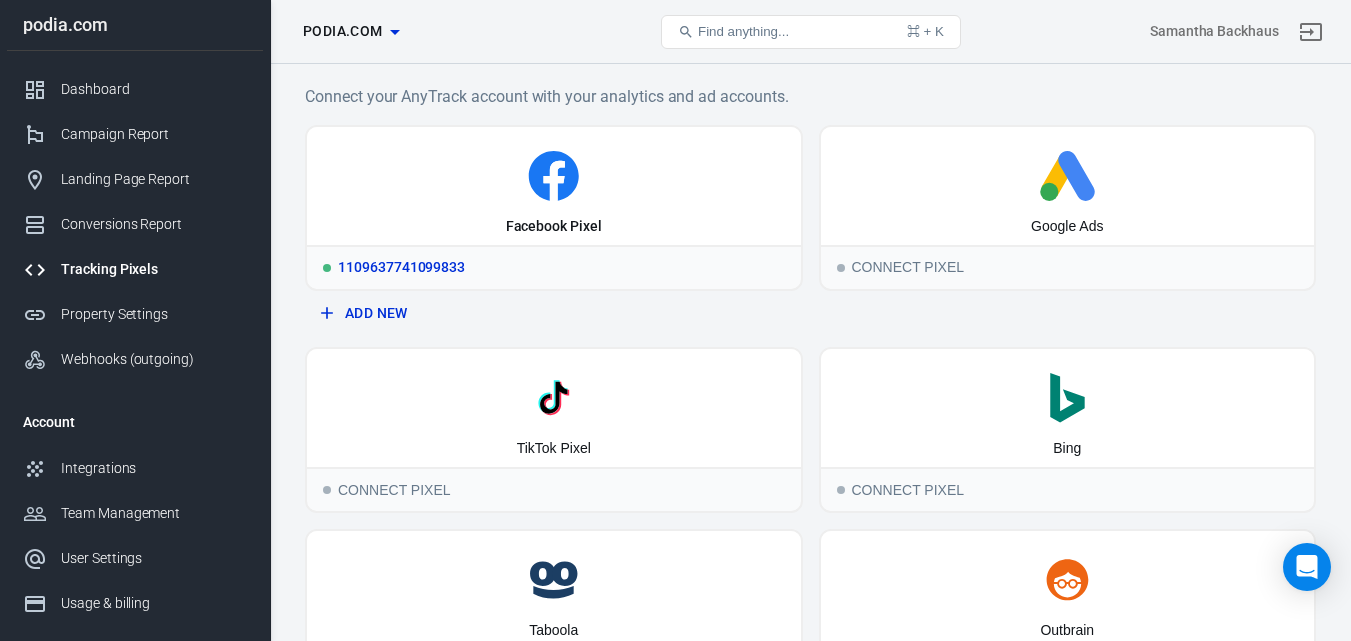 click 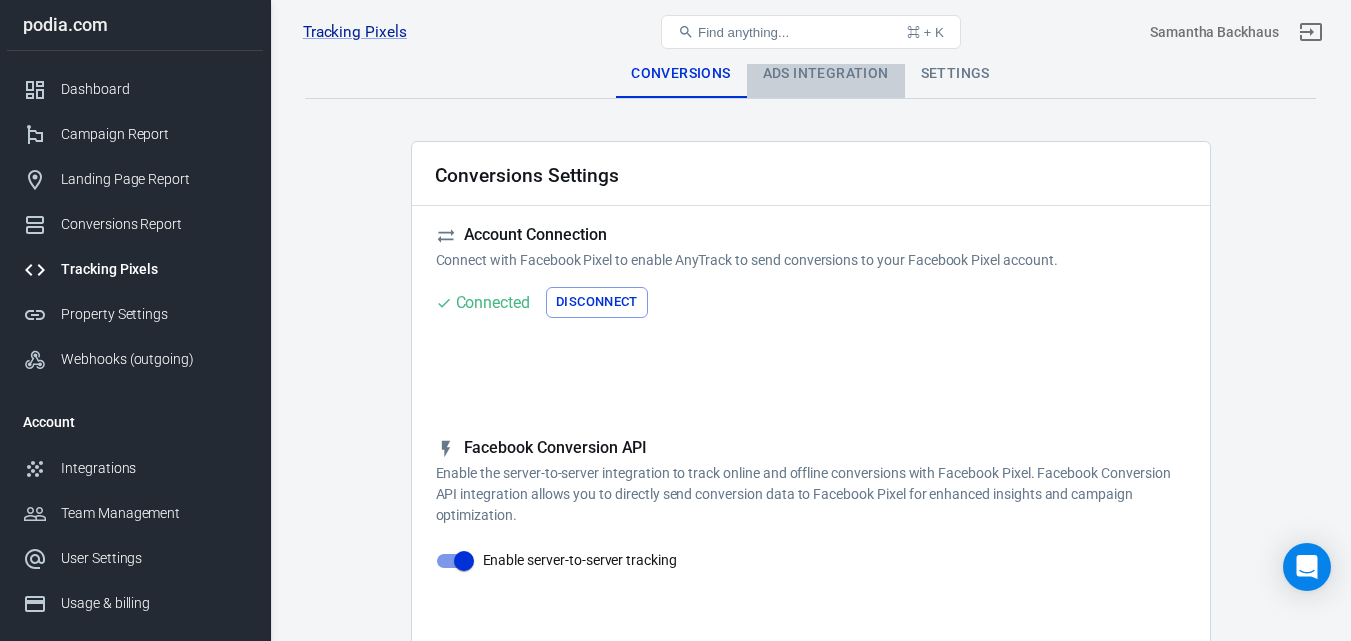 click on "Ads Integration" at bounding box center [826, 74] 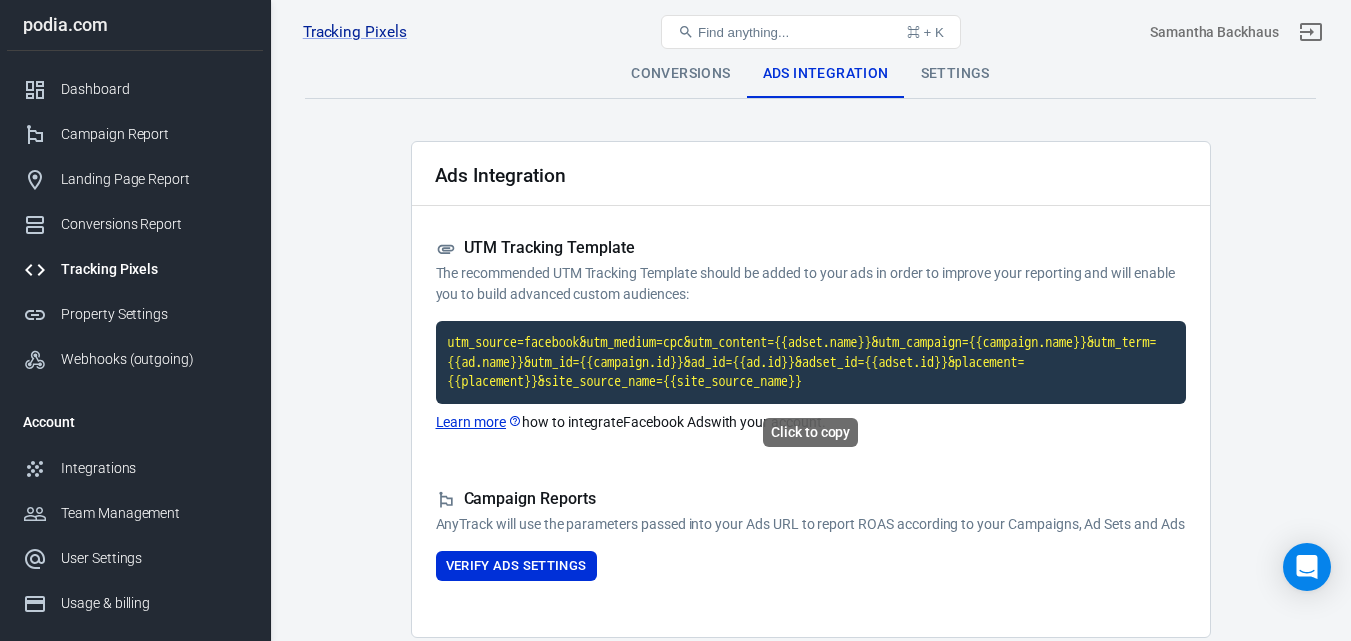 click on "utm_source=facebook&utm_medium=cpc&utm_content={{adset.name}}&utm_campaign={{campaign.name}}&utm_term={{ad.name}}&utm_id={{campaign.id}}&ad_id={{ad.id}}&adset_id={{adset.id}}&placement={{placement}}&site_source_name={{site_source_name}}" at bounding box center (811, 362) 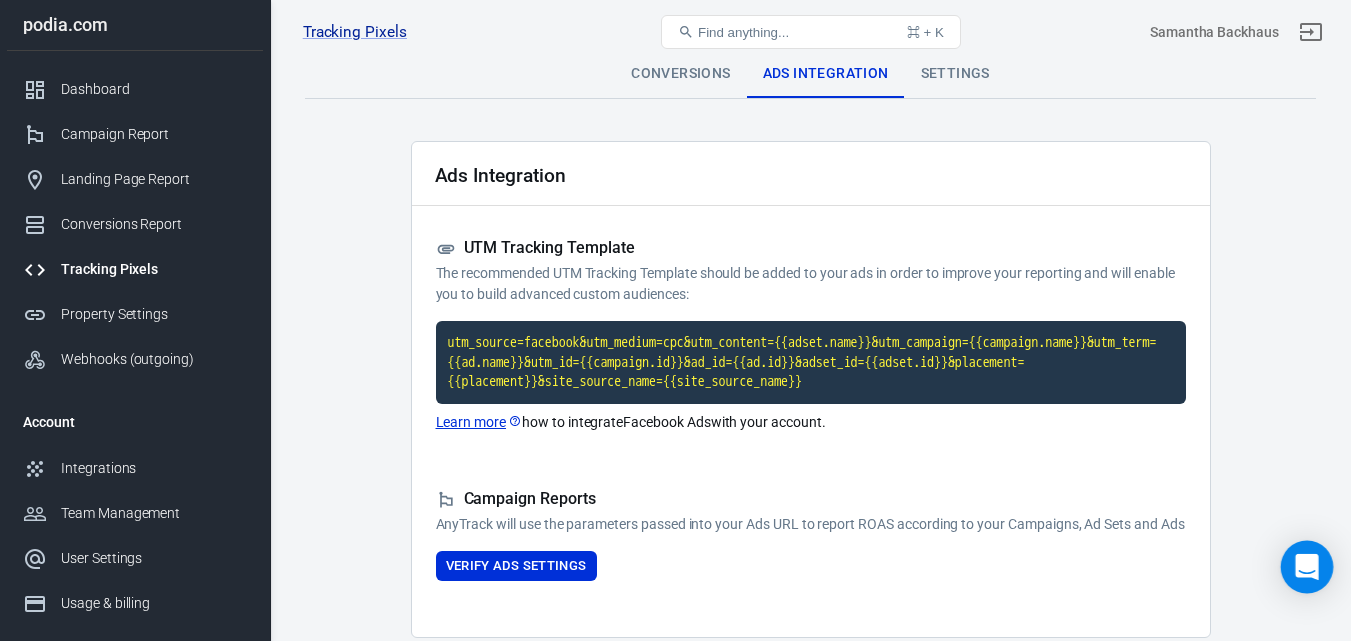 click 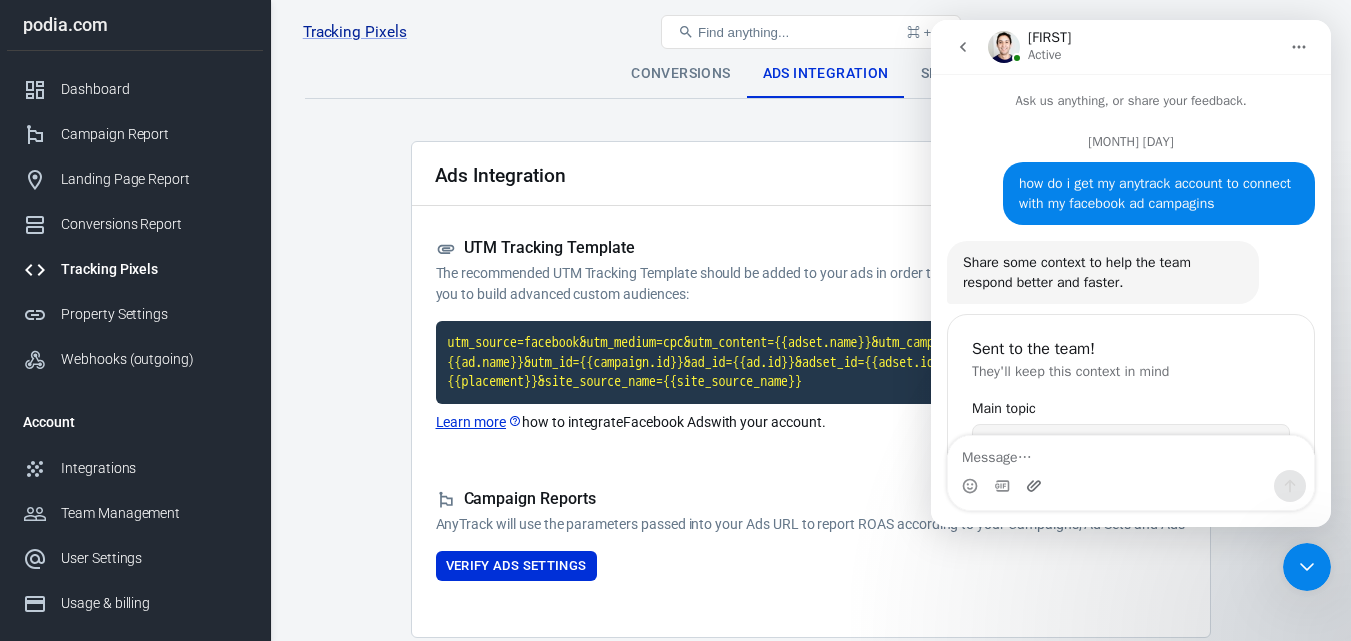 scroll, scrollTop: 0, scrollLeft: 0, axis: both 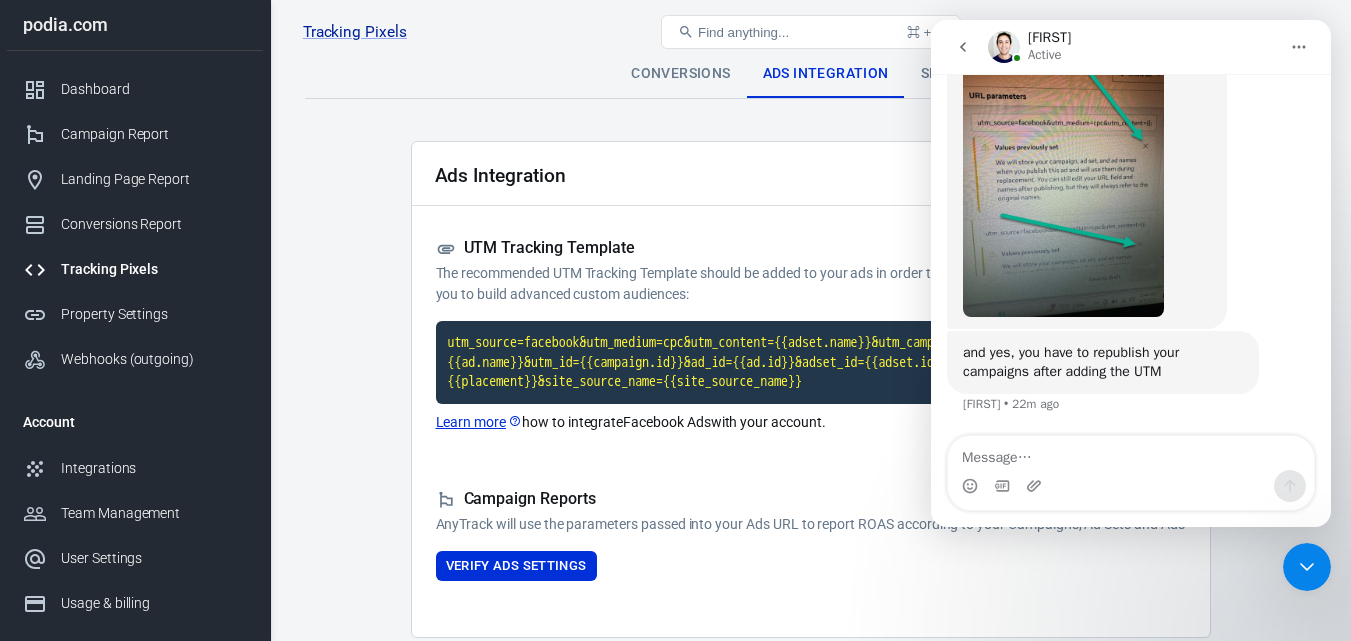 click at bounding box center [1131, 453] 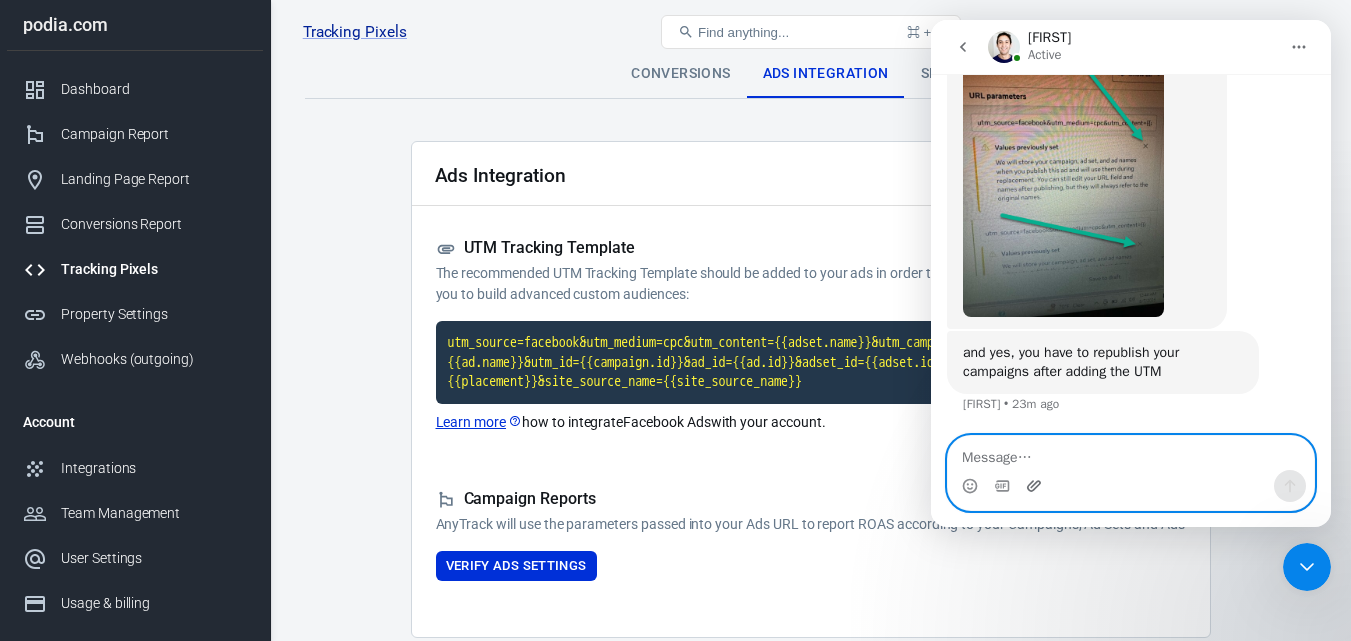 drag, startPoint x: 1018, startPoint y: 442, endPoint x: 1027, endPoint y: 489, distance: 47.853943 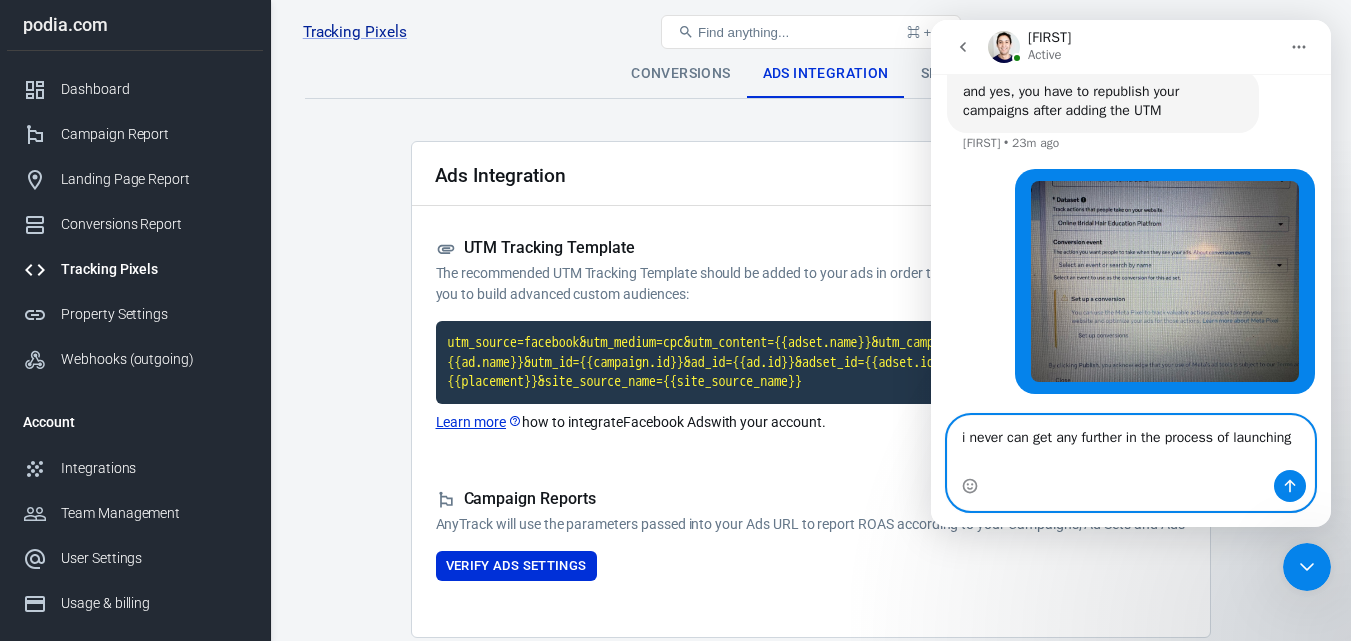 scroll, scrollTop: 4514, scrollLeft: 0, axis: vertical 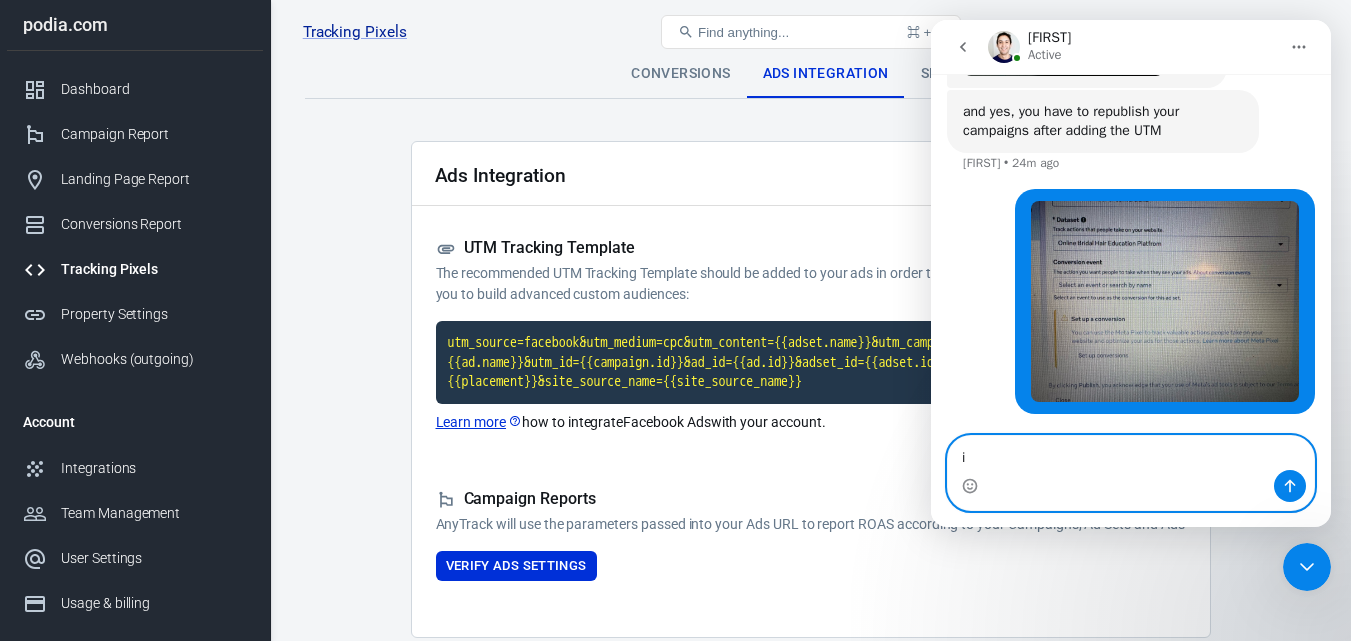 type on "i" 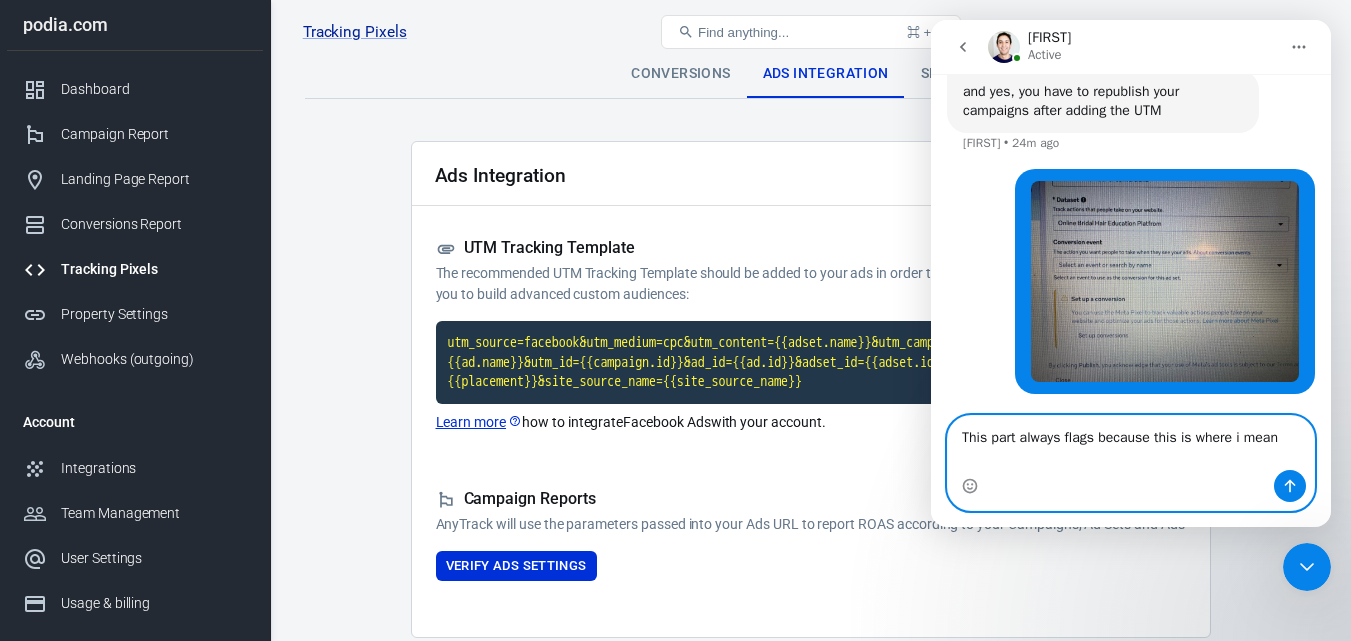 scroll, scrollTop: 4514, scrollLeft: 0, axis: vertical 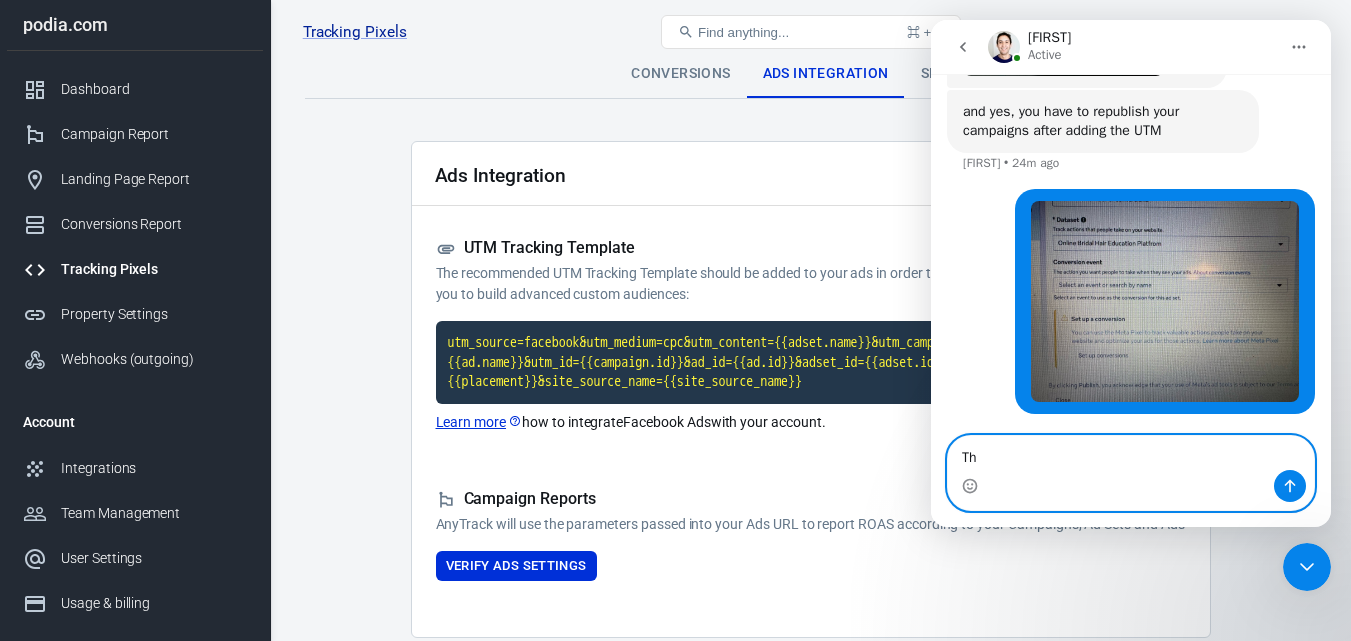 type on "T" 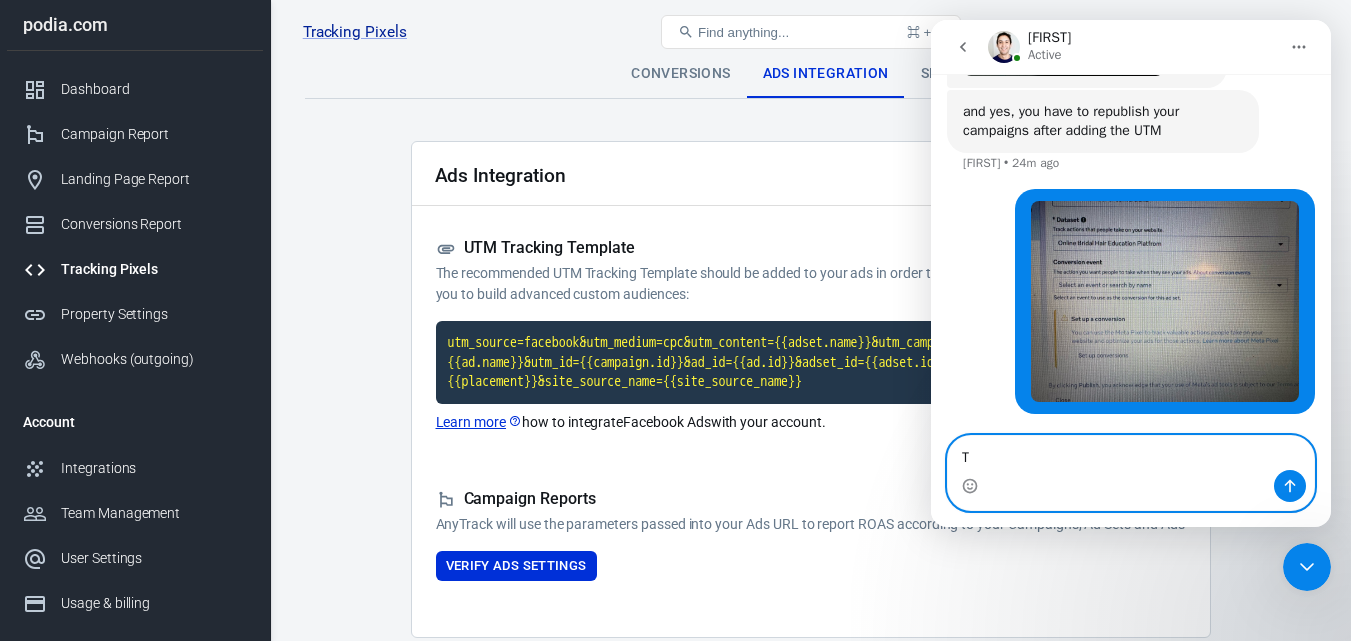 type 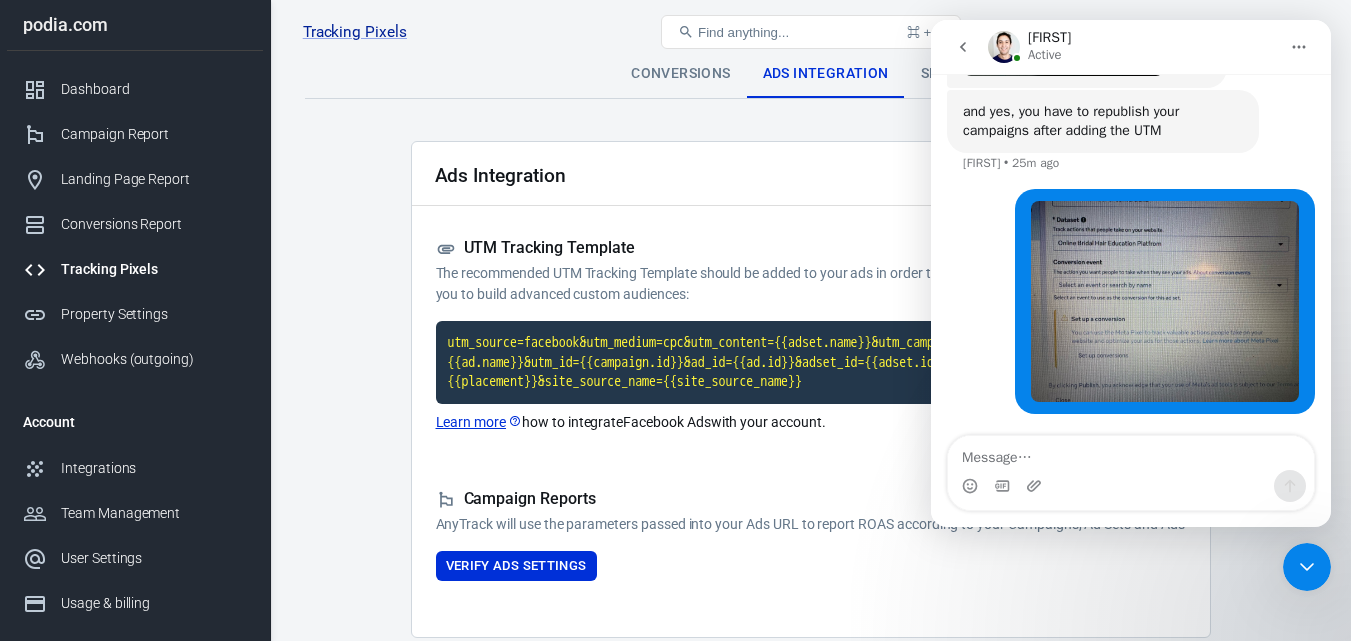 click on "Tracking Pixels Online Bridal Hair Education Platfrom 1109637741099833, podia.com Find anything... ⌘ + K [NAME]" at bounding box center (811, 32) 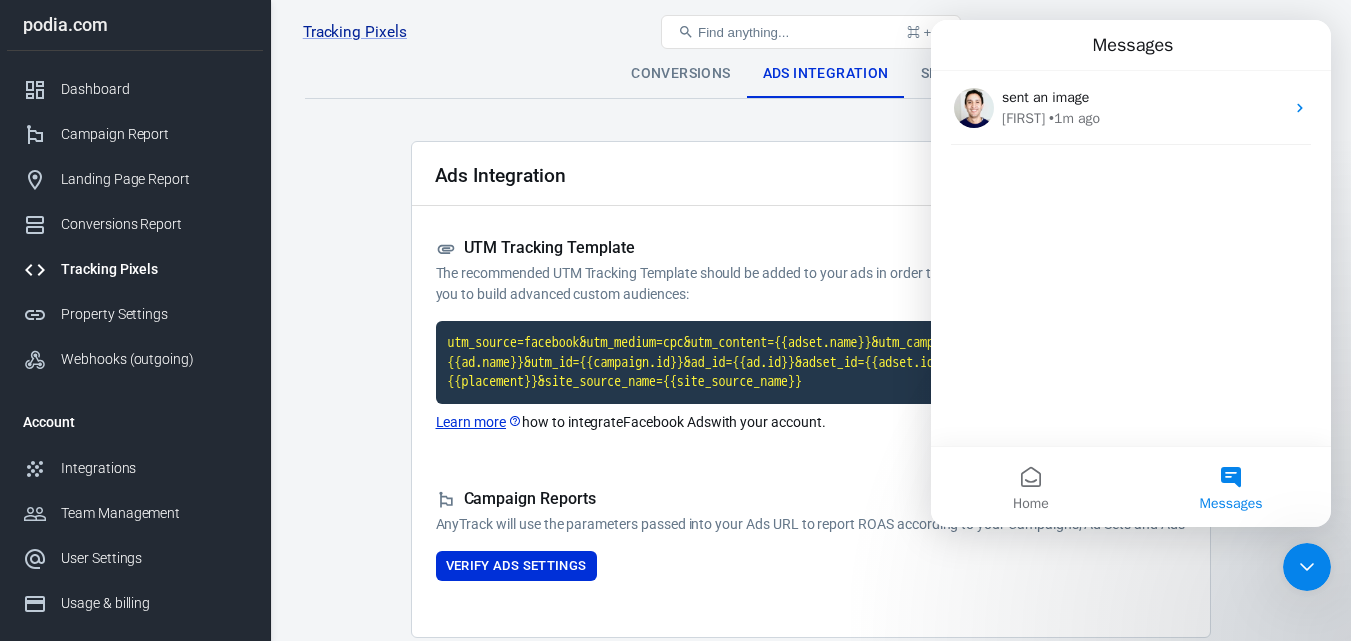click on "Conversions Ads Integration Settings" at bounding box center [810, 74] 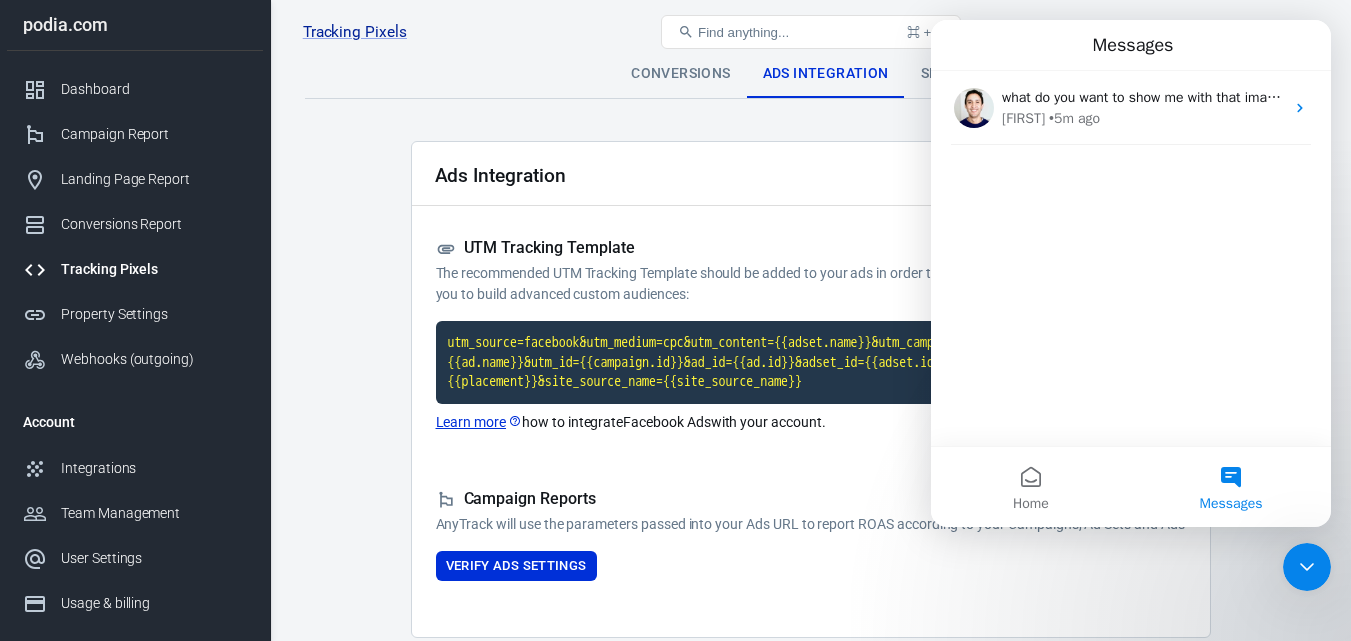 click on "Tracking Pixels Online Bridal Hair Education Platfrom 1109637741099833, podia.com" at bounding box center (464, 32) 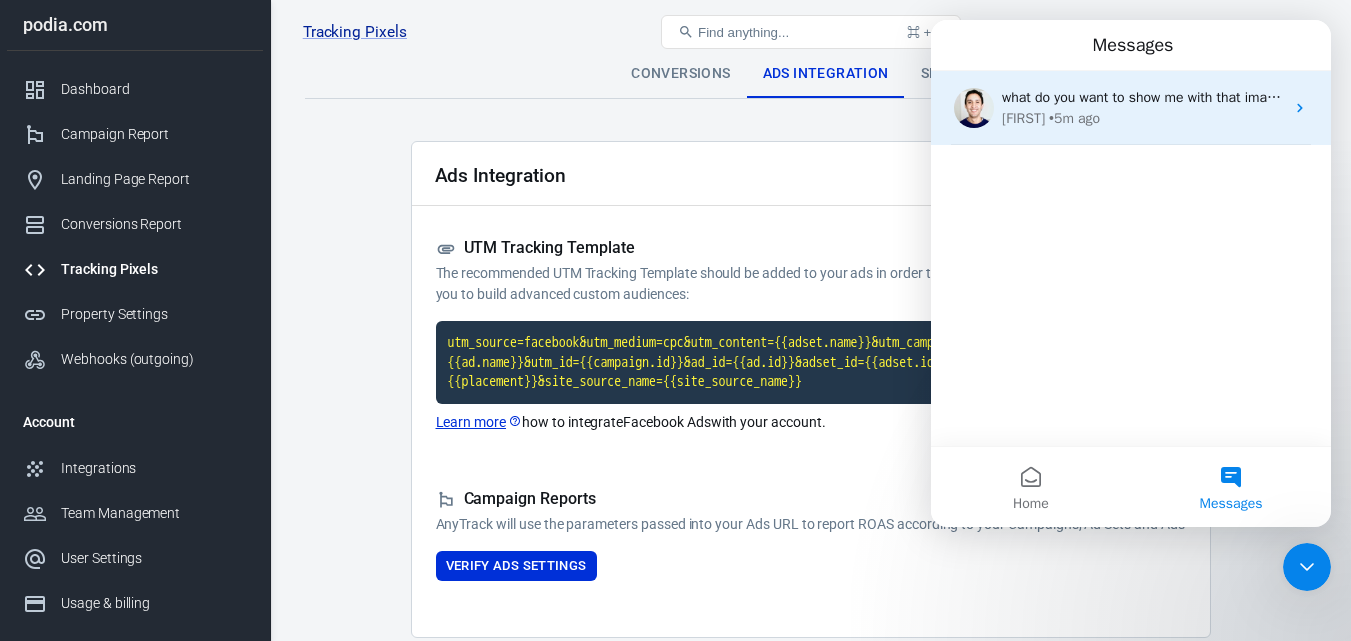 click on "what do you want to show me with that image? Jose •  5m ago" at bounding box center [1131, 108] 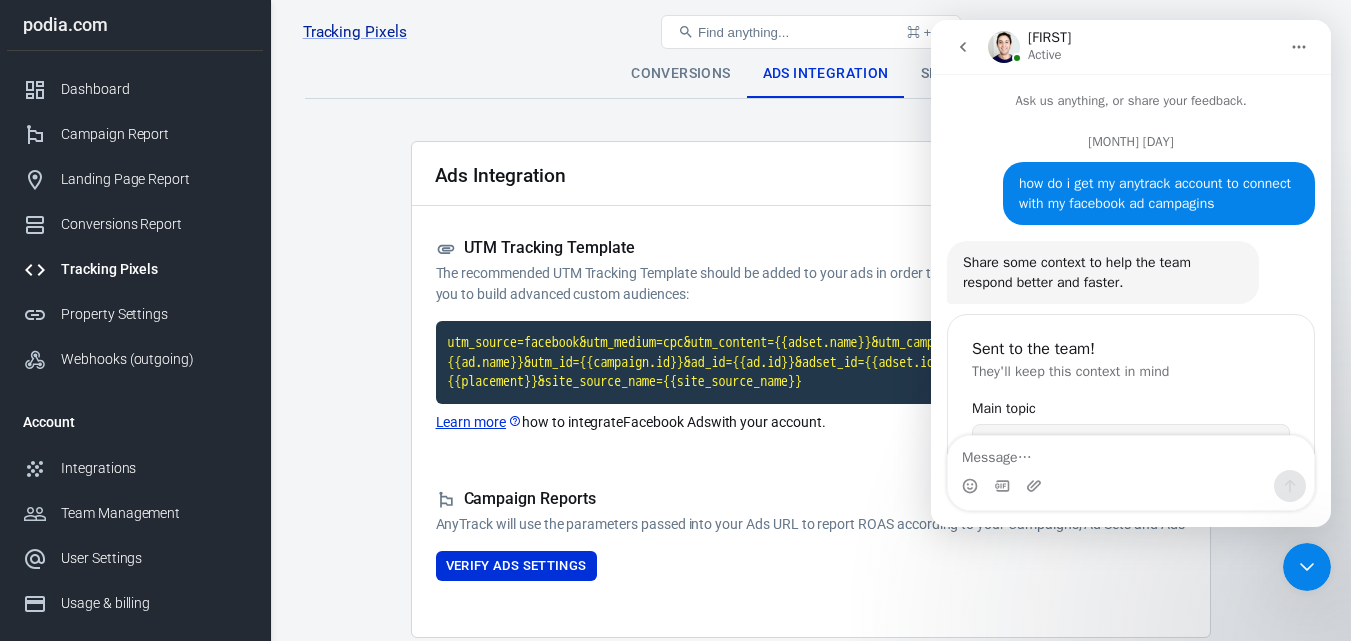 scroll, scrollTop: 3, scrollLeft: 0, axis: vertical 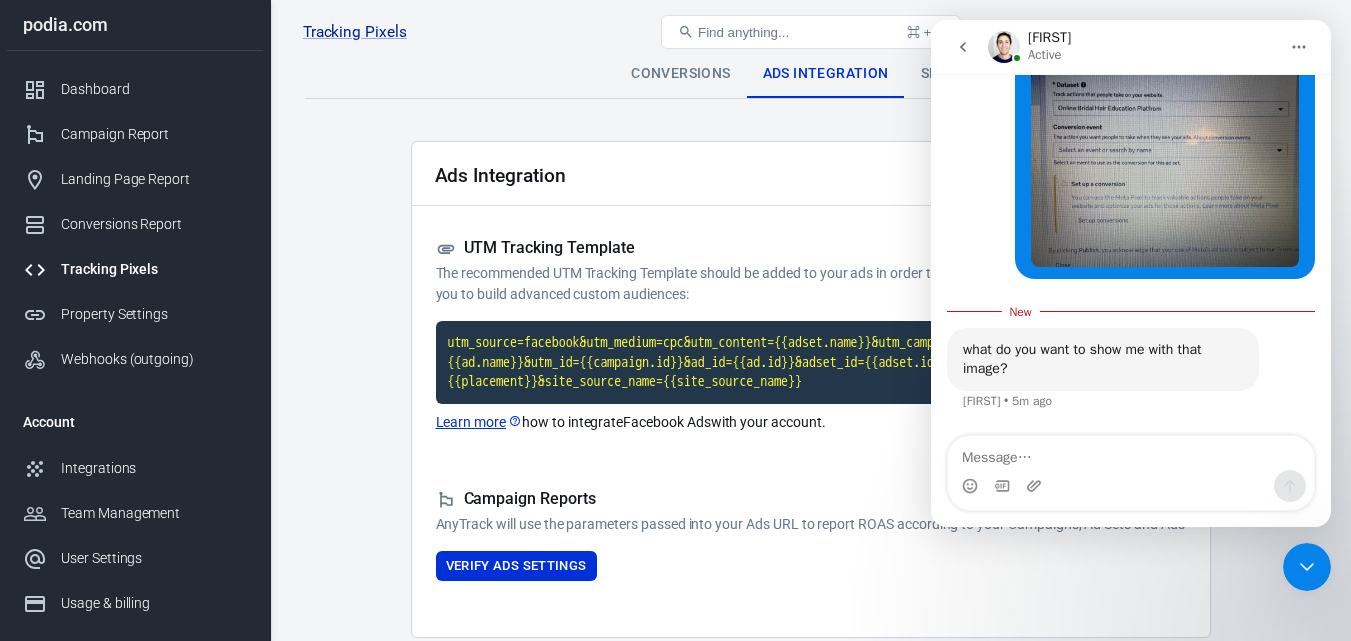 click at bounding box center [1004, 47] 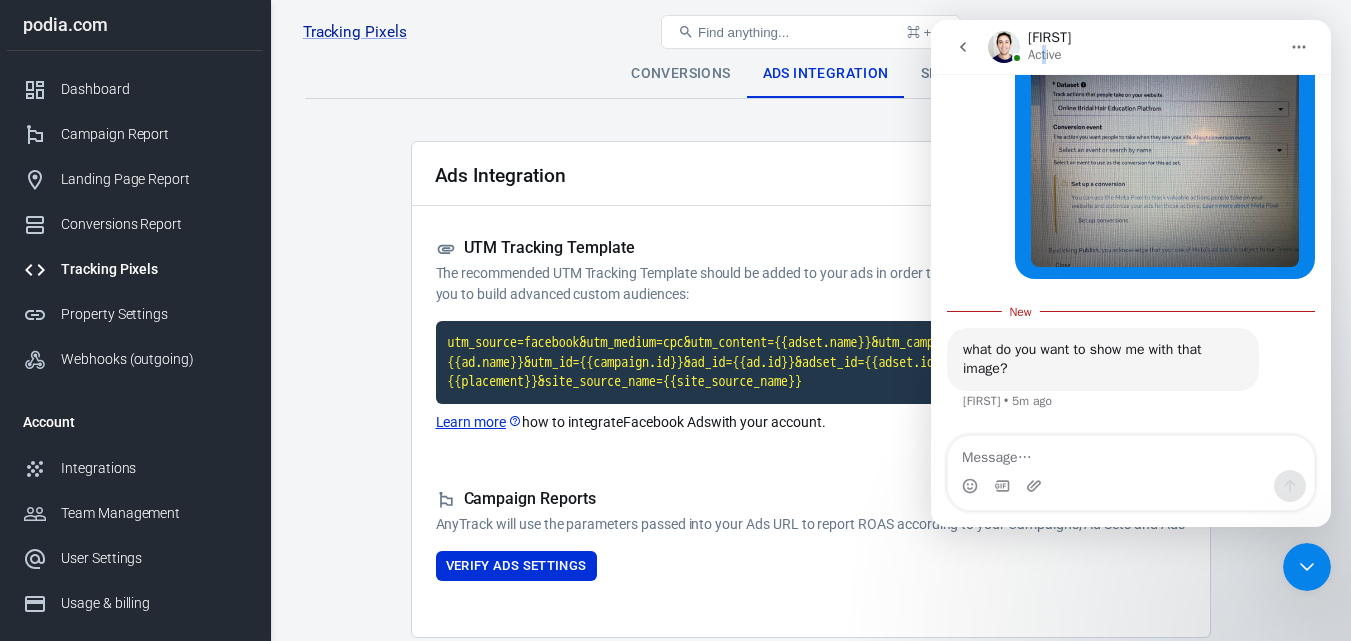 click at bounding box center (963, 47) 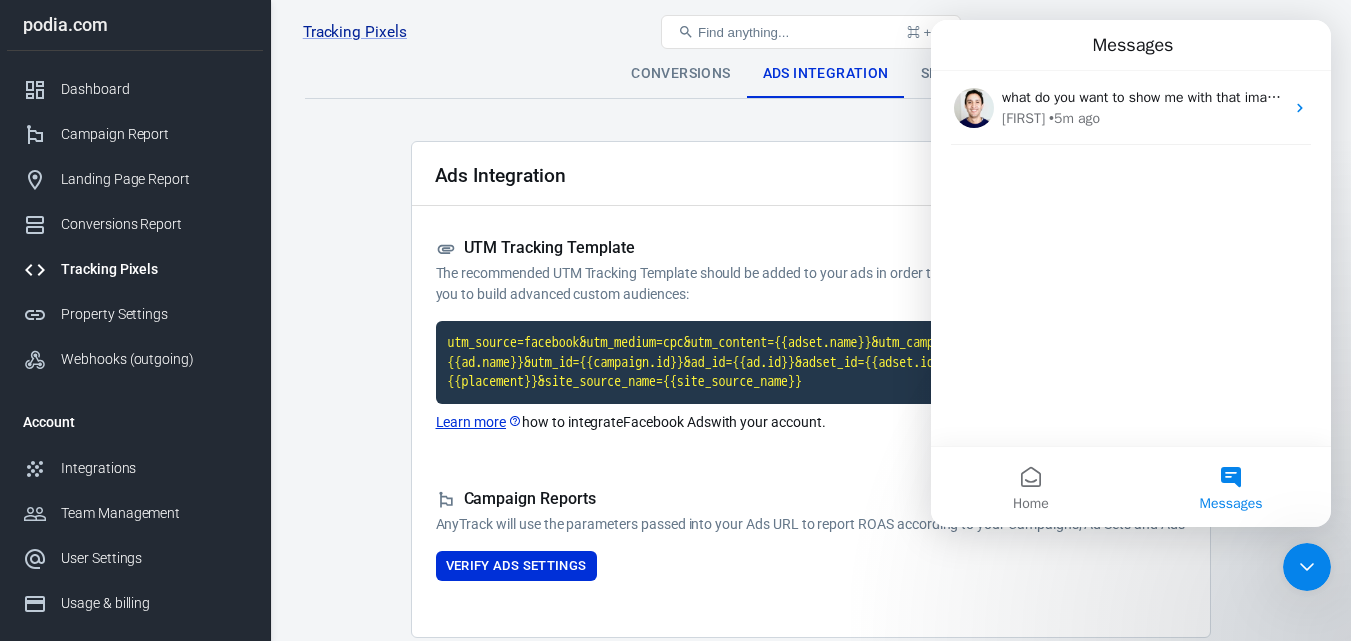 click at bounding box center (1307, 567) 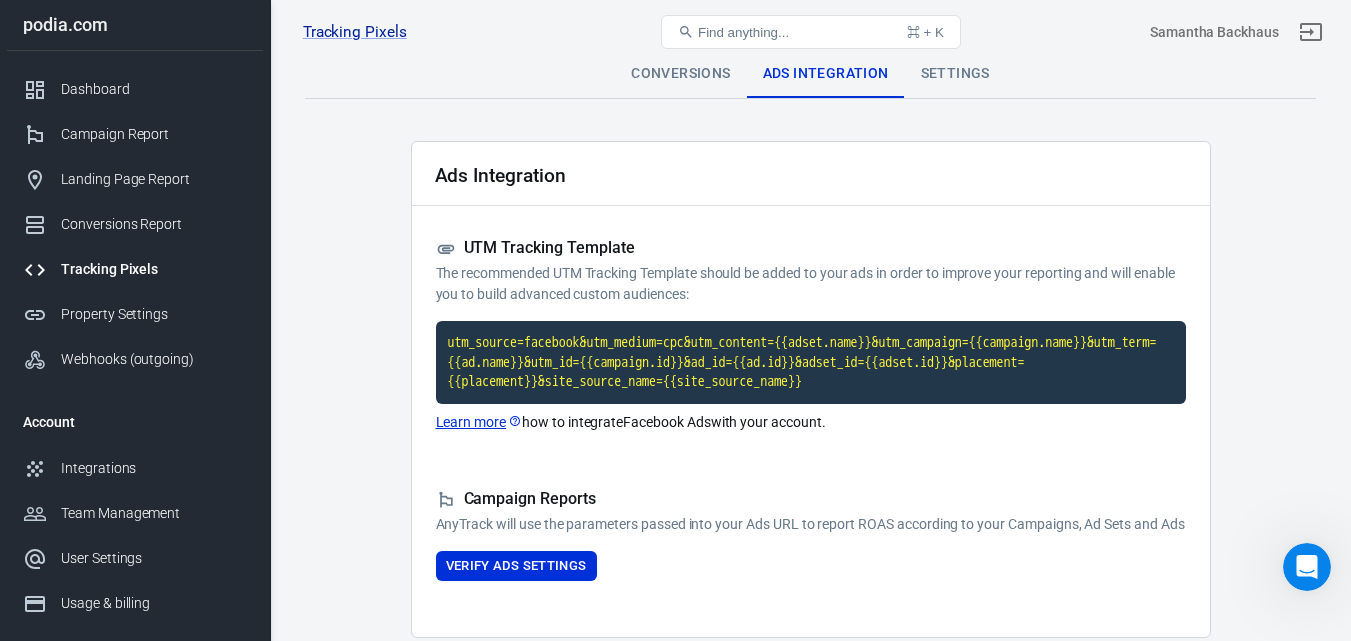 scroll, scrollTop: 0, scrollLeft: 0, axis: both 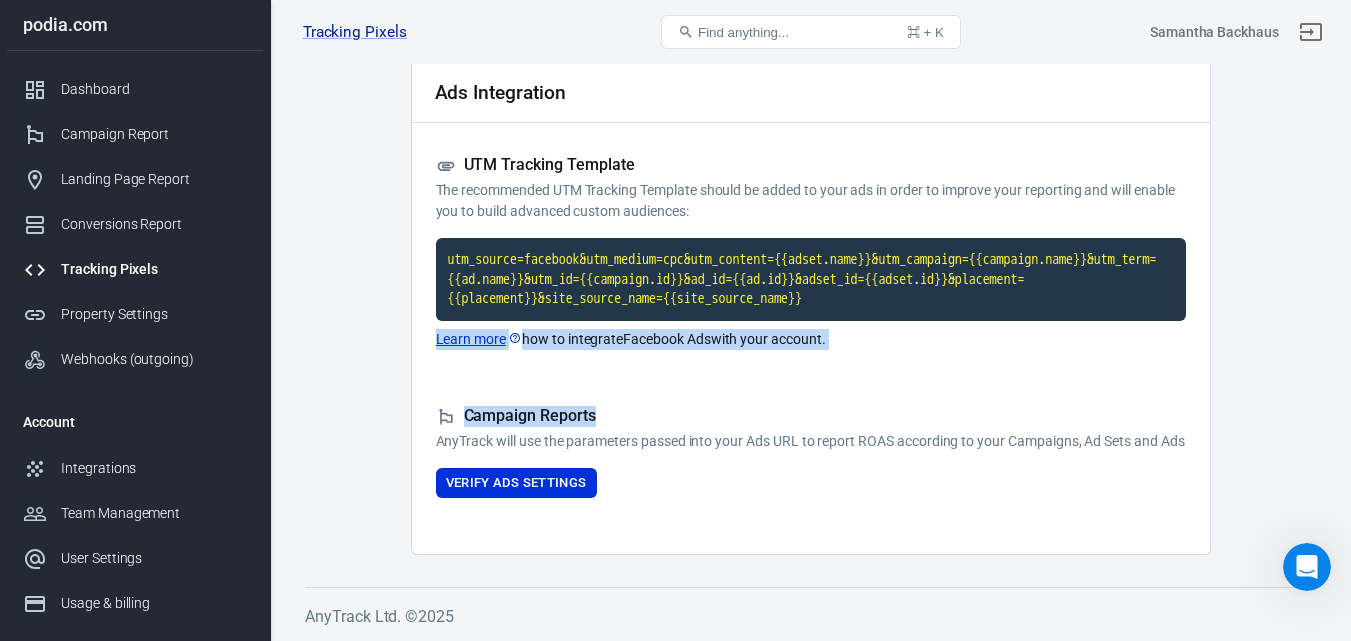 drag, startPoint x: 1350, startPoint y: 343, endPoint x: 1350, endPoint y: 276, distance: 67 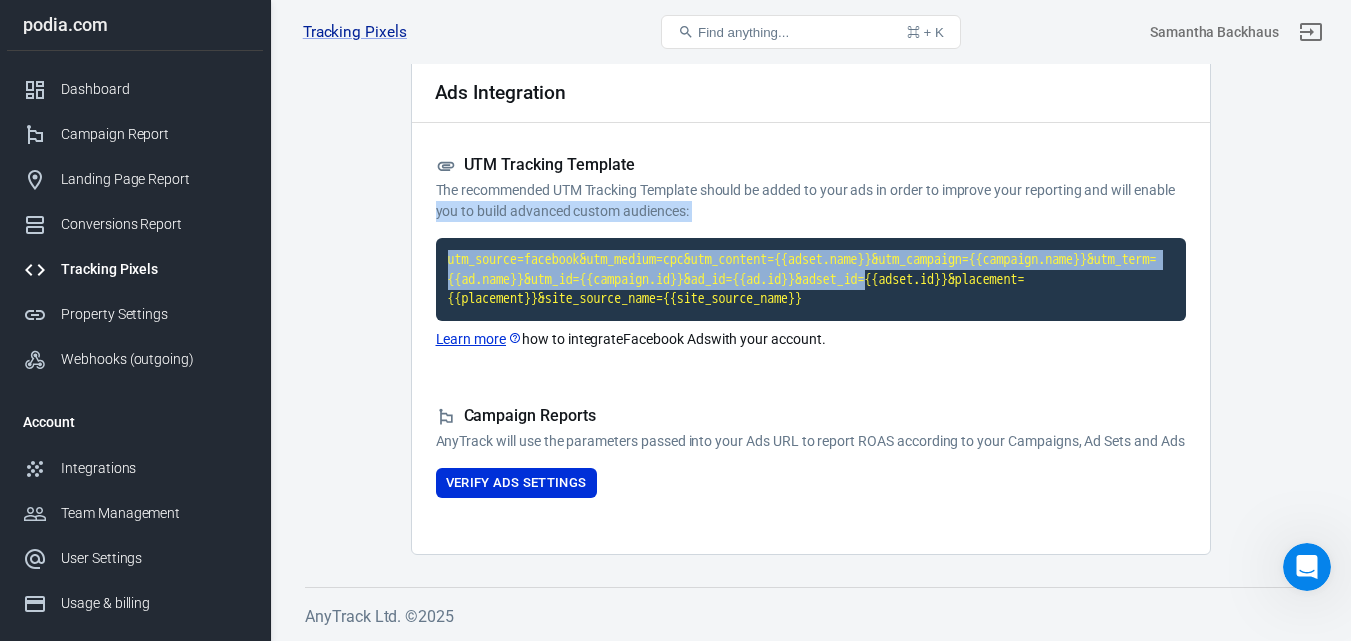 drag, startPoint x: 1351, startPoint y: 259, endPoint x: 1347, endPoint y: 172, distance: 87.0919 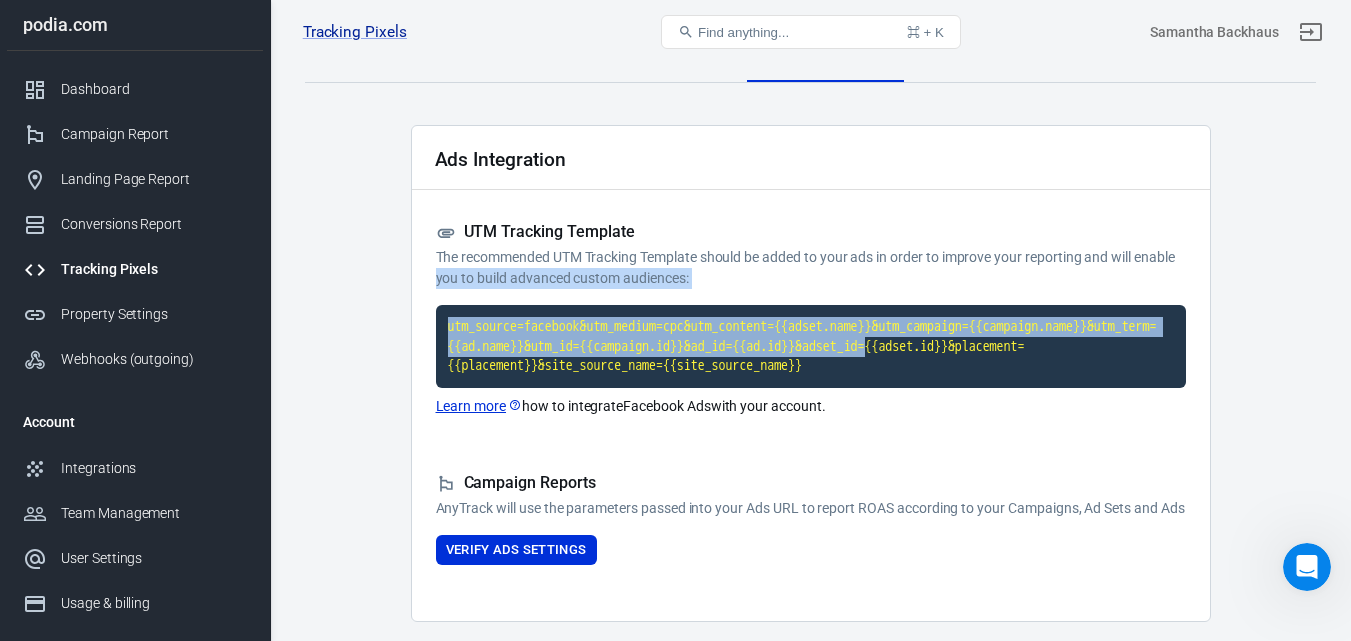 scroll, scrollTop: 0, scrollLeft: 0, axis: both 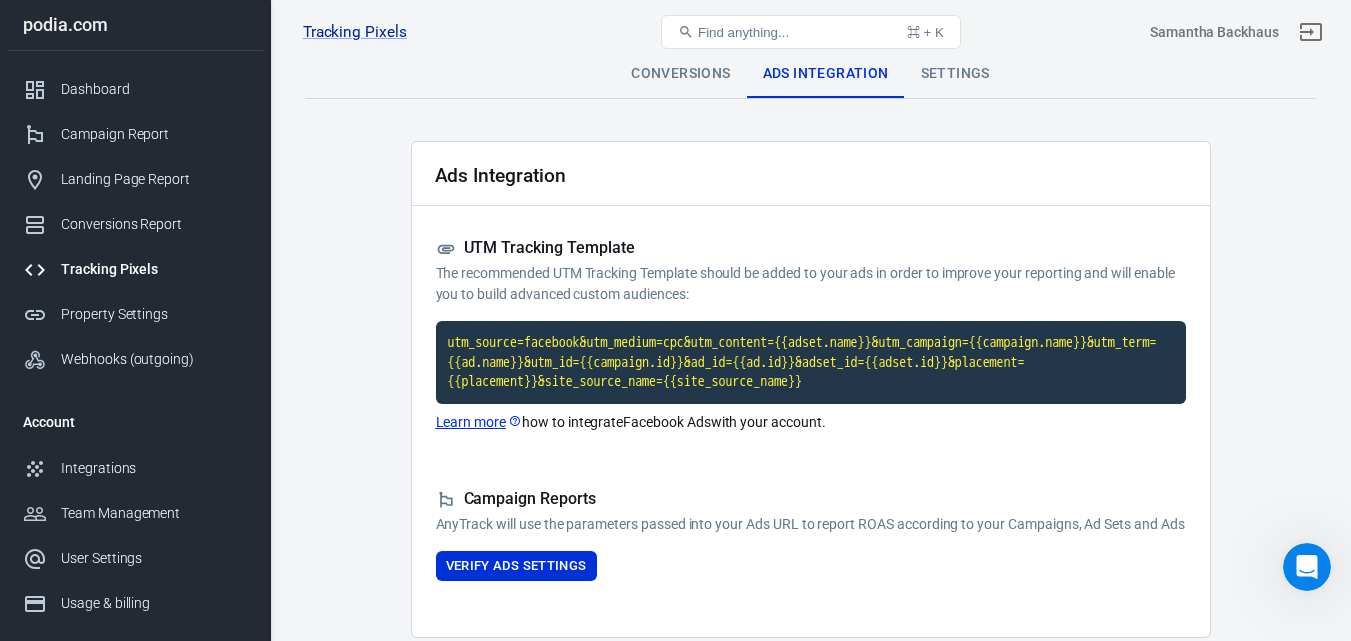 click on "Conversions Ads Integration Settings" at bounding box center (810, 74) 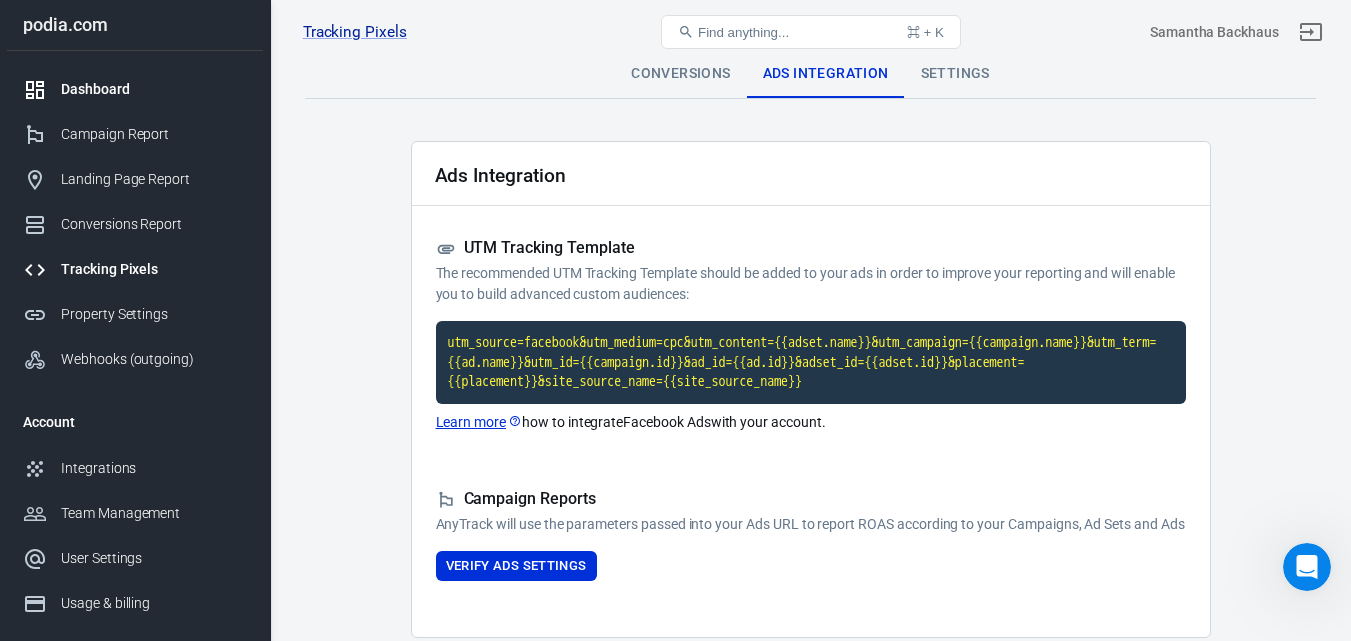 click on "Dashboard" at bounding box center [135, 89] 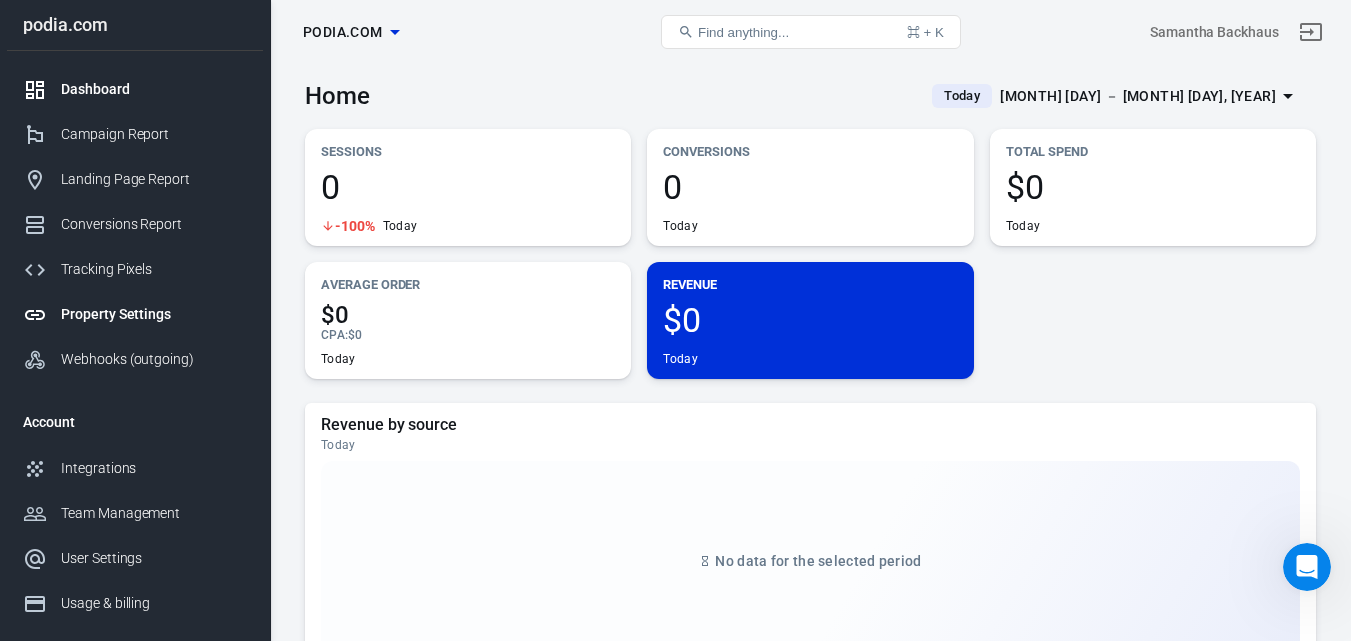 click on "Property Settings" at bounding box center [135, 314] 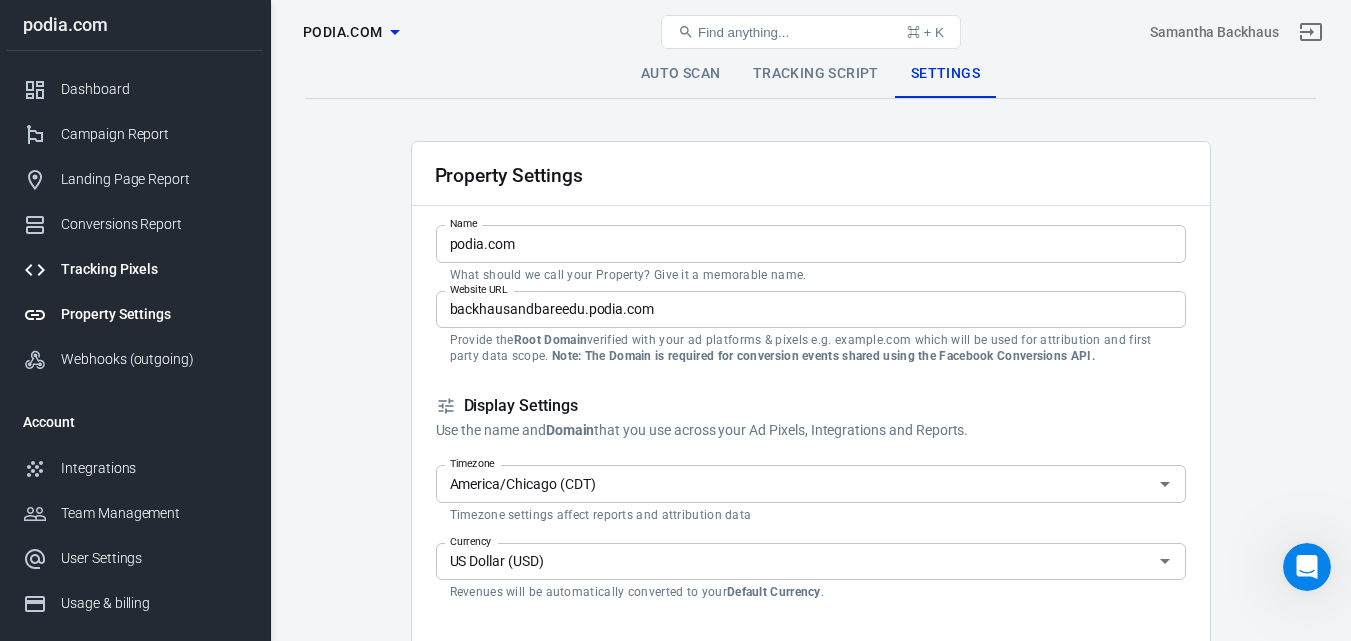 click on "Tracking Pixels" at bounding box center [154, 269] 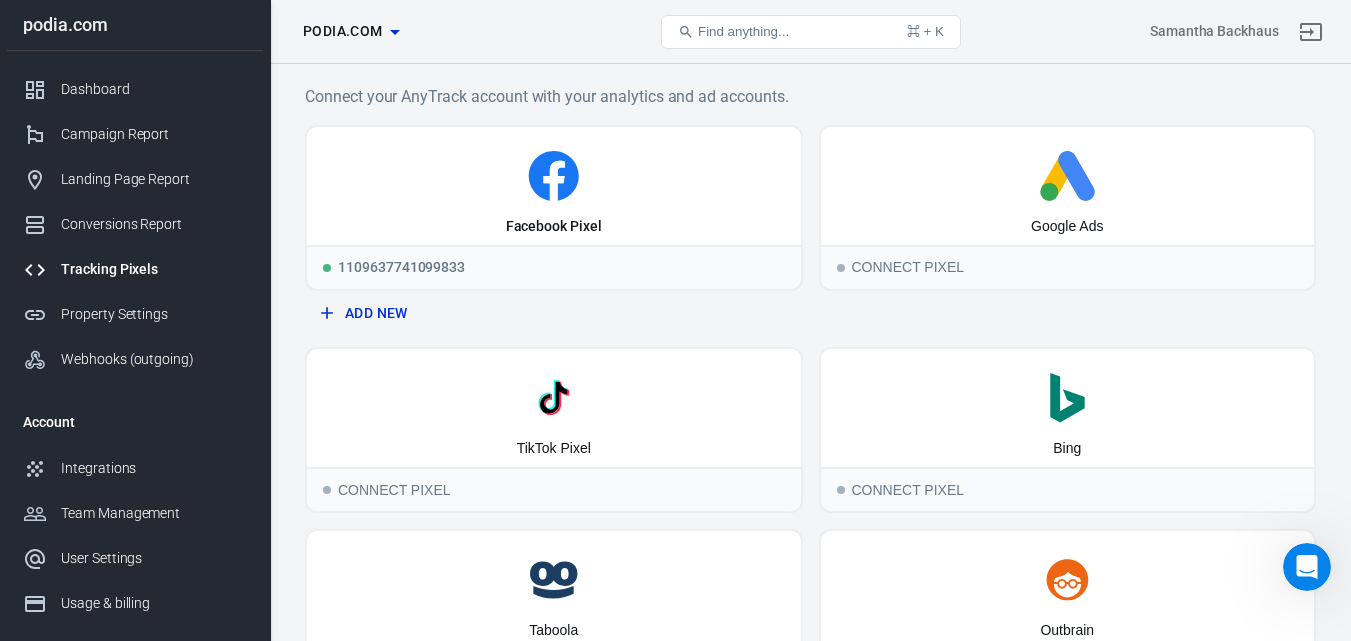 click on "Samantha Backhaus" at bounding box center [1157, 32] 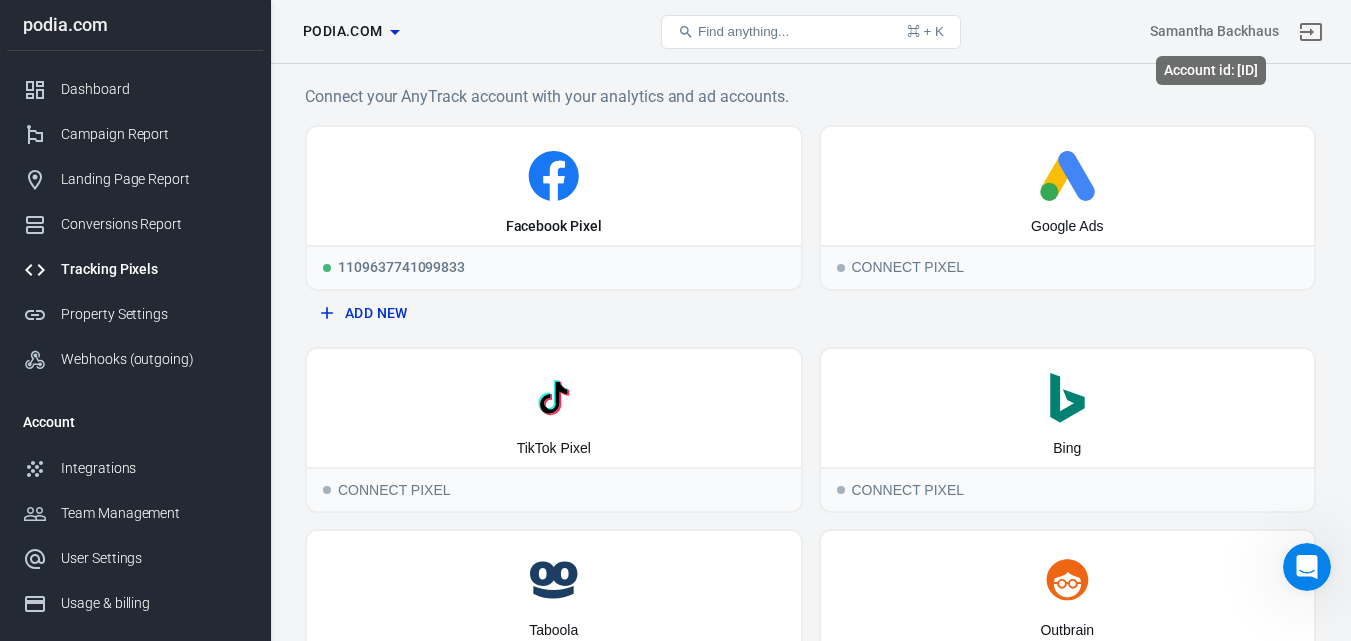 click on "Samantha Backhaus" at bounding box center [1214, 31] 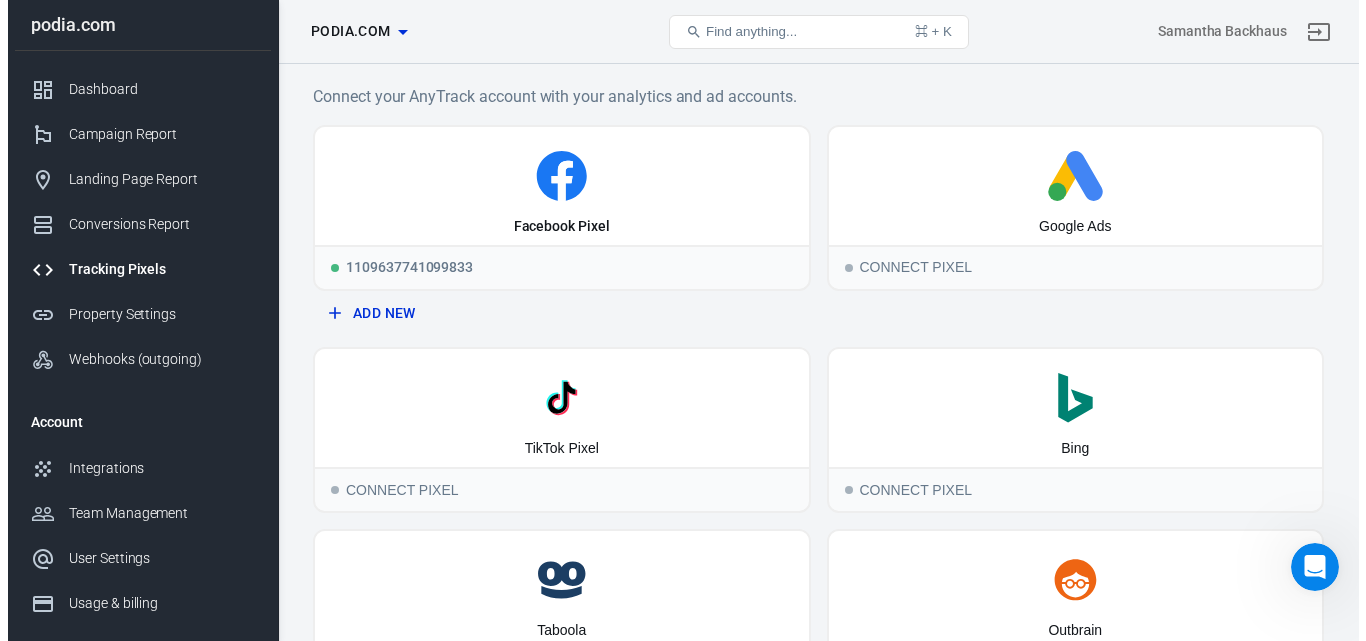 scroll, scrollTop: 148, scrollLeft: 0, axis: vertical 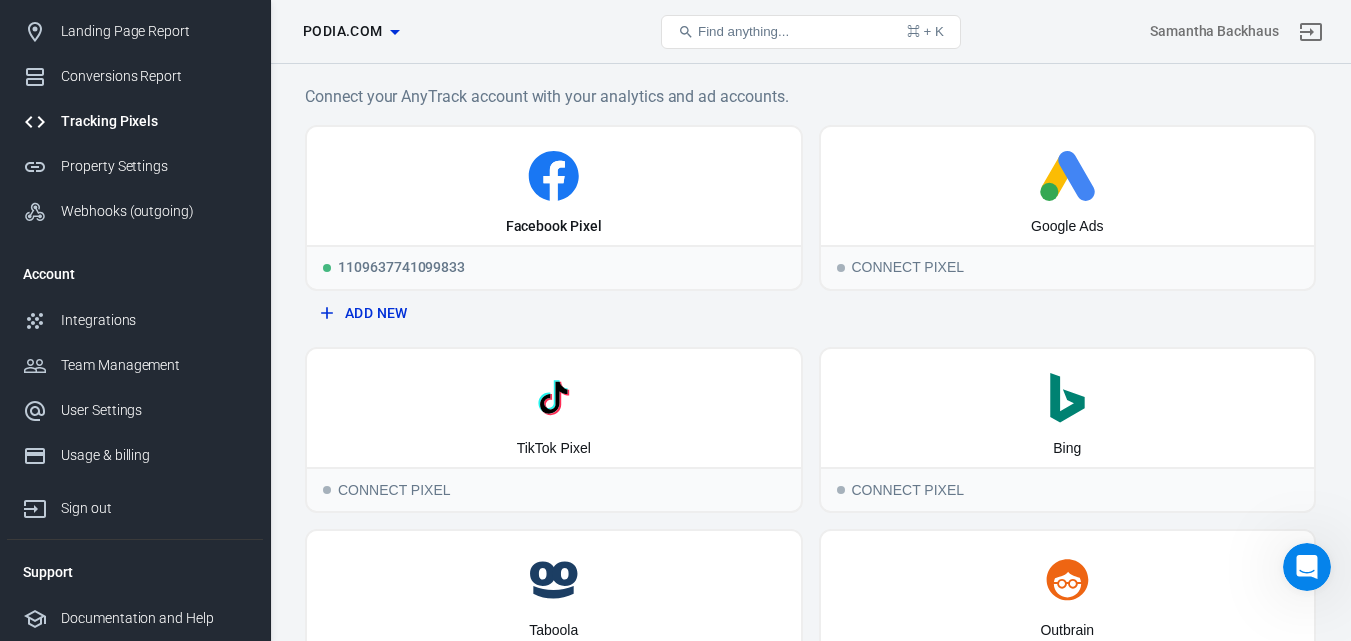 click 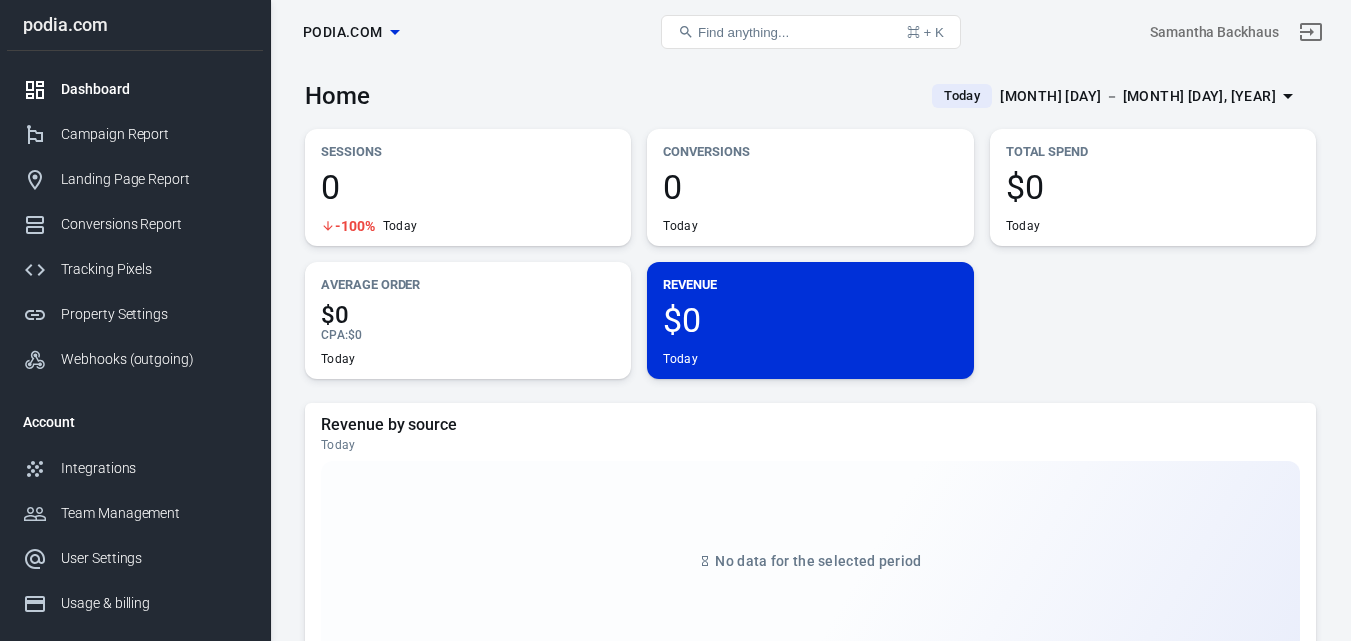 scroll, scrollTop: 0, scrollLeft: 0, axis: both 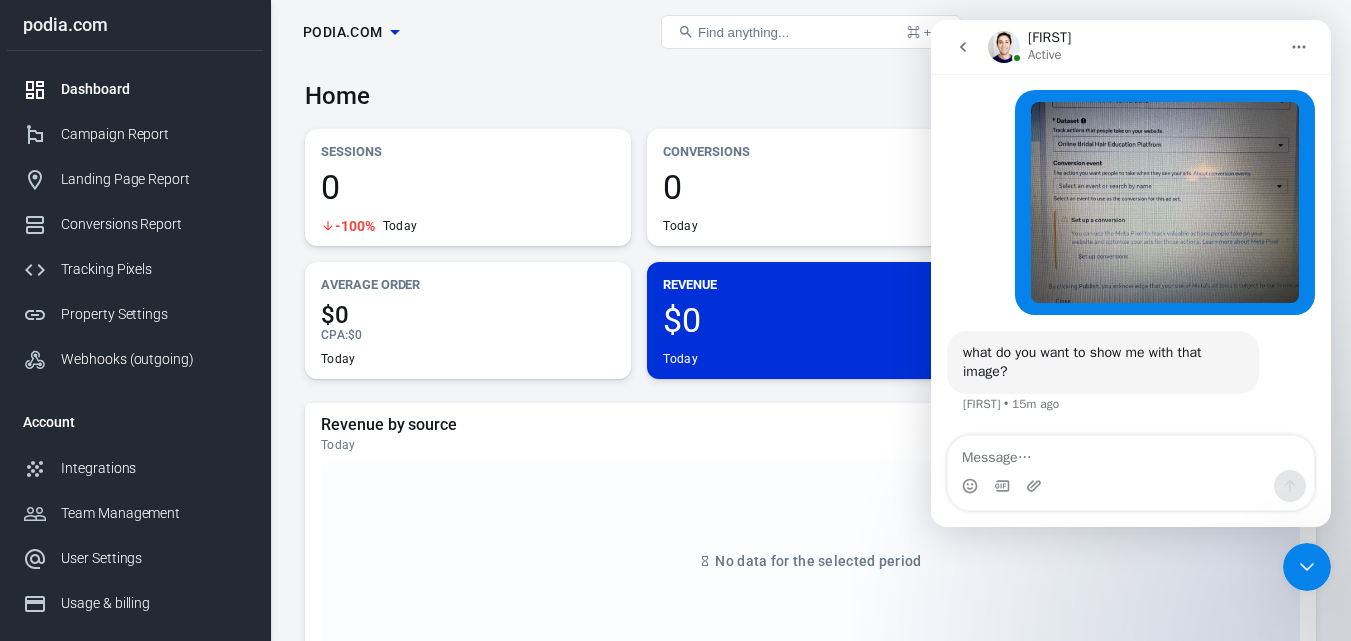 click at bounding box center (1307, 567) 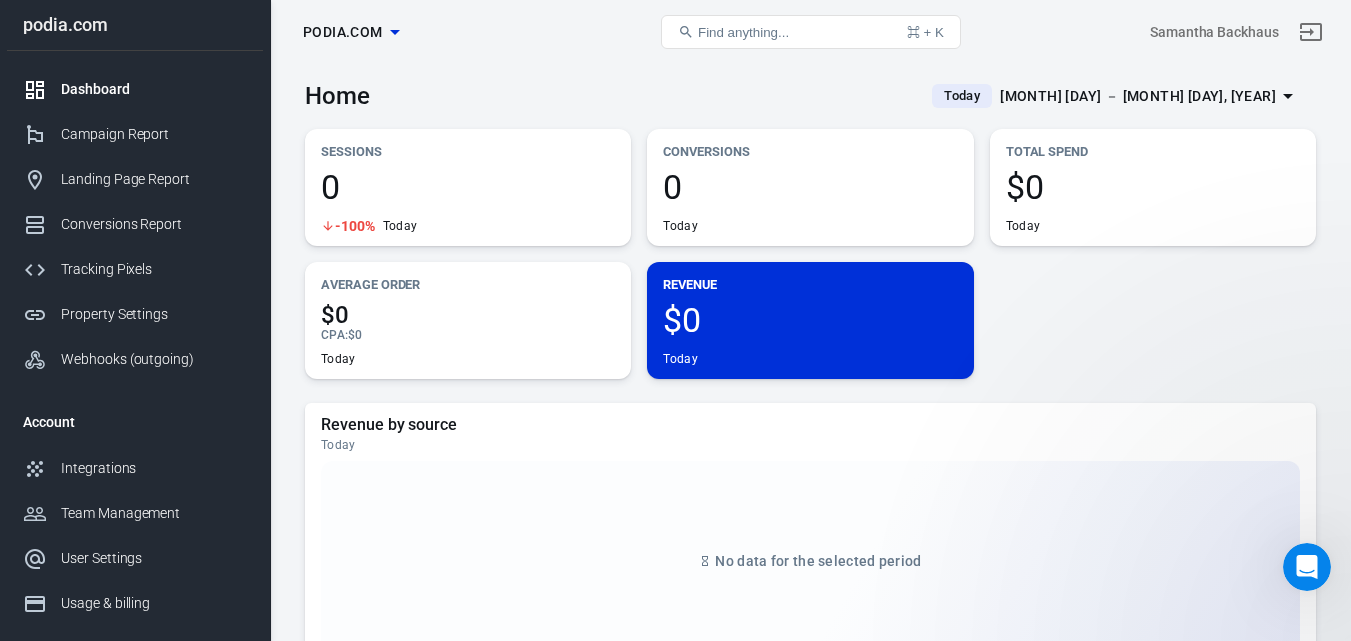 scroll, scrollTop: 0, scrollLeft: 0, axis: both 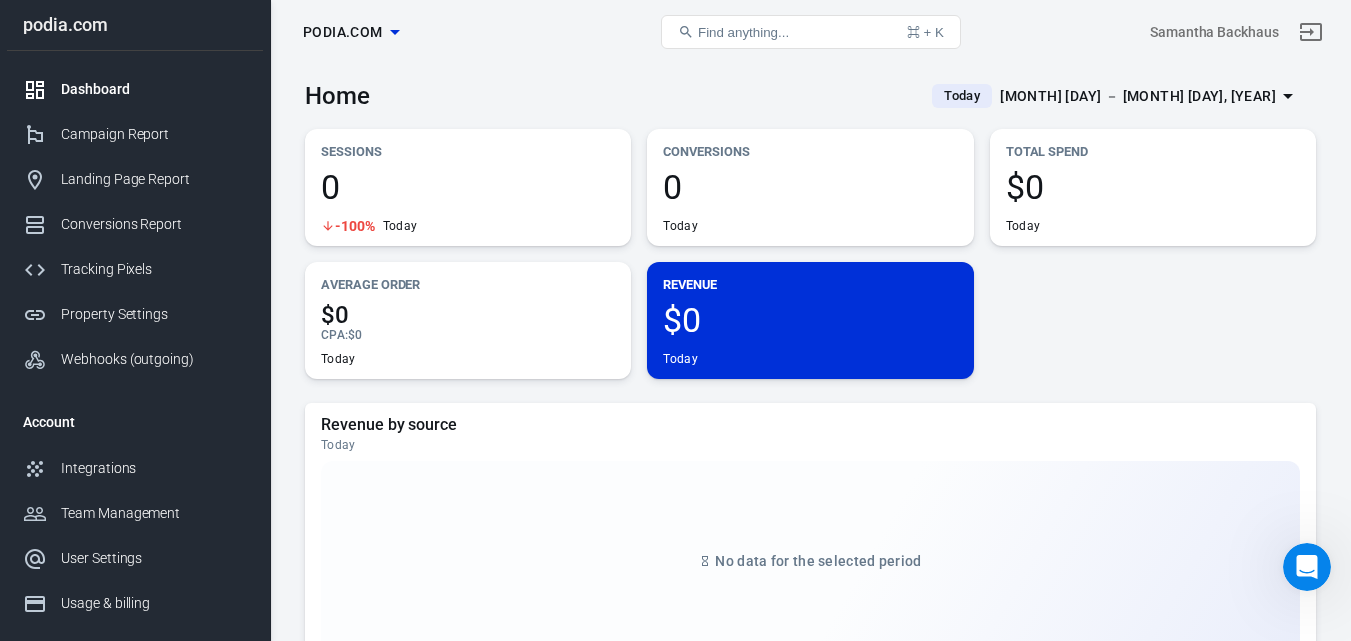 click on "podia.com" at bounding box center (343, 32) 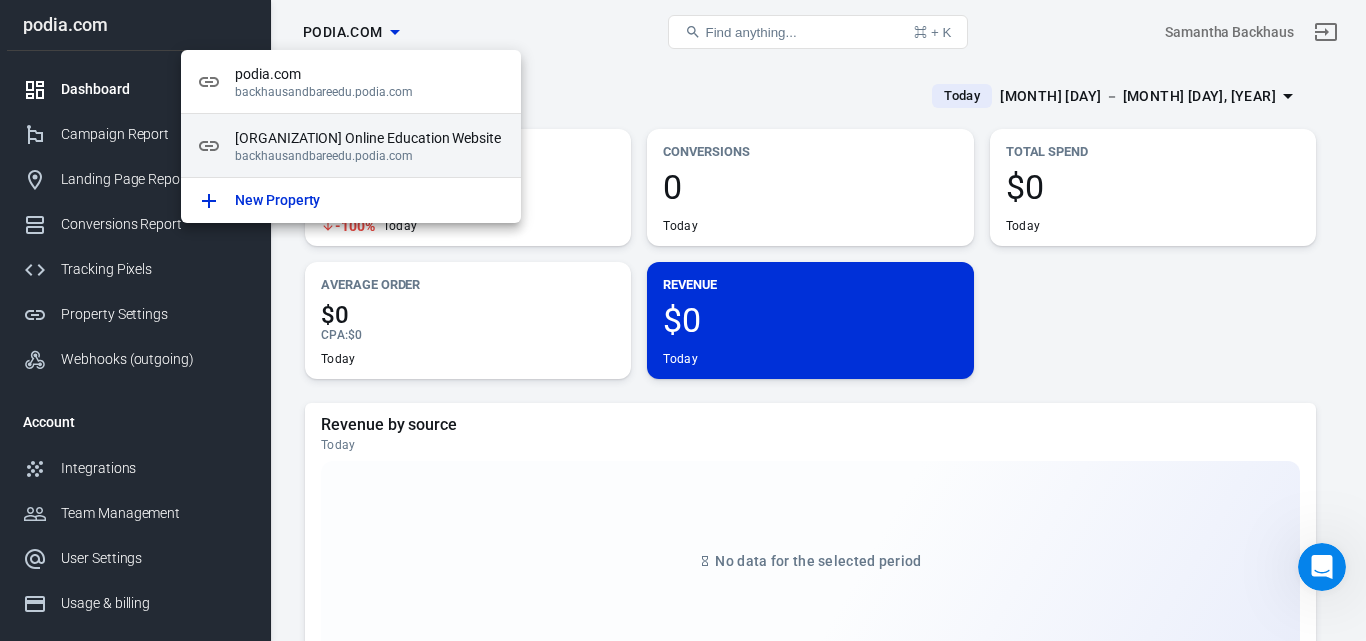 click on "Backhaus + Bare Online Education Website" at bounding box center (370, 138) 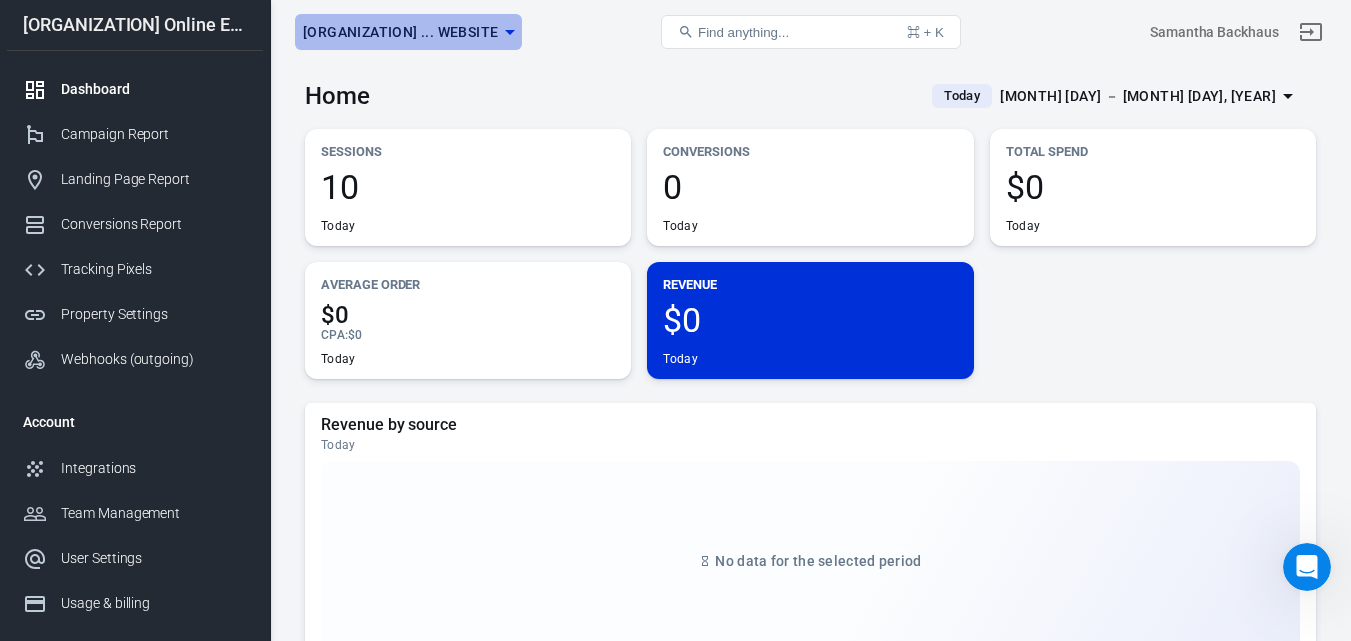 click on "Backhaus + Bare ... Website" at bounding box center [400, 32] 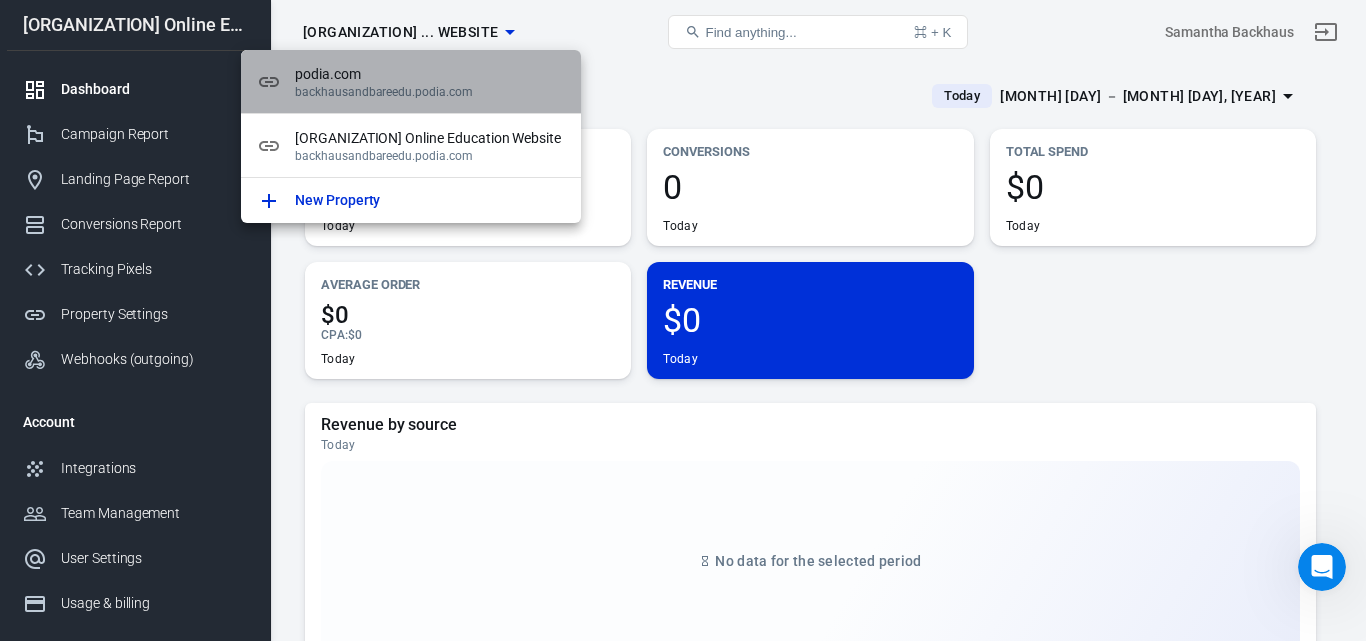 click on "podia.com" at bounding box center [430, 74] 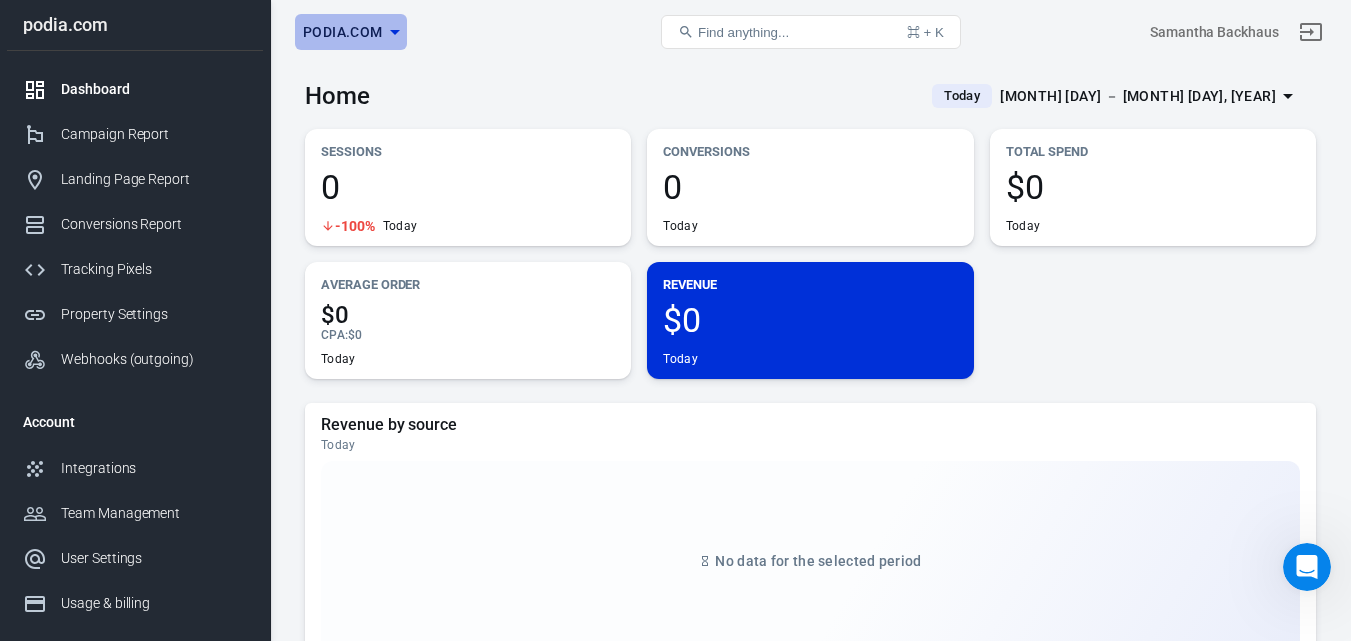 click on "podia.com" at bounding box center (351, 32) 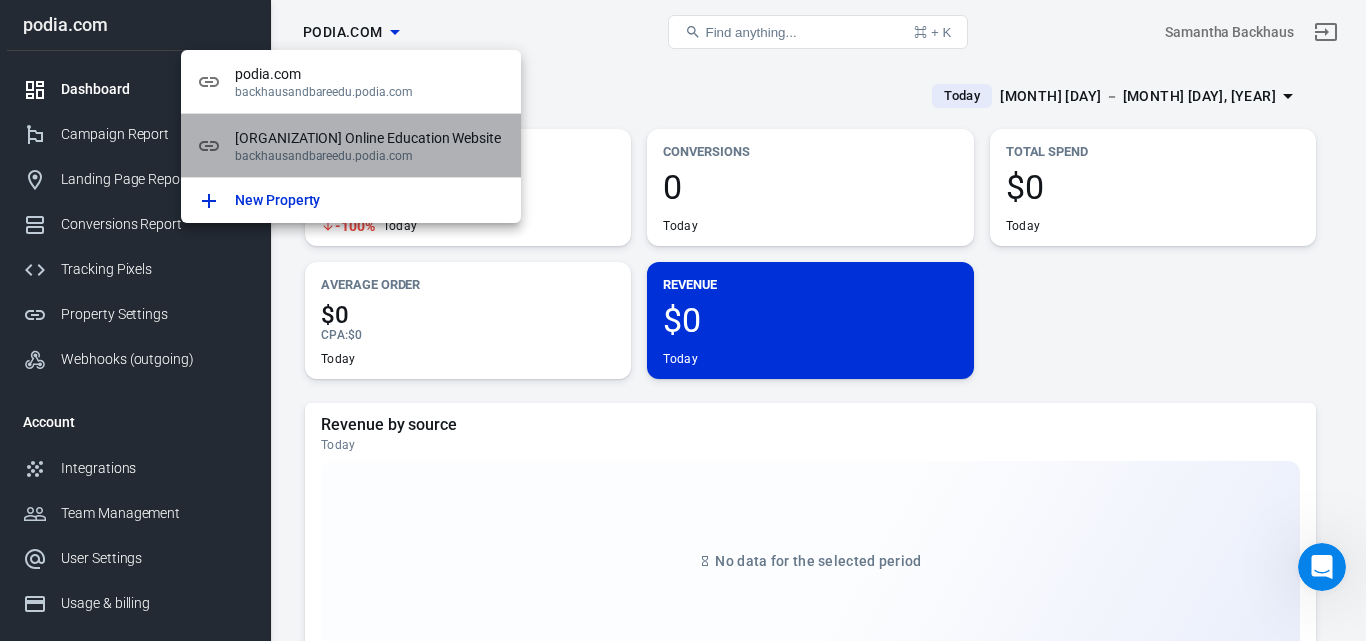 click on "Backhaus + Bare Online Education Website" at bounding box center (370, 138) 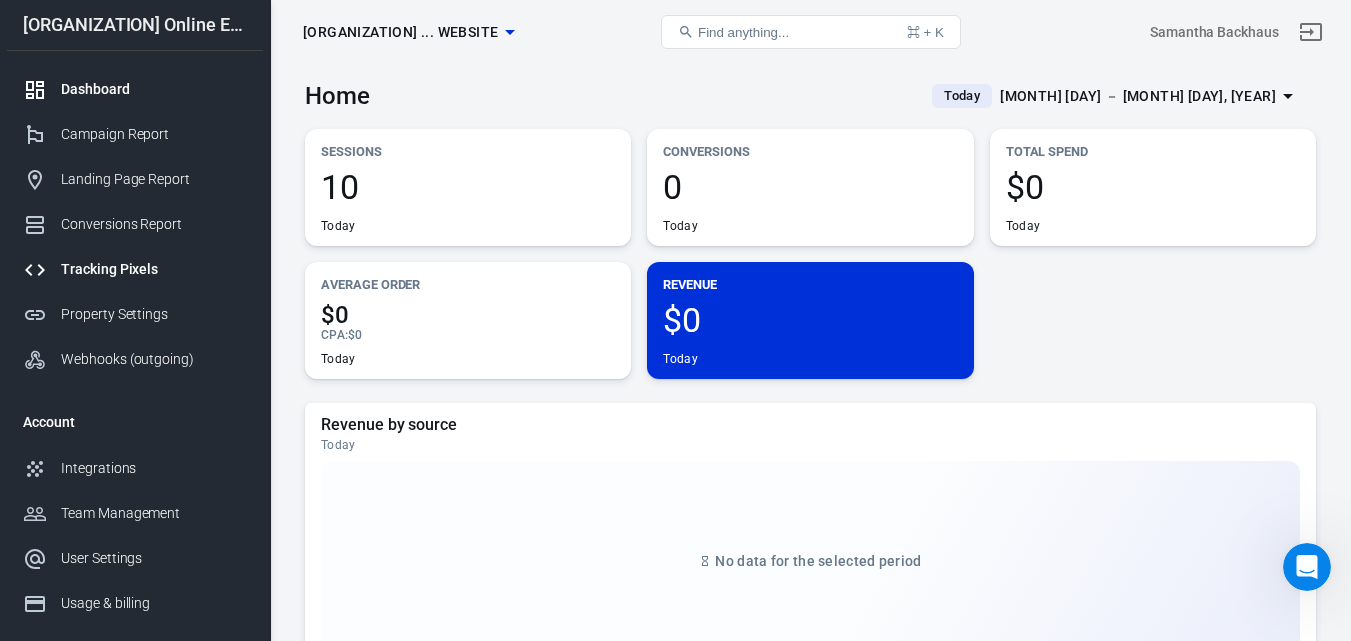 click on "Tracking Pixels" at bounding box center [154, 269] 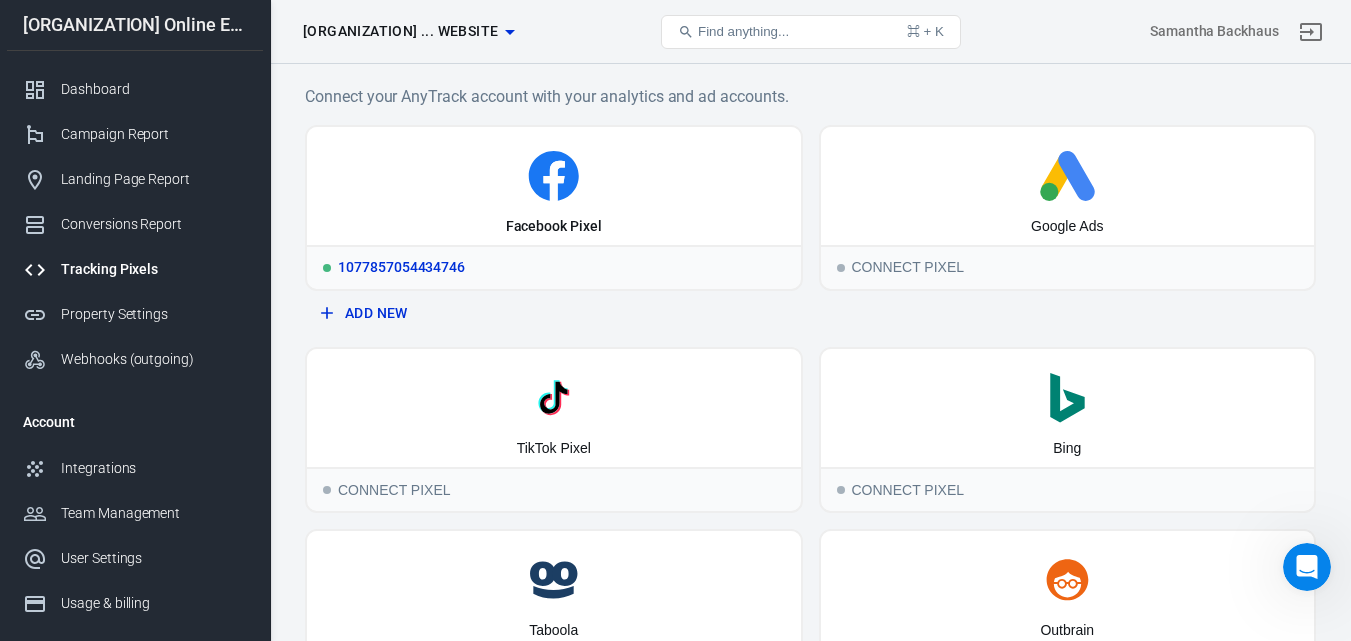 click on "1077857054434746" at bounding box center [554, 267] 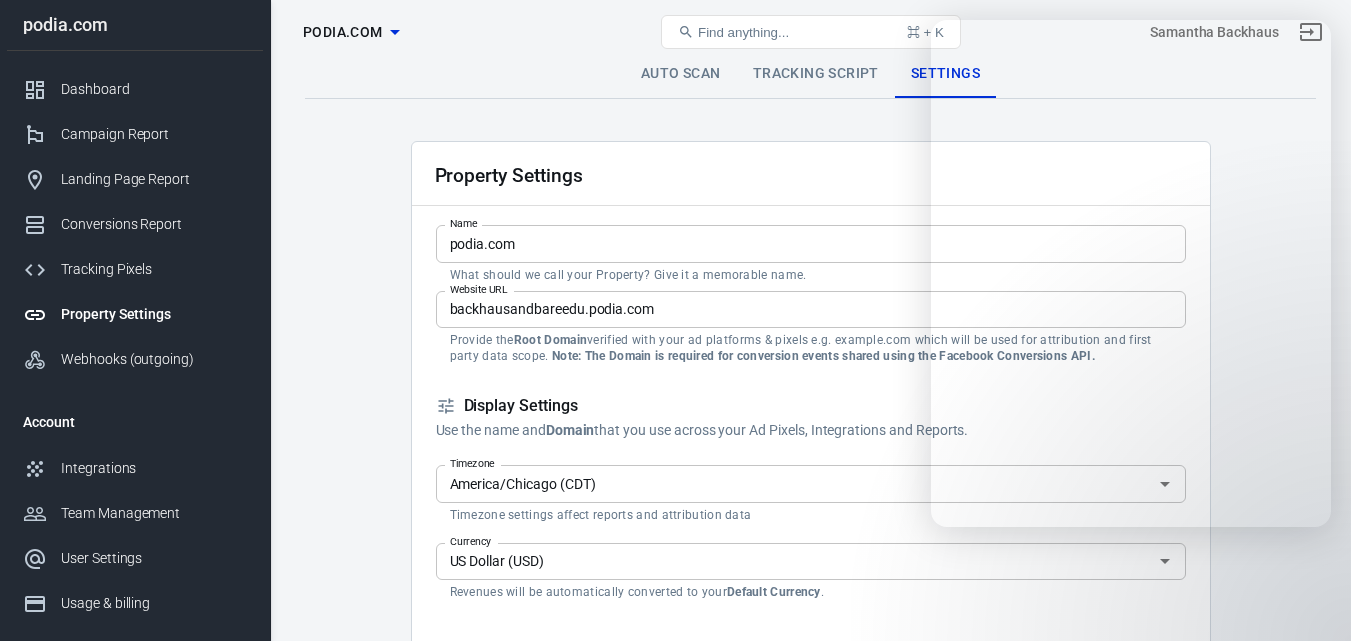 scroll, scrollTop: 0, scrollLeft: 0, axis: both 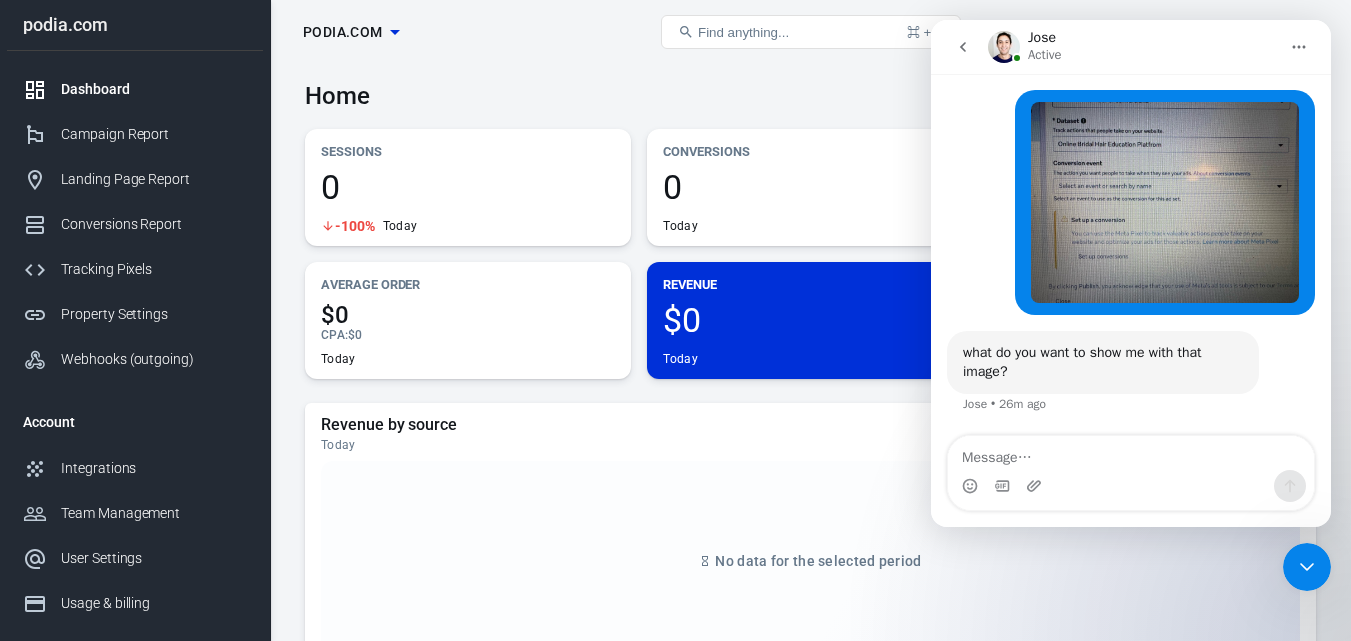 drag, startPoint x: 1310, startPoint y: 548, endPoint x: 1934, endPoint y: 1124, distance: 849.20667 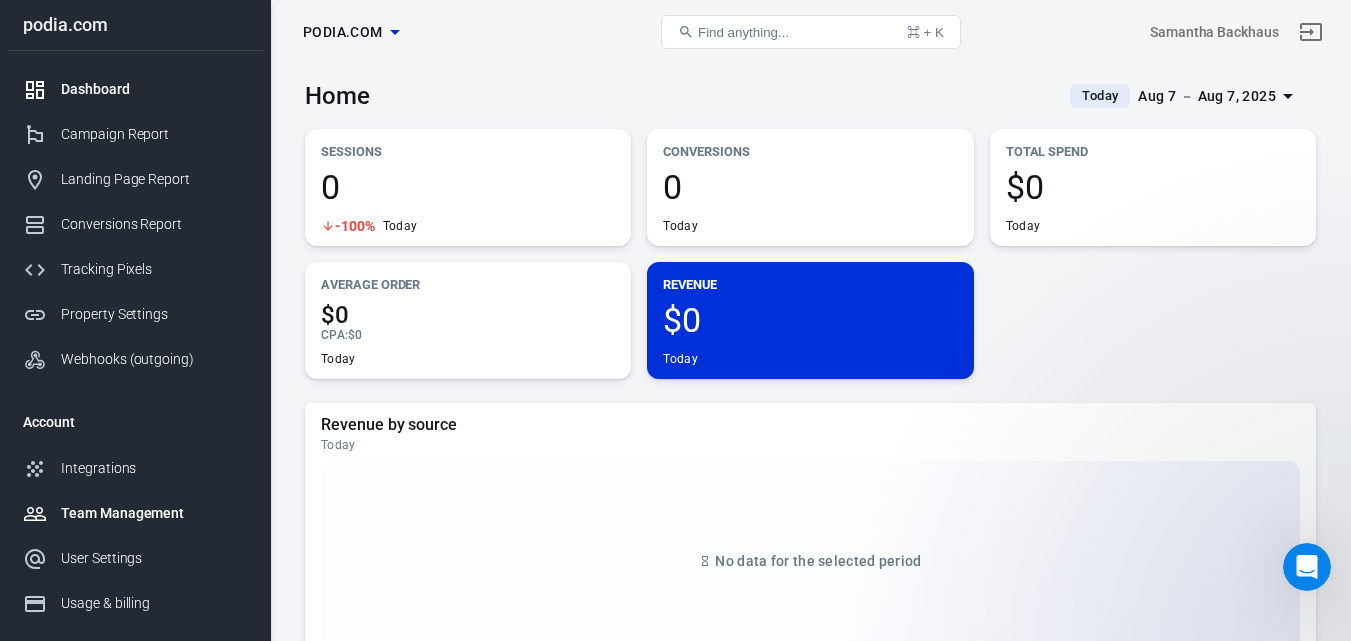 scroll, scrollTop: 0, scrollLeft: 0, axis: both 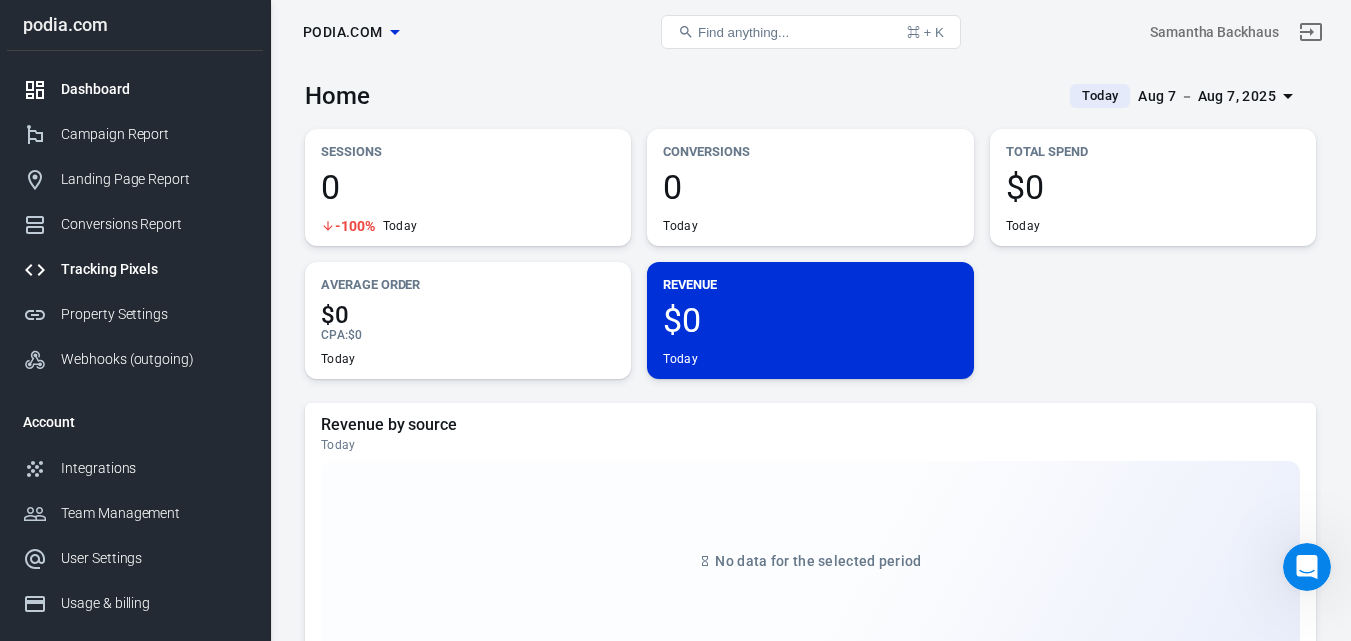 click on "Tracking Pixels" at bounding box center [135, 269] 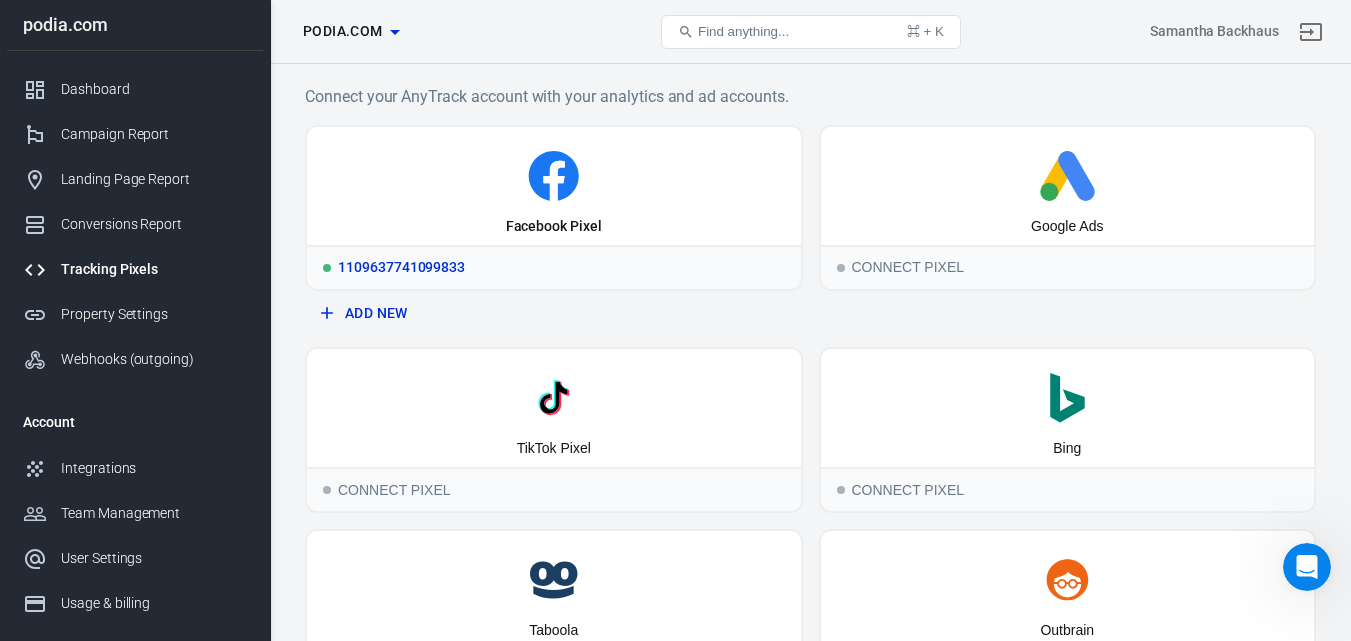 click on "Facebook Pixel" at bounding box center (554, 227) 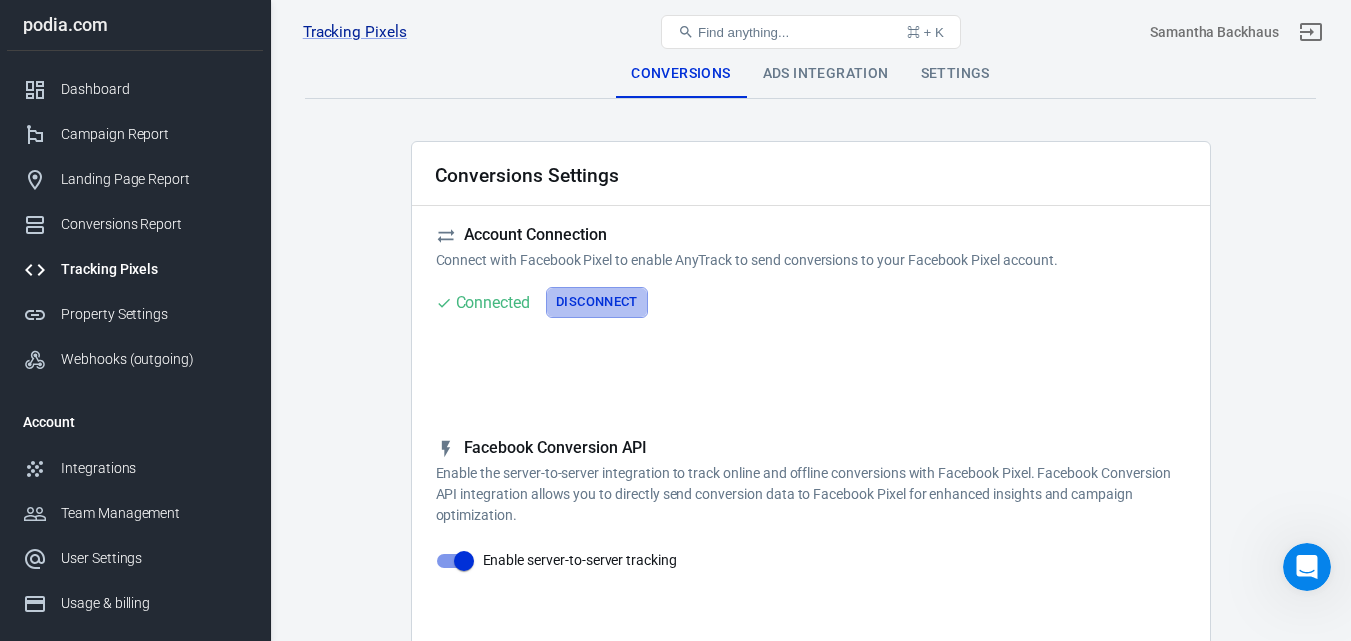 click on "Disconnect" at bounding box center [597, 302] 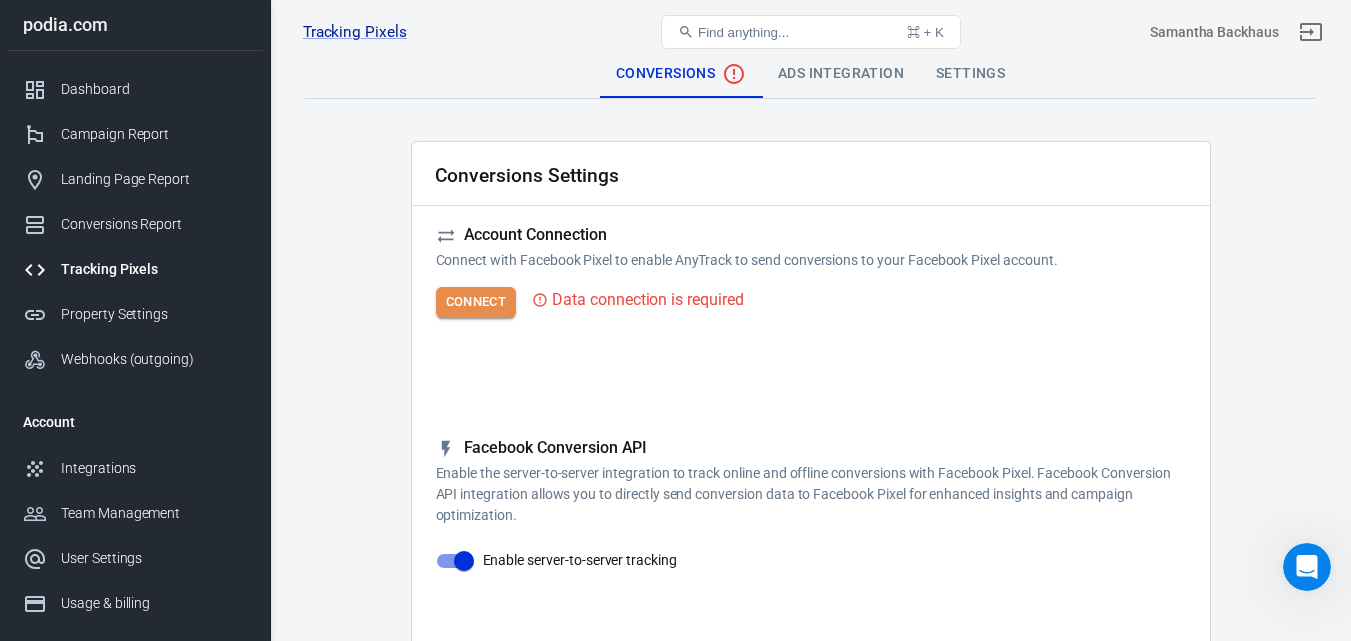 click on "Connect" at bounding box center [476, 302] 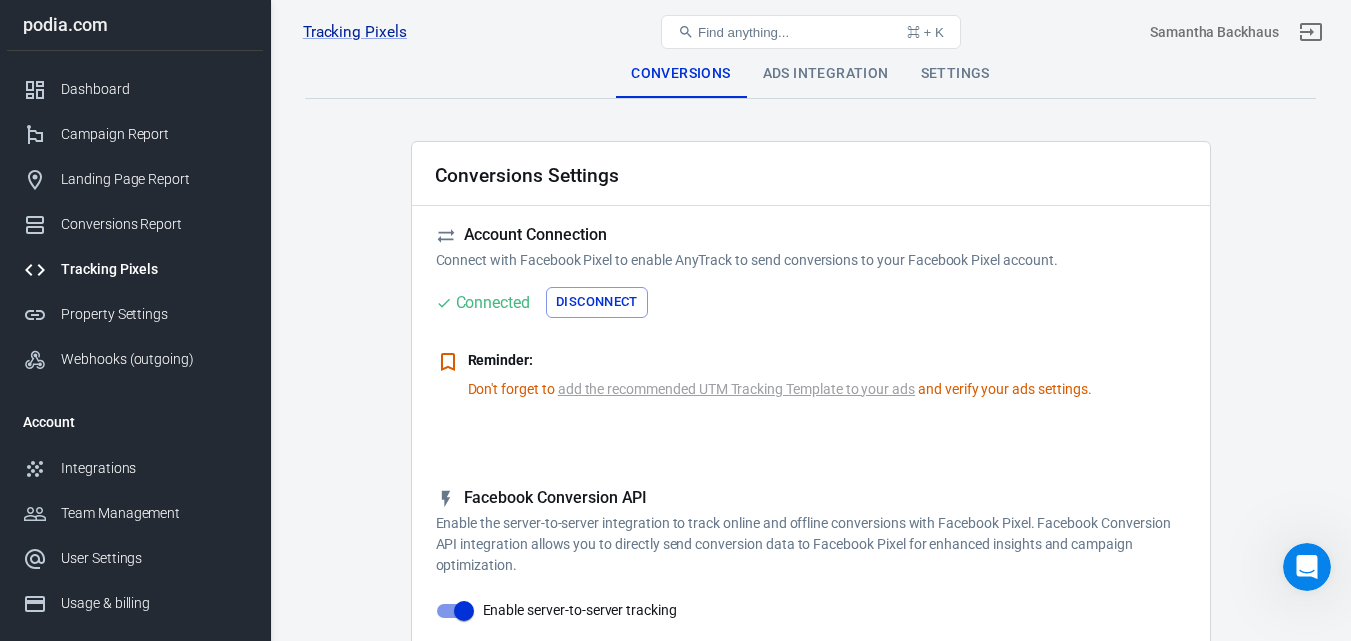 click on "Reminder:" at bounding box center [780, 364] 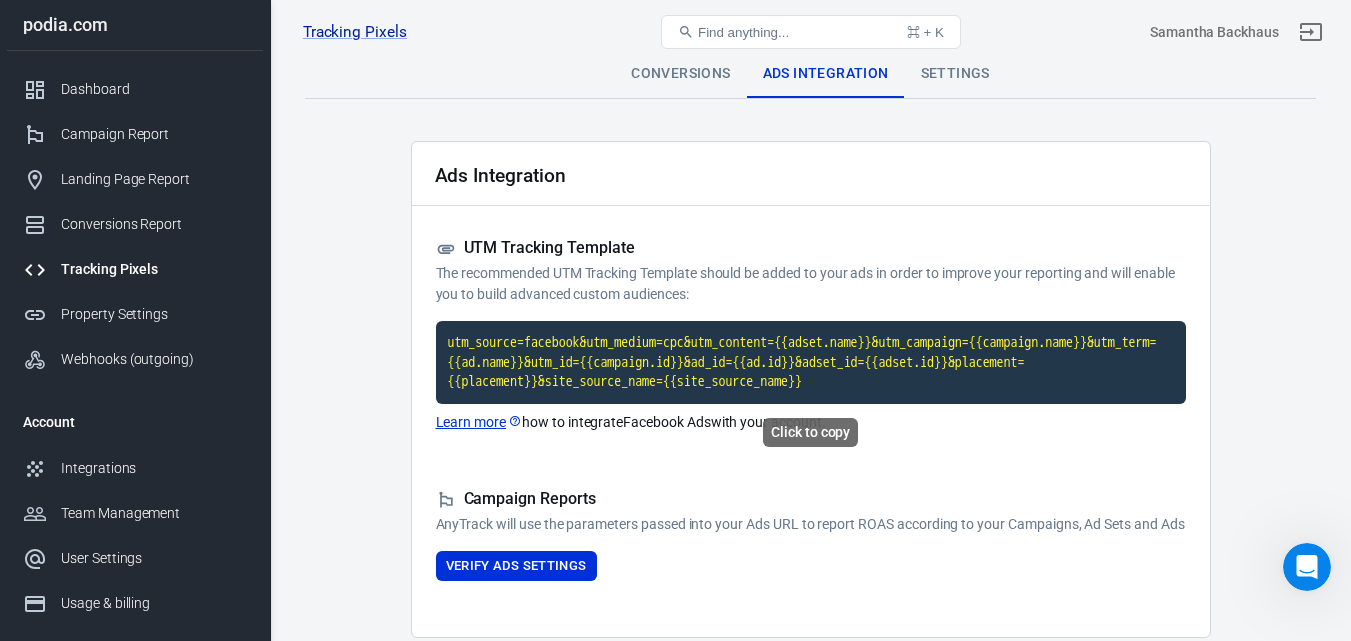 click on "utm_source=facebook&utm_medium=cpc&utm_content={{adset.name}}&utm_campaign={{campaign.name}}&utm_term={{ad.name}}&utm_id={{campaign.id}}&ad_id={{ad.id}}&adset_id={{adset.id}}&placement={{placement}}&site_source_name={{site_source_name}}" at bounding box center (811, 362) 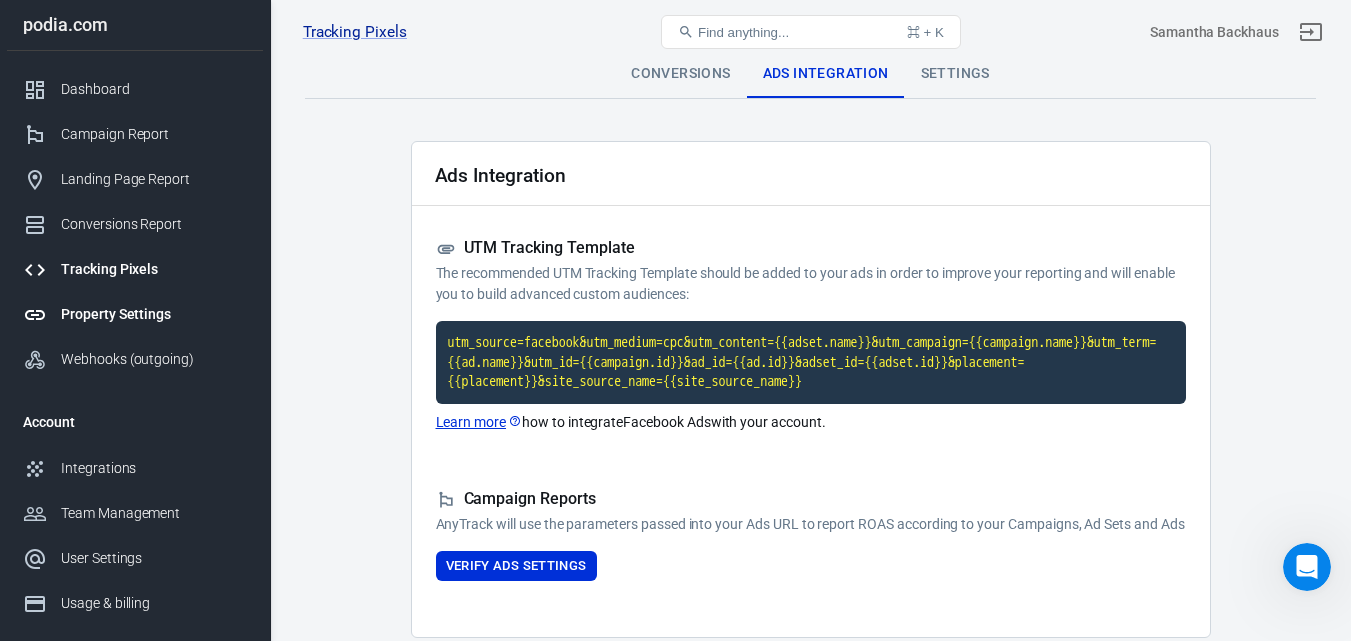 click on "Property Settings" at bounding box center [154, 314] 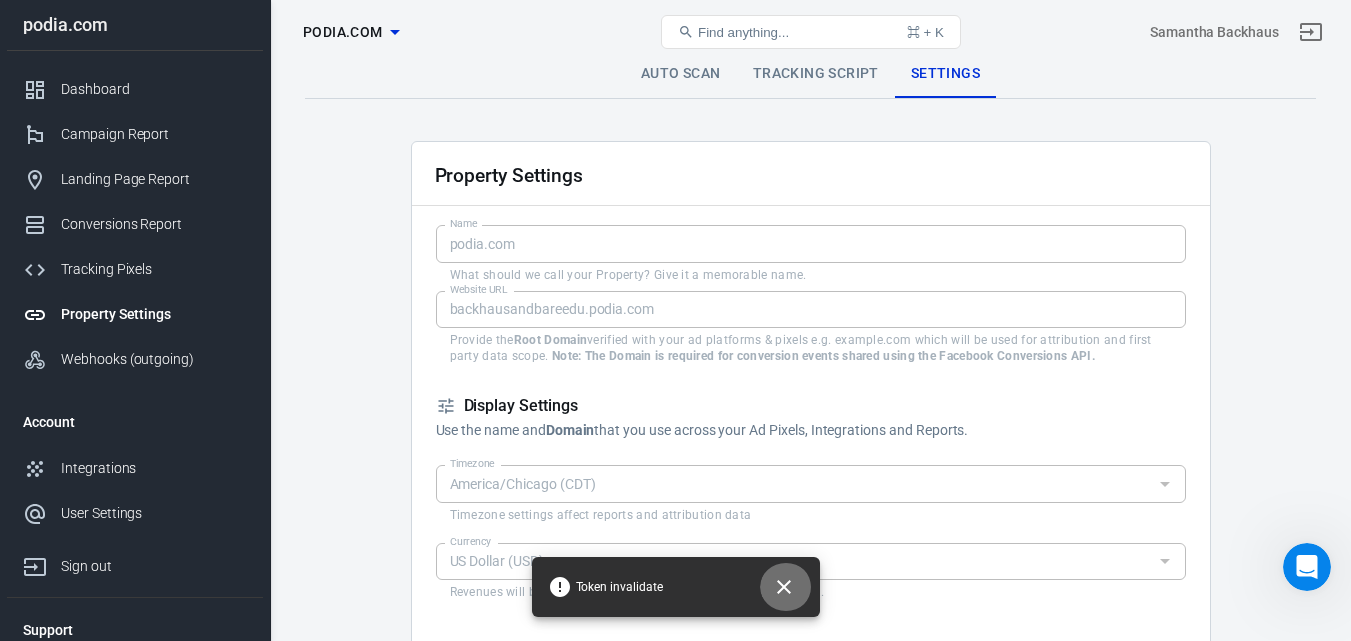 click at bounding box center [786, 587] 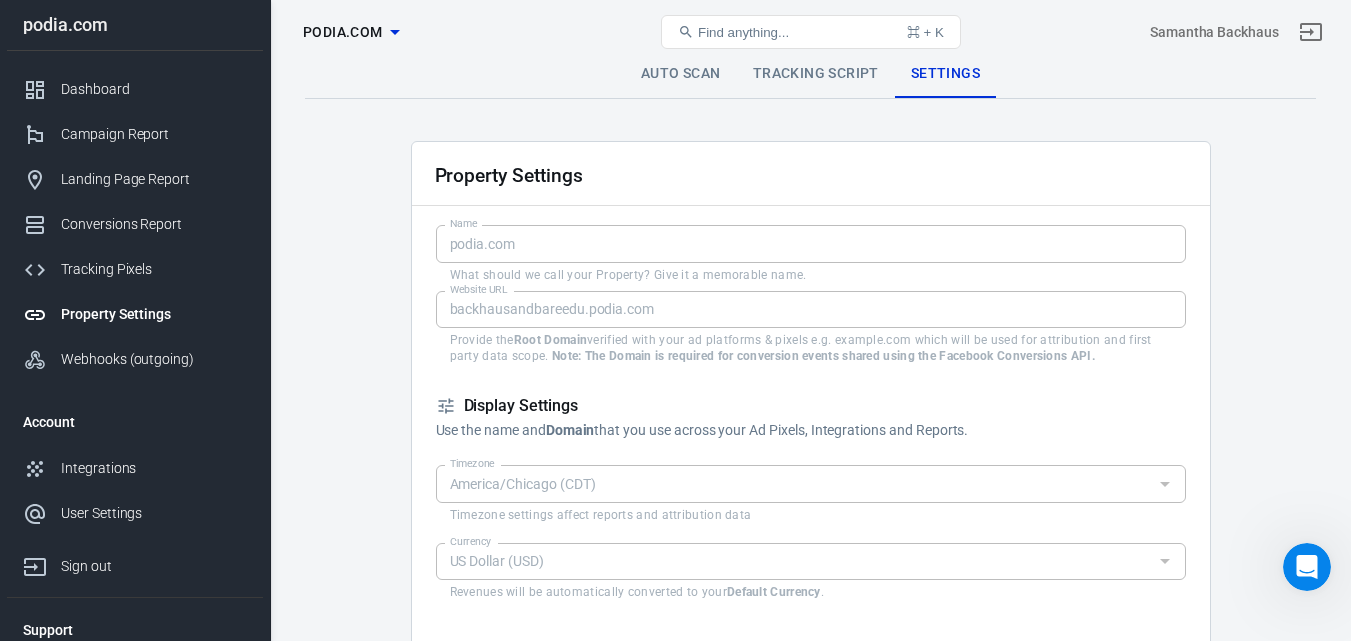 click on "Property Settings" at bounding box center (154, 314) 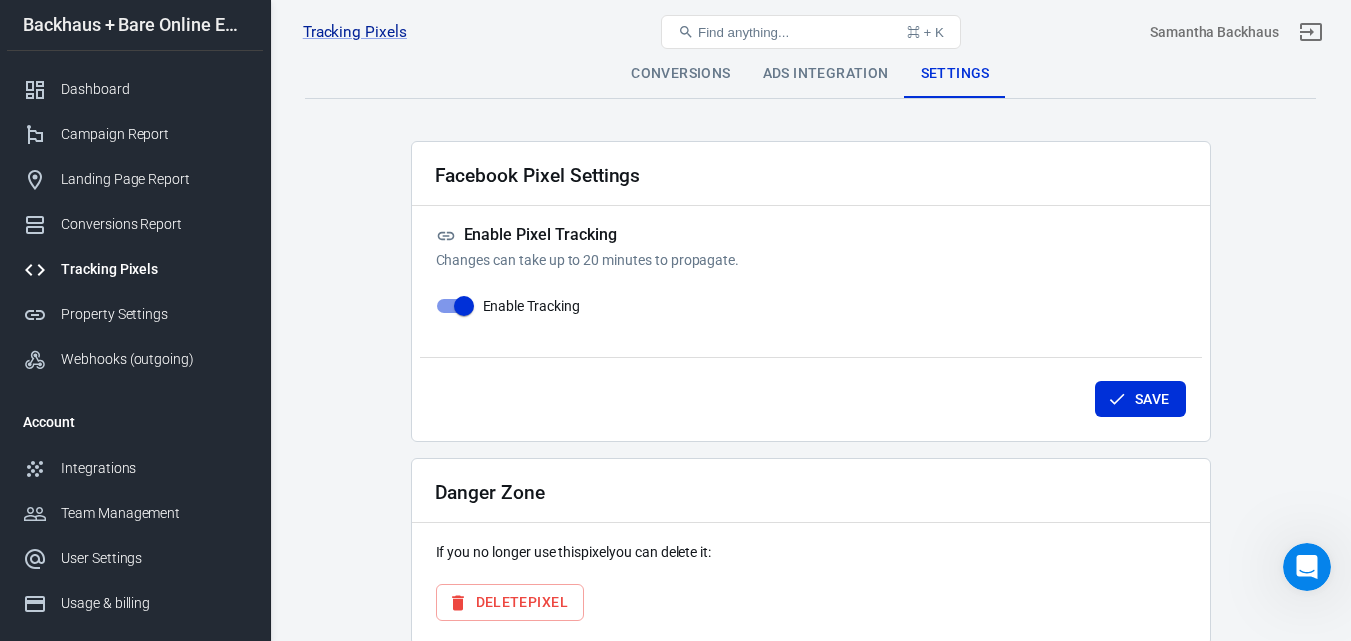 scroll, scrollTop: 0, scrollLeft: 0, axis: both 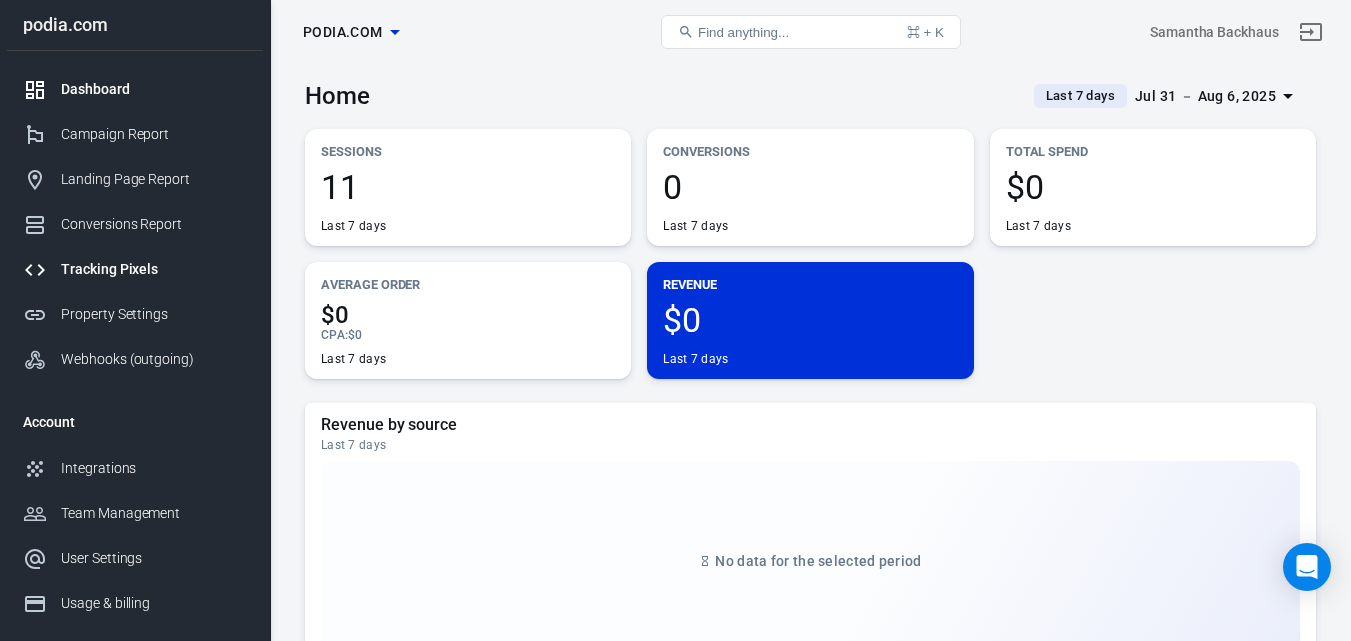 click on "Tracking Pixels" at bounding box center [154, 269] 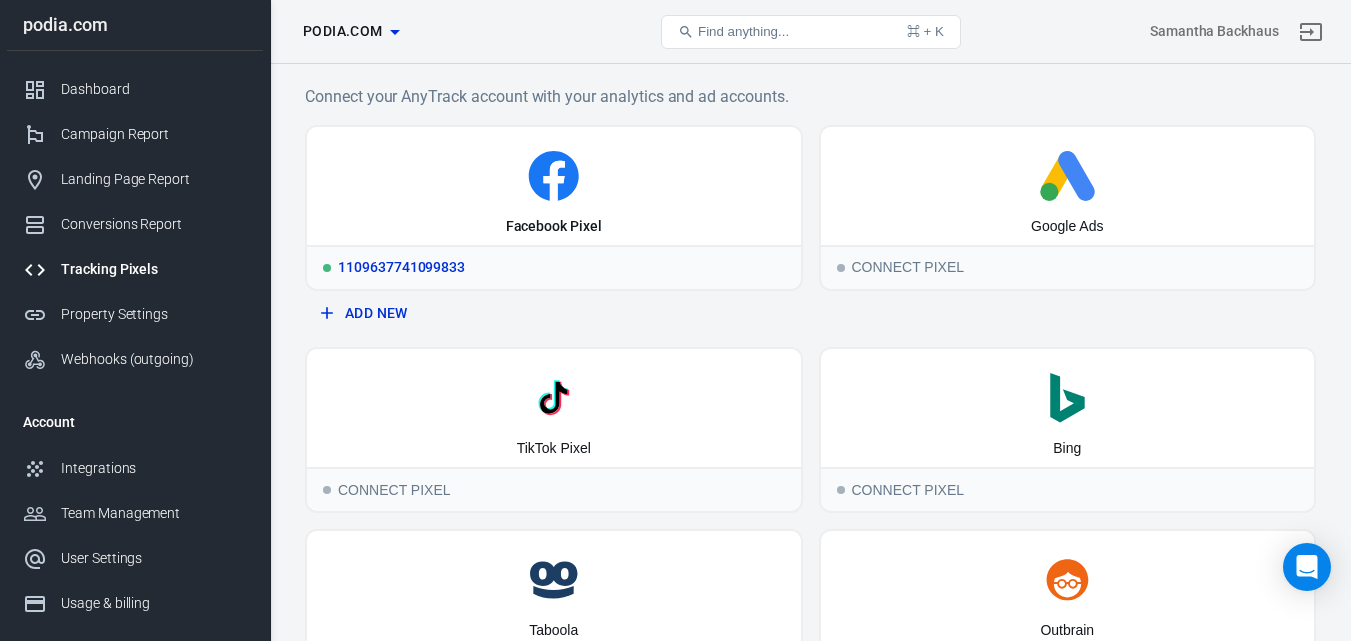 click on "1109637741099833" at bounding box center (554, 267) 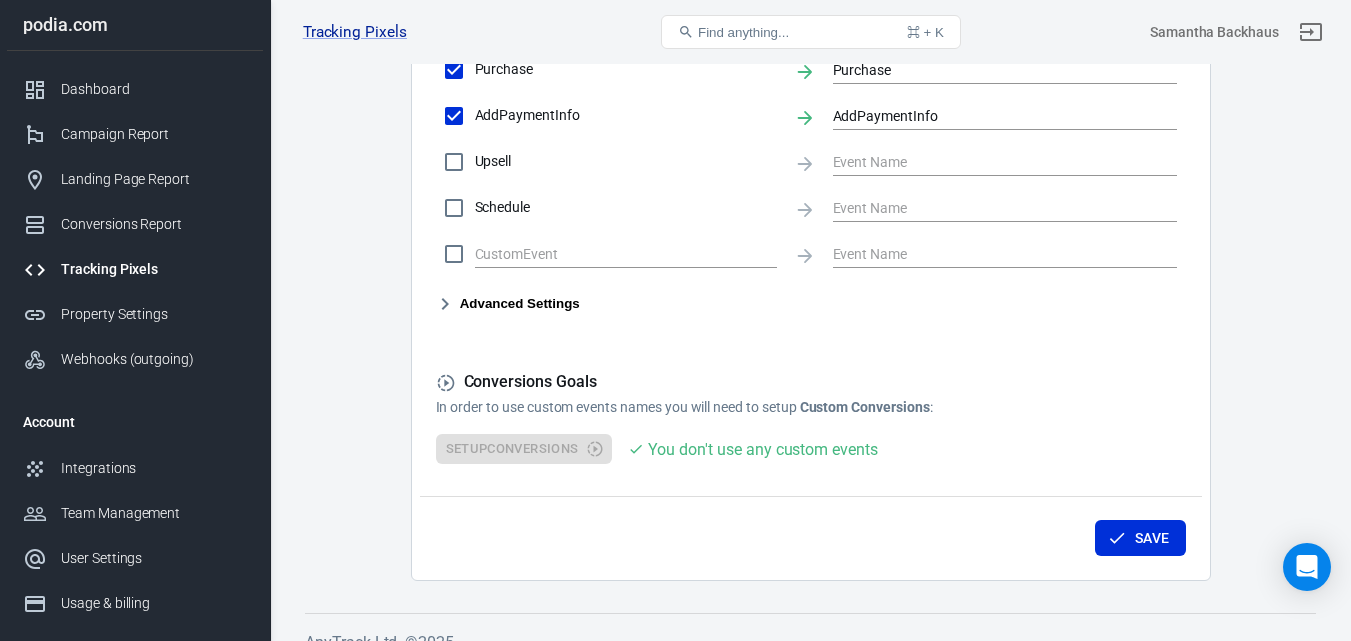 scroll, scrollTop: 1098, scrollLeft: 0, axis: vertical 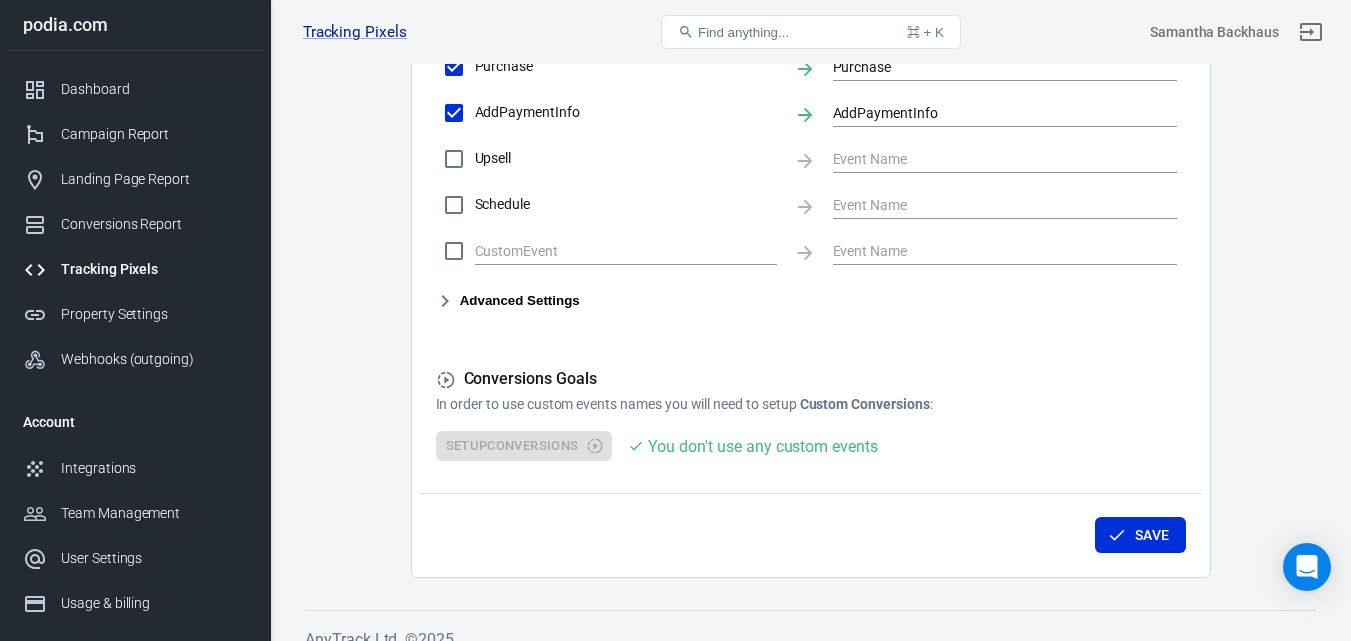 click on "Advanced Settings" at bounding box center (508, 301) 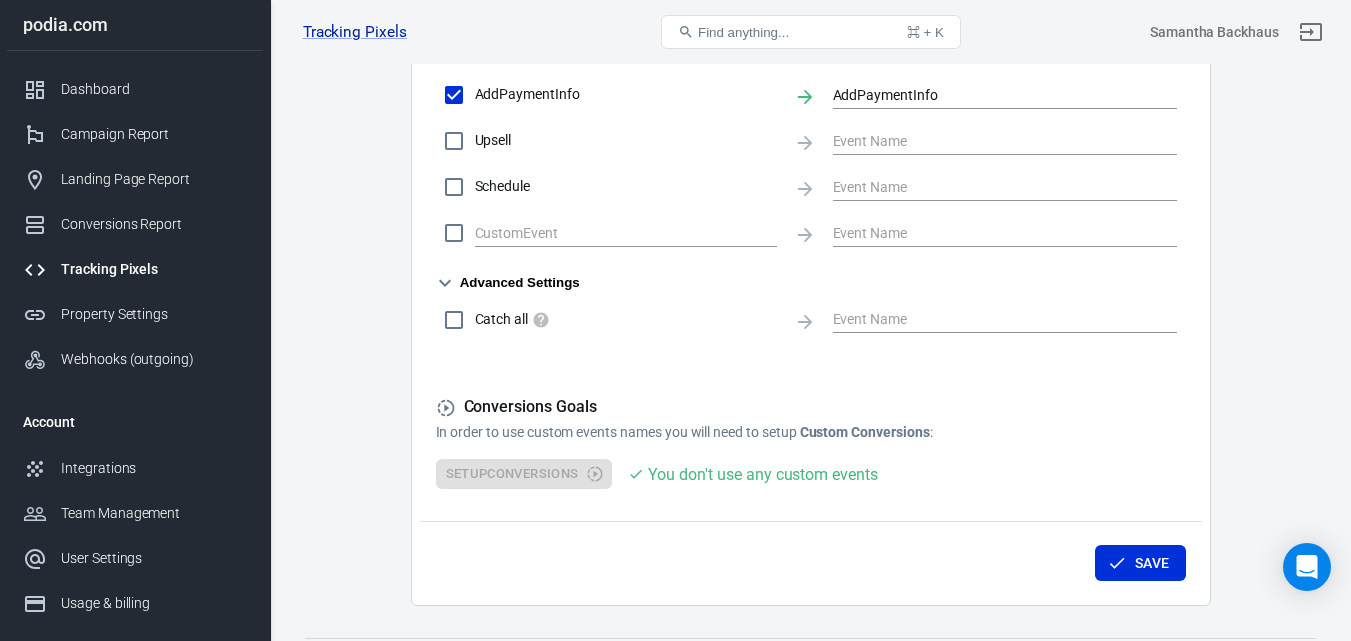 scroll, scrollTop: 1167, scrollLeft: 0, axis: vertical 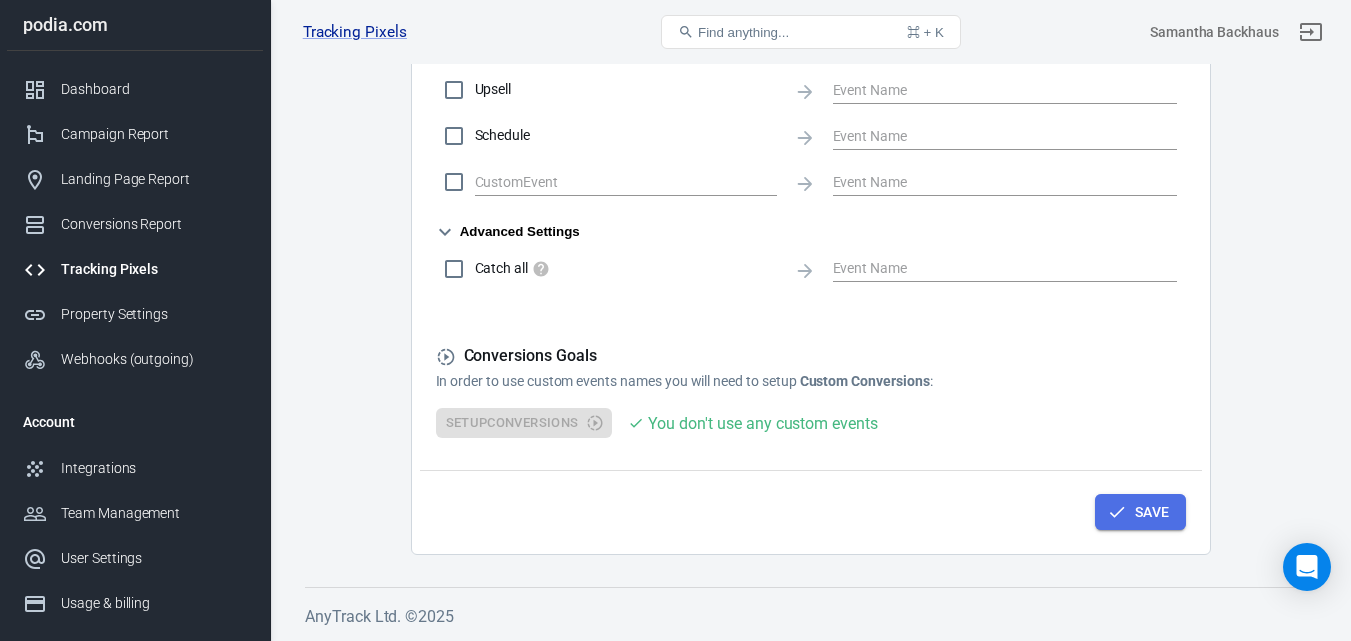 click on "Save" at bounding box center (1140, 512) 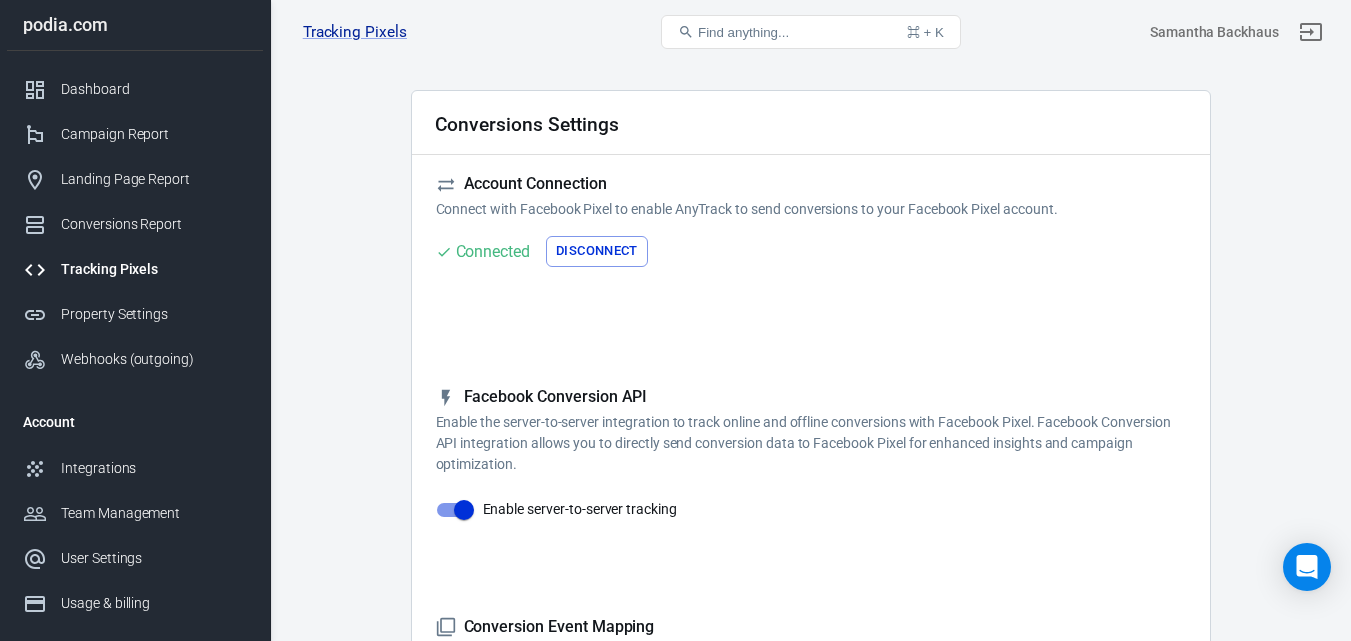 scroll, scrollTop: 0, scrollLeft: 0, axis: both 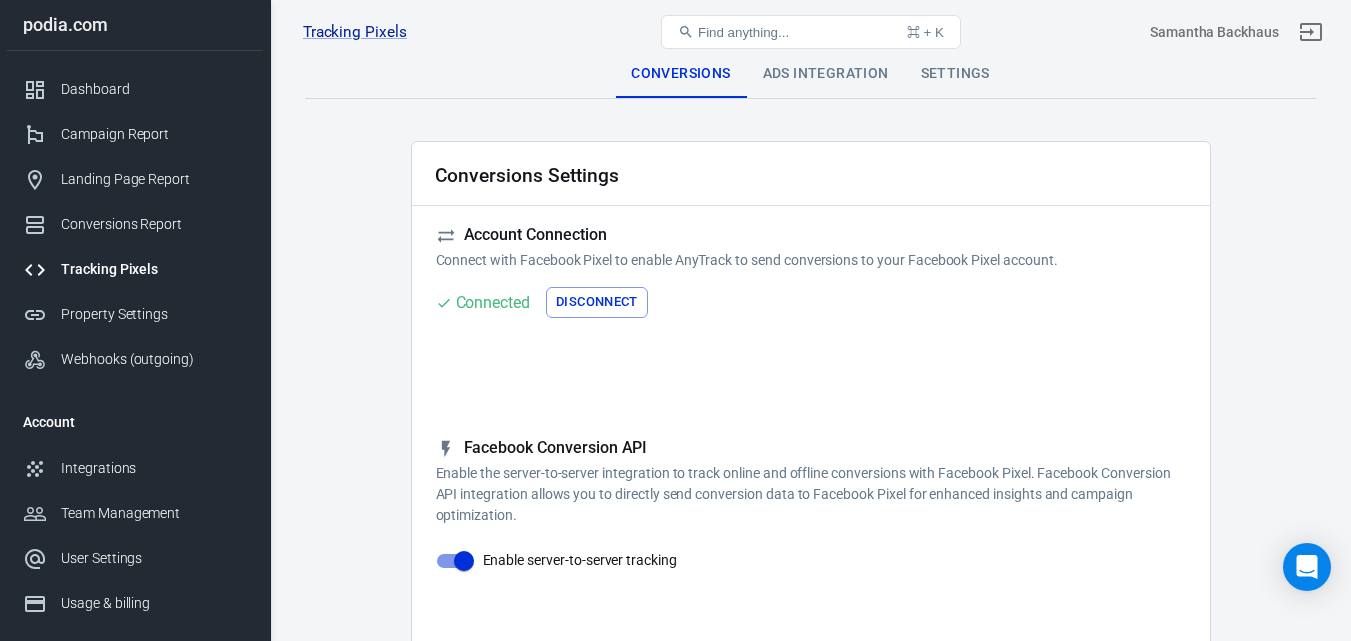 click on "Ads Integration" at bounding box center (826, 74) 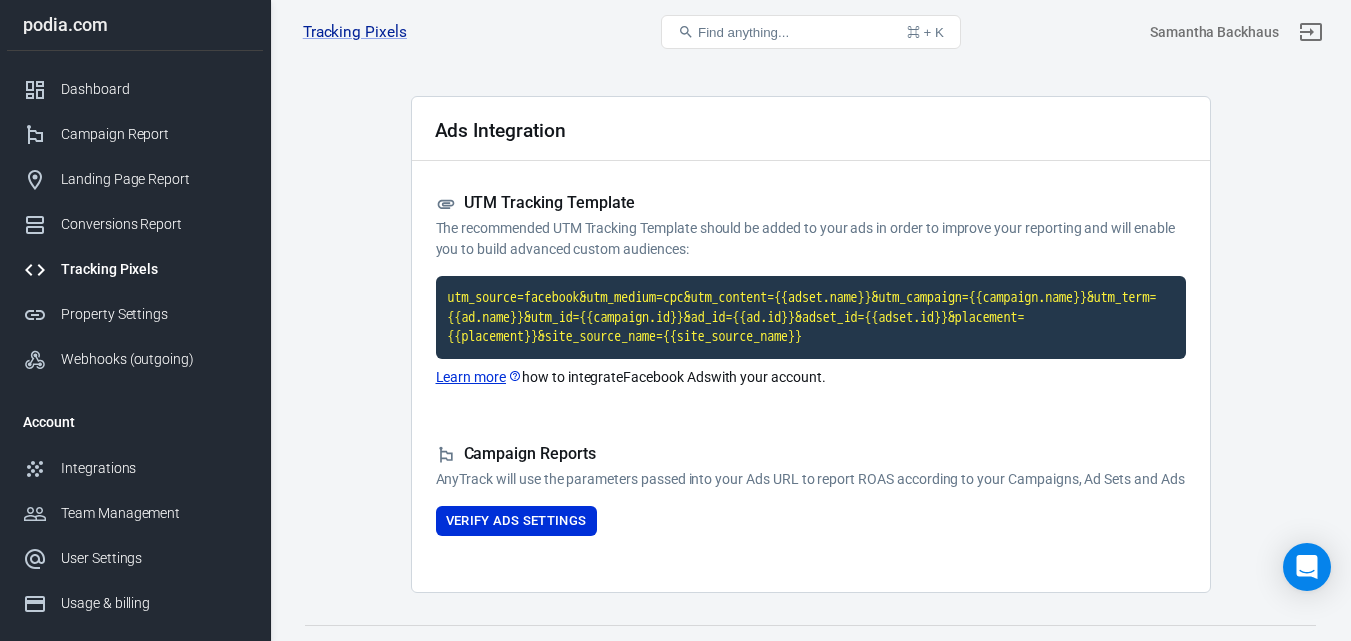 scroll, scrollTop: 104, scrollLeft: 0, axis: vertical 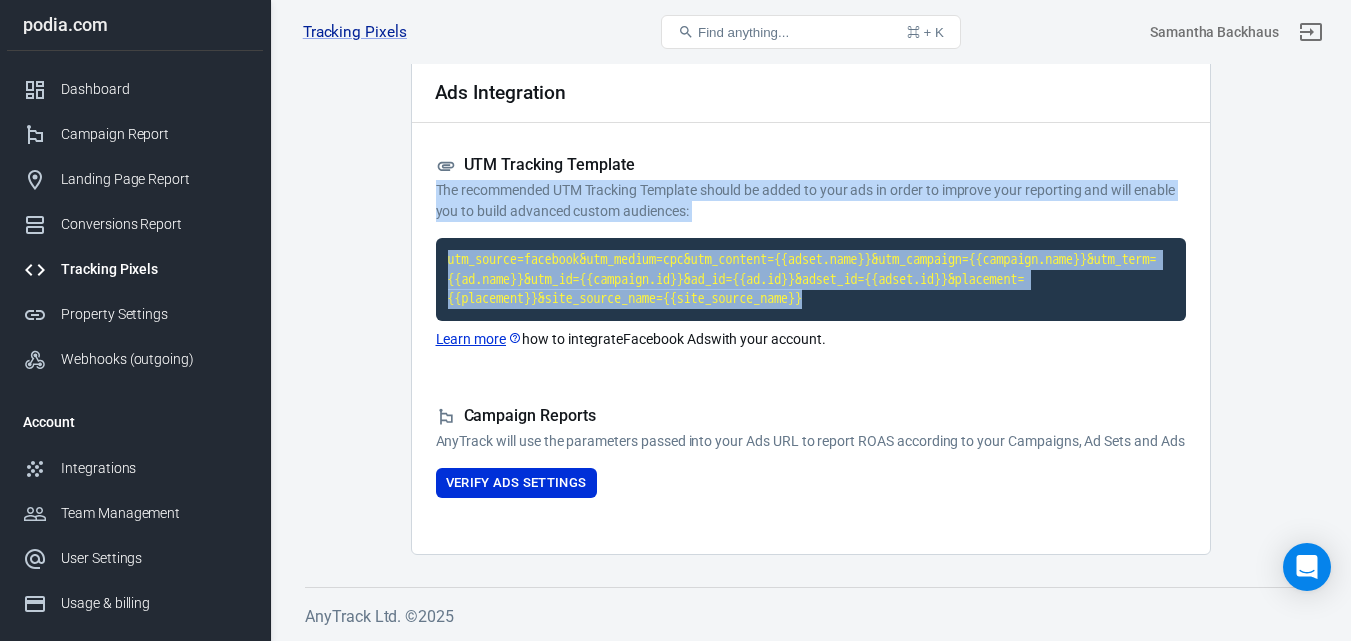 drag, startPoint x: 1347, startPoint y: 302, endPoint x: 1321, endPoint y: 114, distance: 189.78935 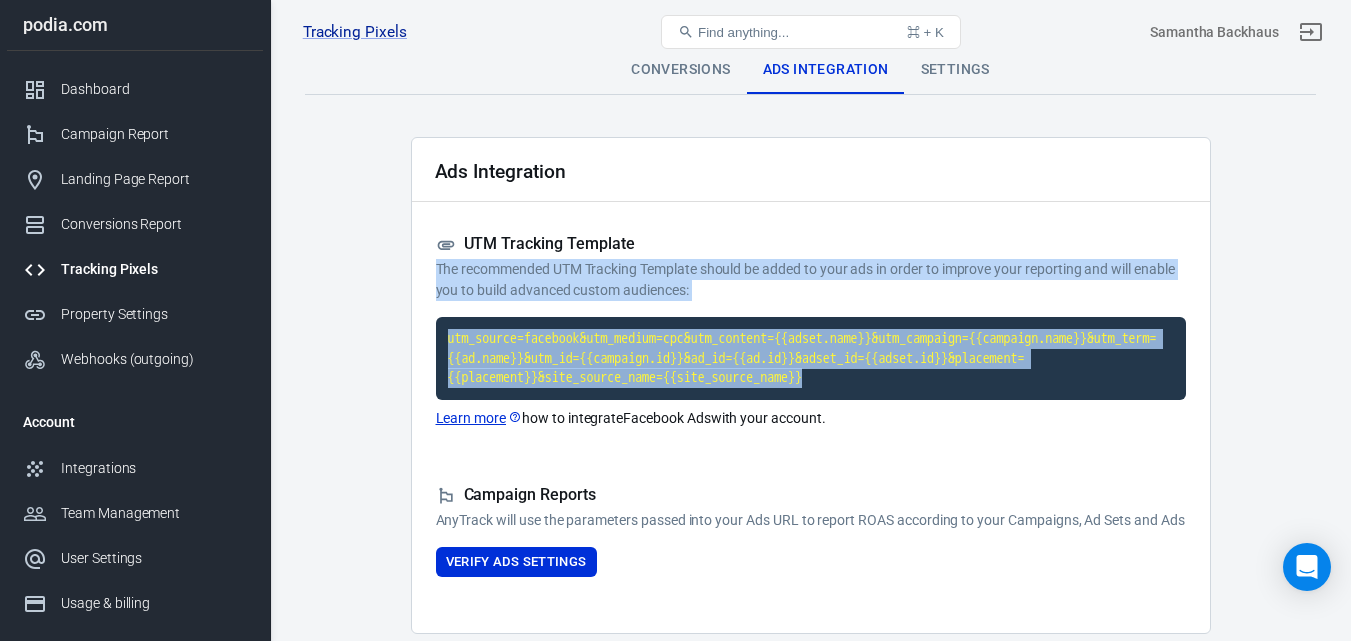 scroll, scrollTop: 0, scrollLeft: 0, axis: both 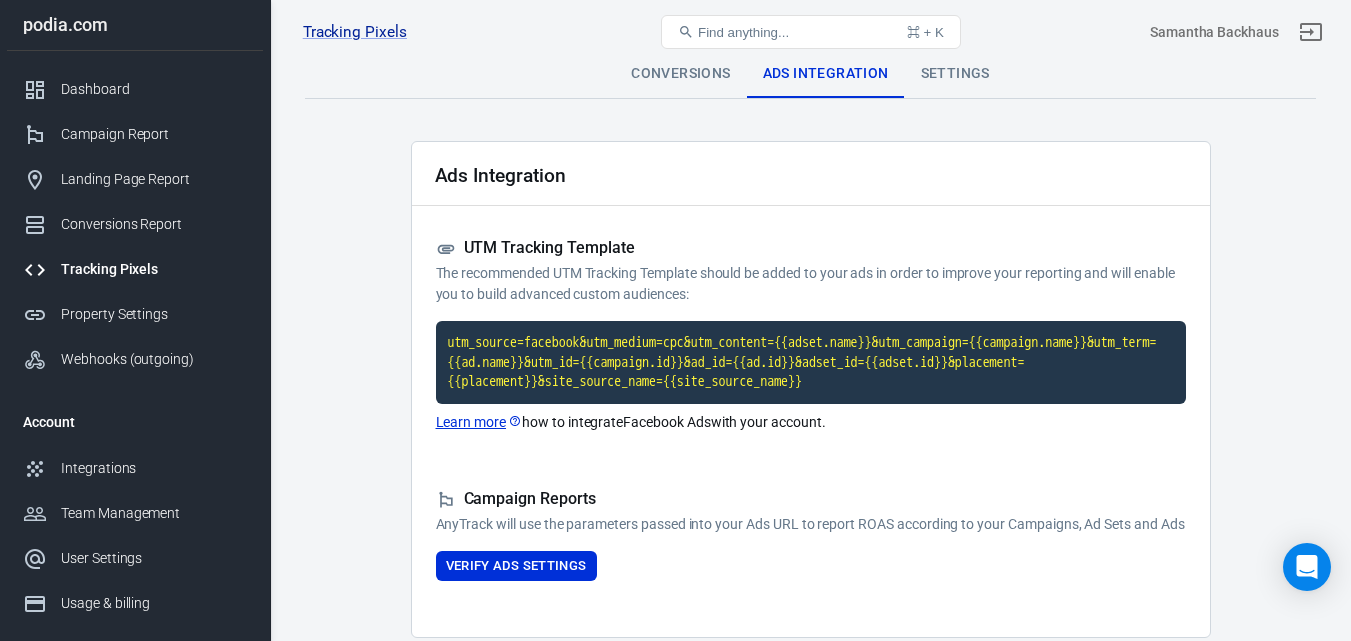 click on "Tracking Pixels Online Bridal Hair Education Platfrom 1109637741099833, podia.com Find anything... ⌘ + K [NAME]" at bounding box center [811, 32] 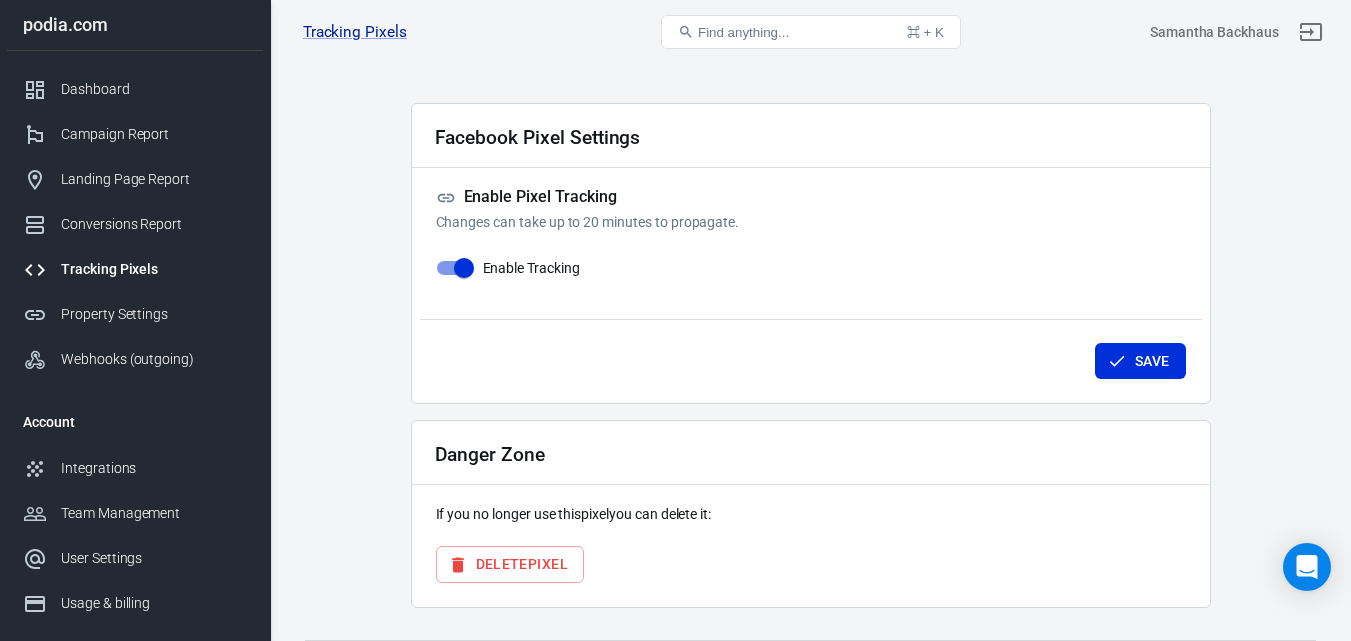 scroll, scrollTop: 0, scrollLeft: 0, axis: both 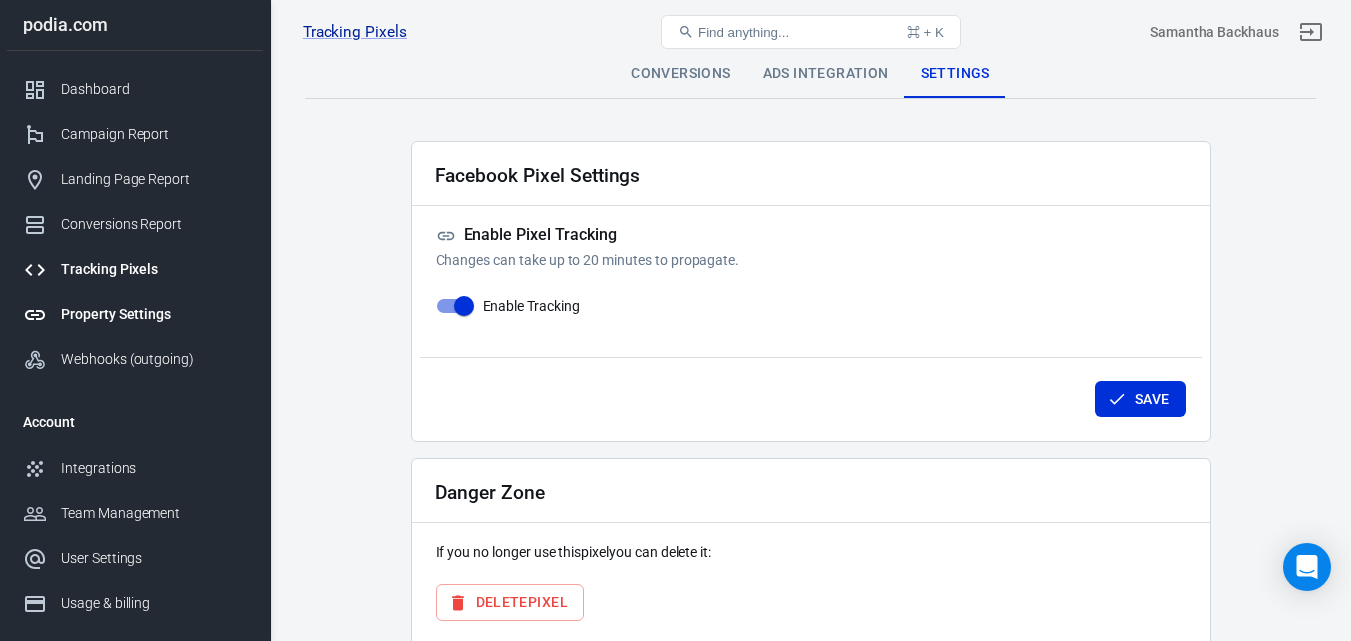 click on "Property Settings" at bounding box center [154, 314] 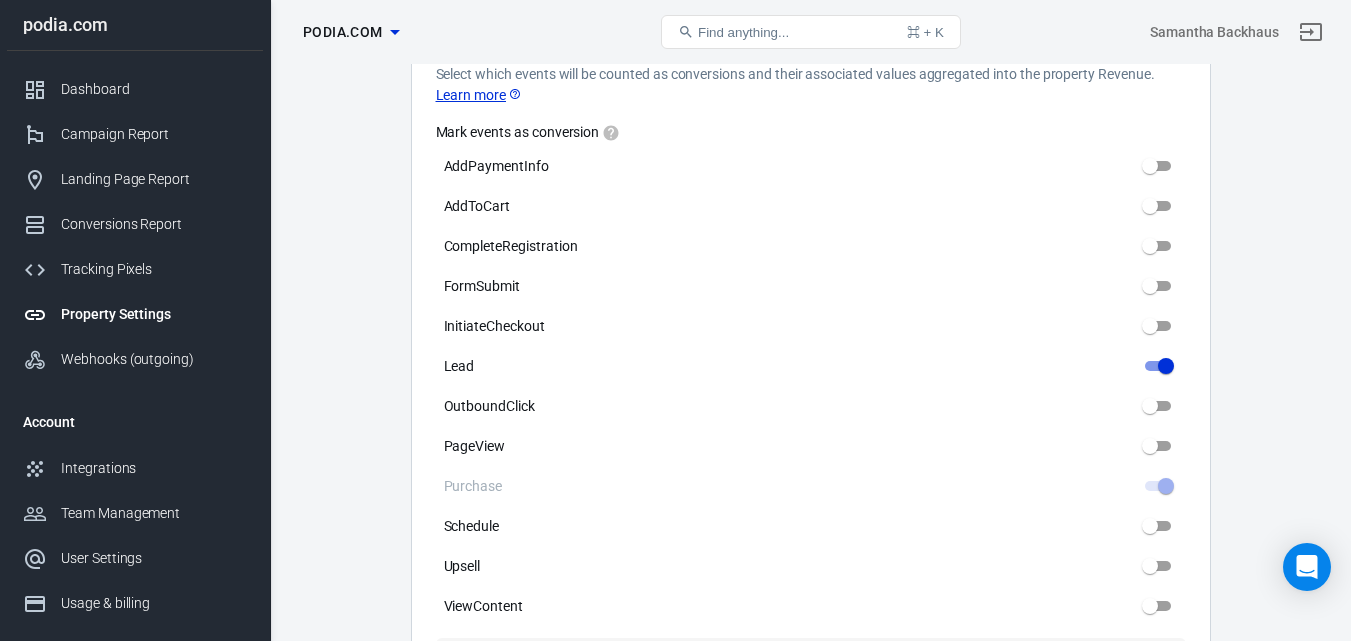 scroll, scrollTop: 968, scrollLeft: 0, axis: vertical 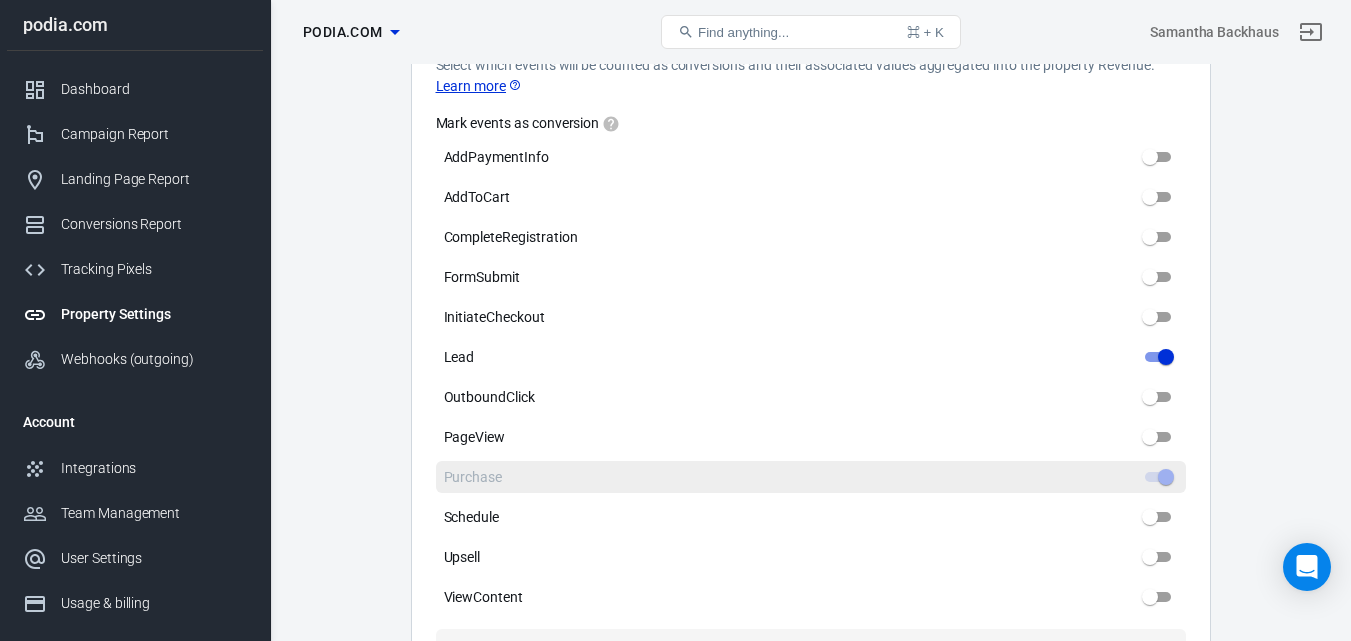 click at bounding box center [1158, 477] 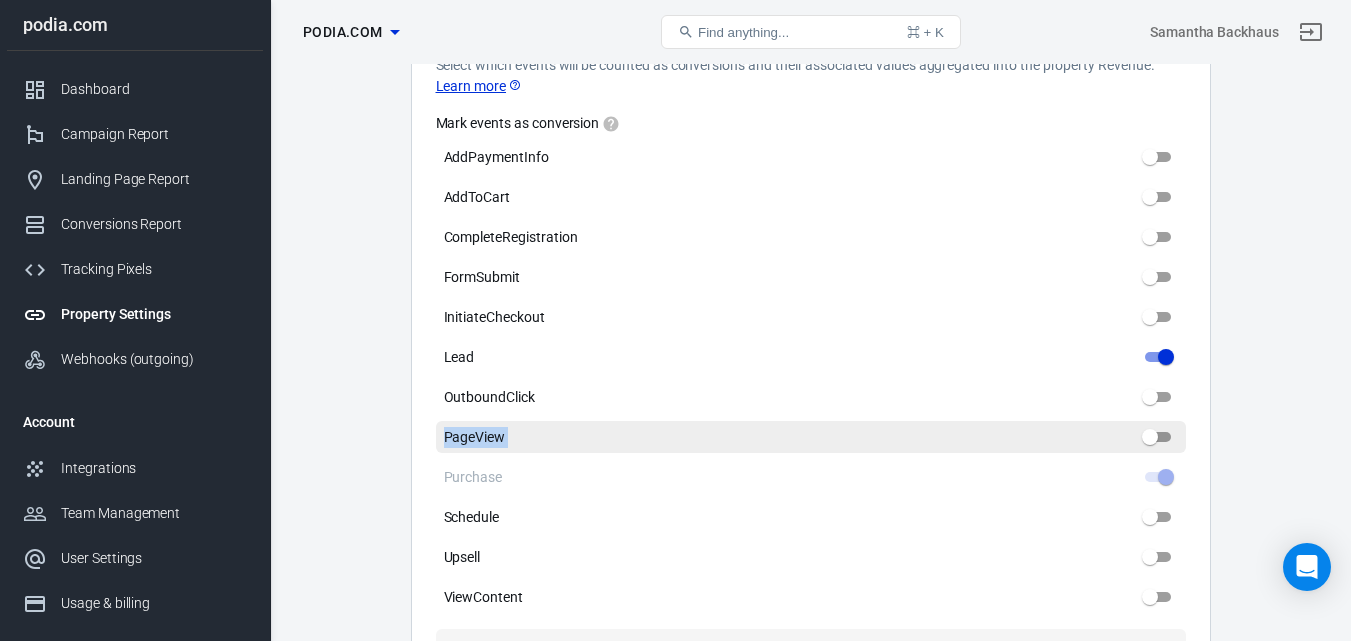 drag, startPoint x: 1158, startPoint y: 475, endPoint x: 1154, endPoint y: 436, distance: 39.20459 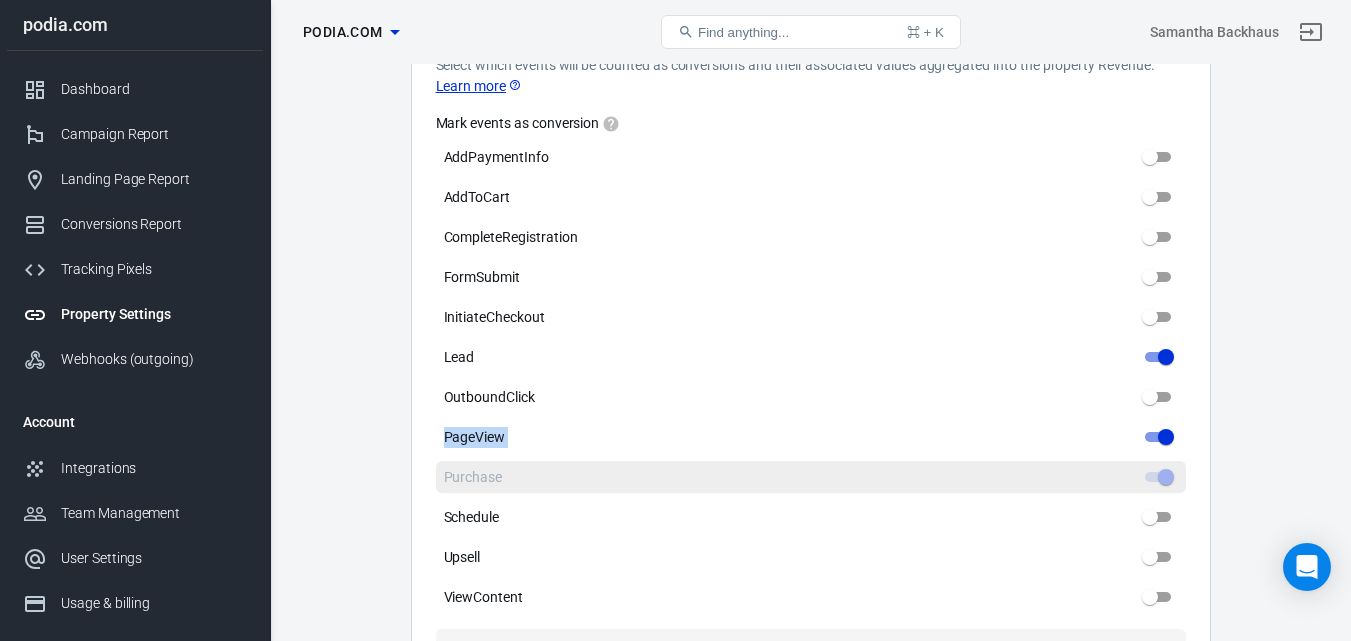 click at bounding box center (1158, 477) 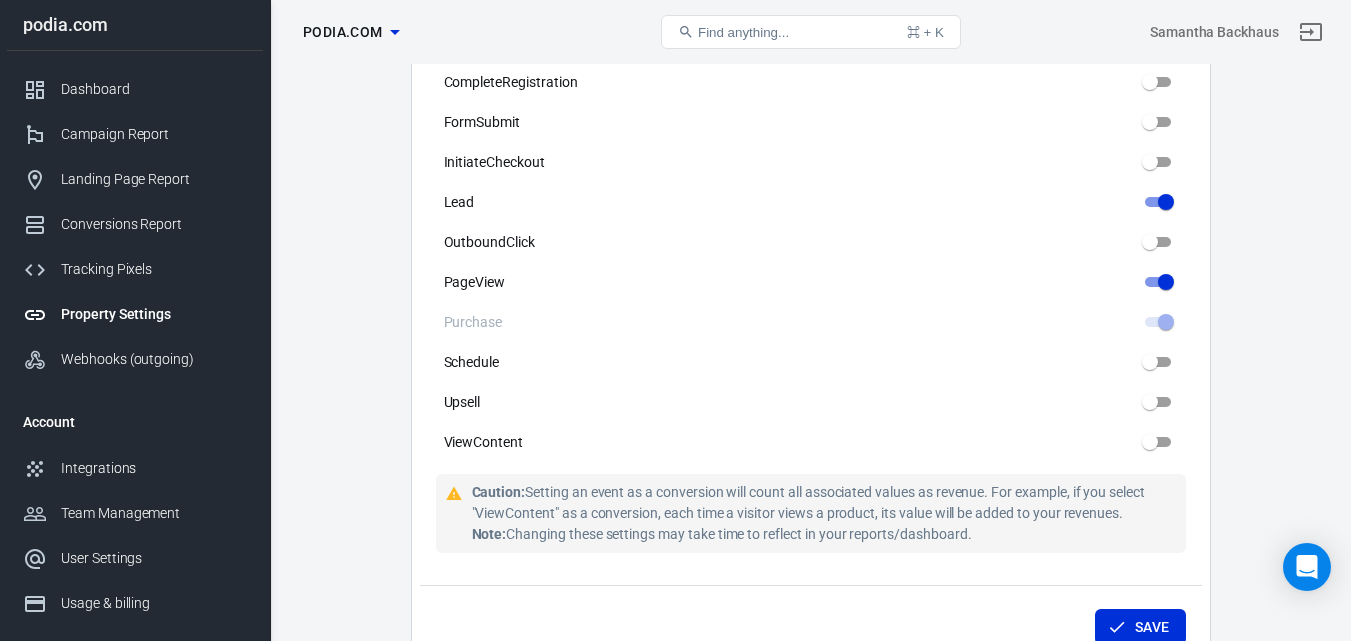 scroll, scrollTop: 1128, scrollLeft: 0, axis: vertical 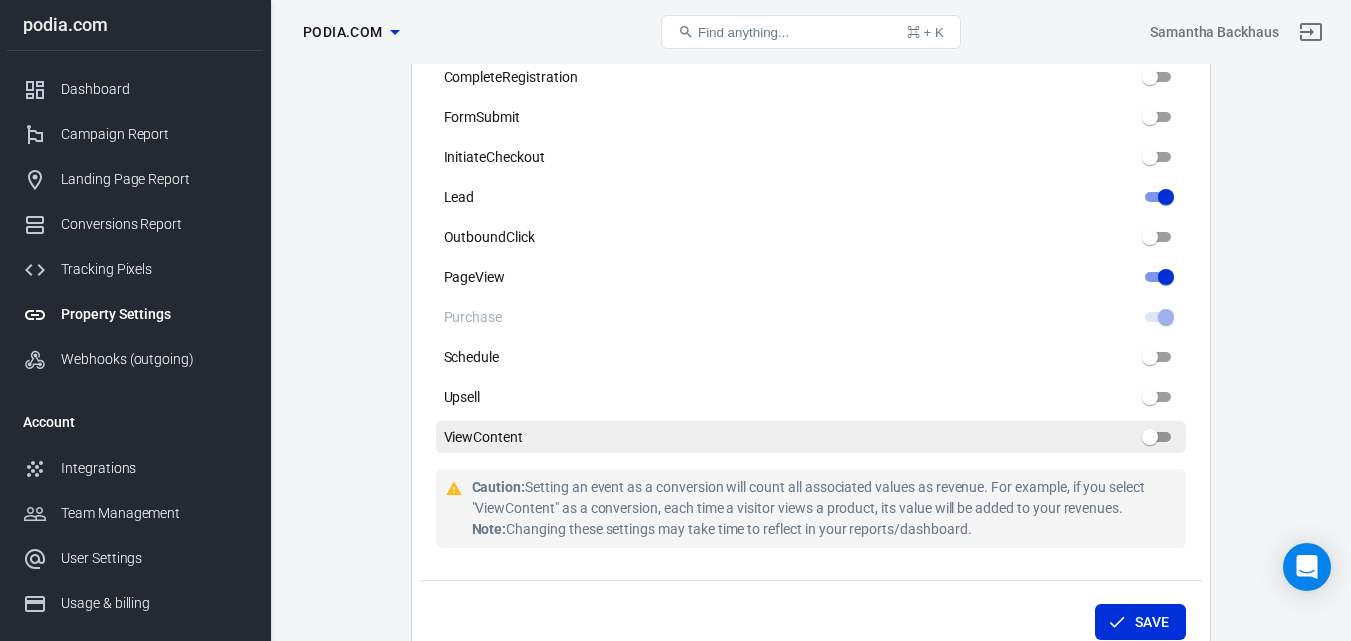 click on "ViewContent" at bounding box center [1150, 437] 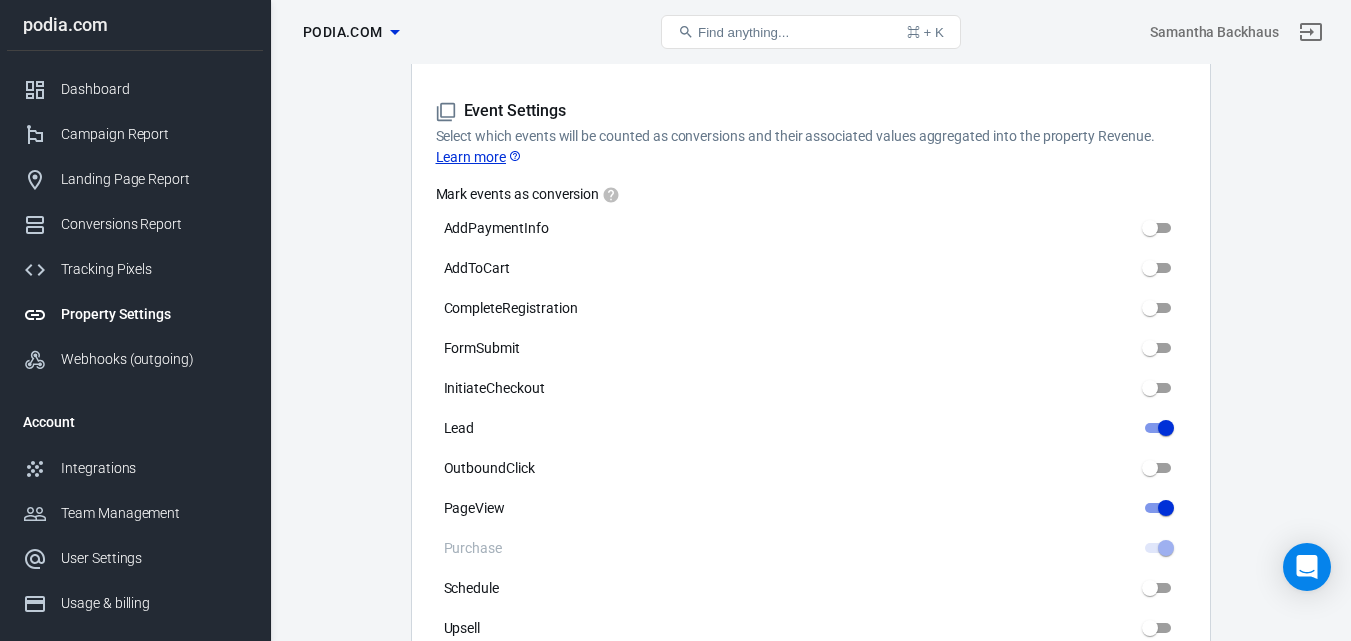 scroll, scrollTop: 901, scrollLeft: 0, axis: vertical 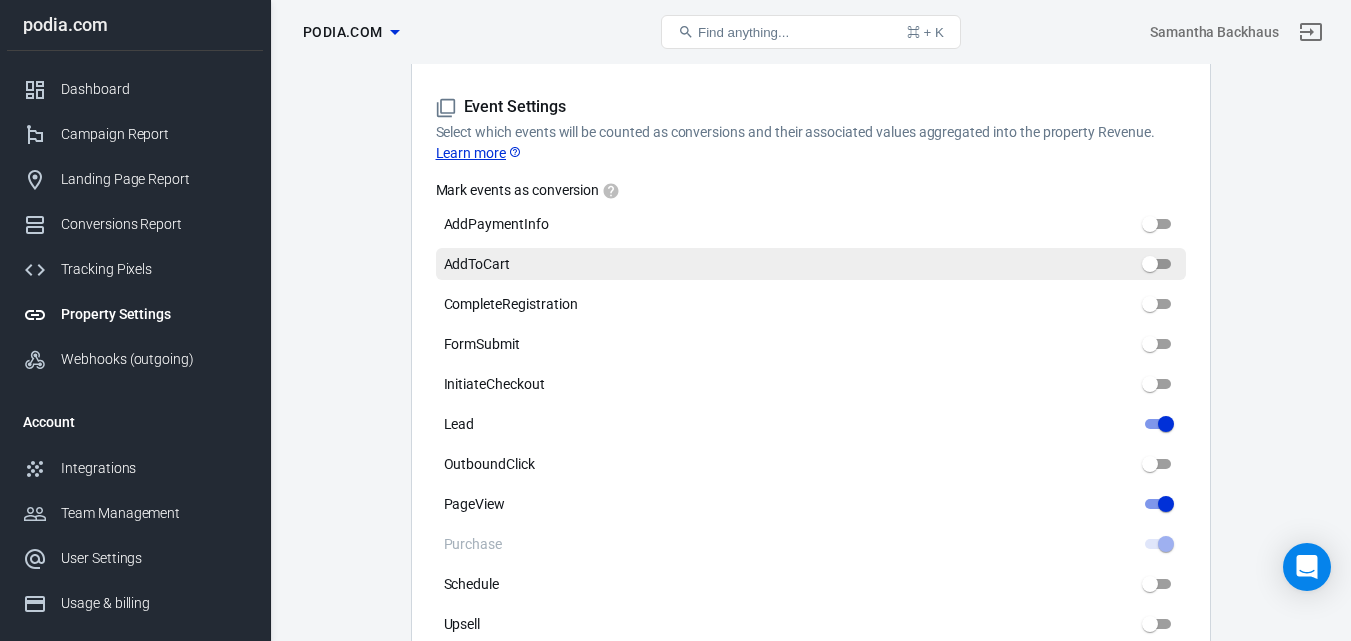 click on "AddToCart" at bounding box center [1150, 264] 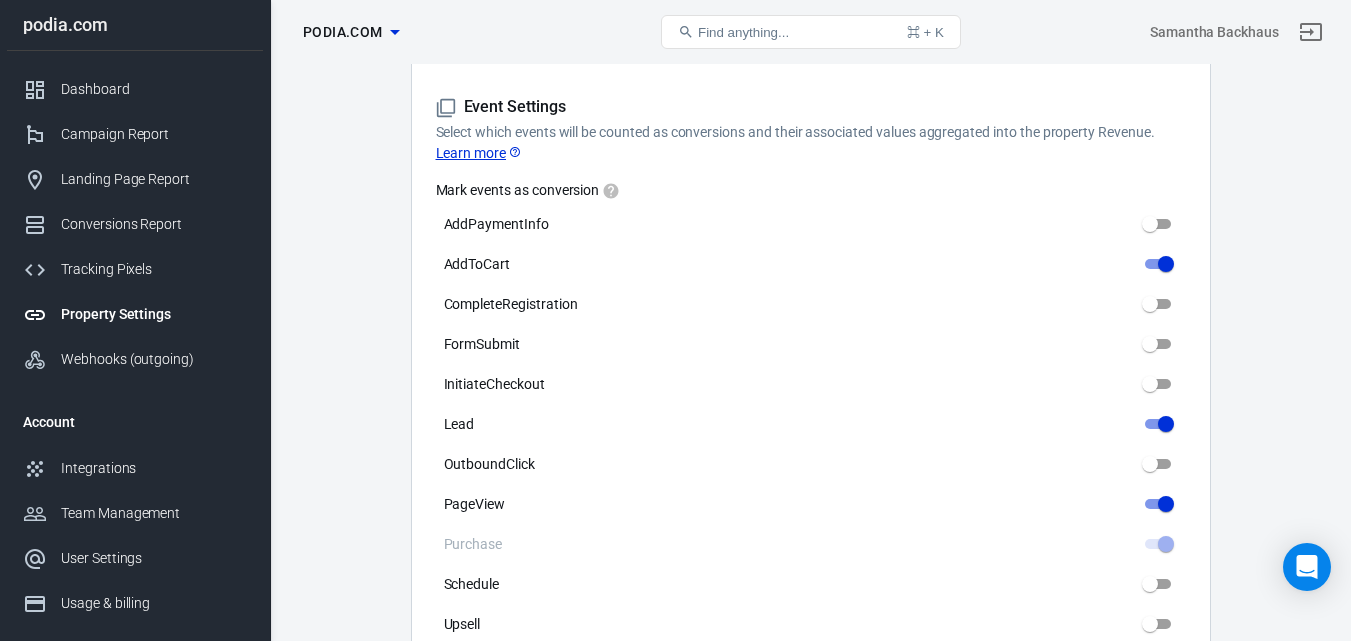 drag, startPoint x: 1346, startPoint y: 262, endPoint x: 1352, endPoint y: 295, distance: 33.54102 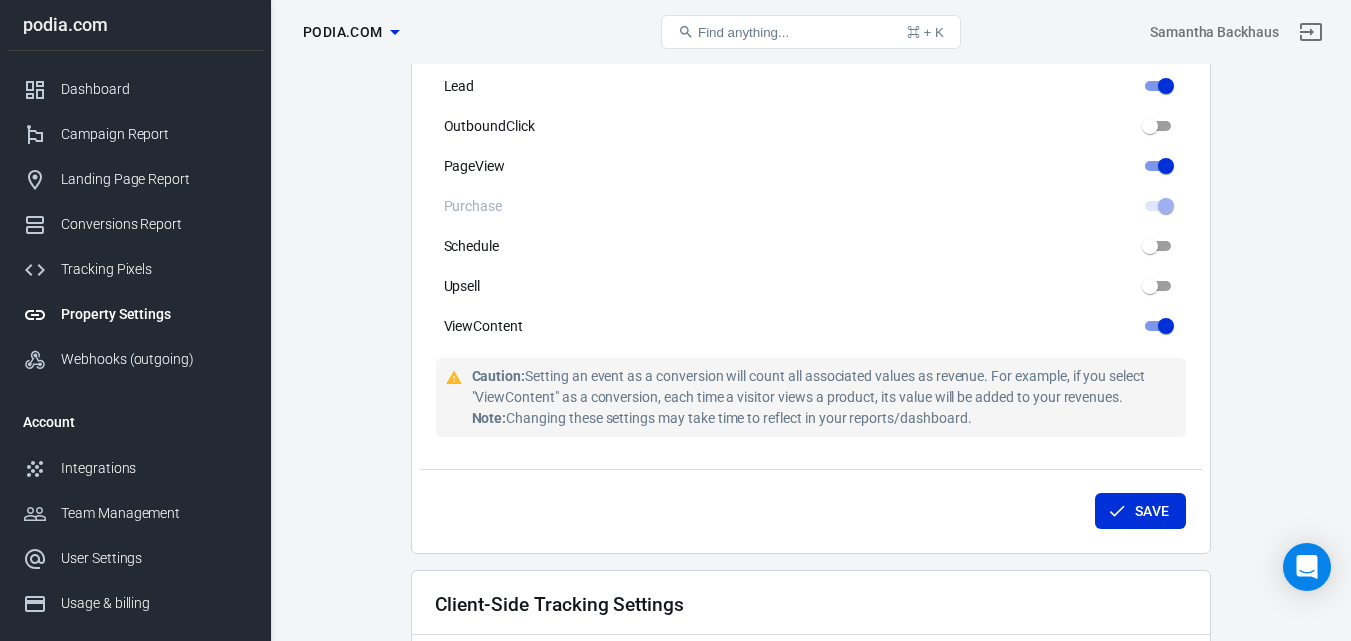 scroll, scrollTop: 1323, scrollLeft: 0, axis: vertical 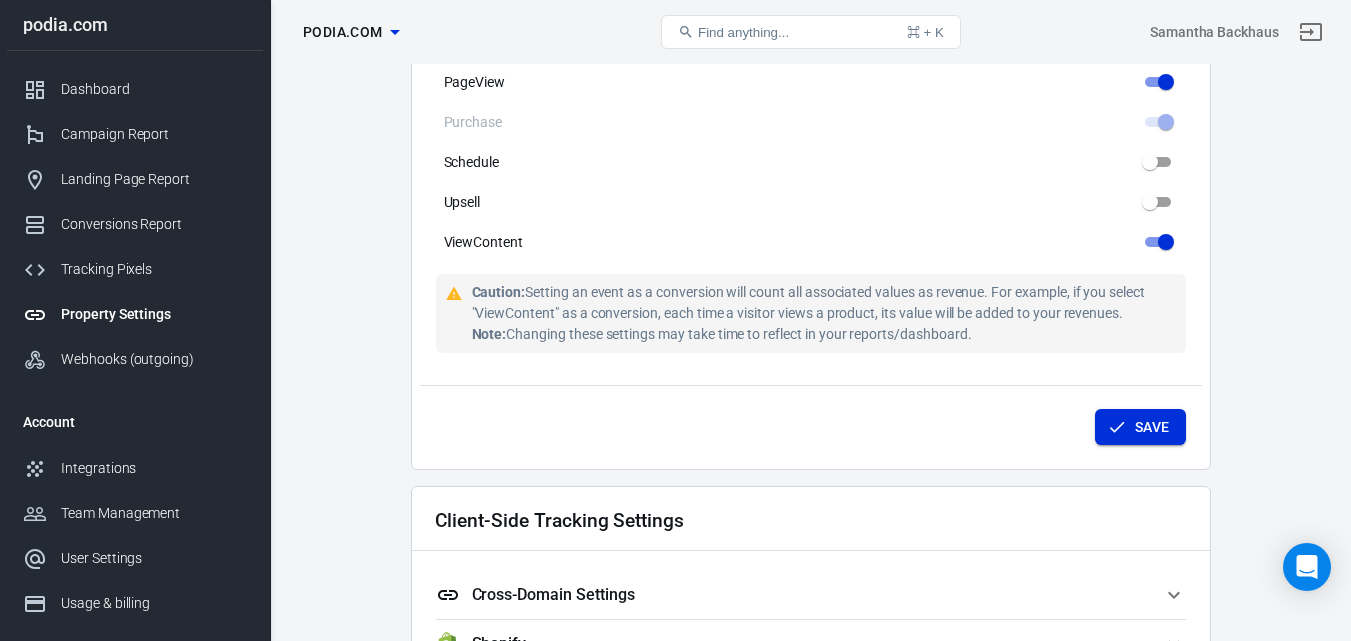 click on "Save" at bounding box center (1140, 427) 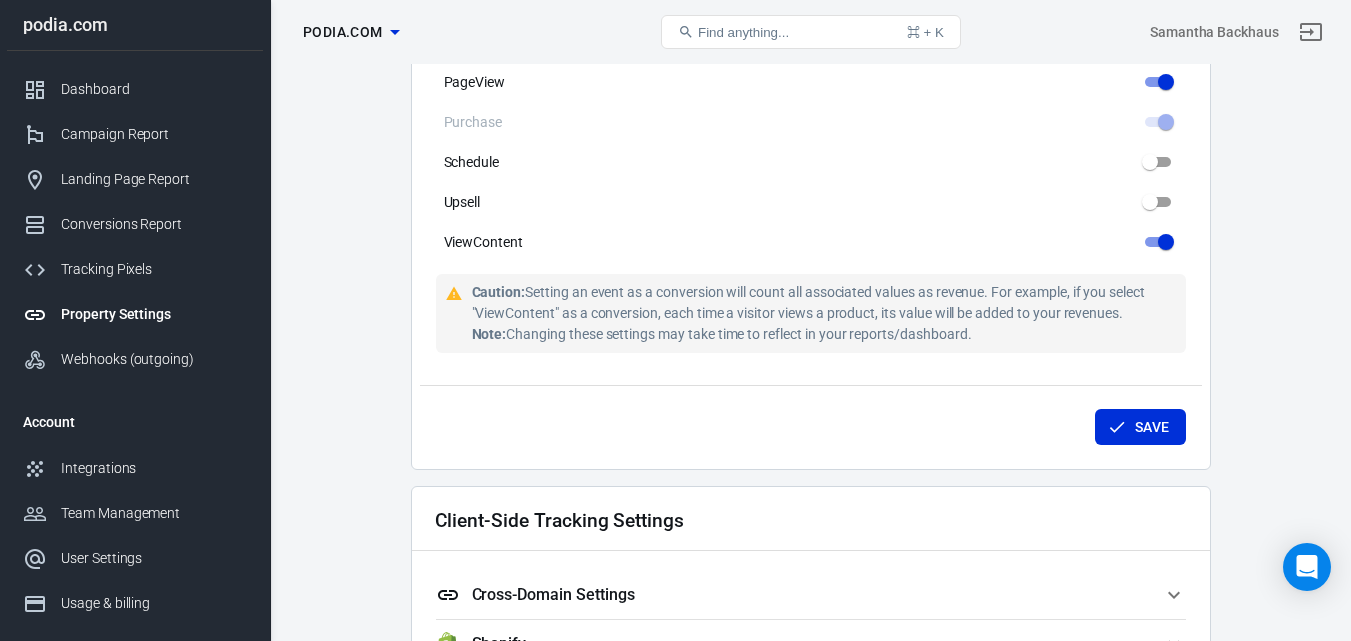 click on "Client-Side Tracking Settings Cross-Domain Settings Add the domains that use this Tracking Tag to enable cross-domain tracking. This setting is required if your customer journey involves multiple domains . Additional Domains   * Additional Domains   * If your landing page is on ReviewDomain.com and points to ShopDomain.com and Shop2Domain.com , you should only add ShopDomain.com and Shop2Domain.com (Do not add ReviewDomain.com or subdomains of ReviewDomain.com ). Enable to sync Conversions triggered on cross-domain properties with this property. AutoTag UTM parameters for cross-domain properties. Shopify Please make sure you added the AnyTrack Webhook in your store as well. Enable enhanced tracking with click_id tracking Enhanced cart tracking with hidden tracking parameter for Cart and Checkout Source Integration Events View Product ViewContent Add to Cart AddToCart Purchase WooCommerce Leave this option disabled and leverage the WordPress plugin instead. Source Purchase" at bounding box center [811, 778] 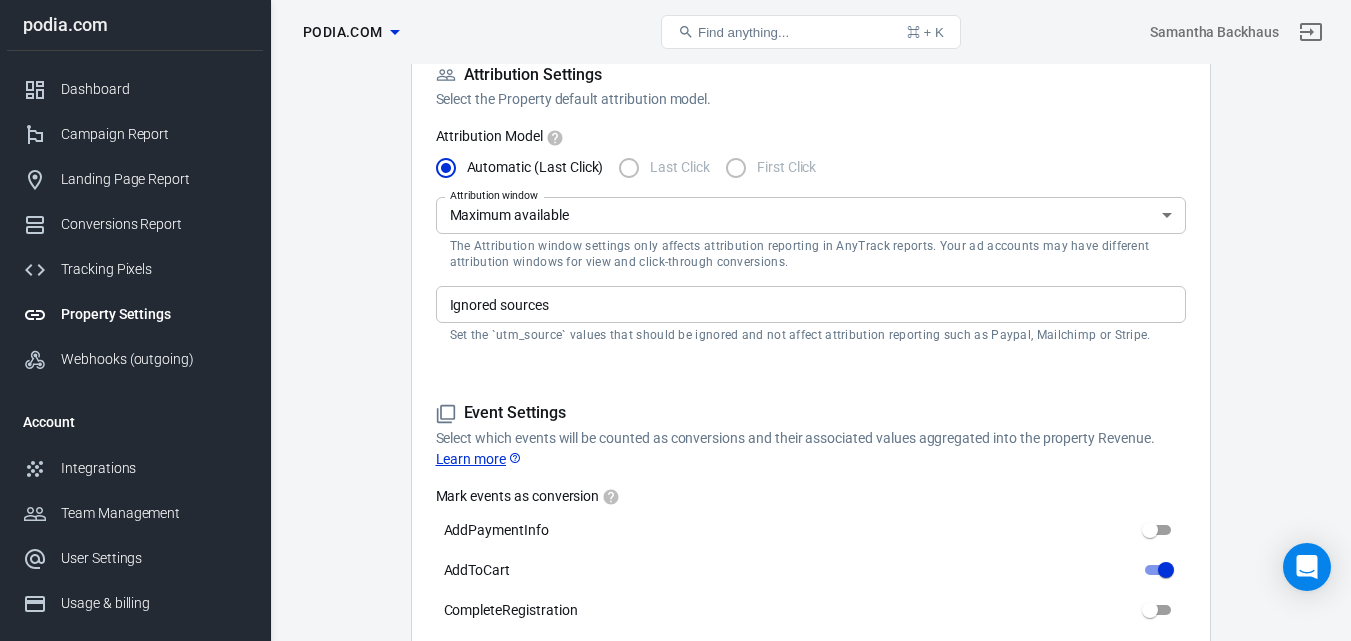 scroll, scrollTop: 573, scrollLeft: 0, axis: vertical 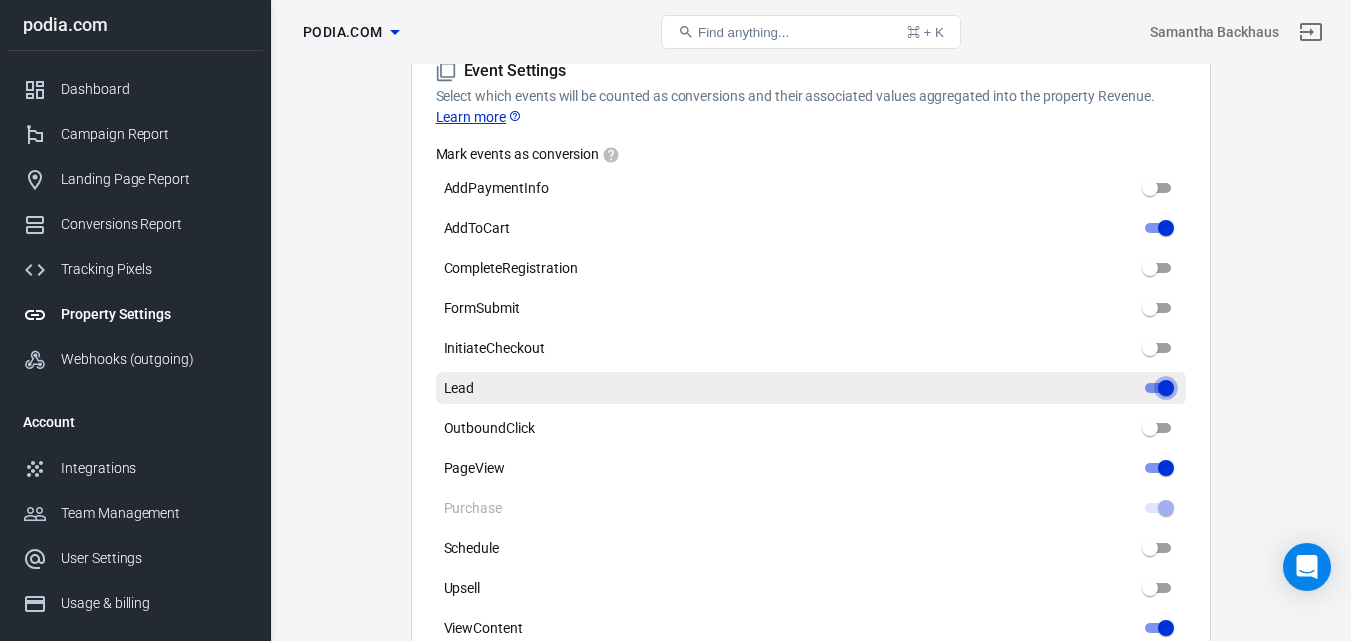 click on "Lead" at bounding box center [1166, 388] 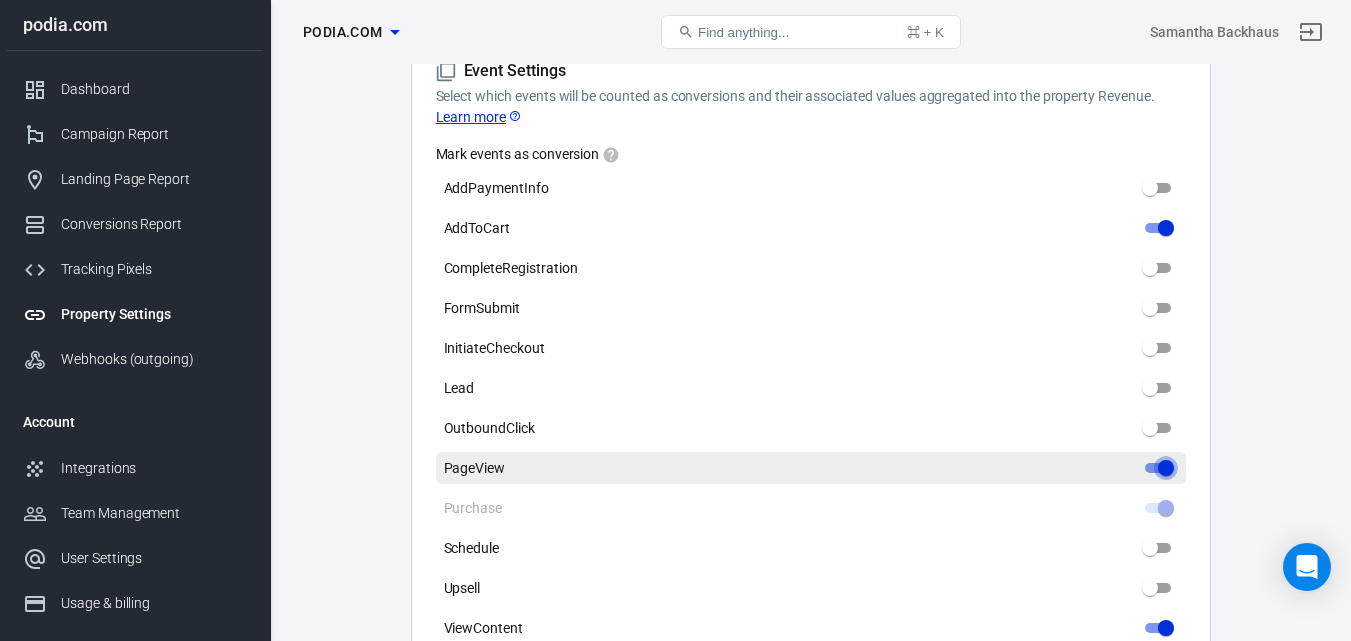 click on "PageView" at bounding box center (1166, 468) 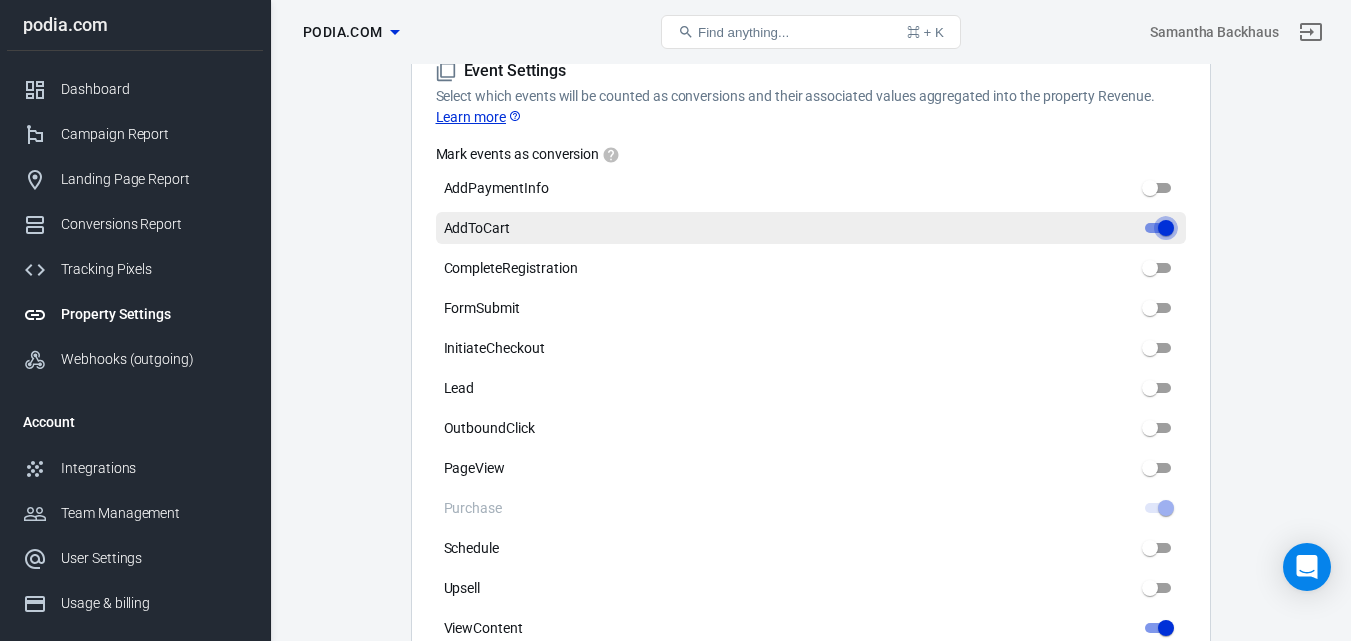 click on "AddToCart" at bounding box center (1166, 228) 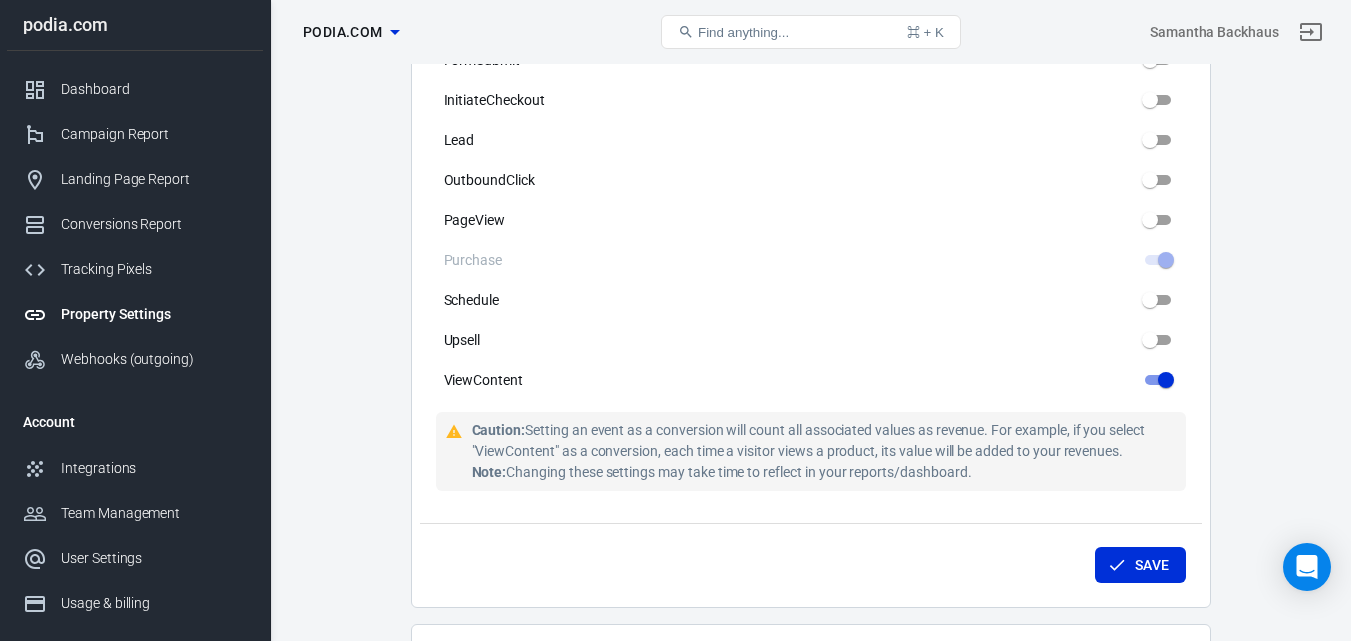 scroll, scrollTop: 1194, scrollLeft: 0, axis: vertical 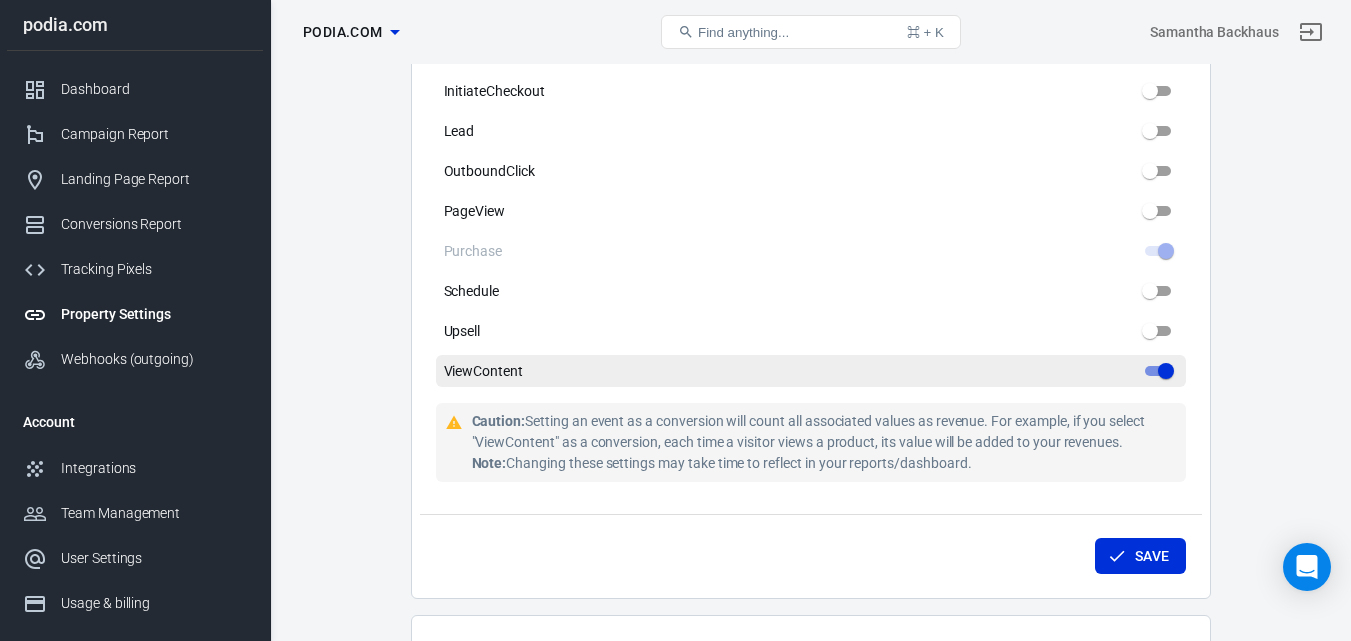 click on "ViewContent" at bounding box center [1166, 371] 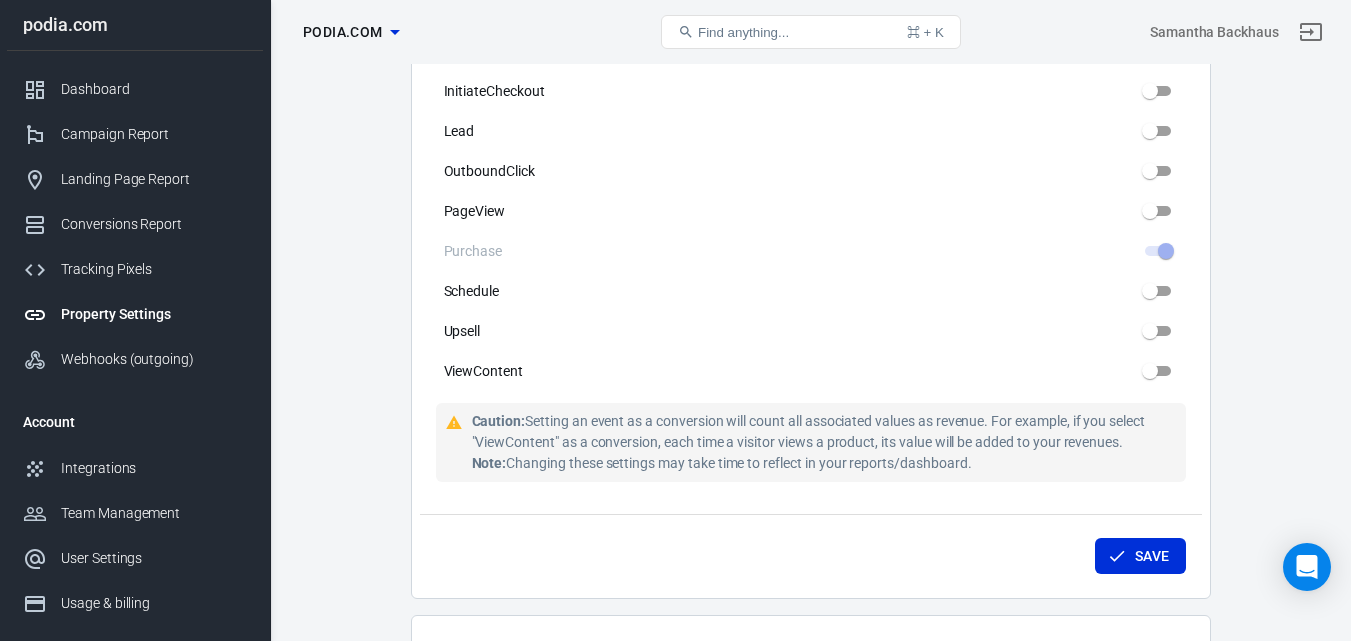 click on "Property Settings Name podia.com Name What should we call your Property? Give it a memorable name. Website URL backhausandbareedu.podia.com Website URL Provide the Root Domain verified with your ad platforms & pixels e.g. example.com which will be used for attribution and first party data scope. Note: The Domain is required for conversion events shared using the Facebook Conversions API. Display Settings Use the name and Domain that you use across your Ad Pixels, Integrations and Reports. Timezone America/Chicago (CDT) Timezone Timezone settings affect reports and attribution data Currency US Dollar (USD) Currency Revenues will be automatically converted to your Default Currency. Attribution Settings Select the Property default attribution model. Attribution Model Automatic (Last Click) Last Click First Click Attribution window Maximum available 0 Attribution window Ignored sources Ignored sources Event Settings Learn more Mark events as conversion AddPaymentInfo AddToCart CompleteRegistration" at bounding box center [811, -227] 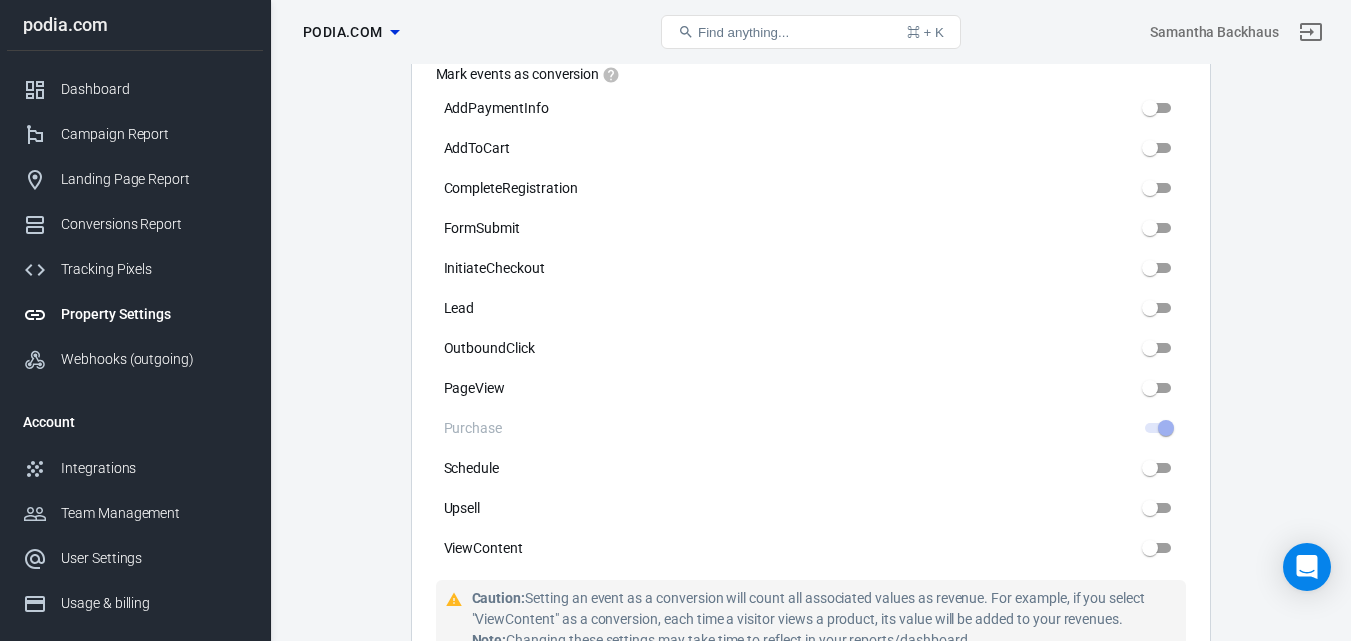 scroll, scrollTop: 817, scrollLeft: 0, axis: vertical 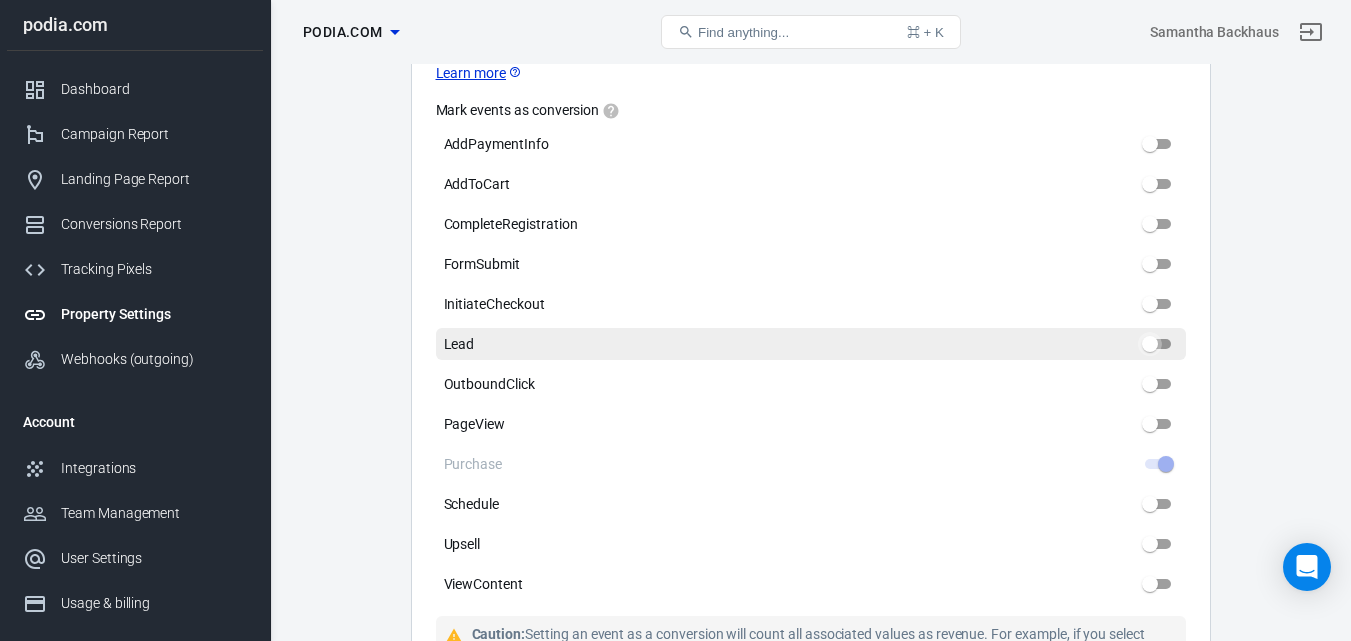 click on "Lead" at bounding box center (1150, 344) 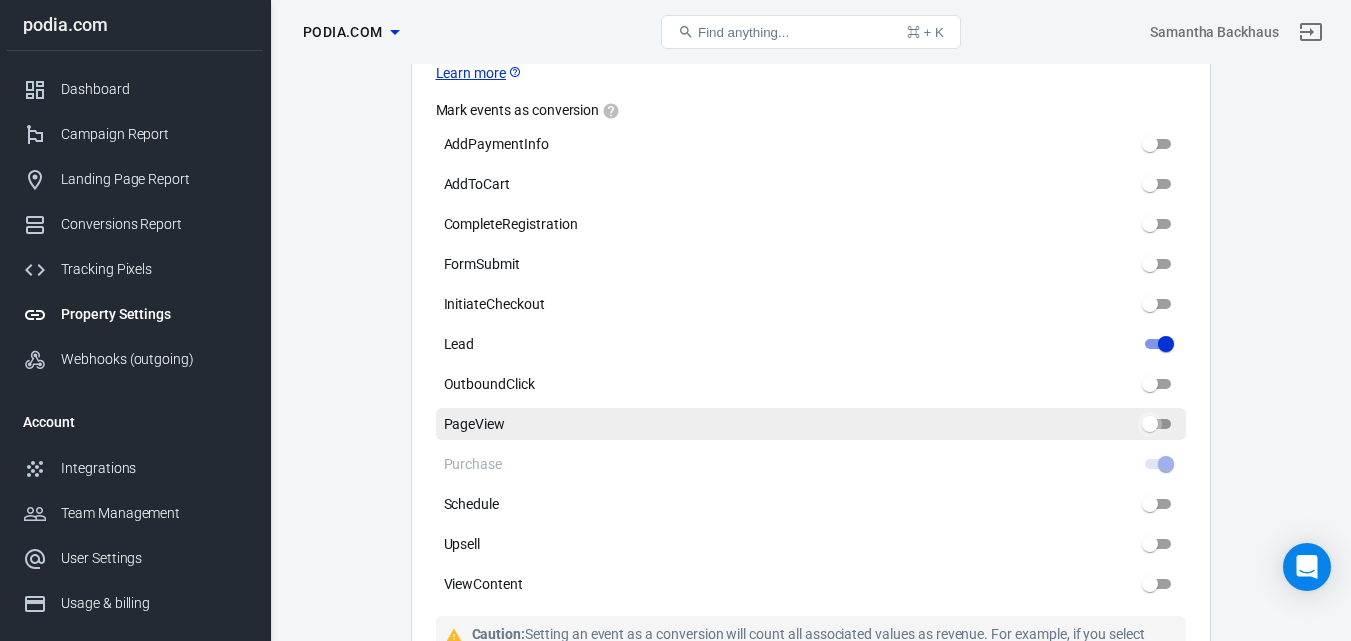 click on "PageView" at bounding box center (1150, 424) 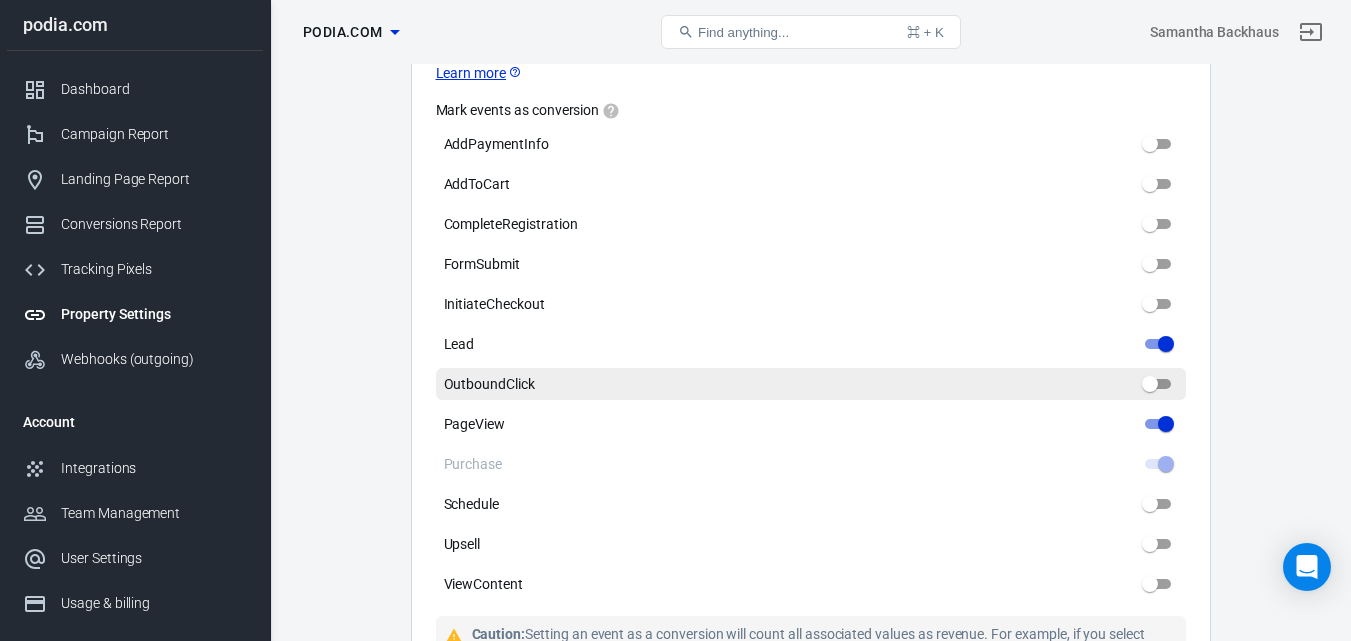 click on "OutboundClick" at bounding box center [1150, 384] 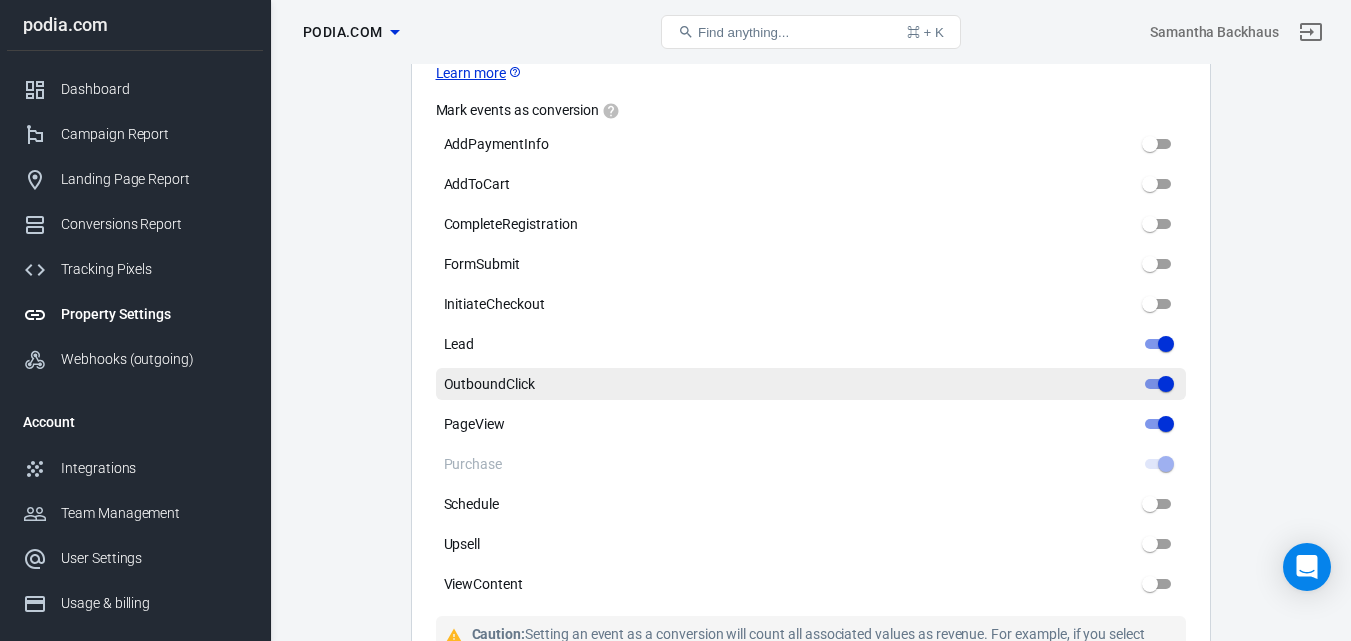 click on "OutboundClick" at bounding box center [811, 384] 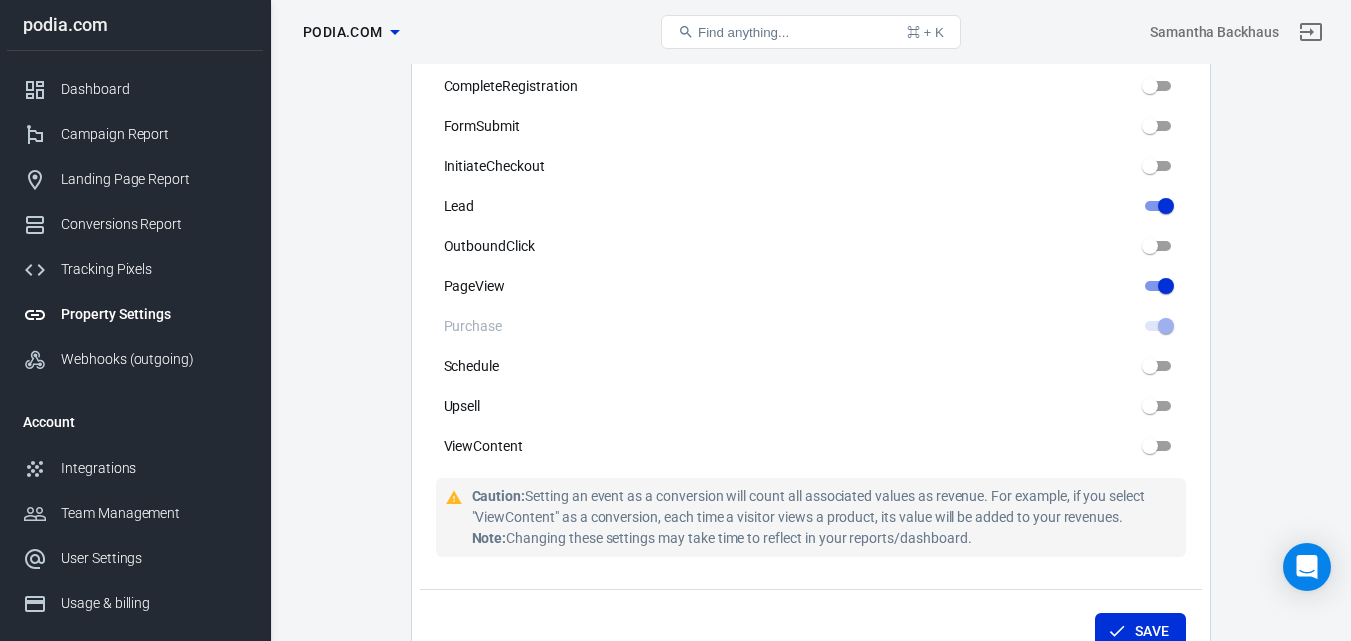 scroll, scrollTop: 1141, scrollLeft: 0, axis: vertical 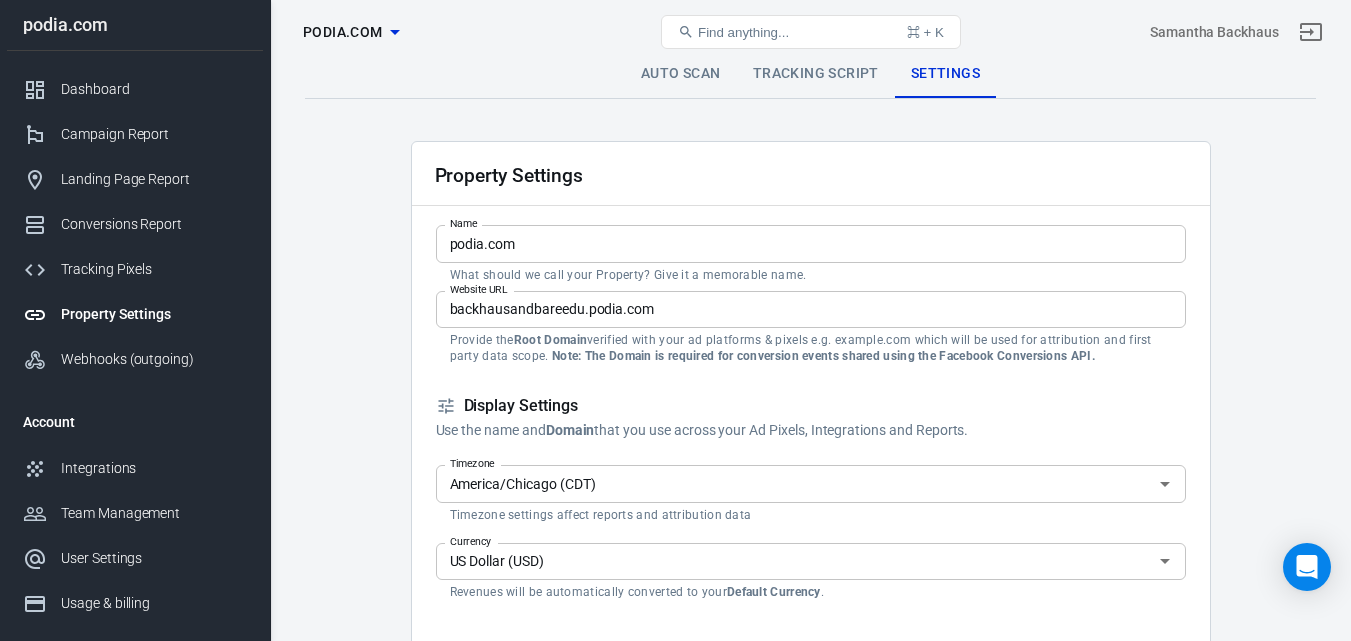 click on "podia.com" at bounding box center [351, 32] 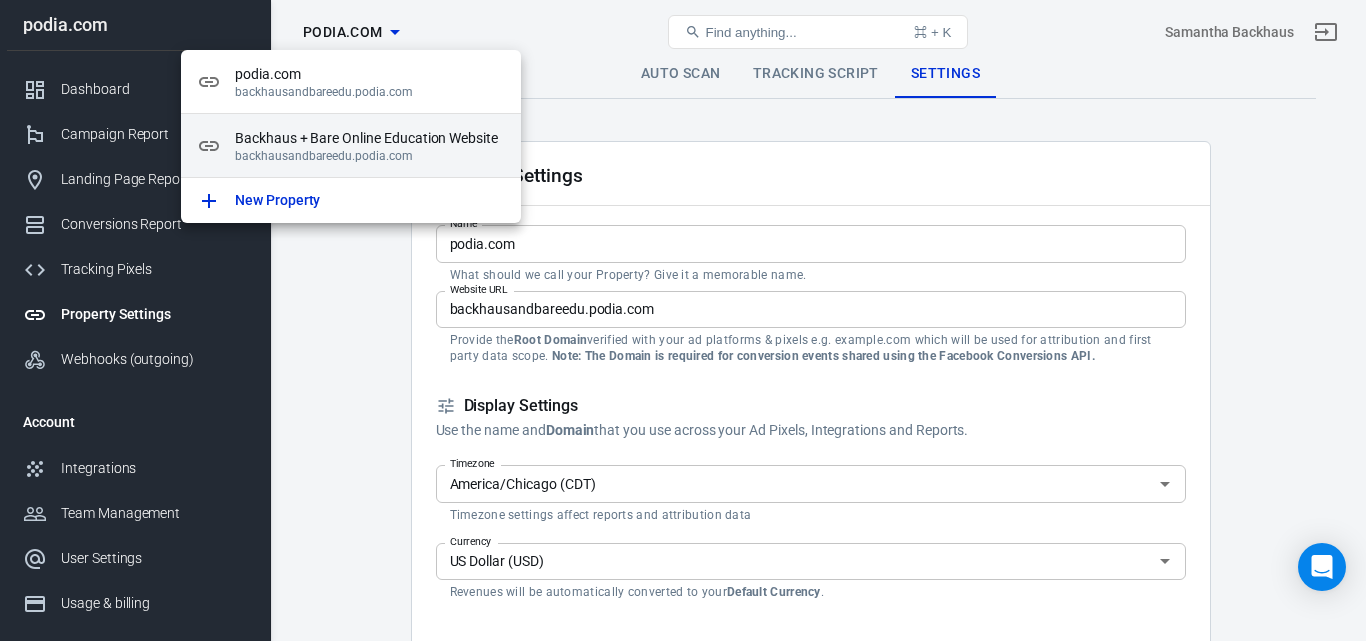click on "Backhaus + Bare Online Education Website" at bounding box center (370, 138) 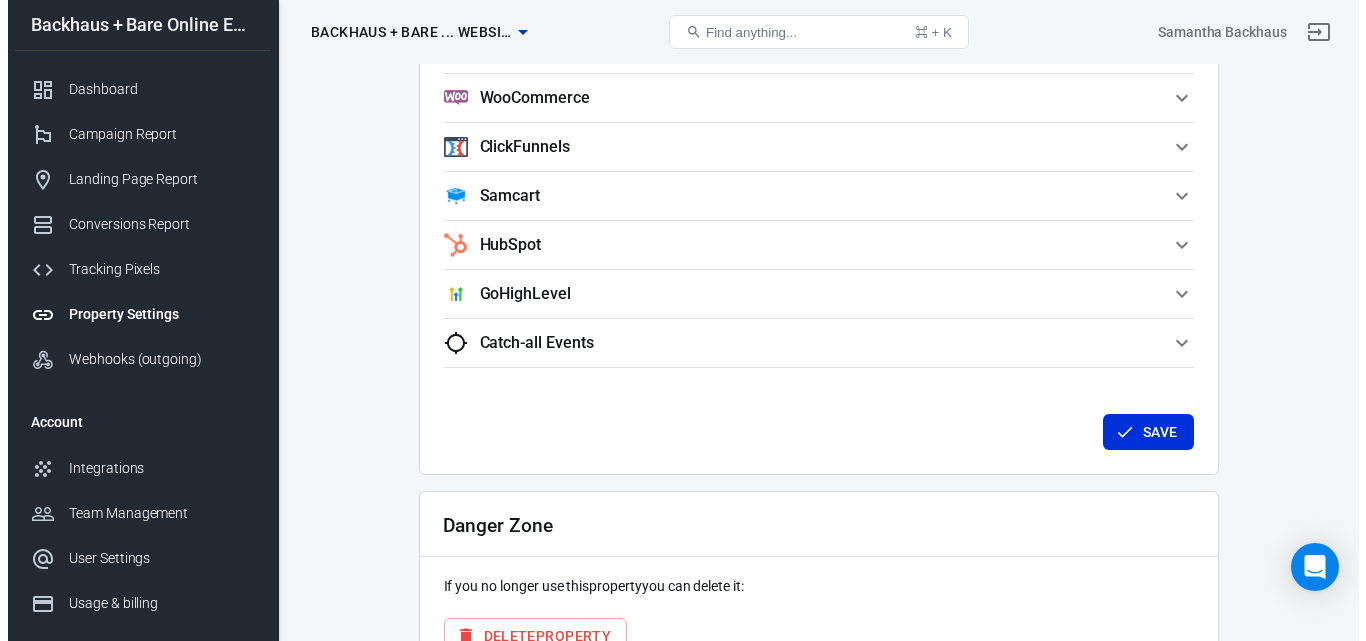 scroll, scrollTop: 2042, scrollLeft: 0, axis: vertical 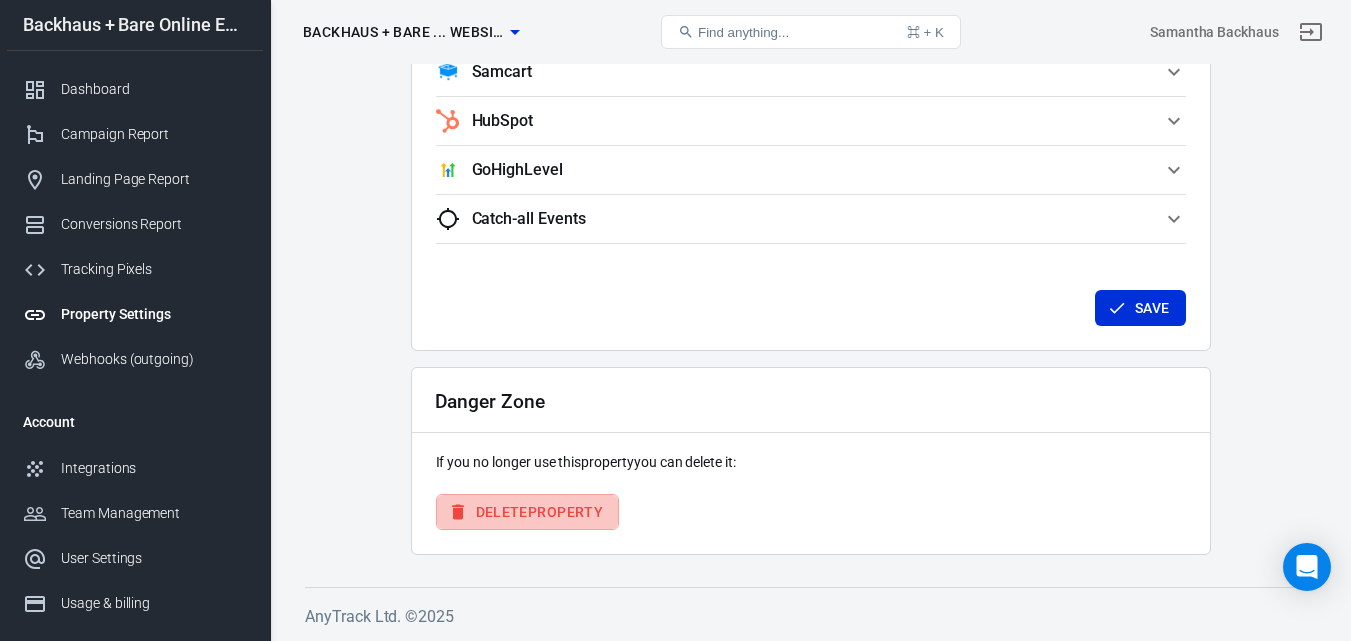 click on "Delete  Property" at bounding box center (528, 512) 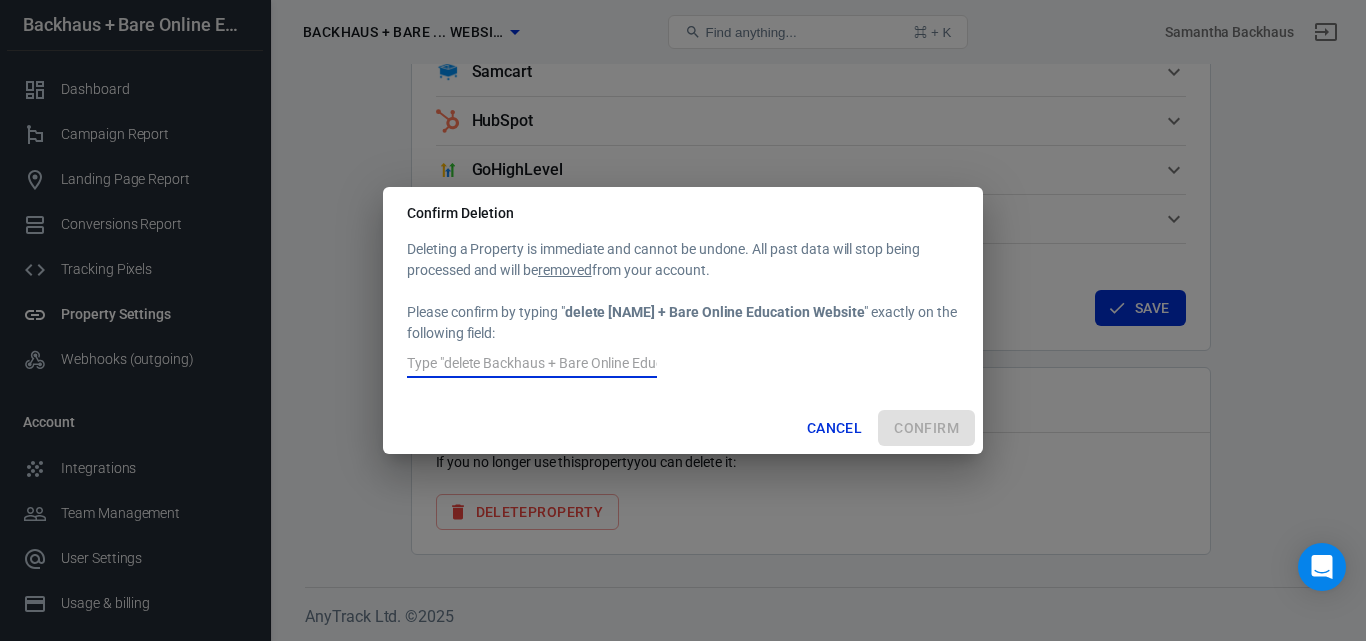 click at bounding box center [532, 365] 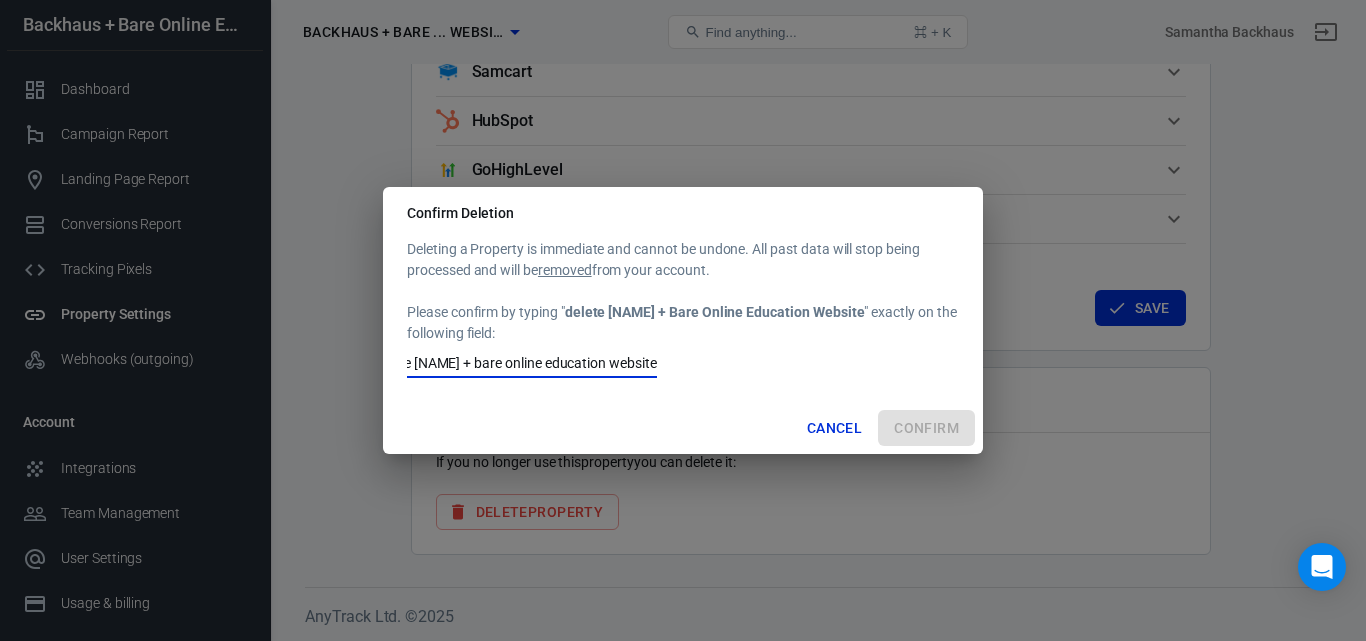 scroll, scrollTop: 0, scrollLeft: 50, axis: horizontal 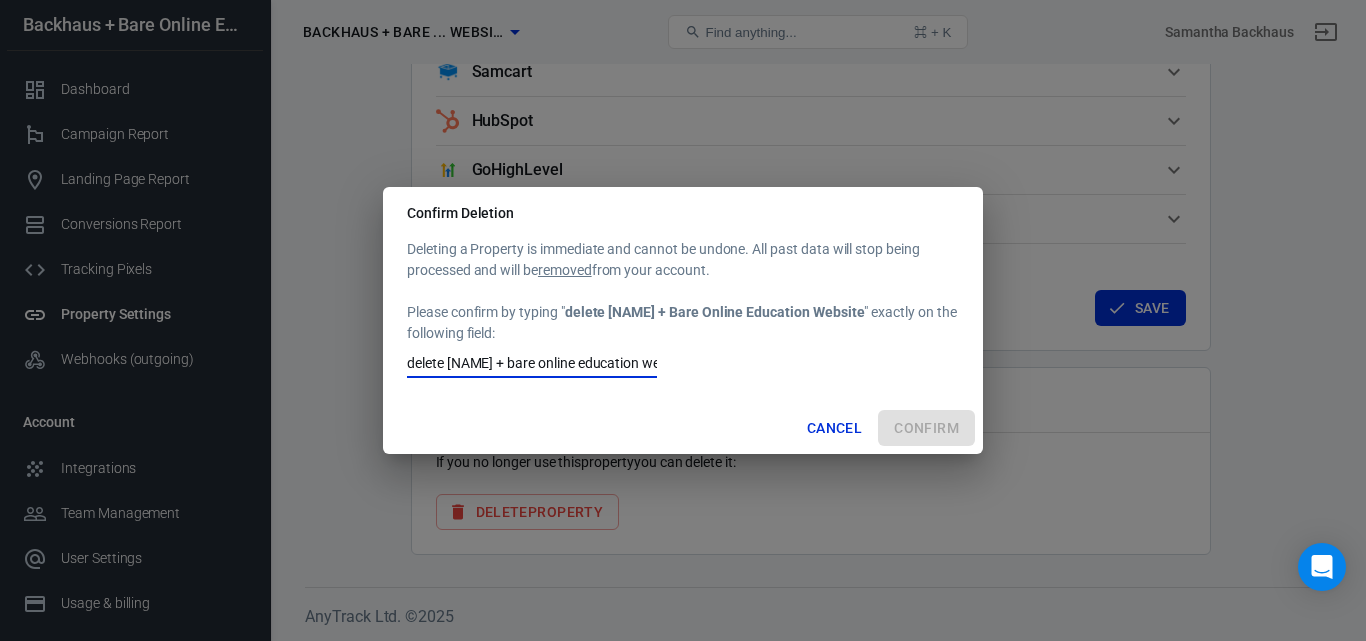 click on "Deleting a Property is immediate and cannot be undone. All past data will stop being processed and will be  removed  from your account. Please confirm by typing " delete Backhaus + Bare Online Education Website " exactly on the following field: delete backhaus + bare online education website" at bounding box center (683, 310) 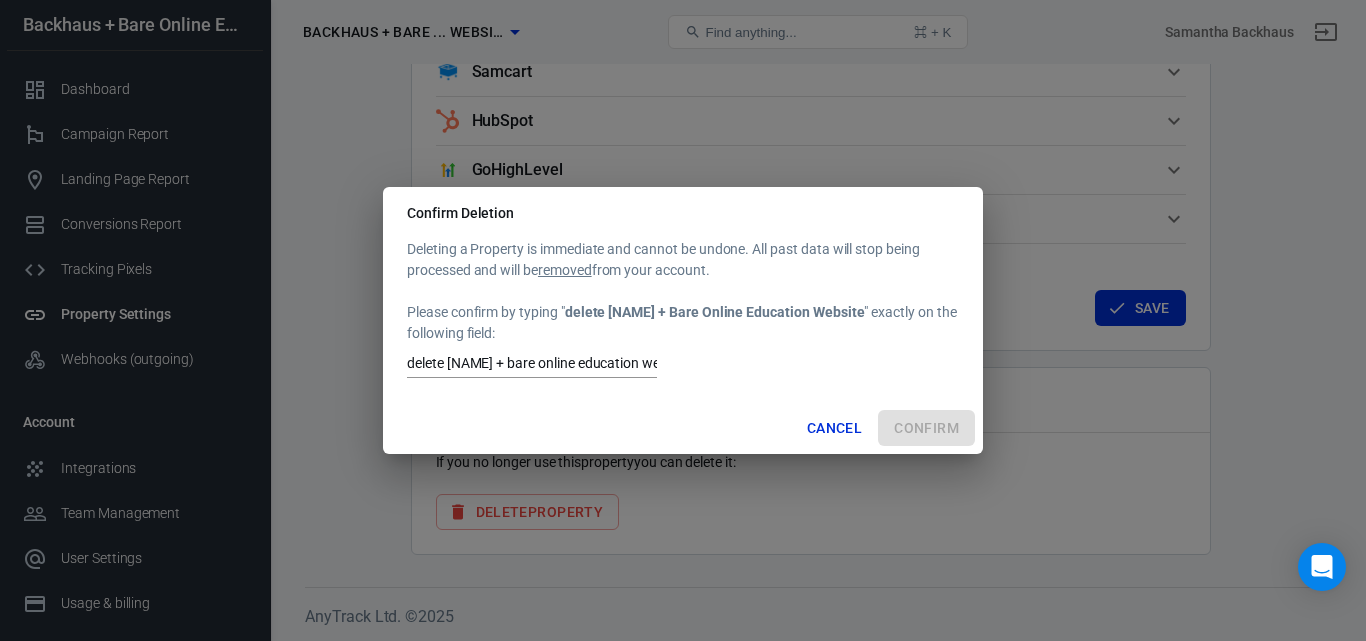 click on "Deleting a Property is immediate and cannot be undone. All past data will stop being processed and will be  removed  from your account. Please confirm by typing " delete Backhaus + Bare Online Education Website " exactly on the following field: delete backhaus + bare online education website" at bounding box center (683, 310) 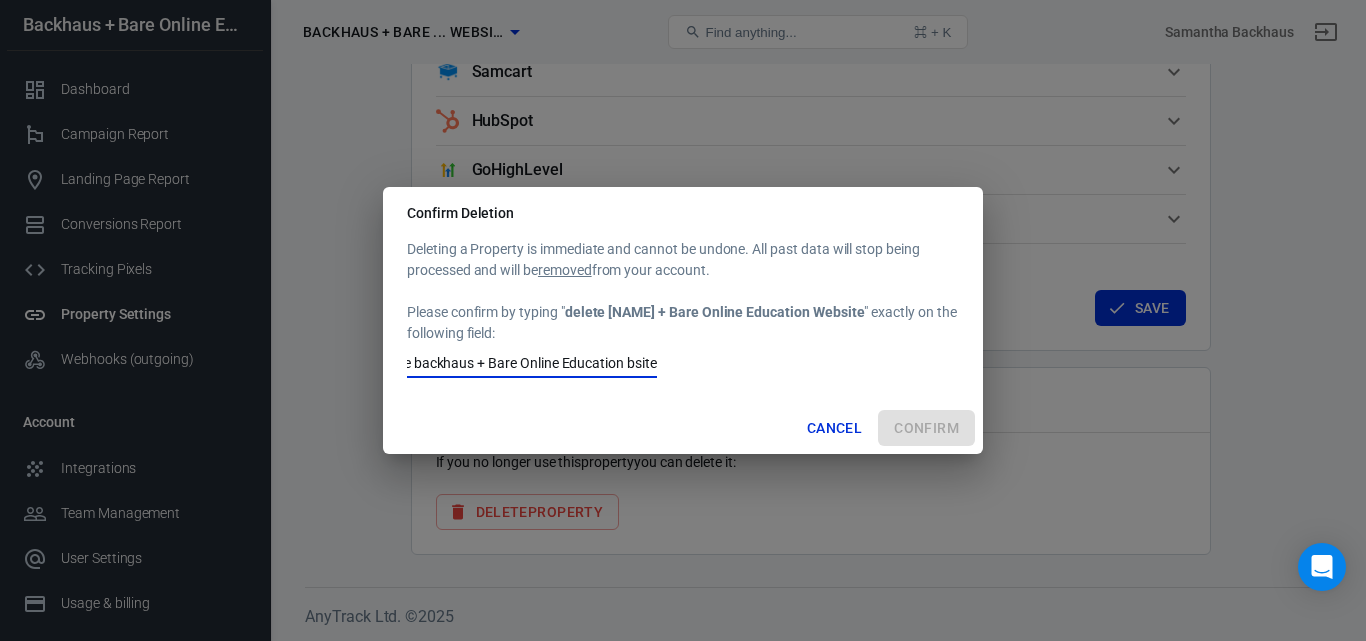 scroll, scrollTop: 0, scrollLeft: 35, axis: horizontal 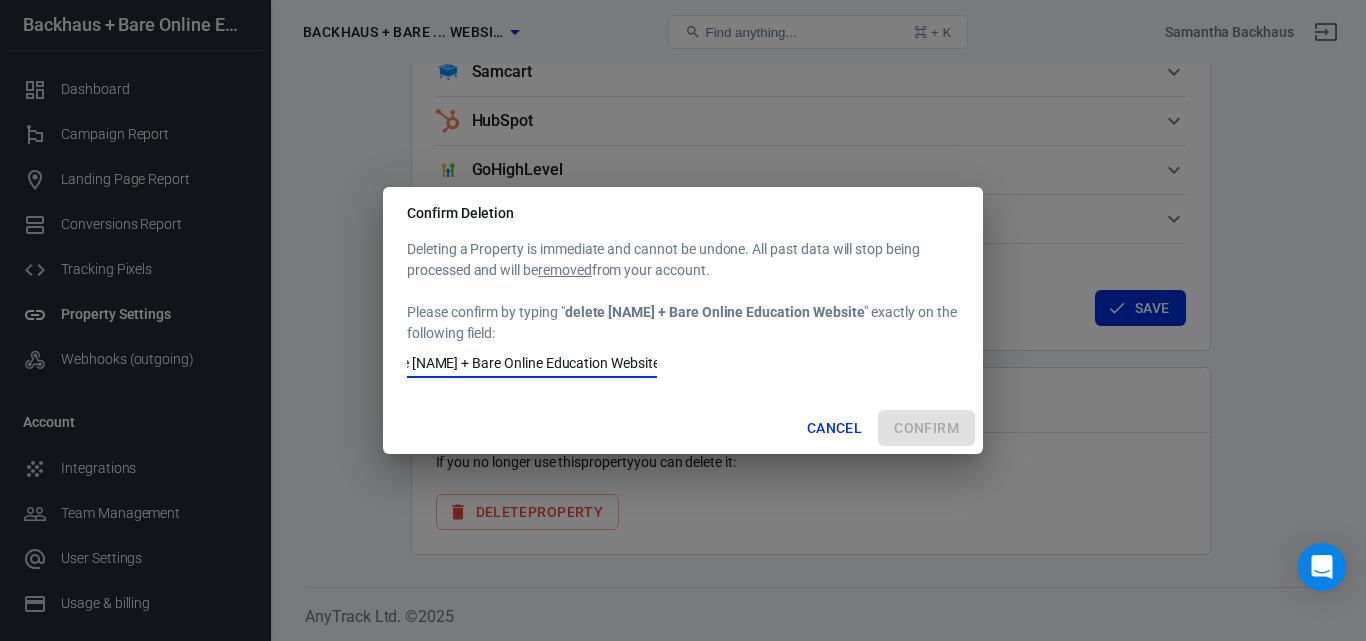 click on "Deleting a Property is immediate and cannot be undone. All past data will stop being processed and will be  removed  from your account. Please confirm by typing " delete Backhaus + Bare Online Education Website " exactly on the following field: delete backhaus + Bare Online Education Website" at bounding box center [683, 310] 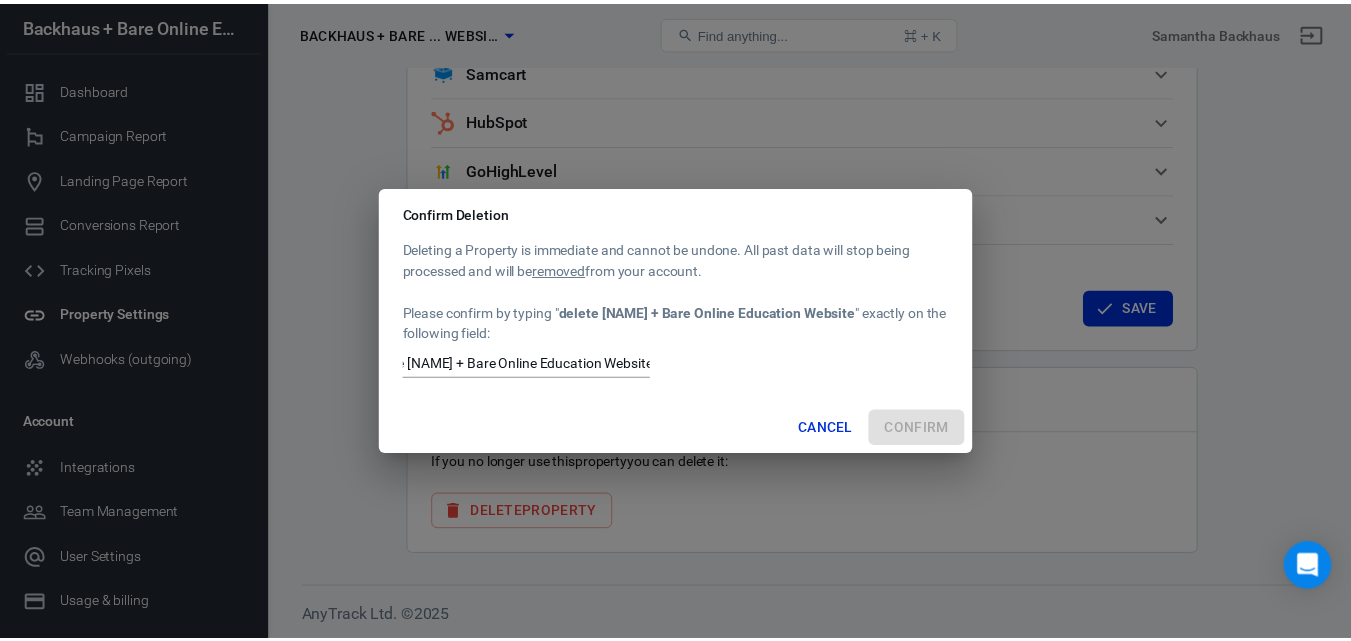 scroll, scrollTop: 0, scrollLeft: 0, axis: both 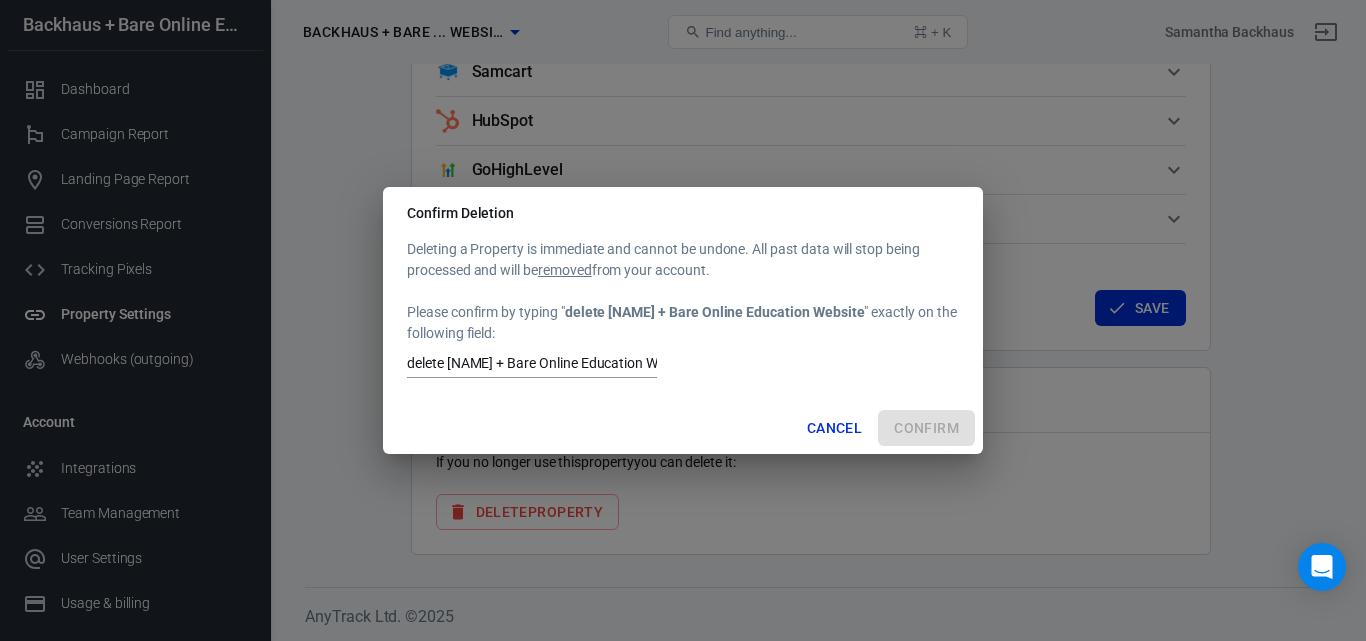 click on "delete backhaus + Bare Online Education Website" at bounding box center (532, 365) 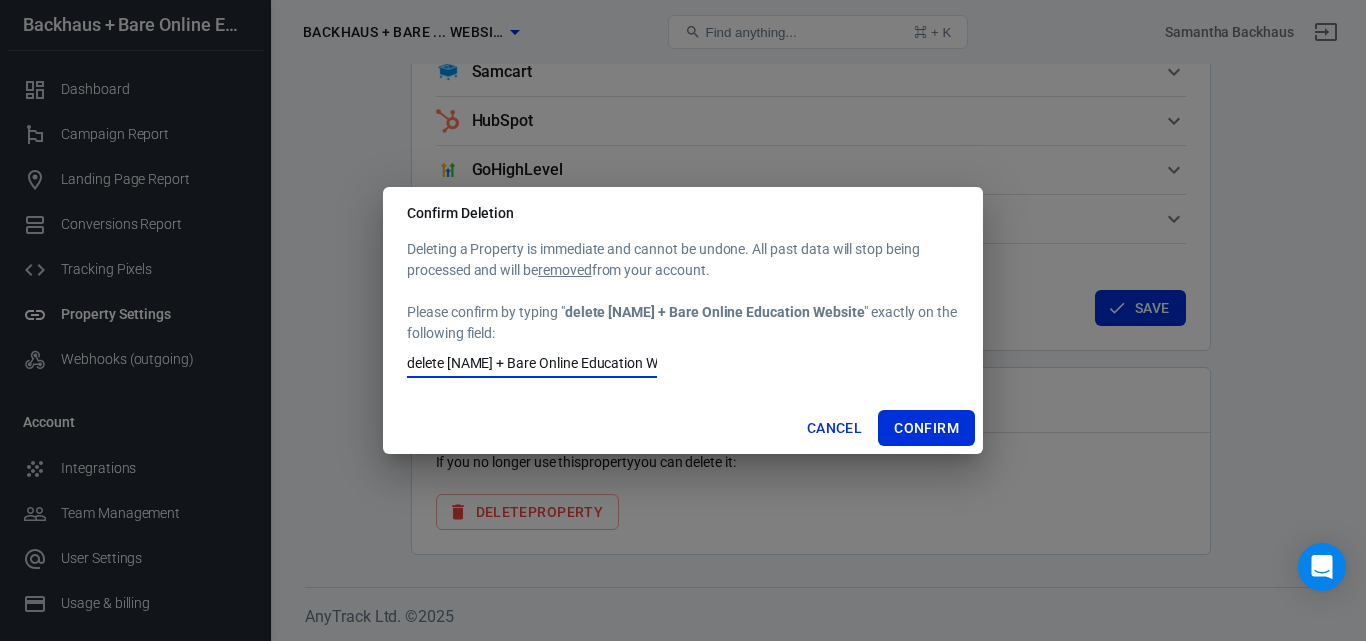 type on "delete Backhaus + Bare Online Education Website" 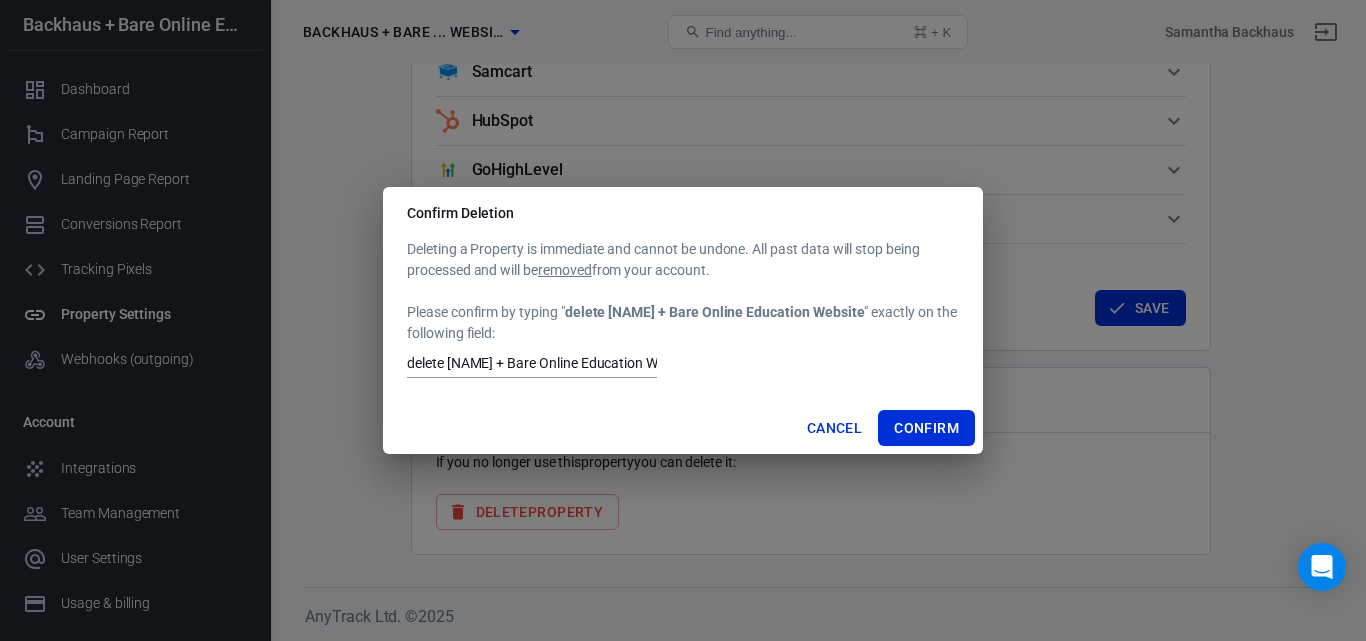 click on "Deleting a Property is immediate and cannot be undone. All past data will stop being processed and will be  removed  from your account. Please confirm by typing " delete Backhaus + Bare Online Education Website " exactly on the following field: delete Backhaus + Bare Online Education Website" at bounding box center (683, 310) 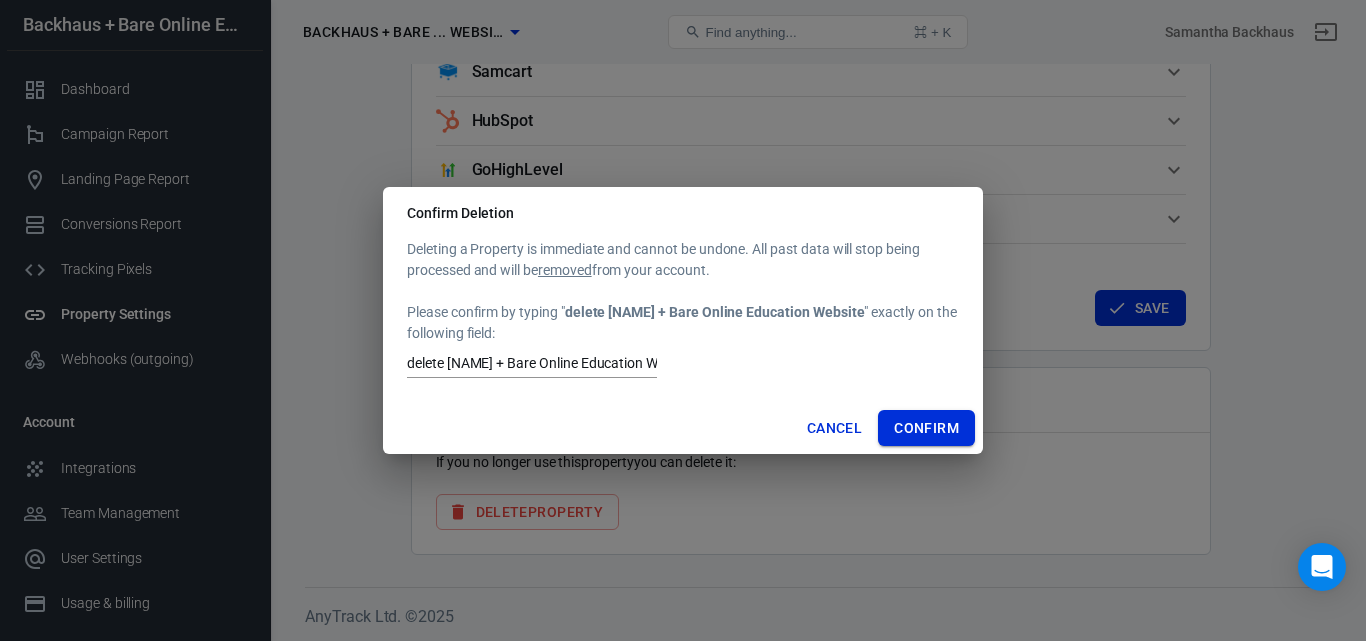 click on "Confirm" at bounding box center [926, 428] 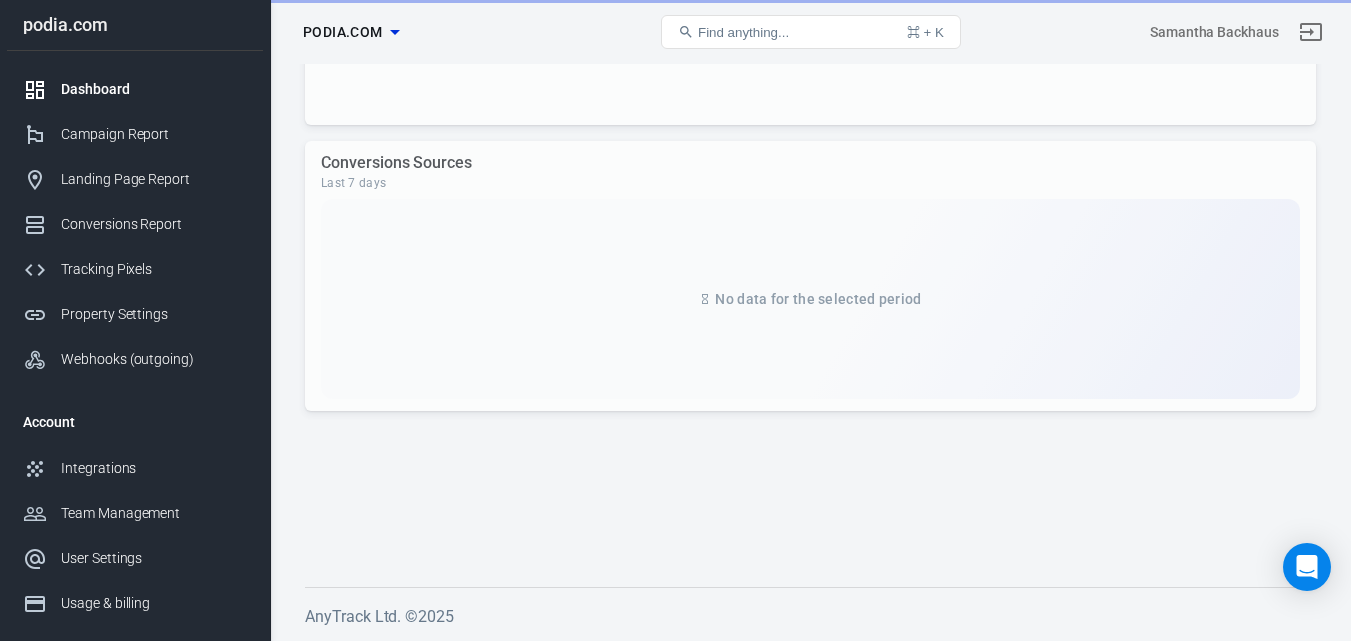 scroll, scrollTop: 1914, scrollLeft: 0, axis: vertical 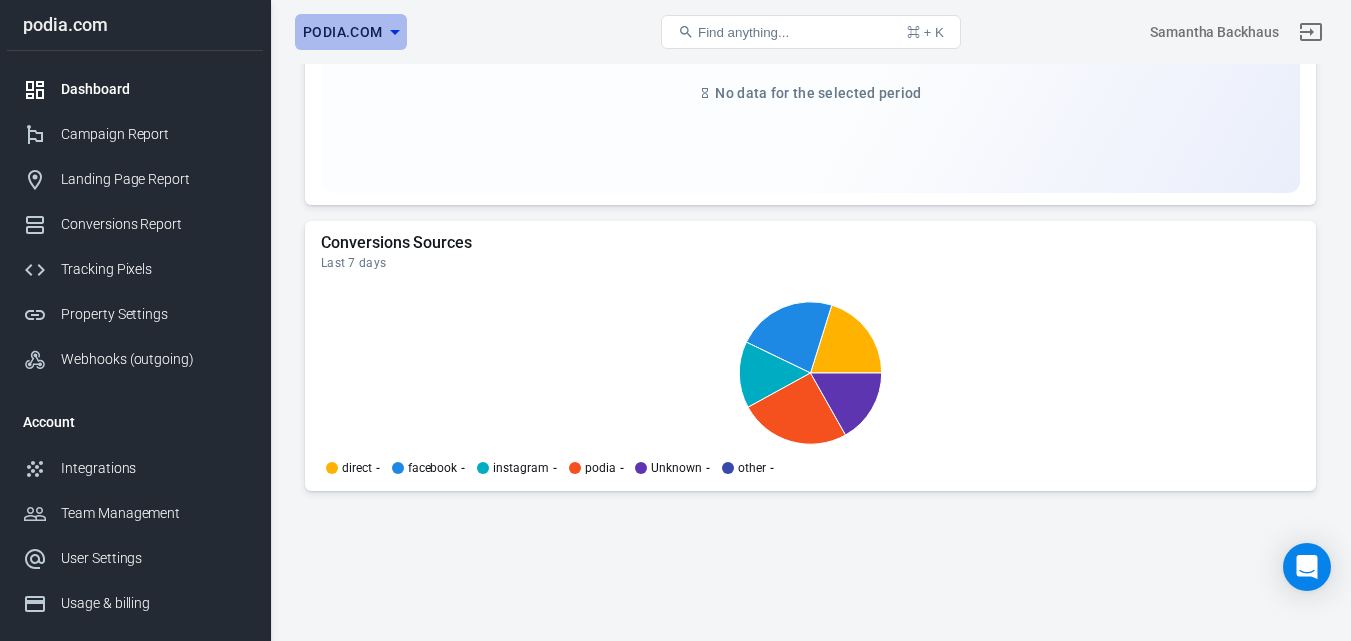 click on "podia.com" at bounding box center [343, 32] 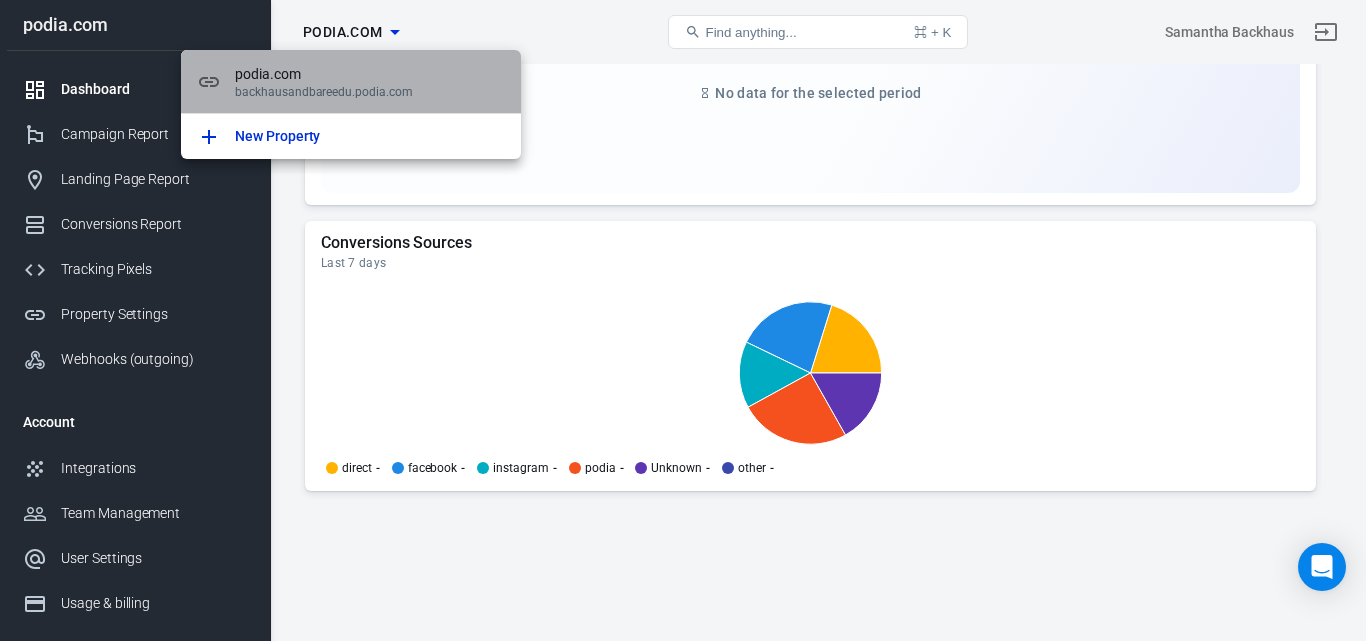 click on "backhausandbareedu.podia.com" at bounding box center (370, 92) 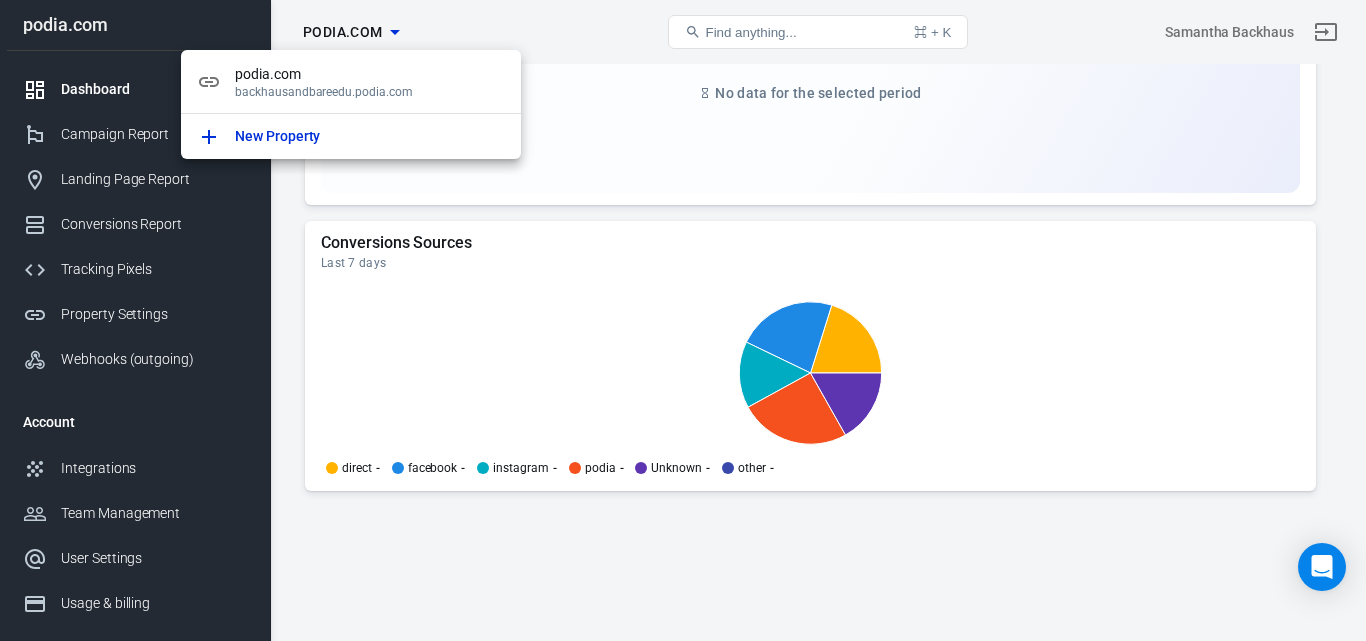 click at bounding box center (683, 320) 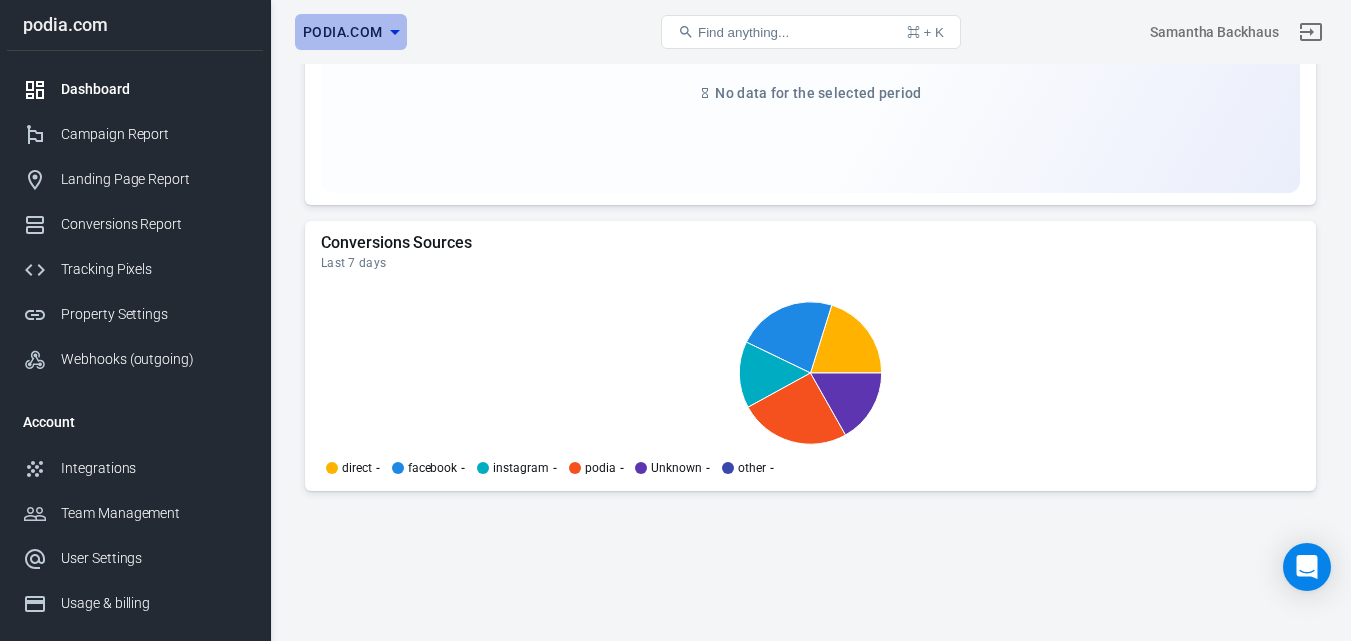 click on "podia.com" at bounding box center [343, 32] 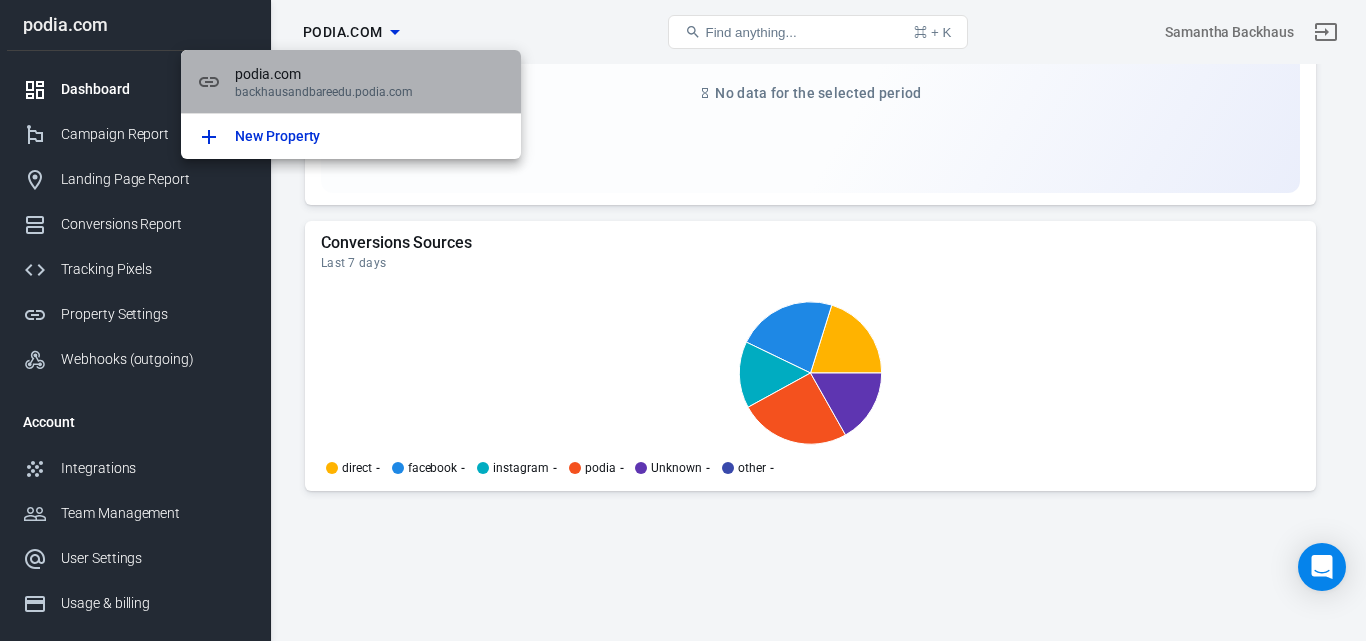 click on "podia.com" at bounding box center [370, 74] 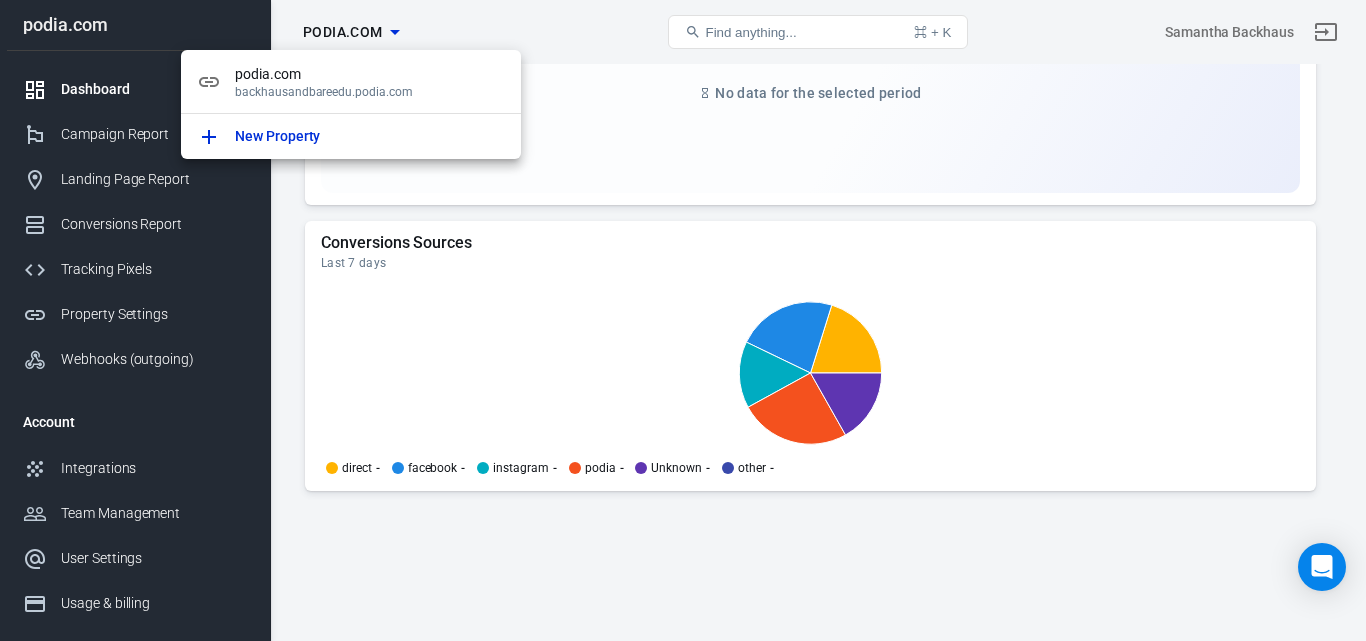 click at bounding box center (683, 320) 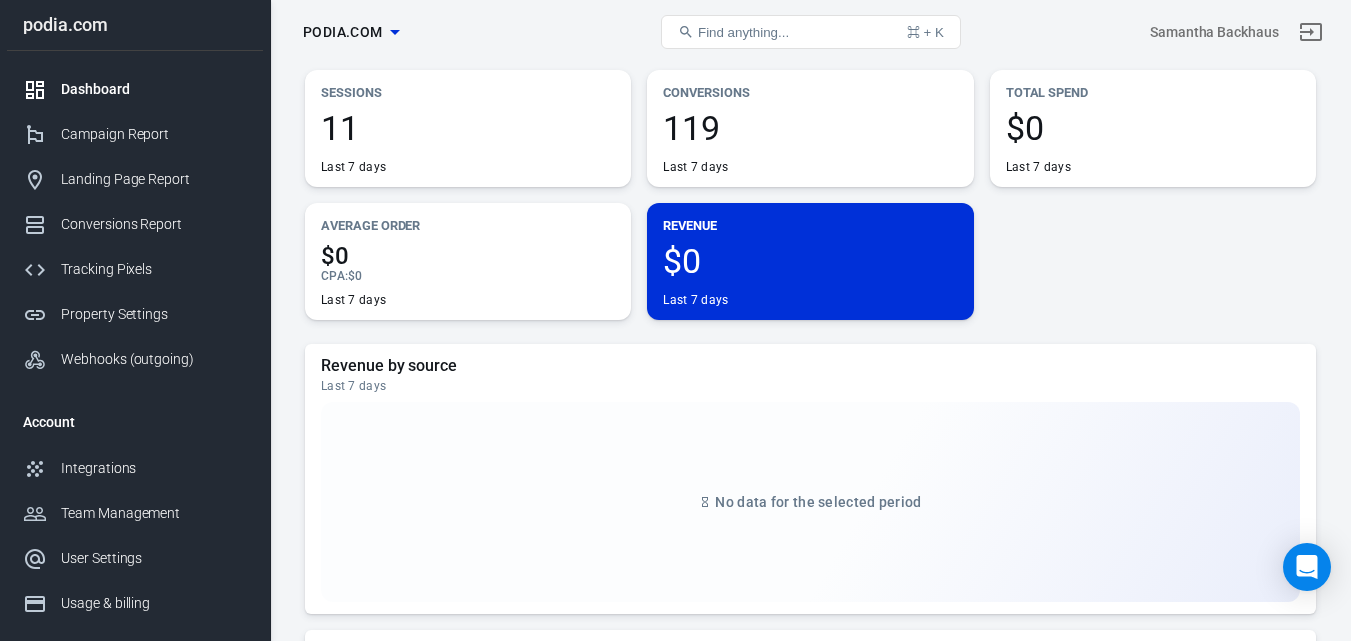 scroll, scrollTop: 0, scrollLeft: 0, axis: both 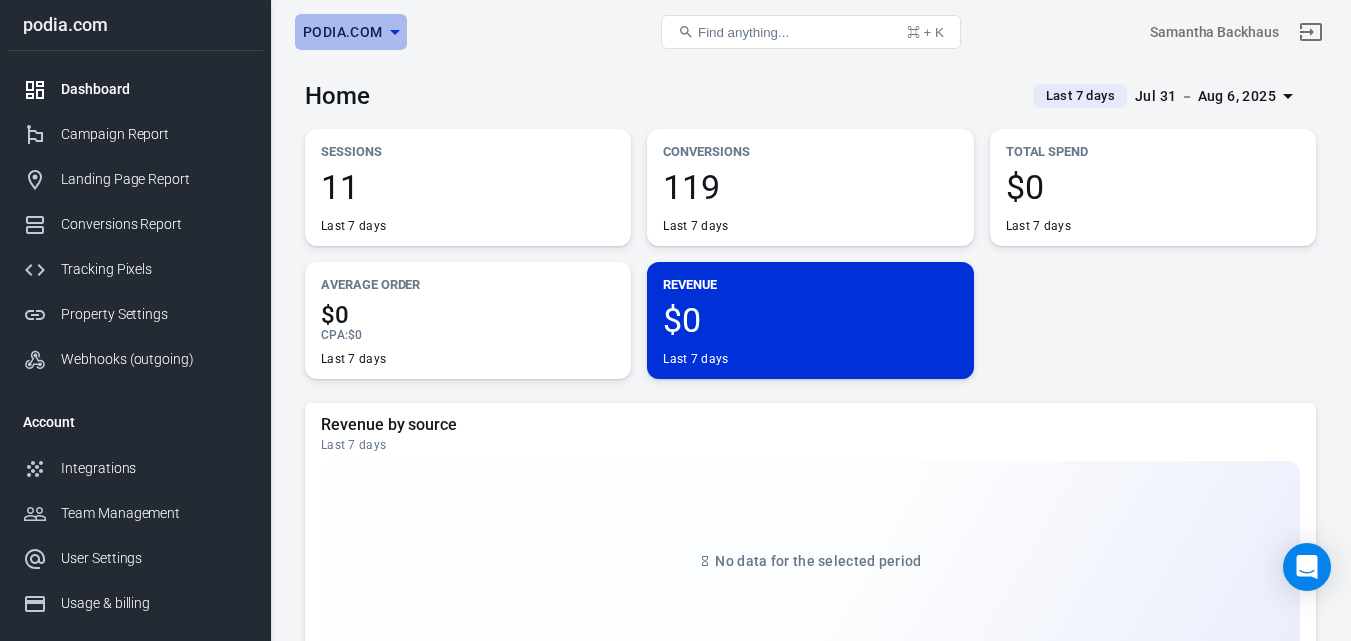 click 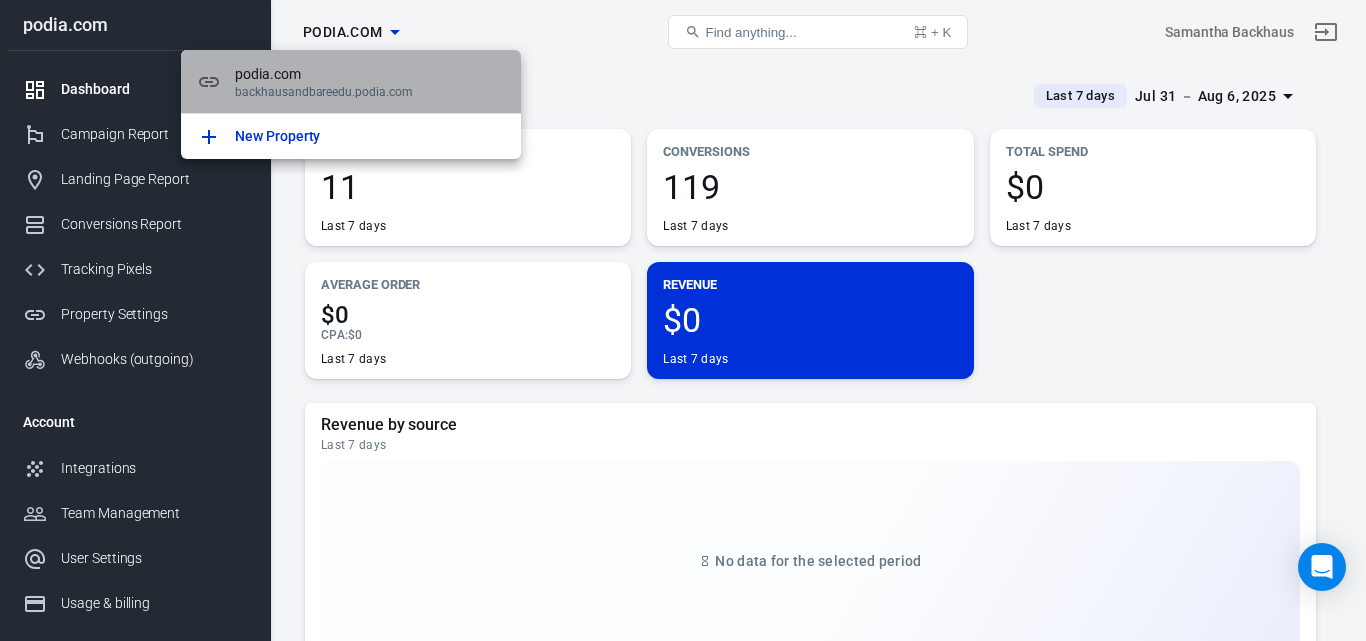 click on "podia.com" at bounding box center (370, 74) 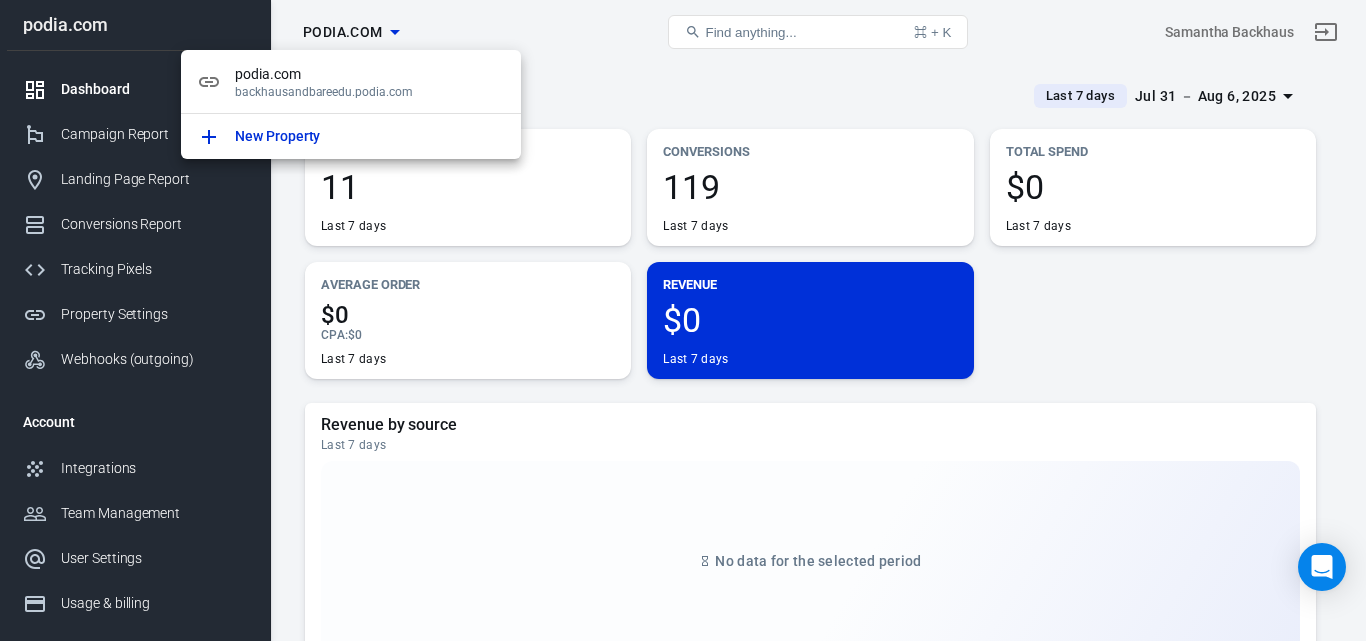 click at bounding box center (683, 320) 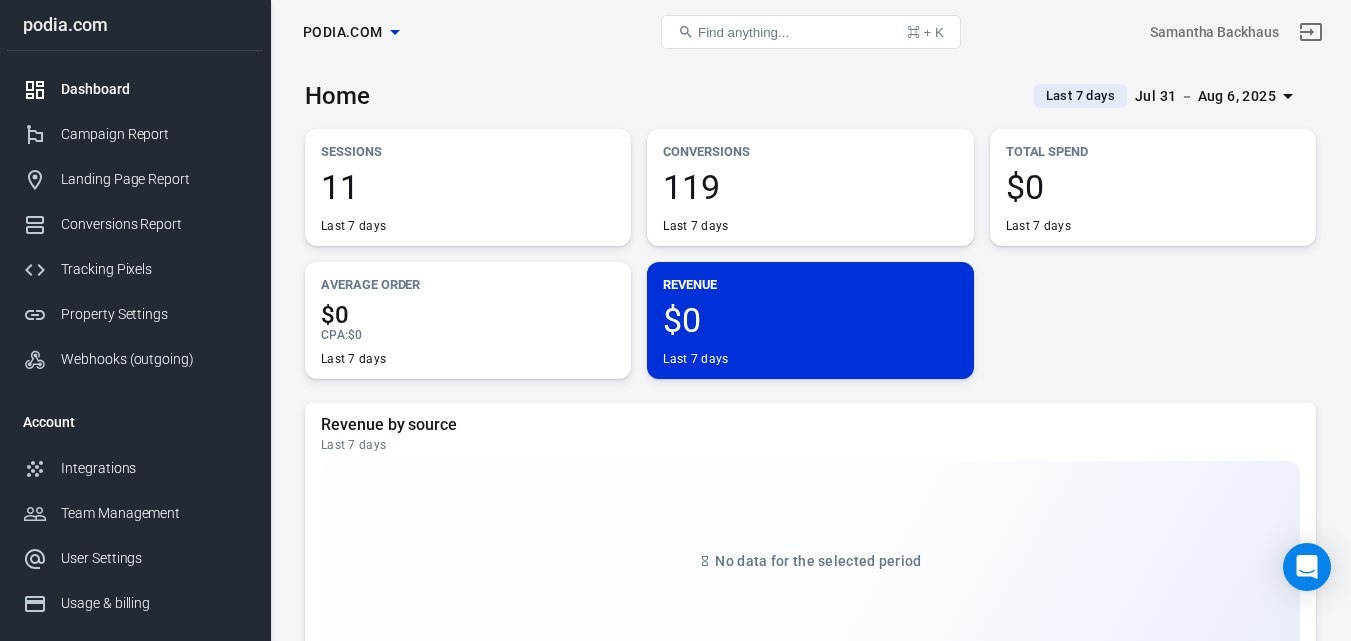 click on "Average Order" at bounding box center (468, 284) 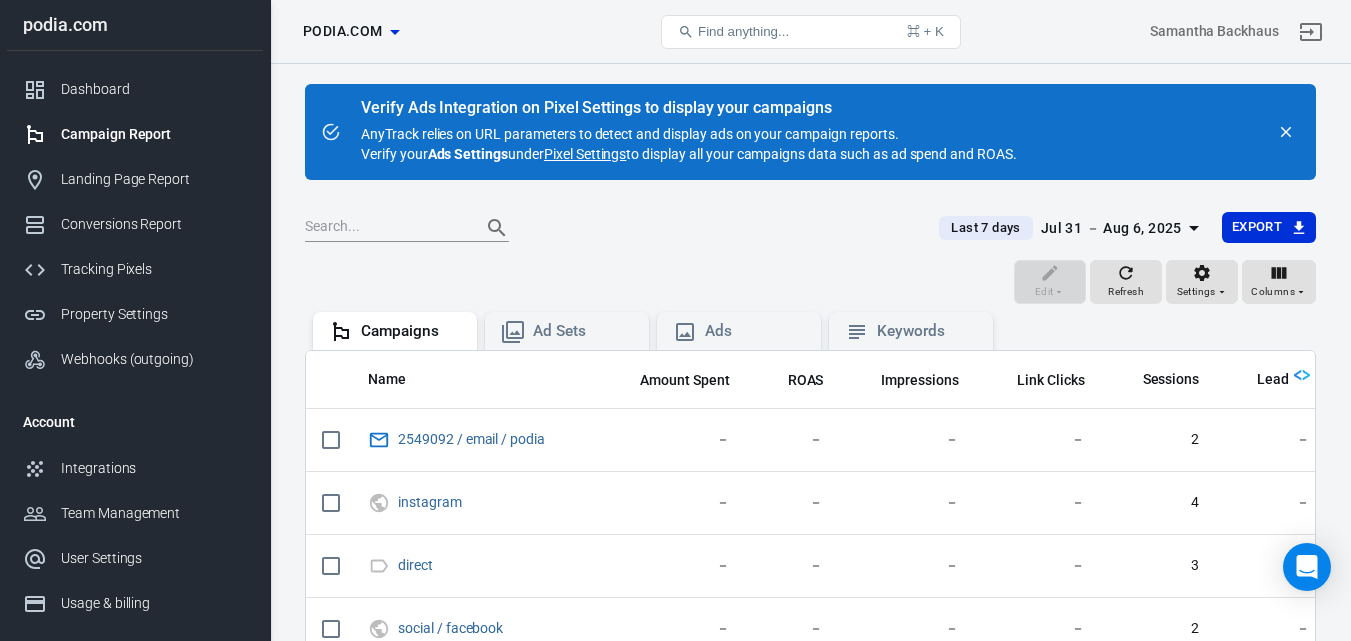 click on "Pixel Settings" at bounding box center [585, 154] 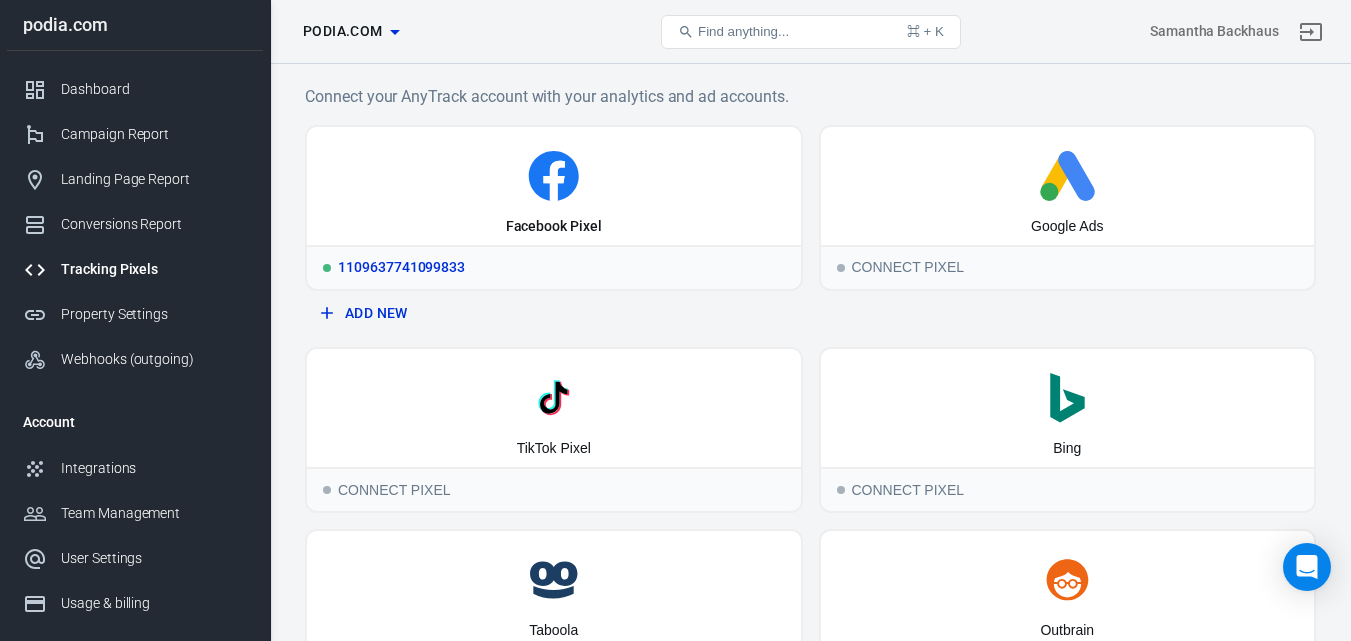 click 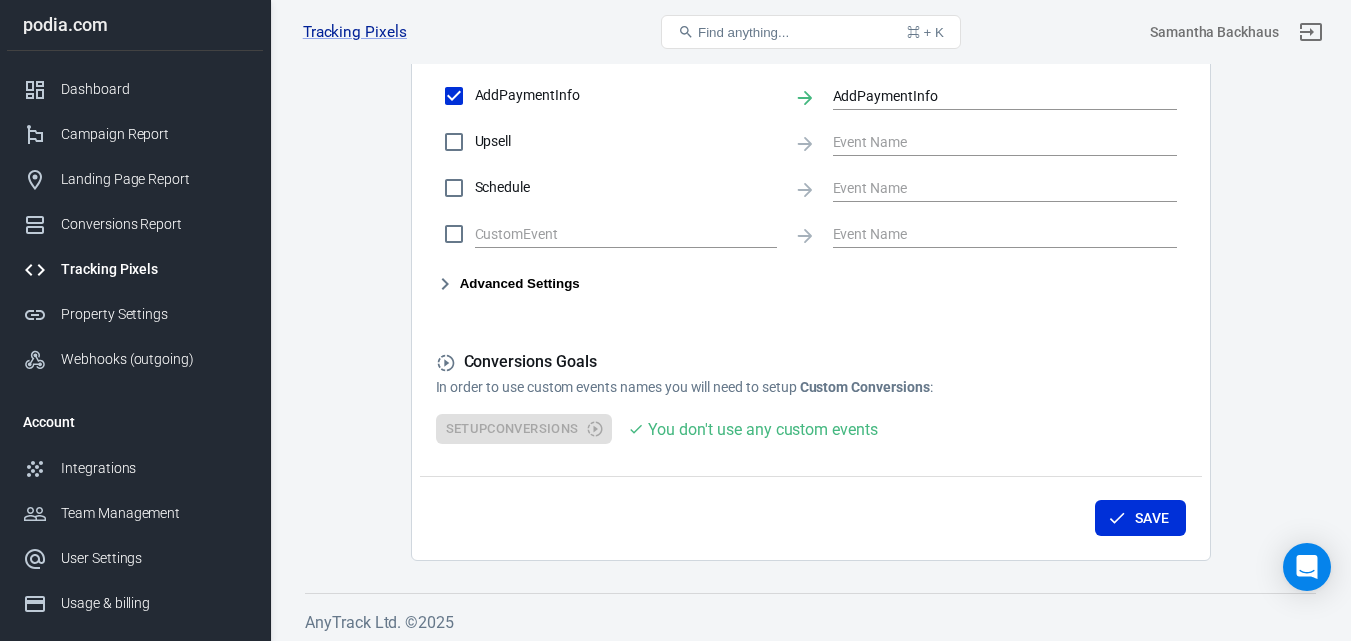 scroll, scrollTop: 1121, scrollLeft: 0, axis: vertical 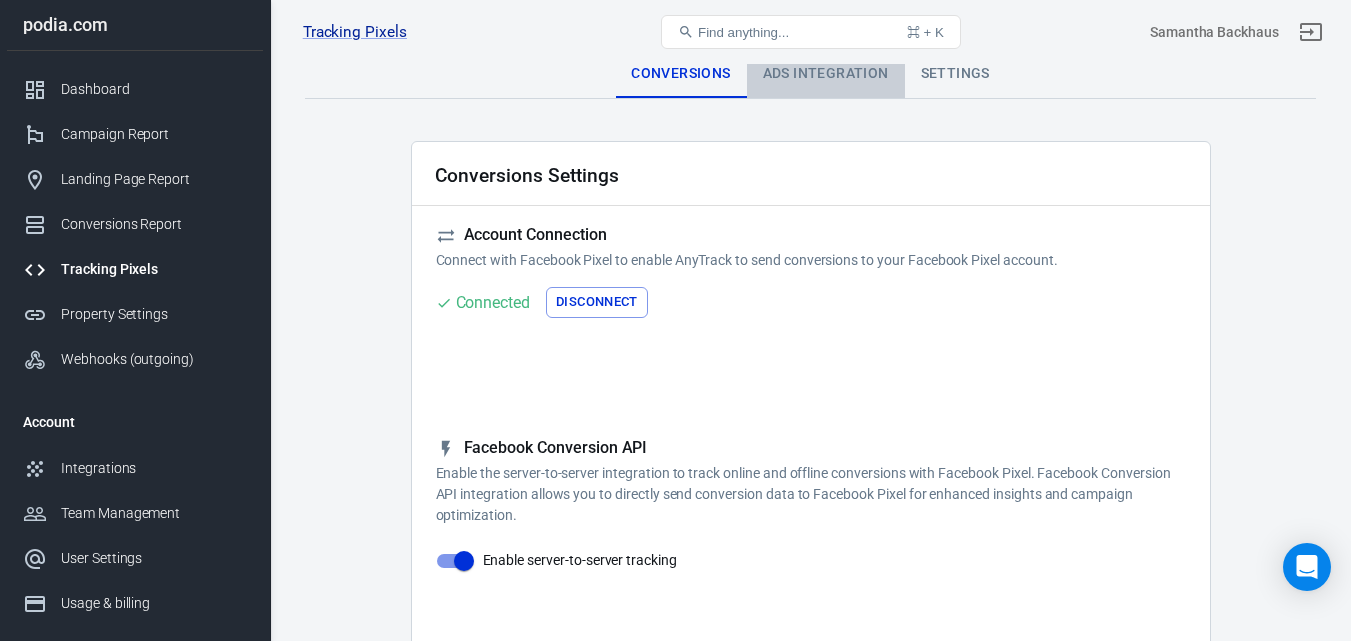 click on "Ads Integration" at bounding box center [826, 74] 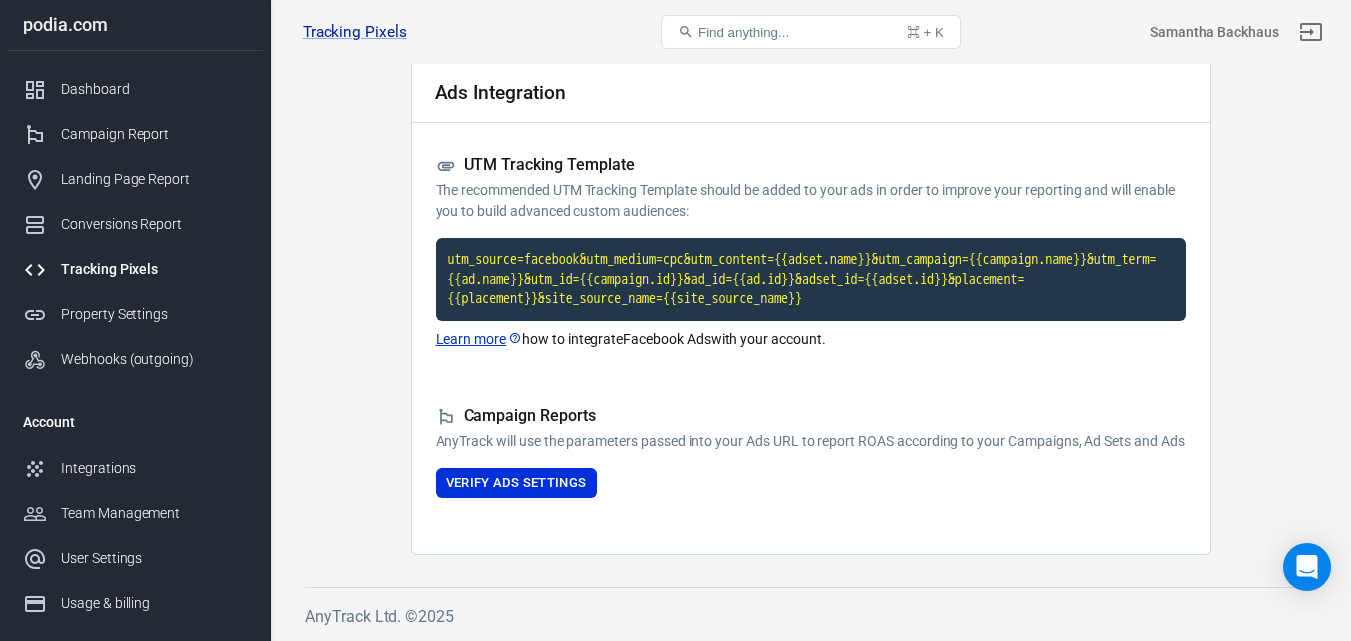 scroll, scrollTop: 104, scrollLeft: 0, axis: vertical 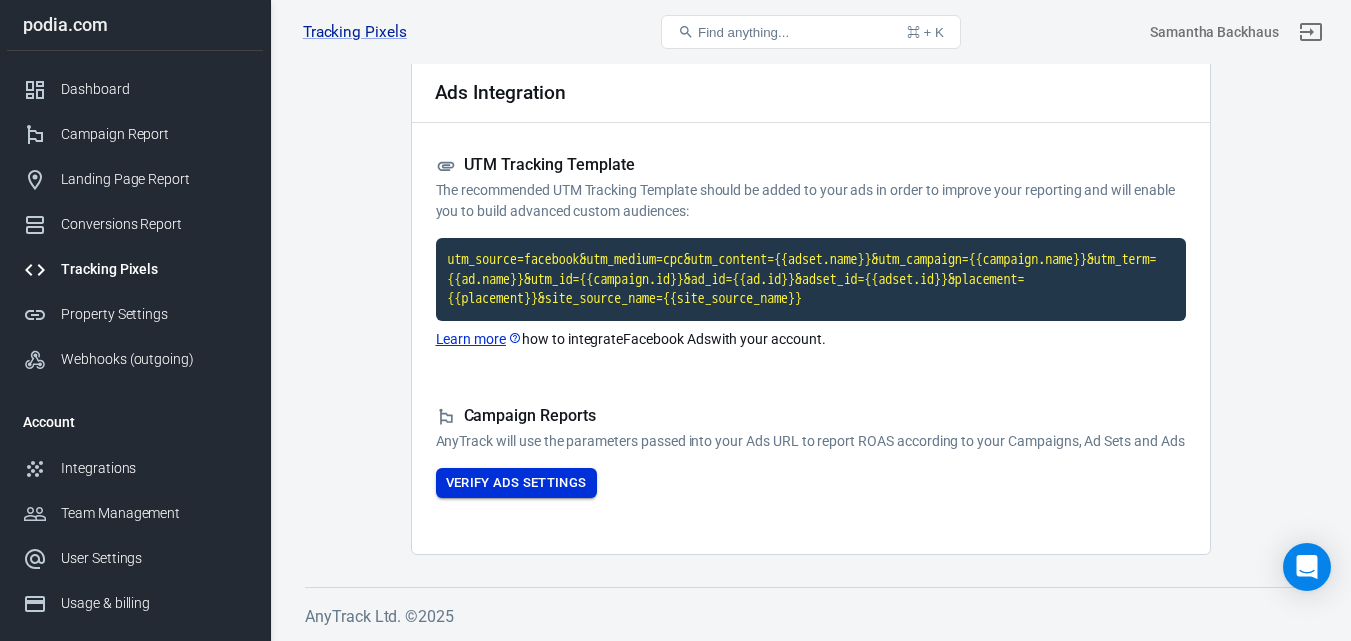 click on "Verify Ads Settings" at bounding box center (516, 483) 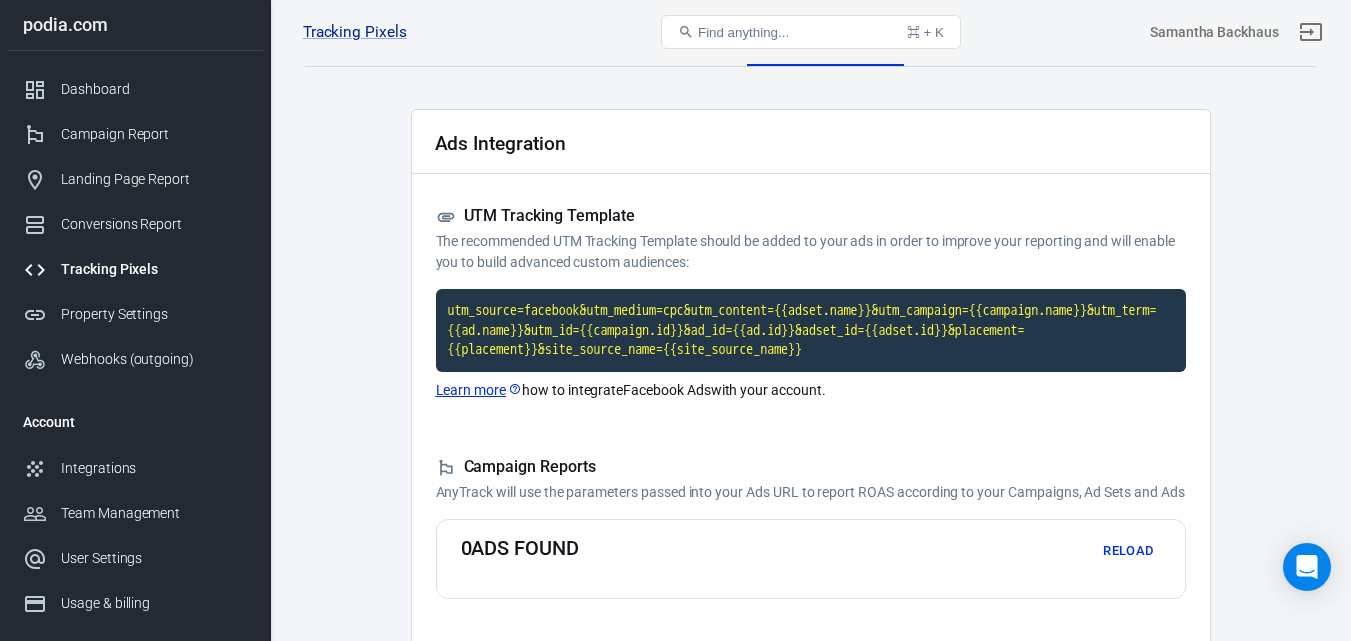 scroll, scrollTop: 0, scrollLeft: 0, axis: both 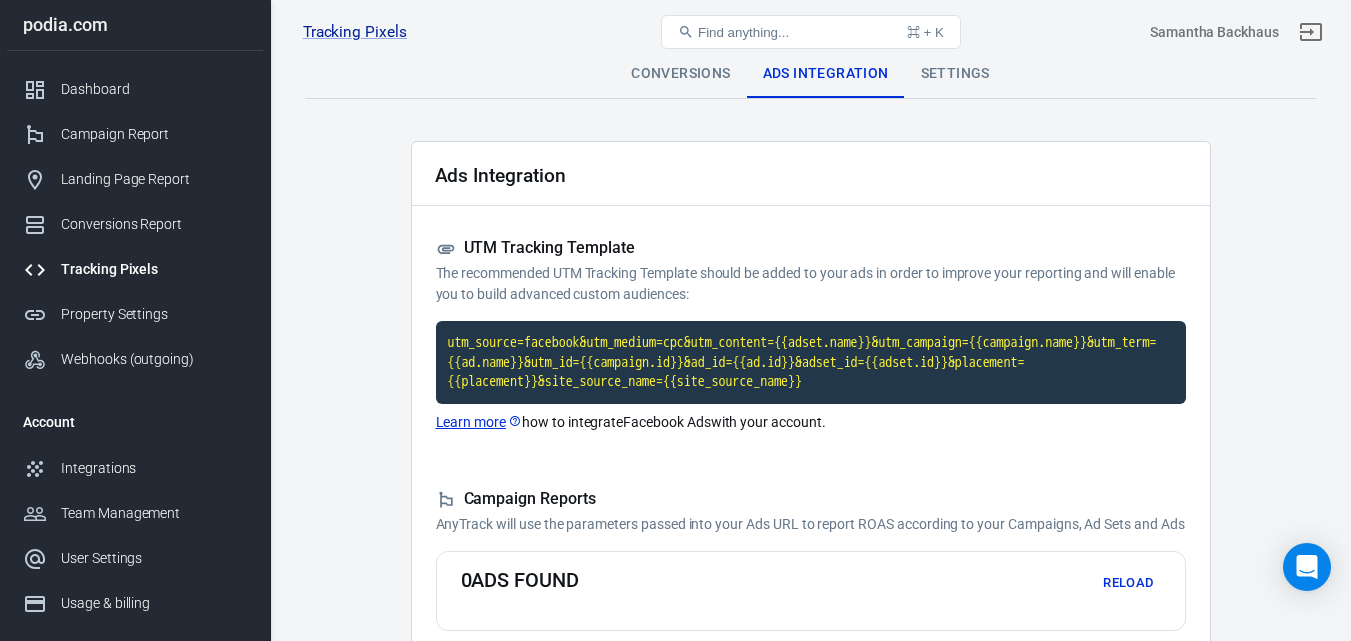 click on "Tracking Pixels Online Bridal Hair Education Platfrom 1109637741099833, podia.com Find anything... ⌘ + K Samantha Backhaus" at bounding box center [811, 32] 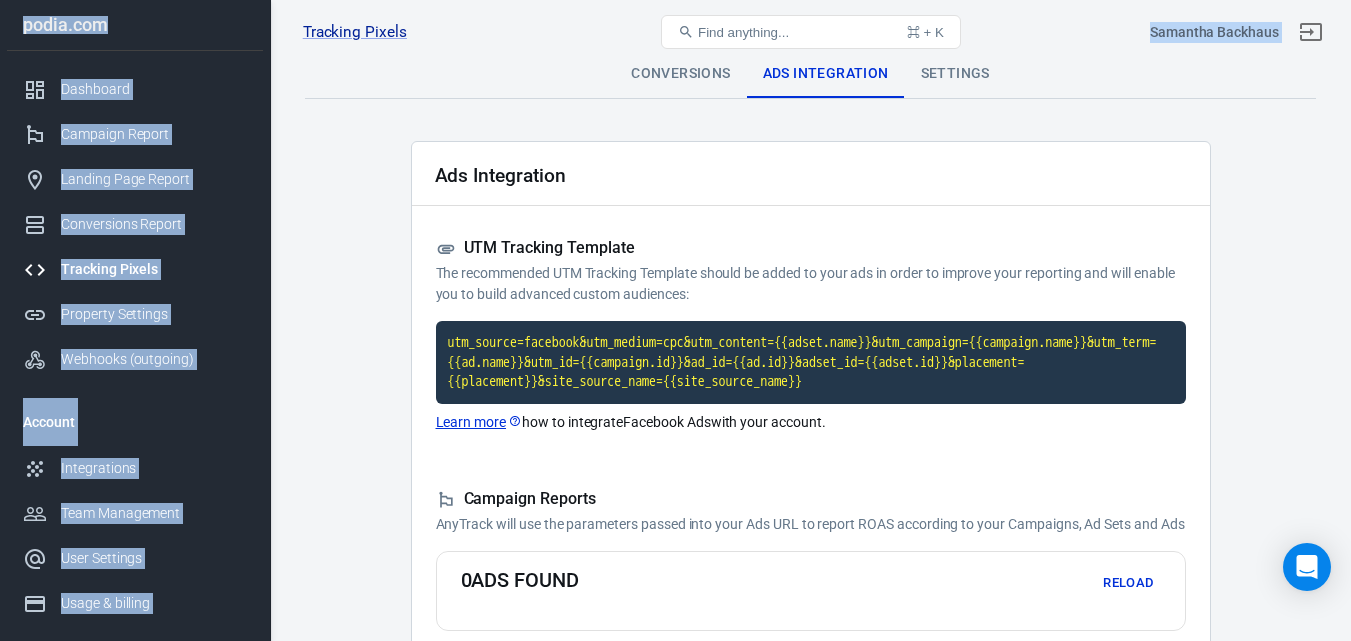 click on "Tracking Pixels Online Bridal Hair Education Platfrom 1109637741099833, podia.com Find anything... ⌘ + K Samantha Backhaus podia.com Dashboard Campaign Report Landing Page Report Conversions Report Tracking Pixels Property Settings Webhooks (outgoing) Account Integrations Team Management User Settings Usage & billing Sign out Support Documentation and Help Conversions Ads Integration Settings Ads Integration UTM Tracking Template The recommended UTM Tracking Template should be added to your ads in order to improve your reporting and will enable you to build advanced custom audiences: utm_source=facebook&utm_medium=cpc&utm_content={{adset.name}}&utm_campaign={{campaign.name}}&utm_term={{ad.name}}&utm_id={{campaign.id}}&ad_id={{ad.id}}&adset_id={{adset.id}}&placement={{placement}}&site_source_name={{site_source_name}} Learn more    how to integrate  Facebook Ads  with your account. Campaign Reports 0  ads found Reload AnyTrack Ltd. ©  2025 We noticed you're using AdBlock." at bounding box center (675, 419) 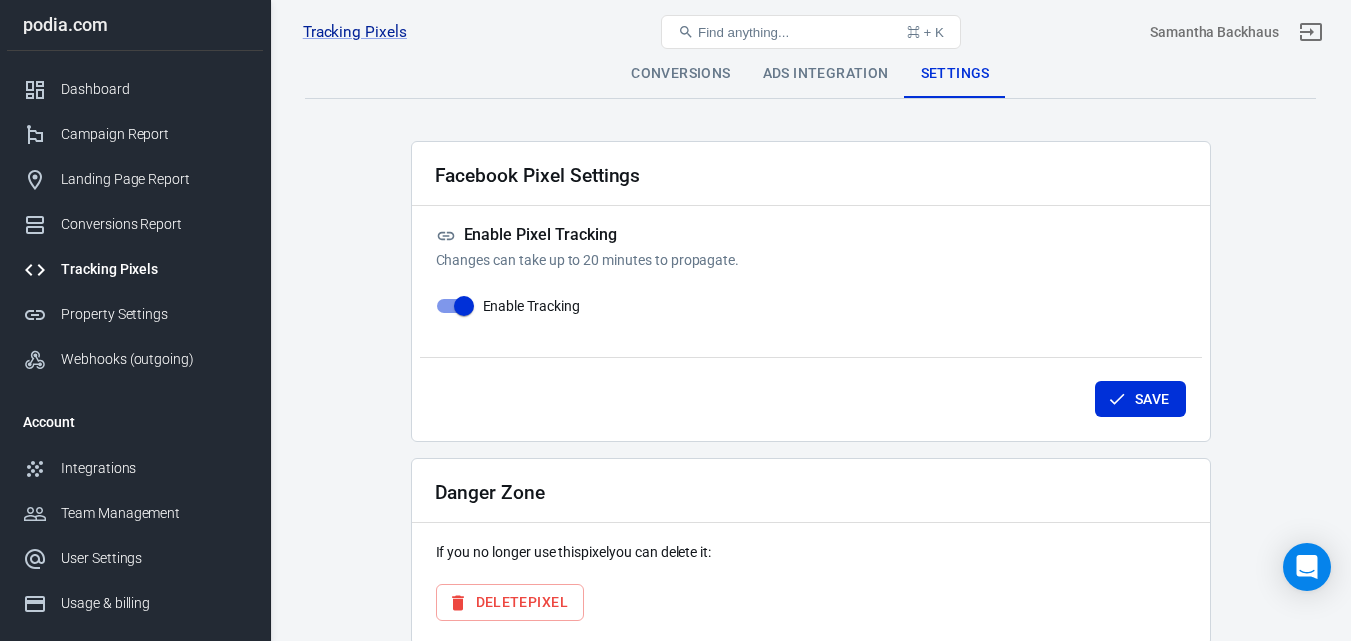 click on "Conversions" at bounding box center [680, 74] 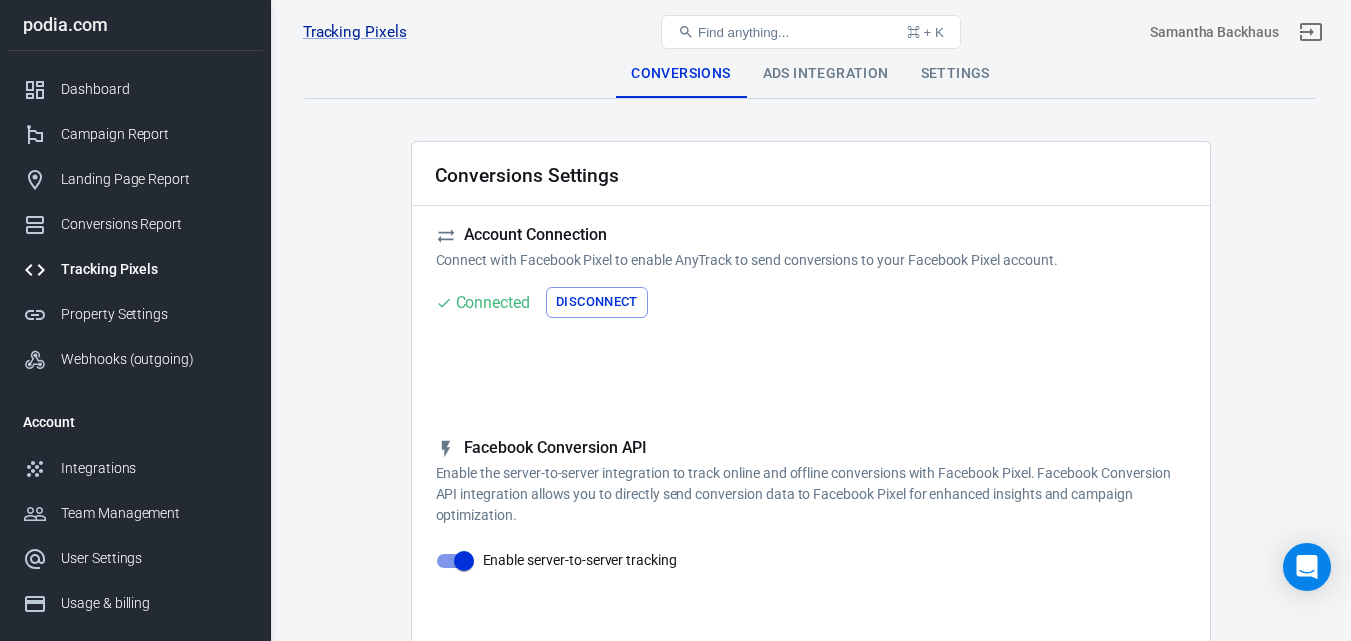 click on "Tracking Pixels Online Bridal Hair Education Platfrom 1109637741099833, podia.com Find anything... ⌘ + K Samantha Backhaus" at bounding box center [811, 32] 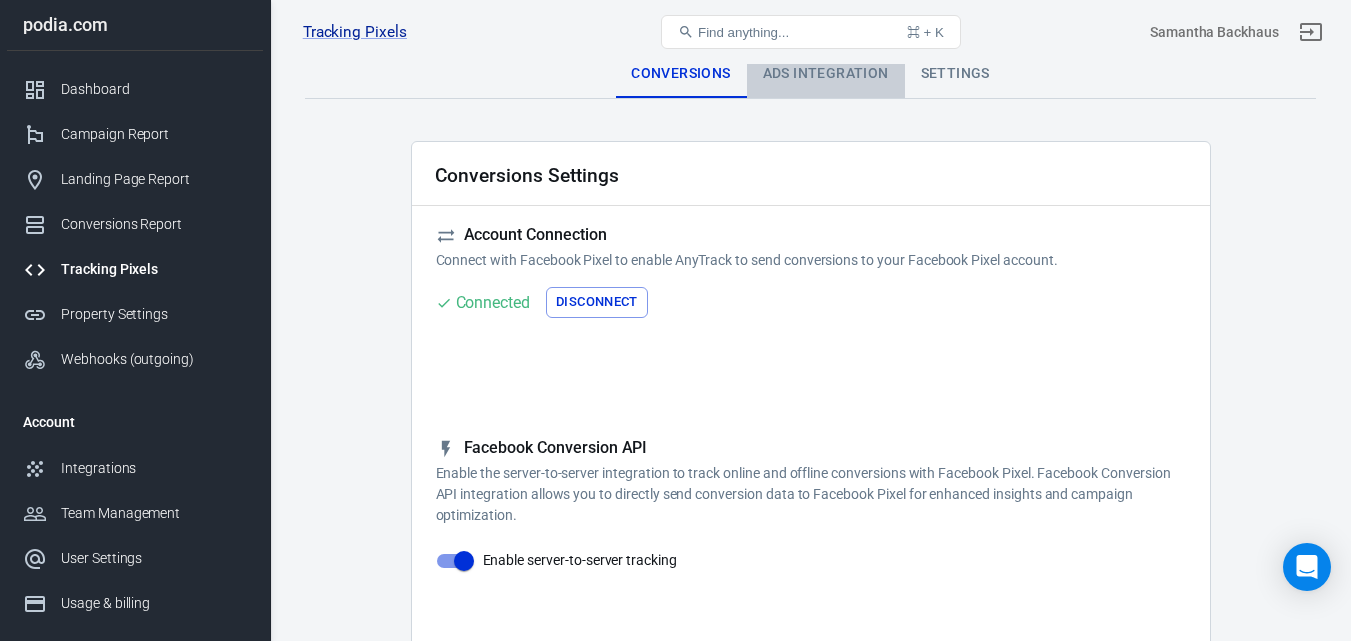 click on "Conversions Ads Integration Settings Conversions Settings Account Connection Connect with Facebook Pixel to enable AnyTrack to send conversions to your Facebook Pixel account. Connected Disconnect Reminder: Don't forget to   add the recommended UTM Tracking Template to your ads   and verify your ads settings. Event Deduplication Disable or remove any TikTok Pixel Code from your website in order to benefit from accurate Conversion Deduplication. Facebook Conversion API Enable the server-to-server integration to track online and offline conversions with Facebook Pixel. Facebook Conversion API integration allows you to directly send conversion data to Facebook Pixel for enhanced insights and campaign optimization. Enable server-to-server tracking Please Note: All conversions are sent to your Ad Pixels & Conversion API in Real Time, however the attribution is processed and affected by each ad platform attribution windows, limitations and data privacy restrictions.   Learn more »   Conversion Event Mapping Lead" at bounding box center (810, 863) 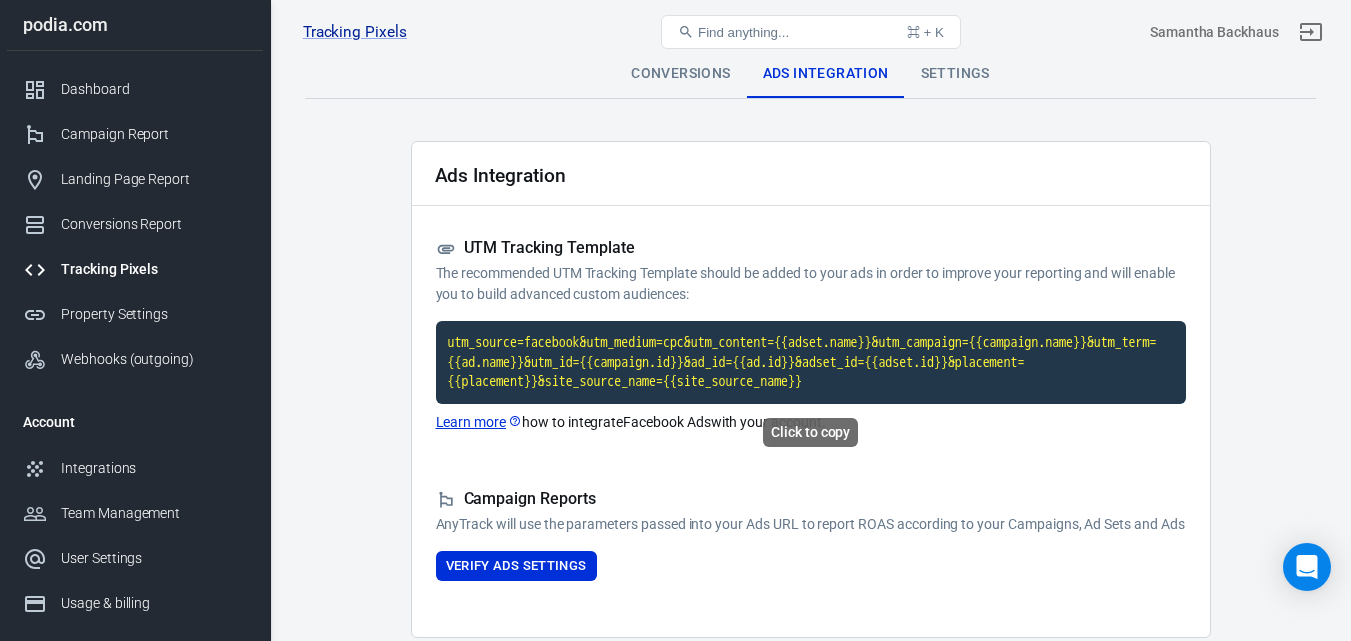 click on "utm_source=facebook&utm_medium=cpc&utm_content={{adset.name}}&utm_campaign={{campaign.name}}&utm_term={{ad.name}}&utm_id={{campaign.id}}&ad_id={{ad.id}}&adset_id={{adset.id}}&placement={{placement}}&site_source_name={{site_source_name}}" at bounding box center [811, 362] 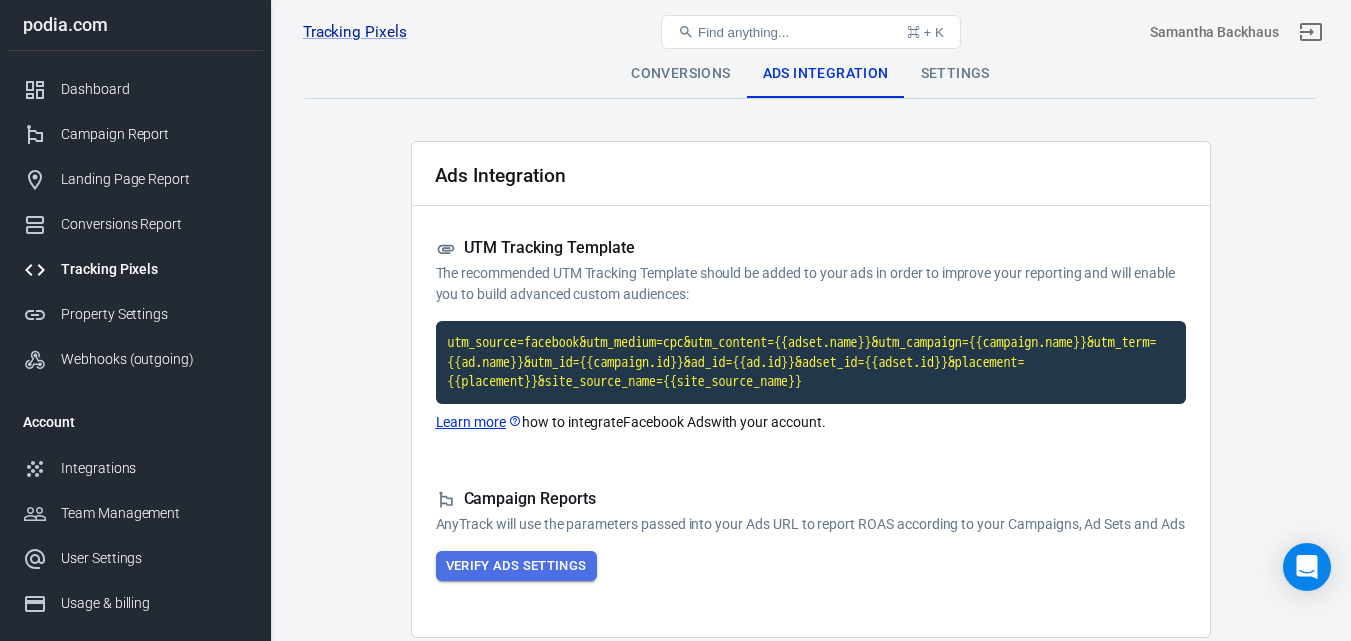 click on "Verify Ads Settings" at bounding box center [516, 566] 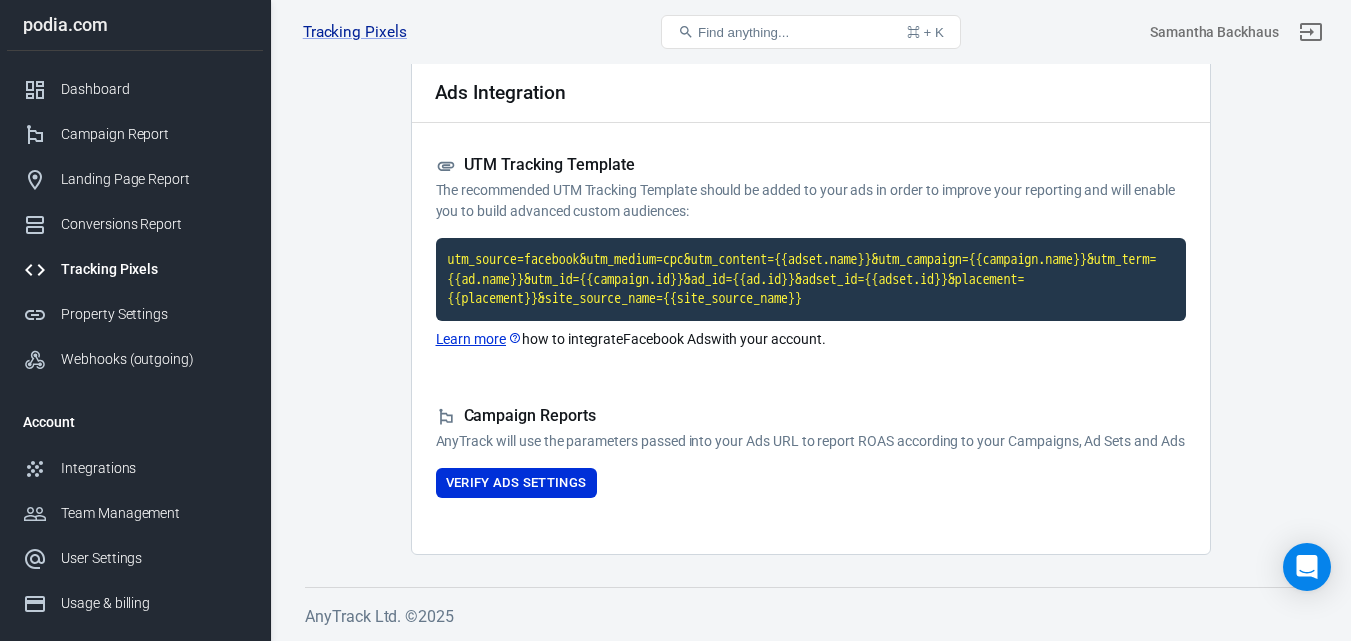 scroll, scrollTop: 100, scrollLeft: 0, axis: vertical 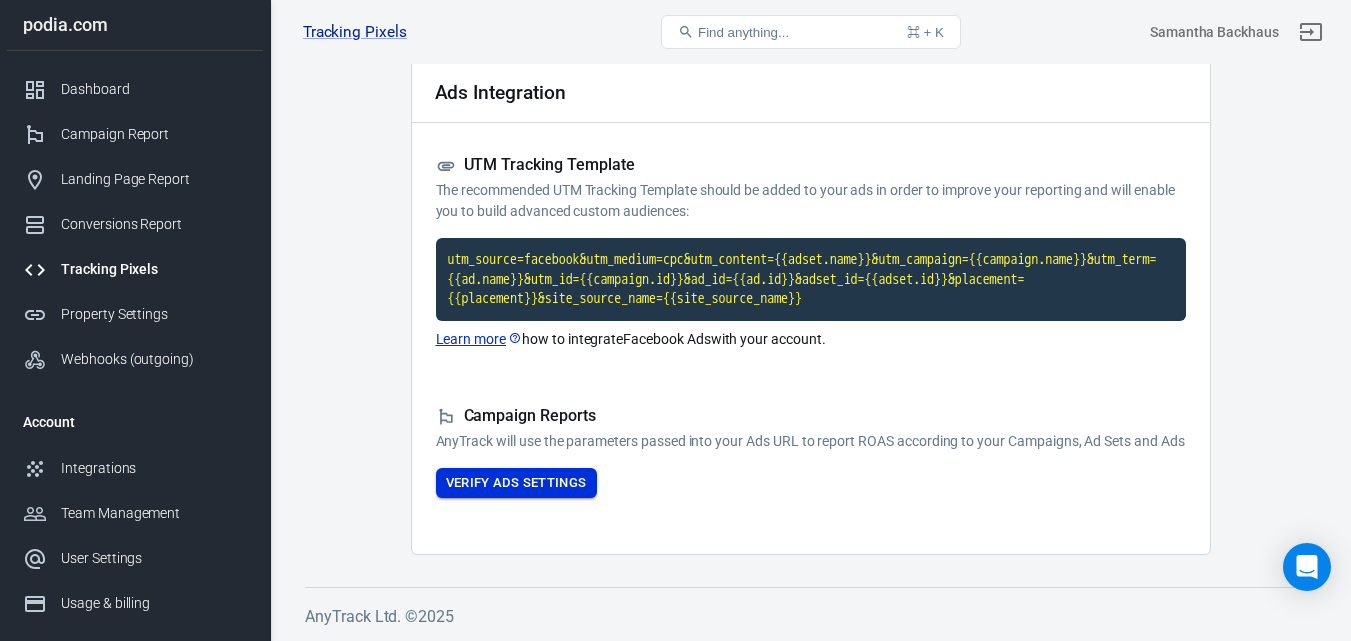 click on "Verify Ads Settings" at bounding box center (516, 483) 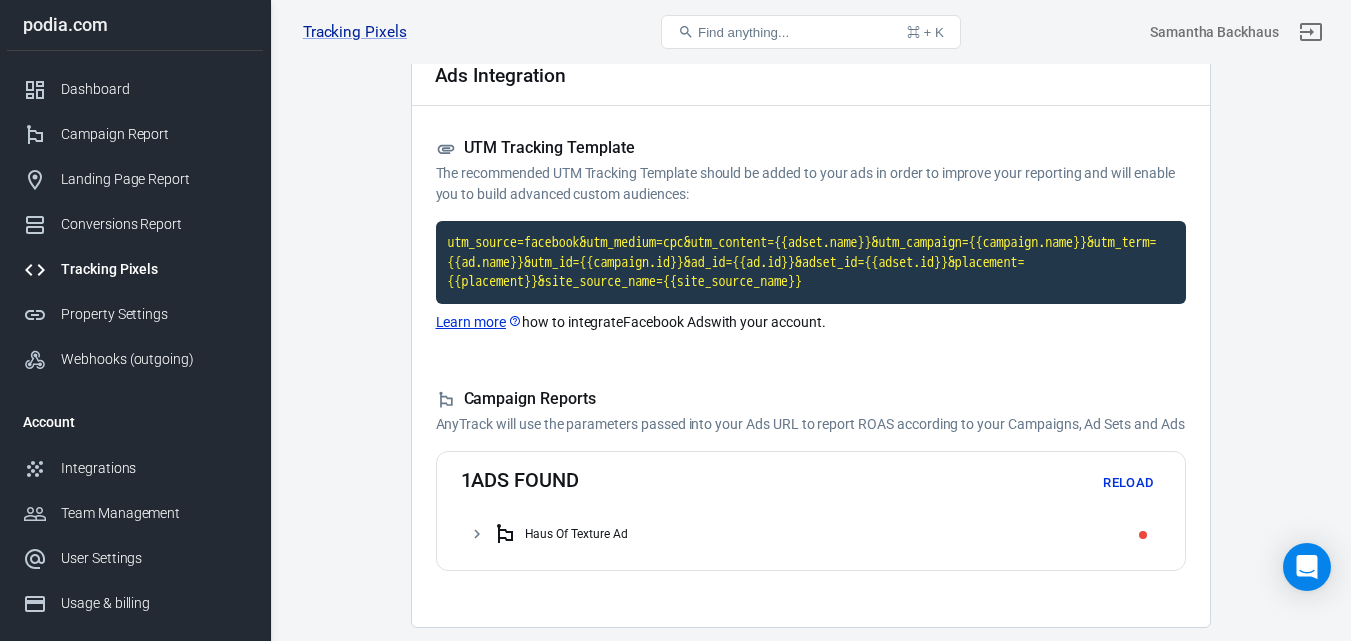 click 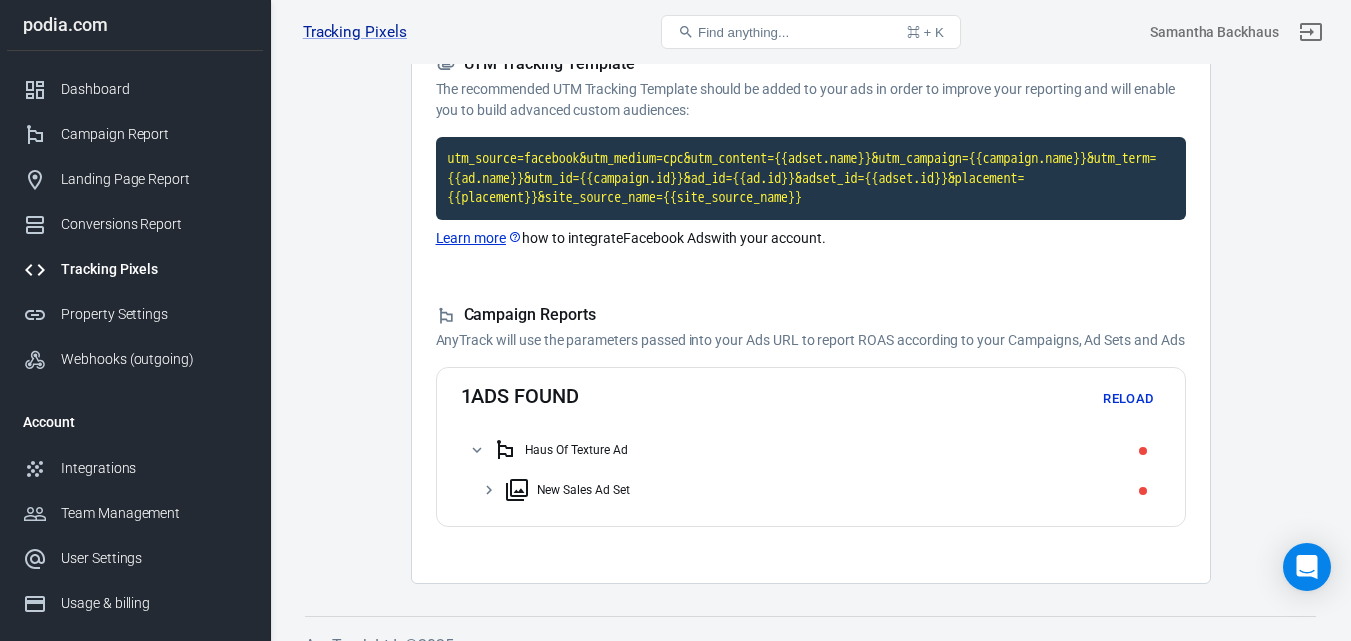 scroll, scrollTop: 186, scrollLeft: 0, axis: vertical 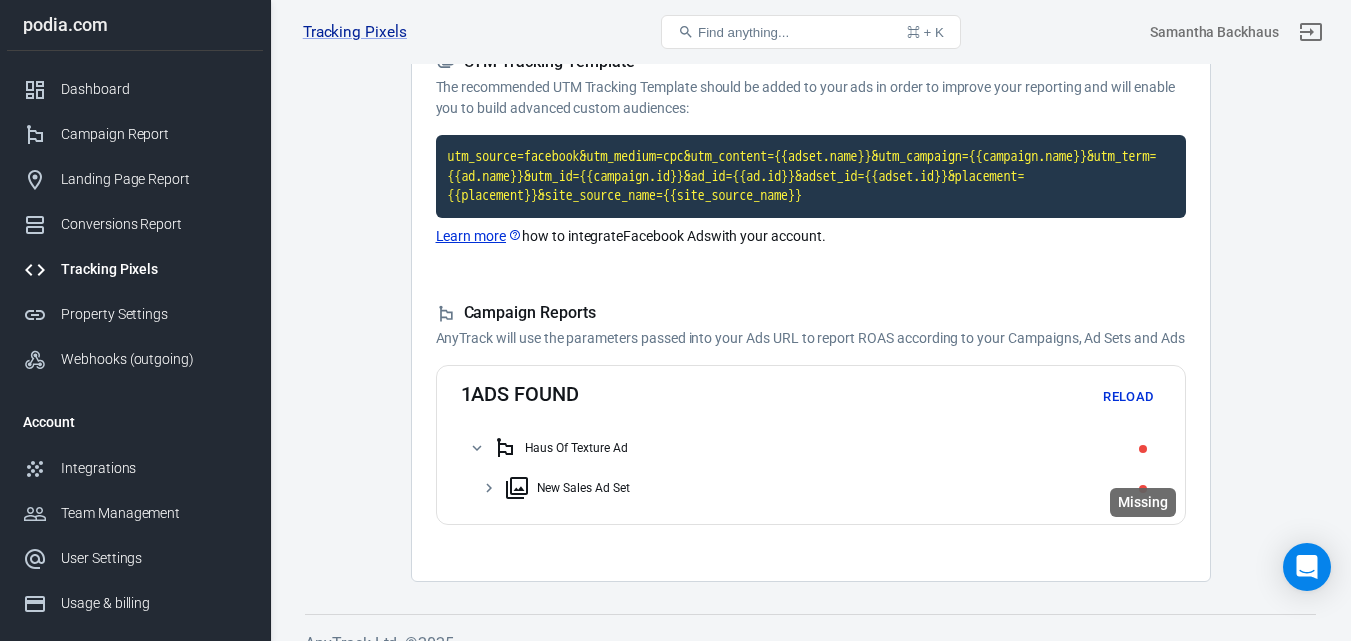 click at bounding box center (1143, 449) 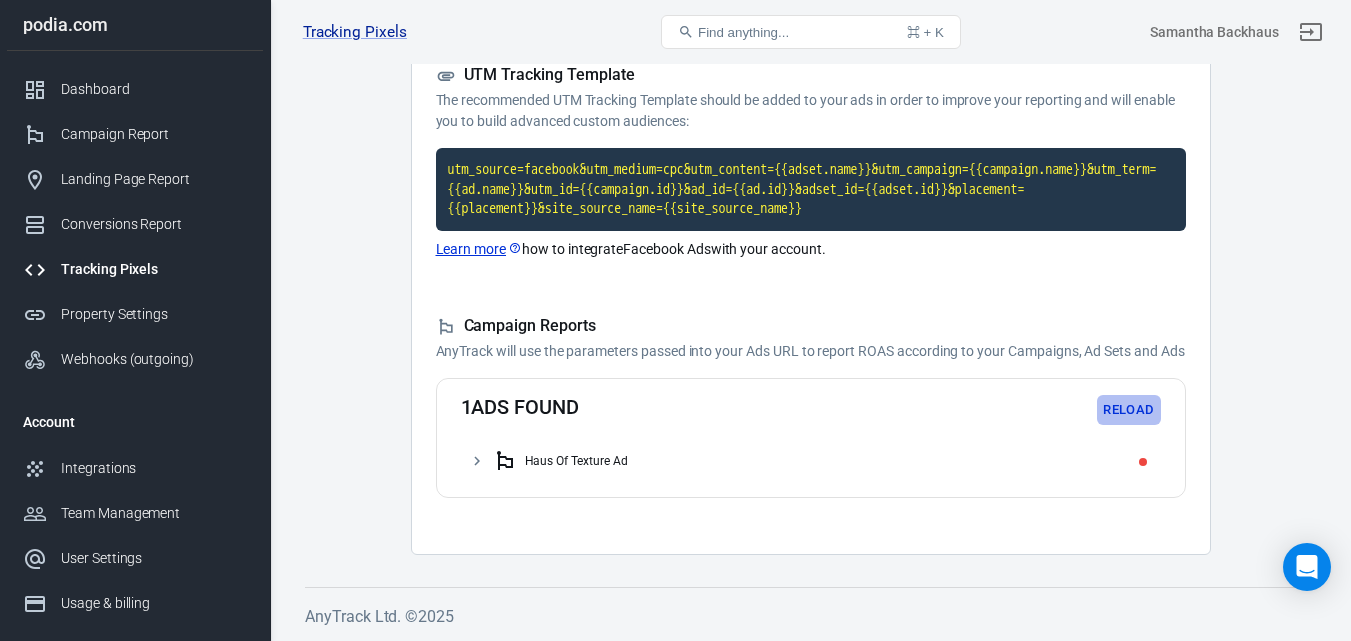 click on "Reload" at bounding box center (1129, 410) 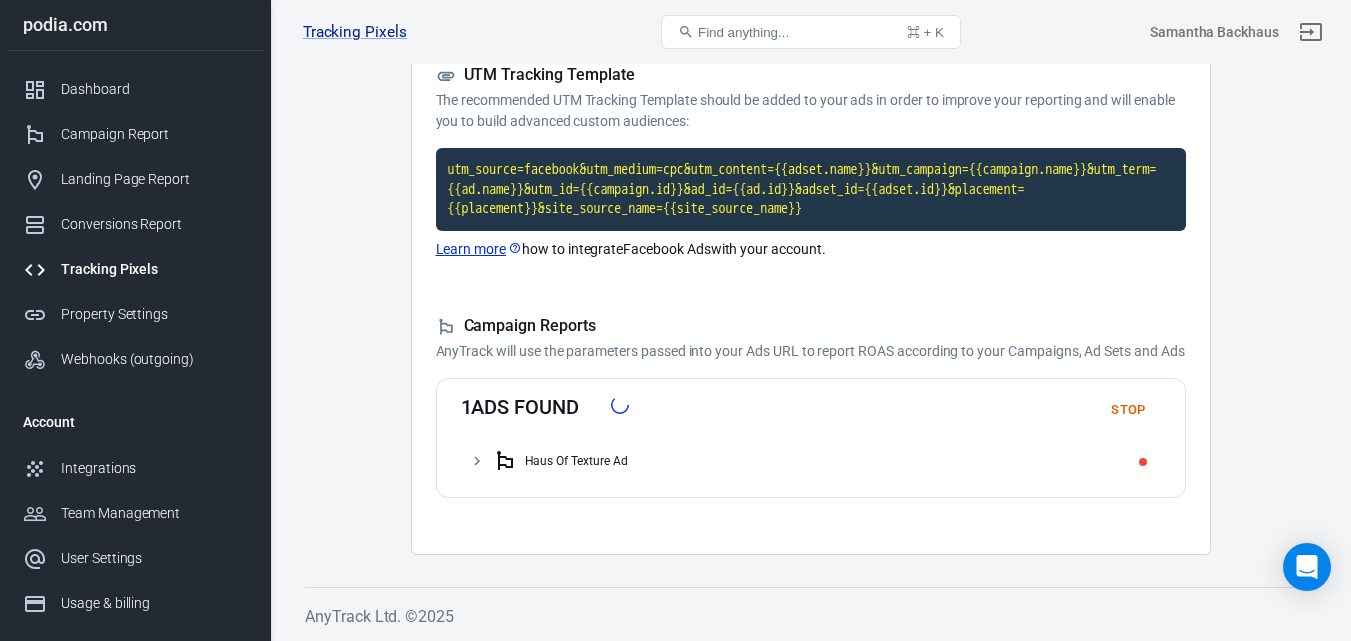 scroll, scrollTop: 194, scrollLeft: 0, axis: vertical 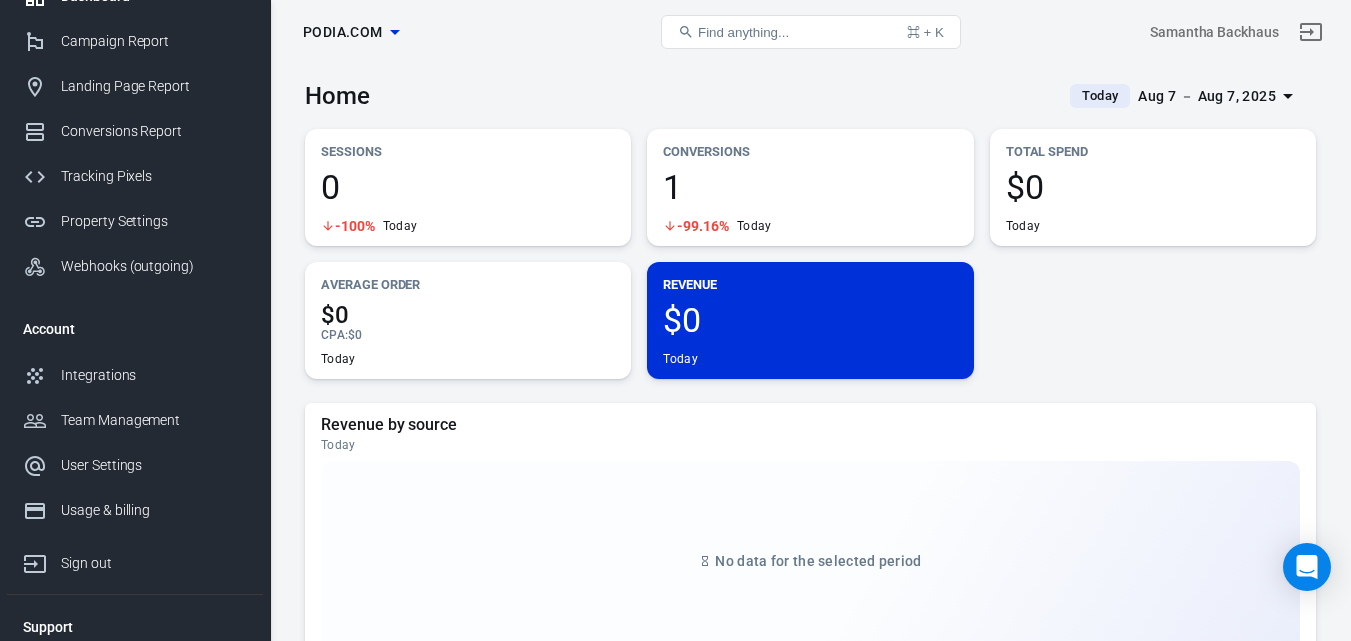 click on "podia.com Dashboard Campaign Report Landing Page Report Conversions Report Tracking Pixels Property Settings Webhooks (outgoing) Account Integrations Team Management User Settings Usage & billing Sign out Support Documentation and Help" at bounding box center [135, 227] 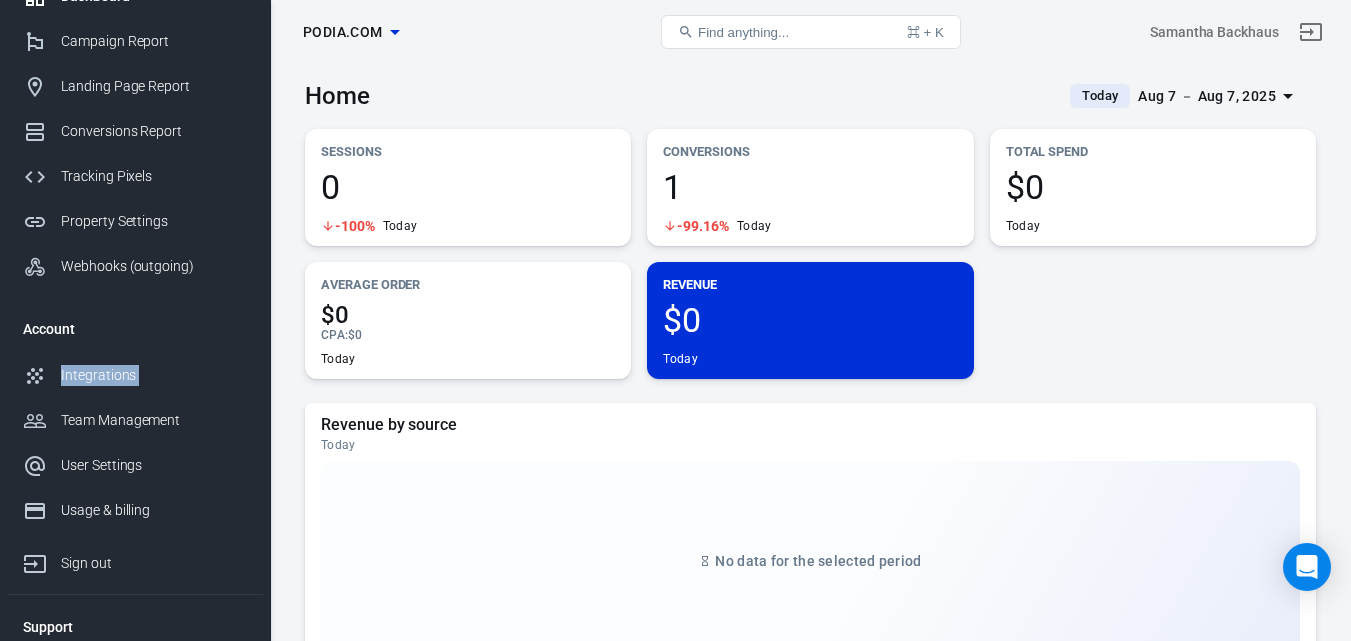scroll, scrollTop: 0, scrollLeft: 0, axis: both 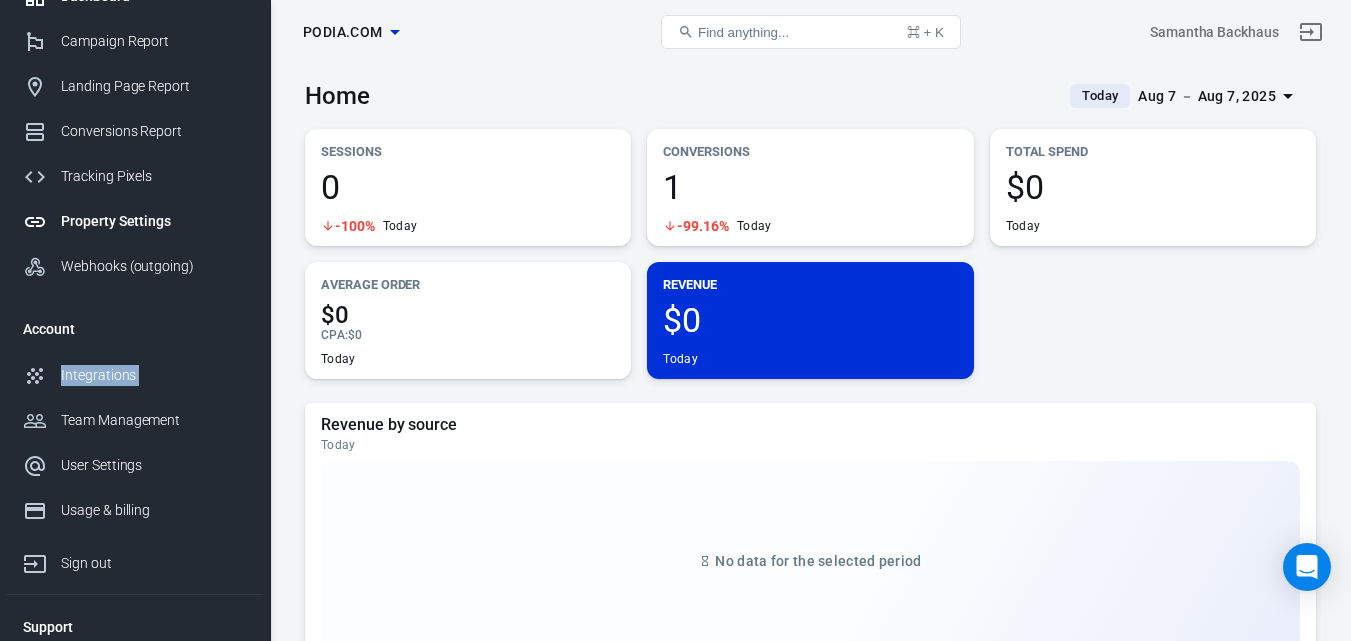 click on "Property Settings" at bounding box center [154, 221] 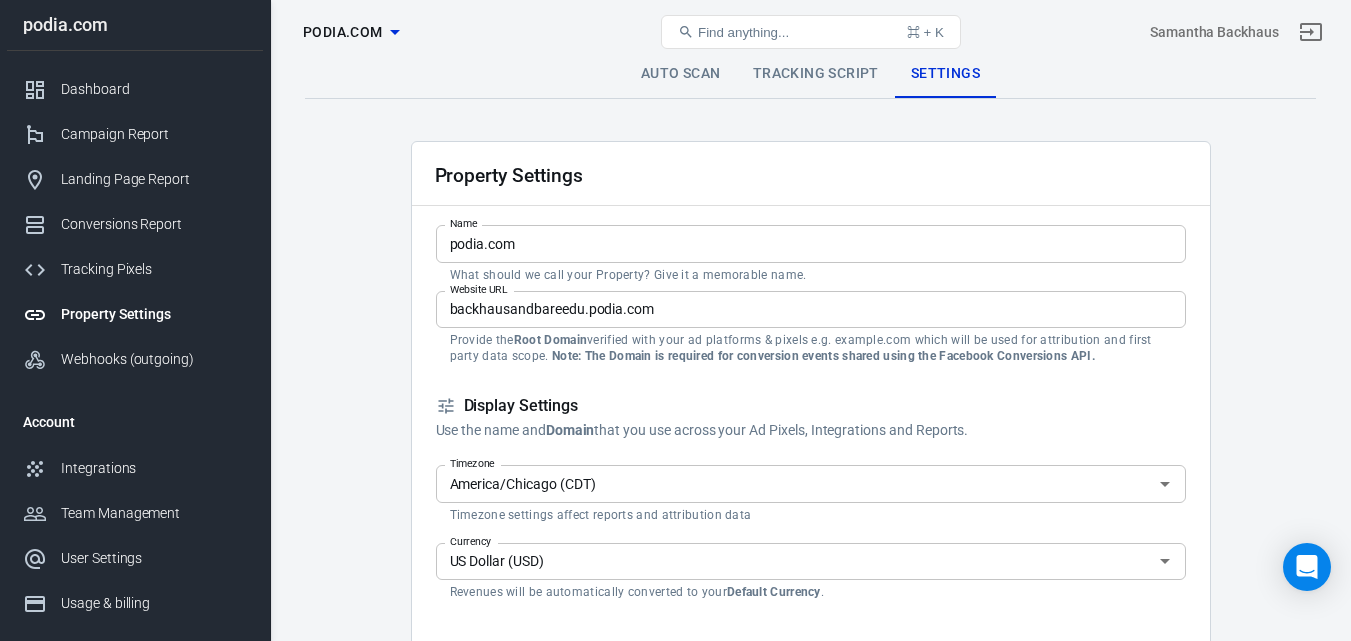 click on "Property Settings podia.com Find anything... ⌘ + K [FIRST] [LAST]" at bounding box center (811, 32) 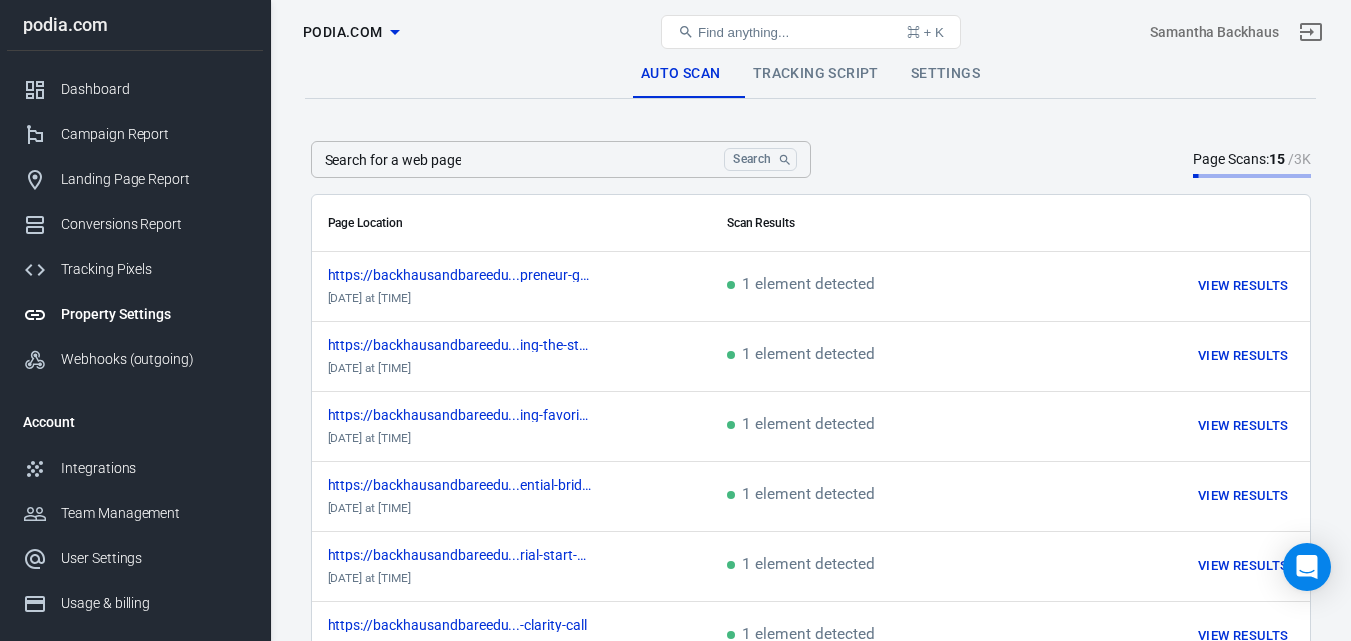 click on "Tracking Script" at bounding box center [816, 74] 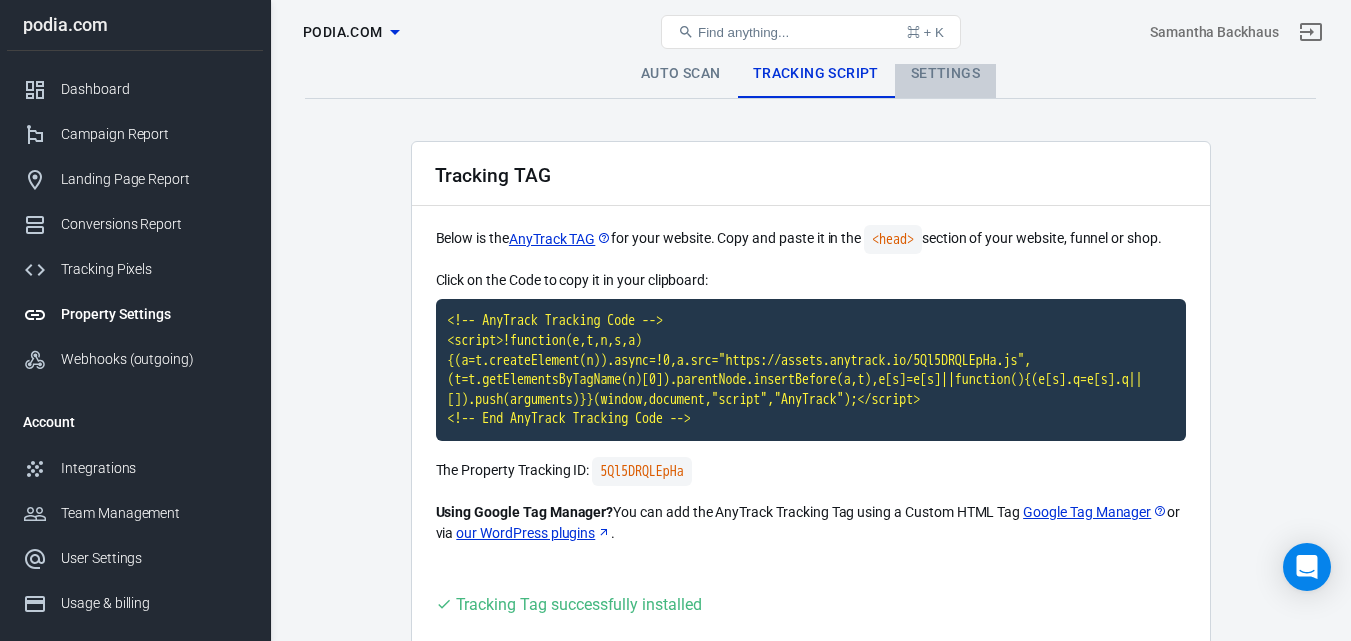 click on "Settings" at bounding box center [945, 74] 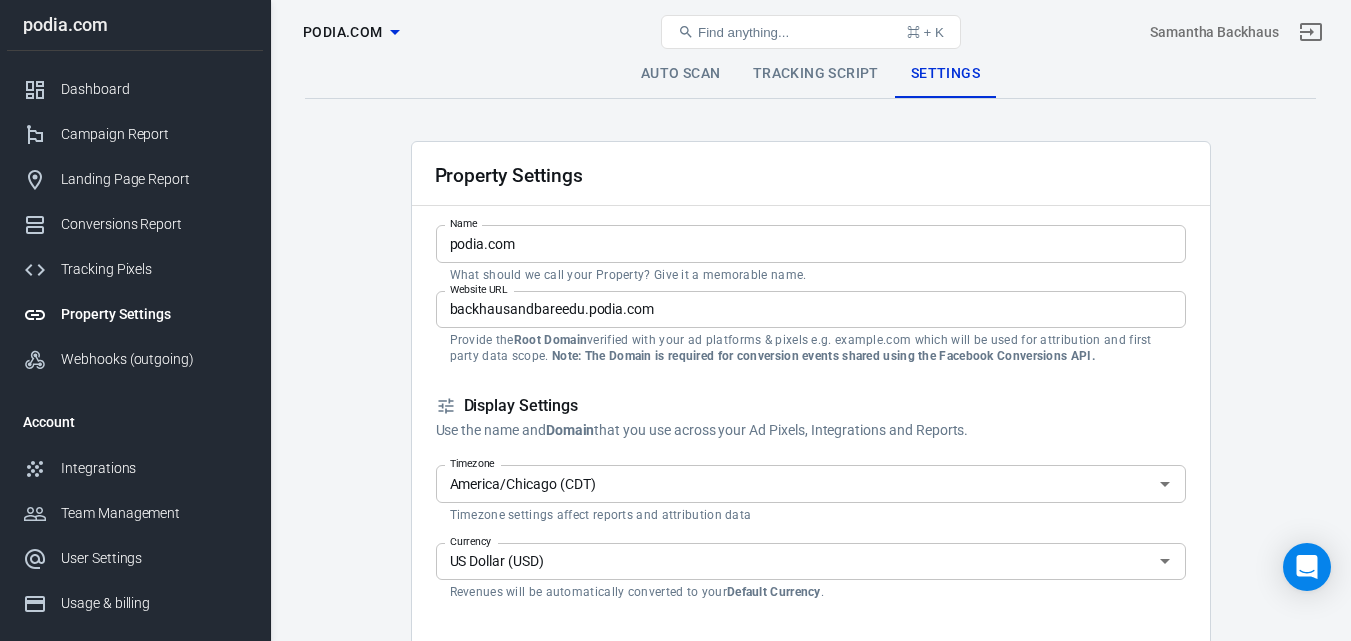 click on "Auto Scan" at bounding box center [681, 74] 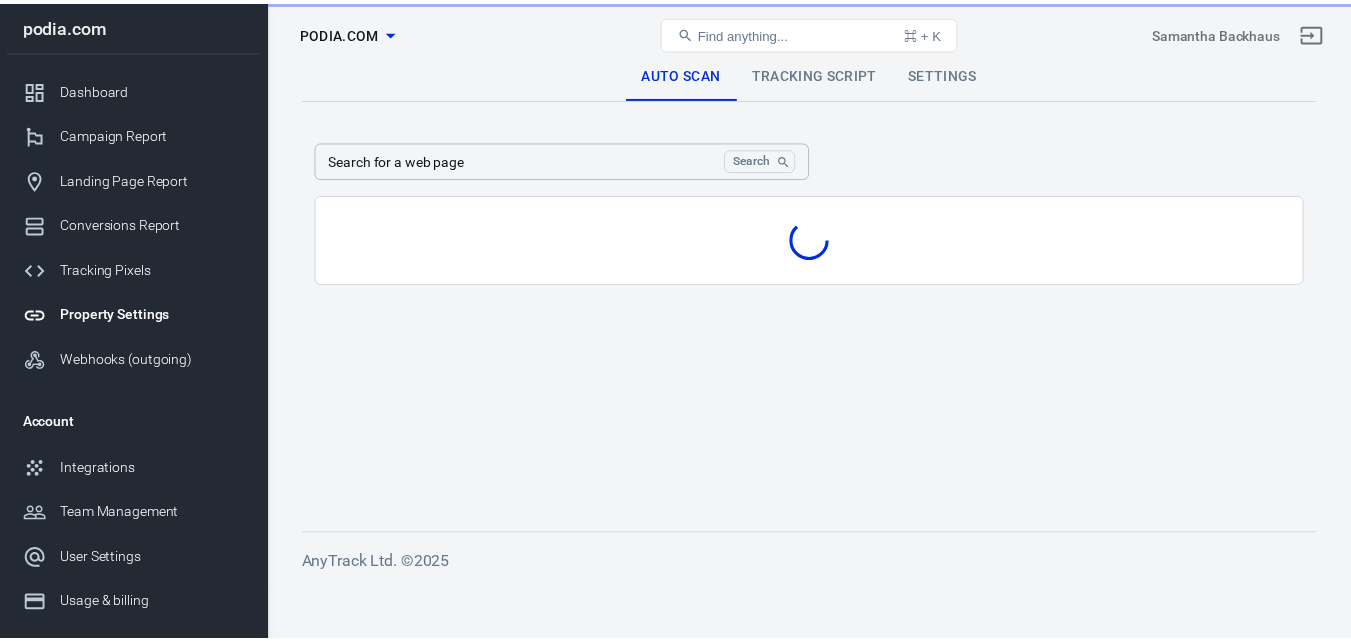 scroll, scrollTop: 0, scrollLeft: 0, axis: both 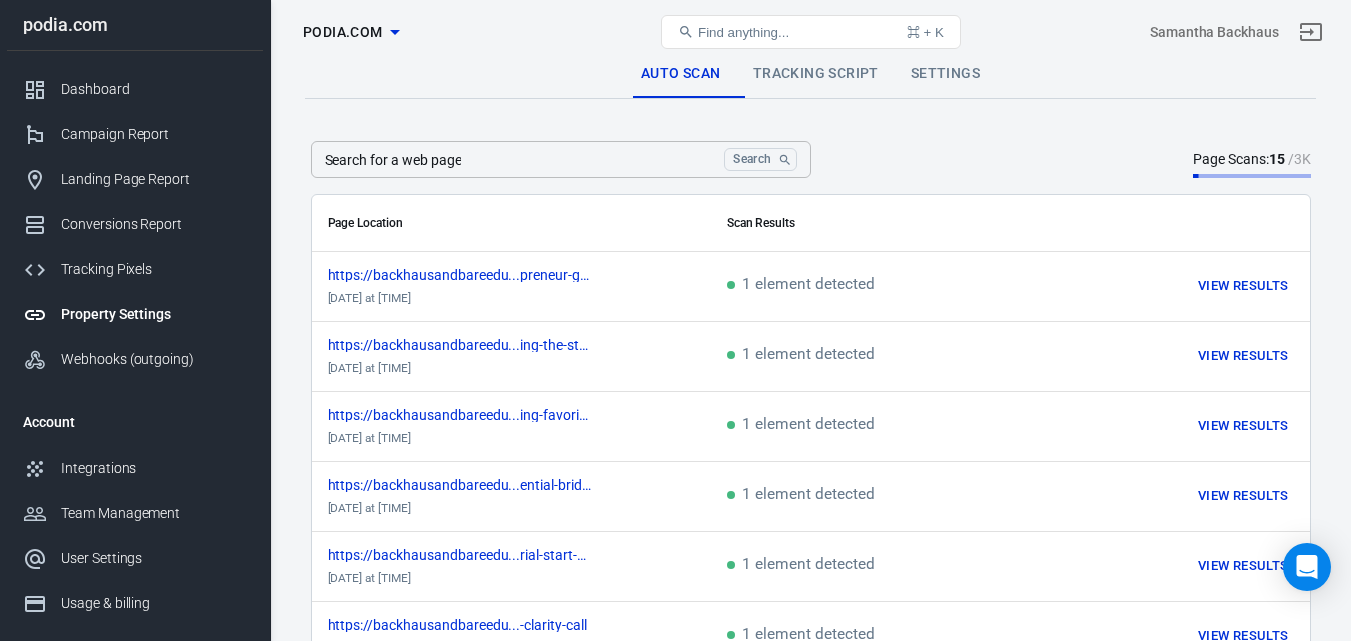 click on "Property Settings podia.com Find anything... ⌘ + K [NAME] [LAST]" at bounding box center [811, 32] 